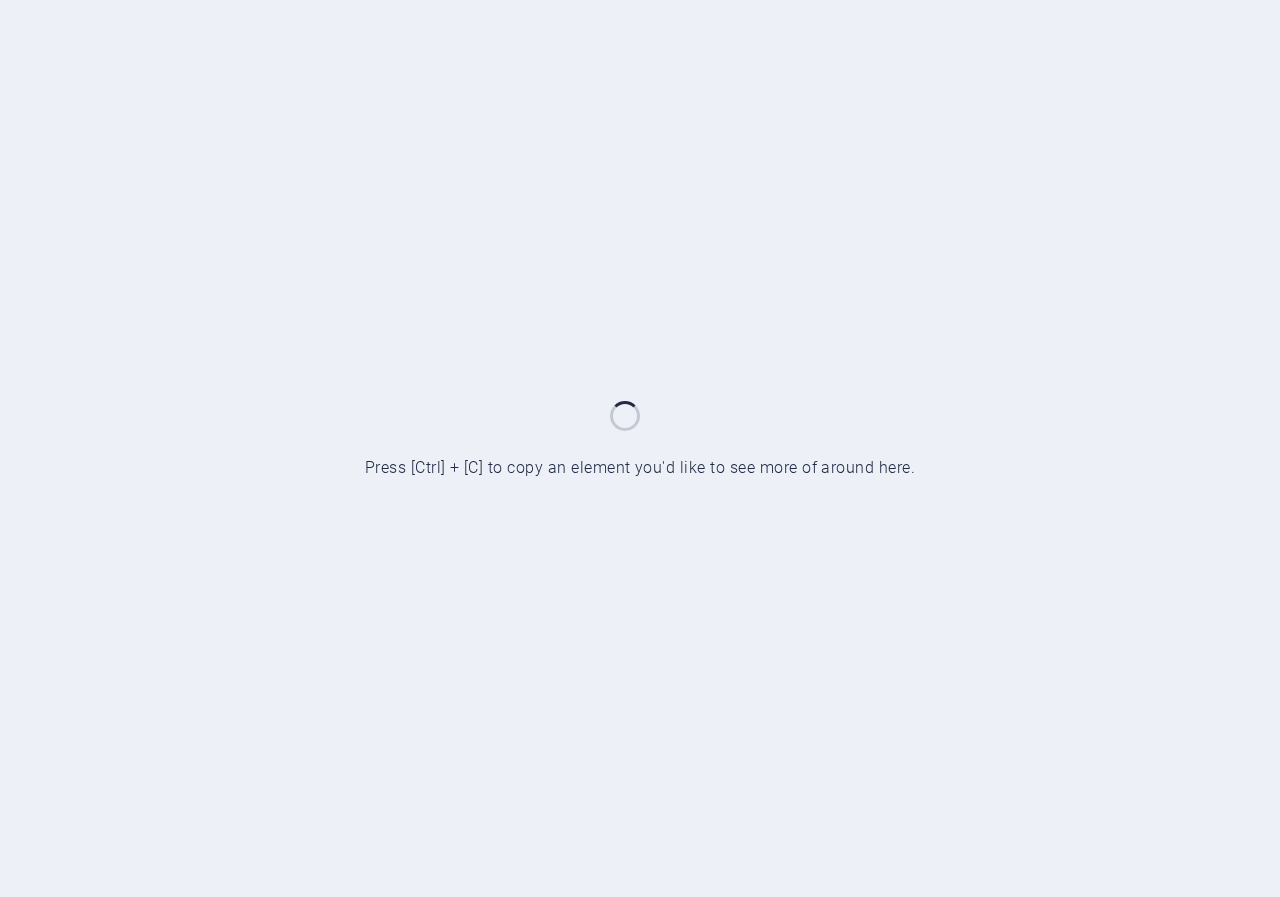 scroll, scrollTop: 0, scrollLeft: 0, axis: both 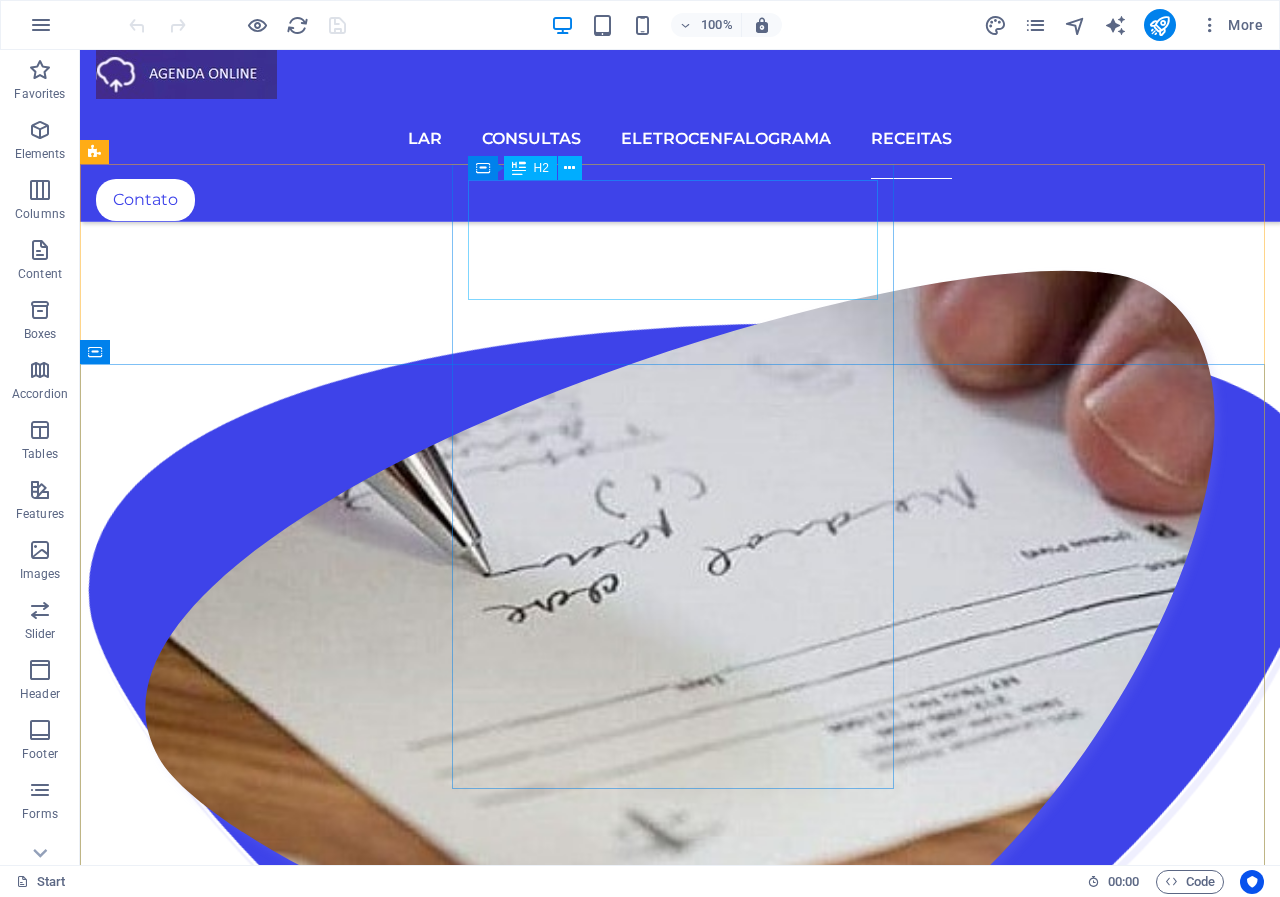 click on "H2" at bounding box center (530, 168) 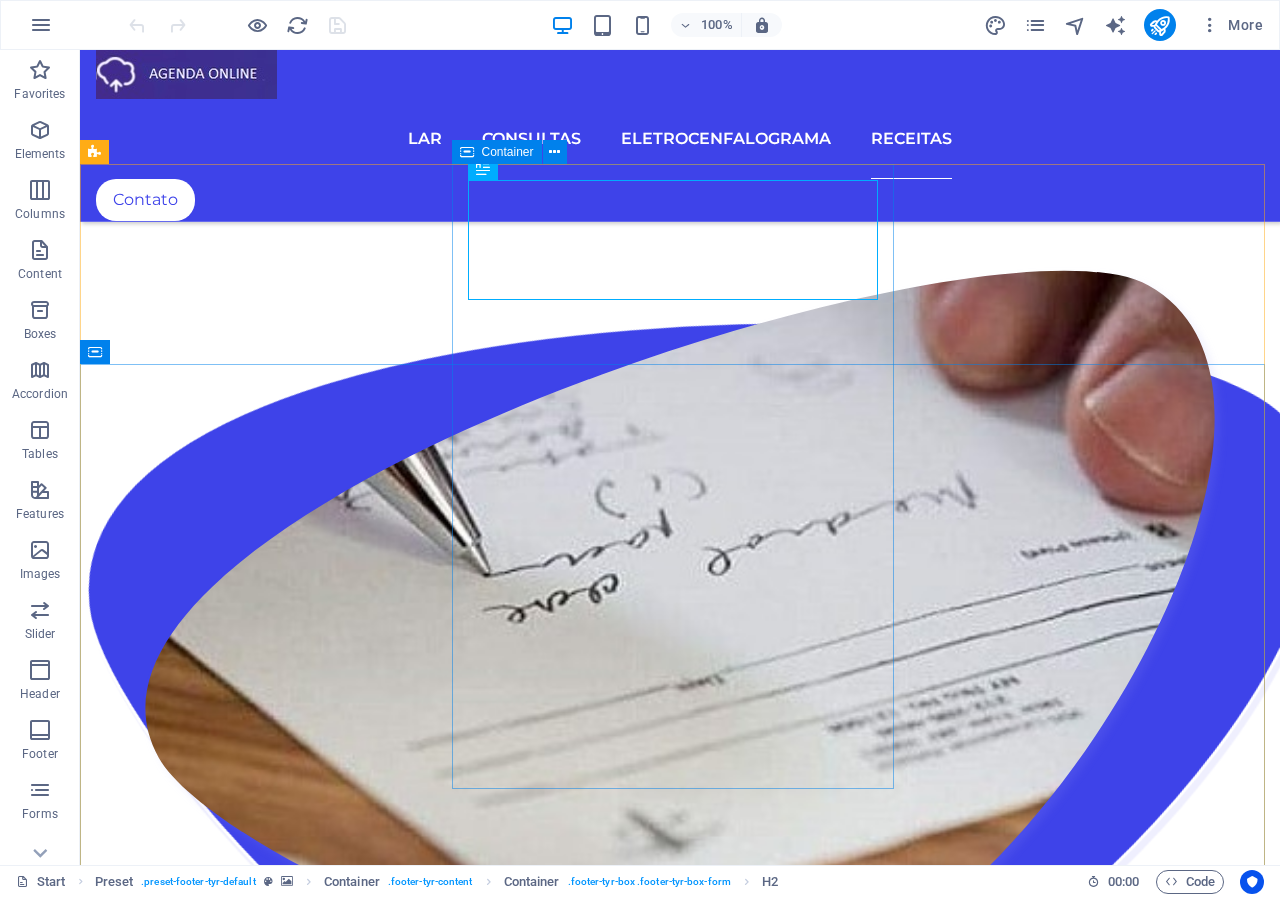 click at bounding box center [483, 168] 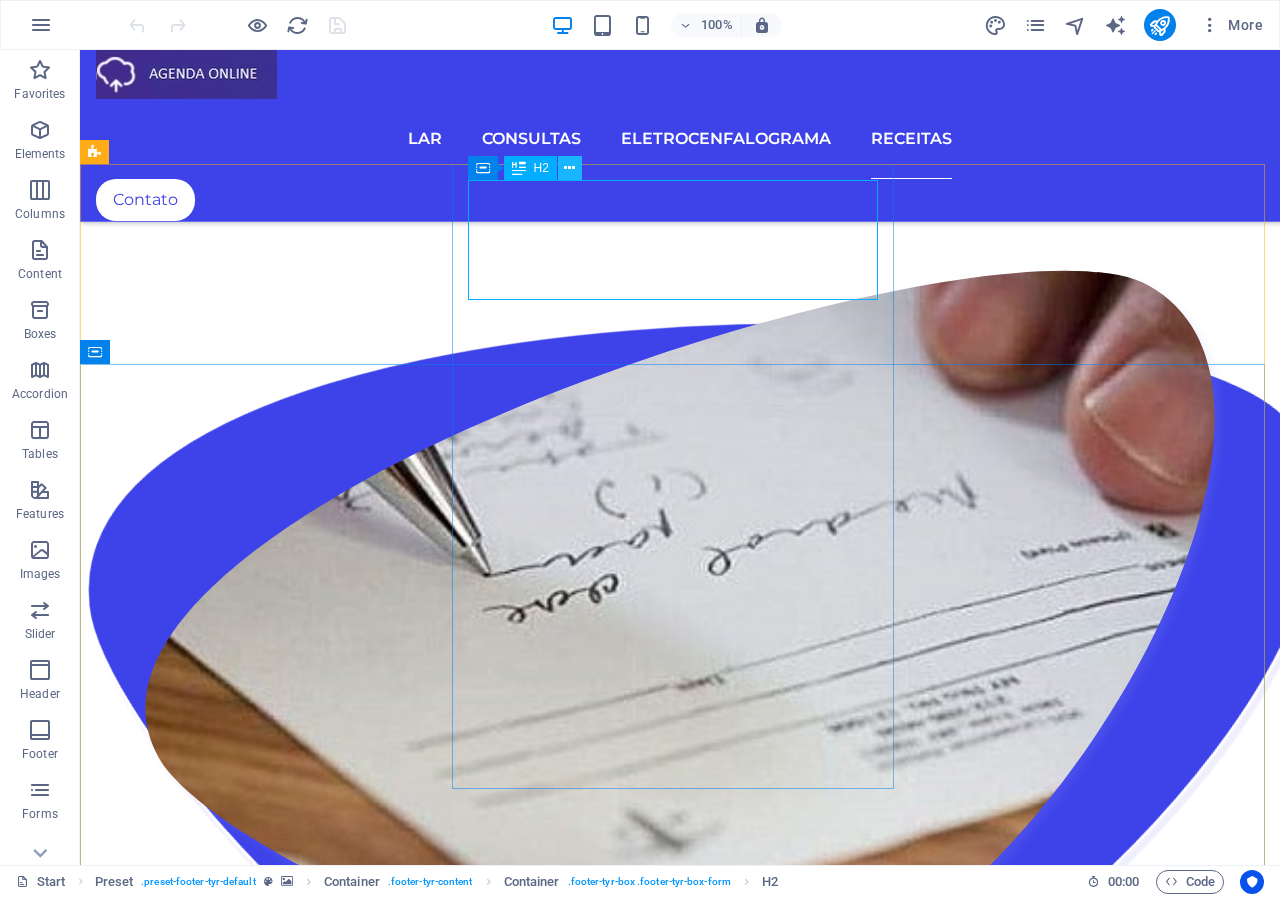 click at bounding box center [569, 168] 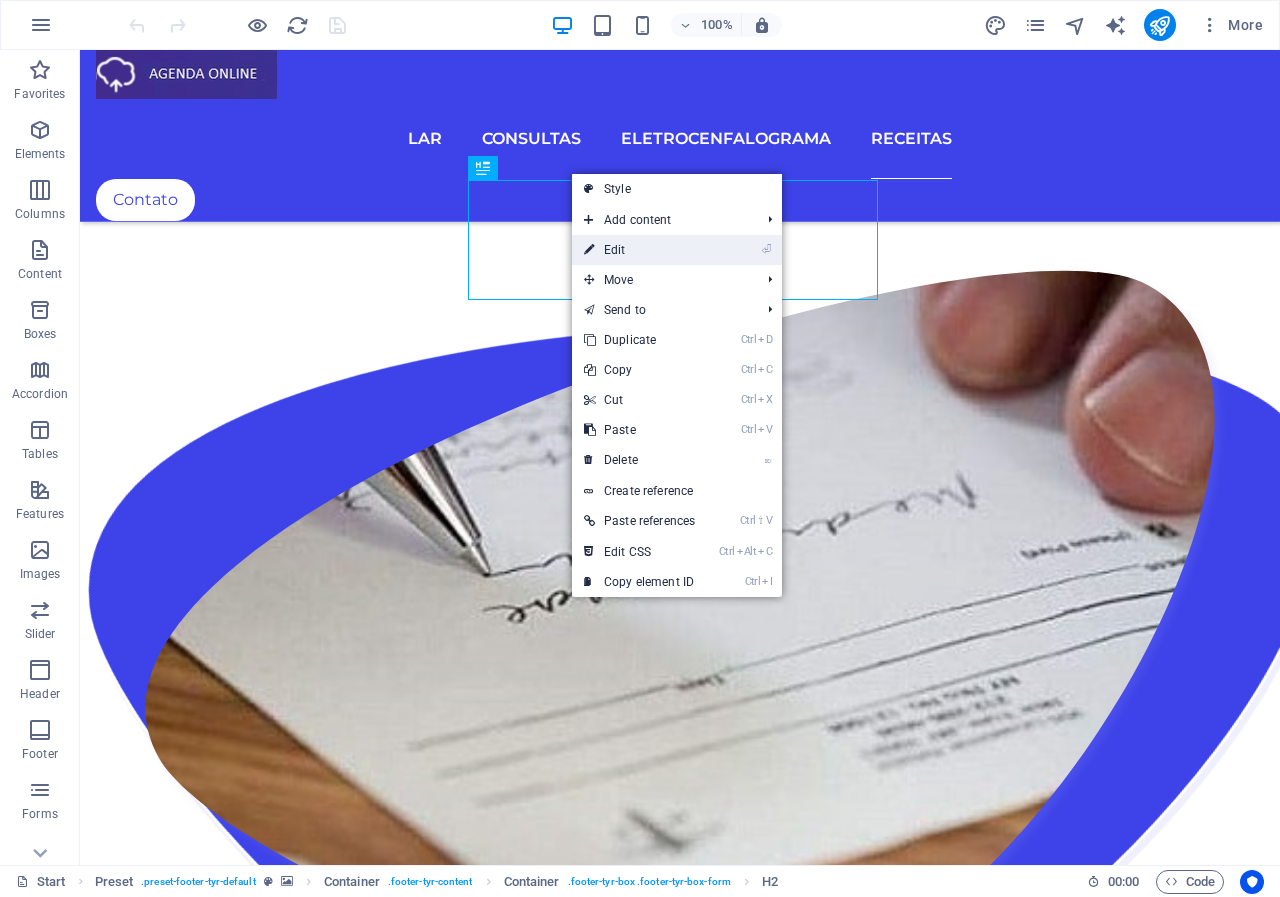 click on "⏎  Edit" at bounding box center (639, 250) 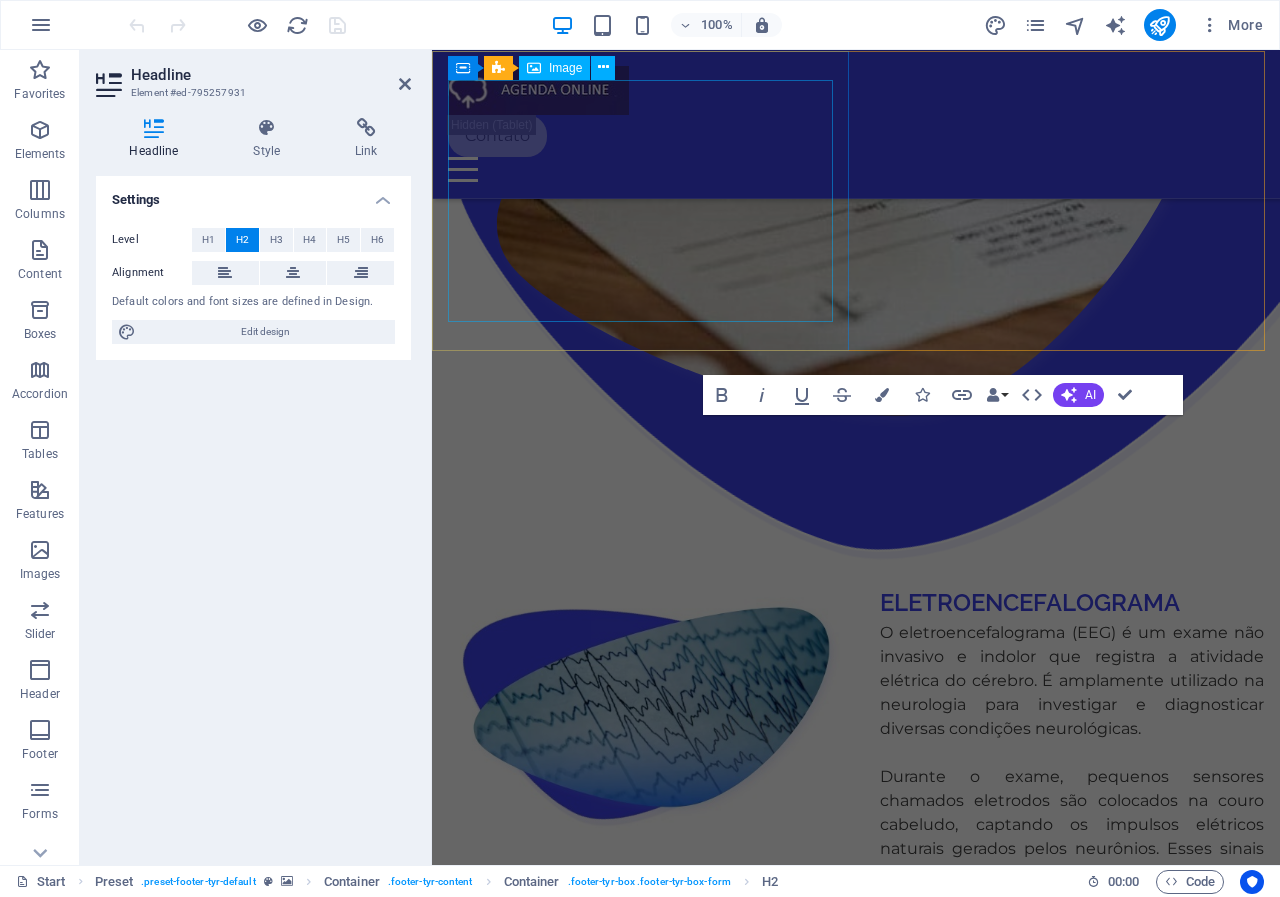 scroll, scrollTop: 3839, scrollLeft: 0, axis: vertical 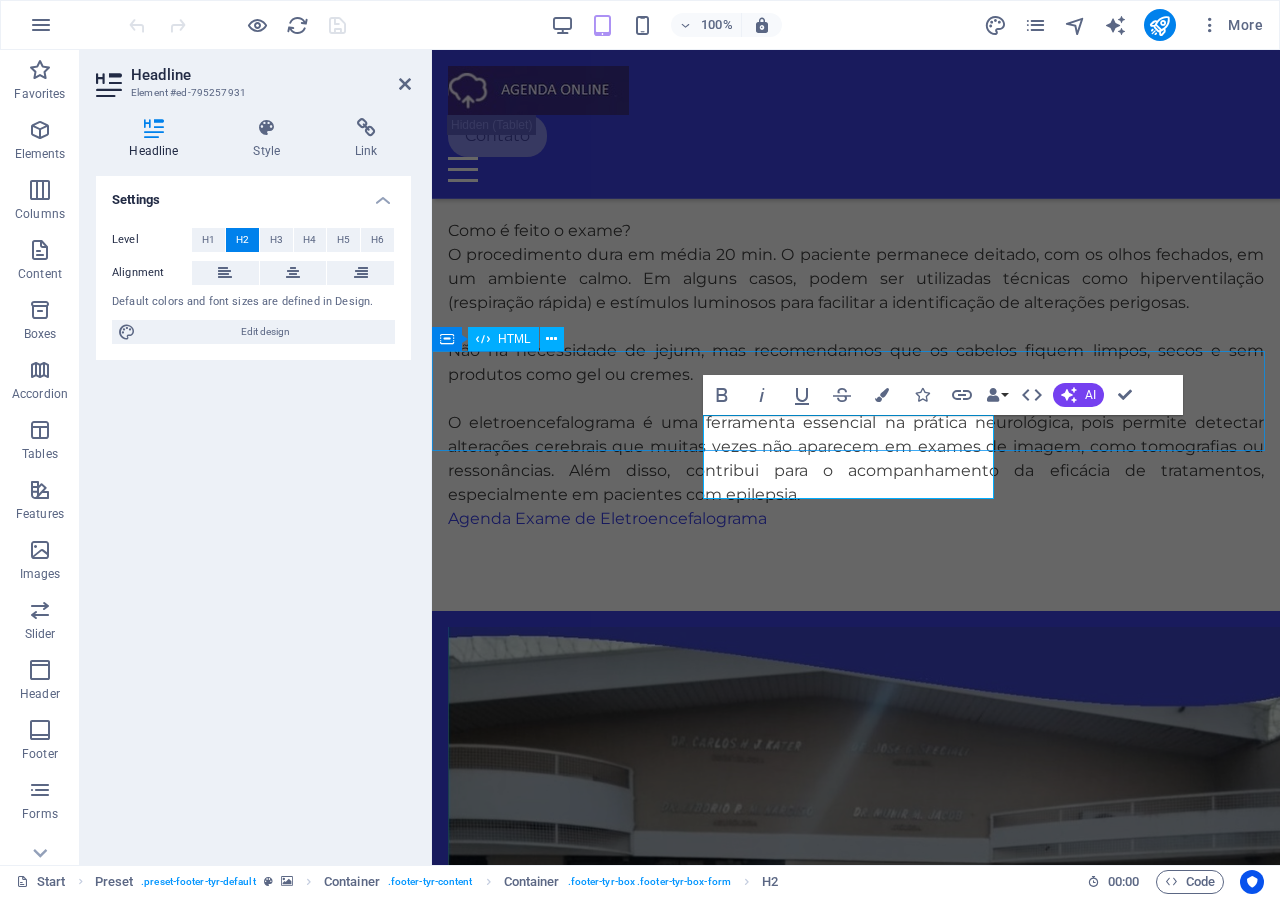 click at bounding box center (856, 1769) 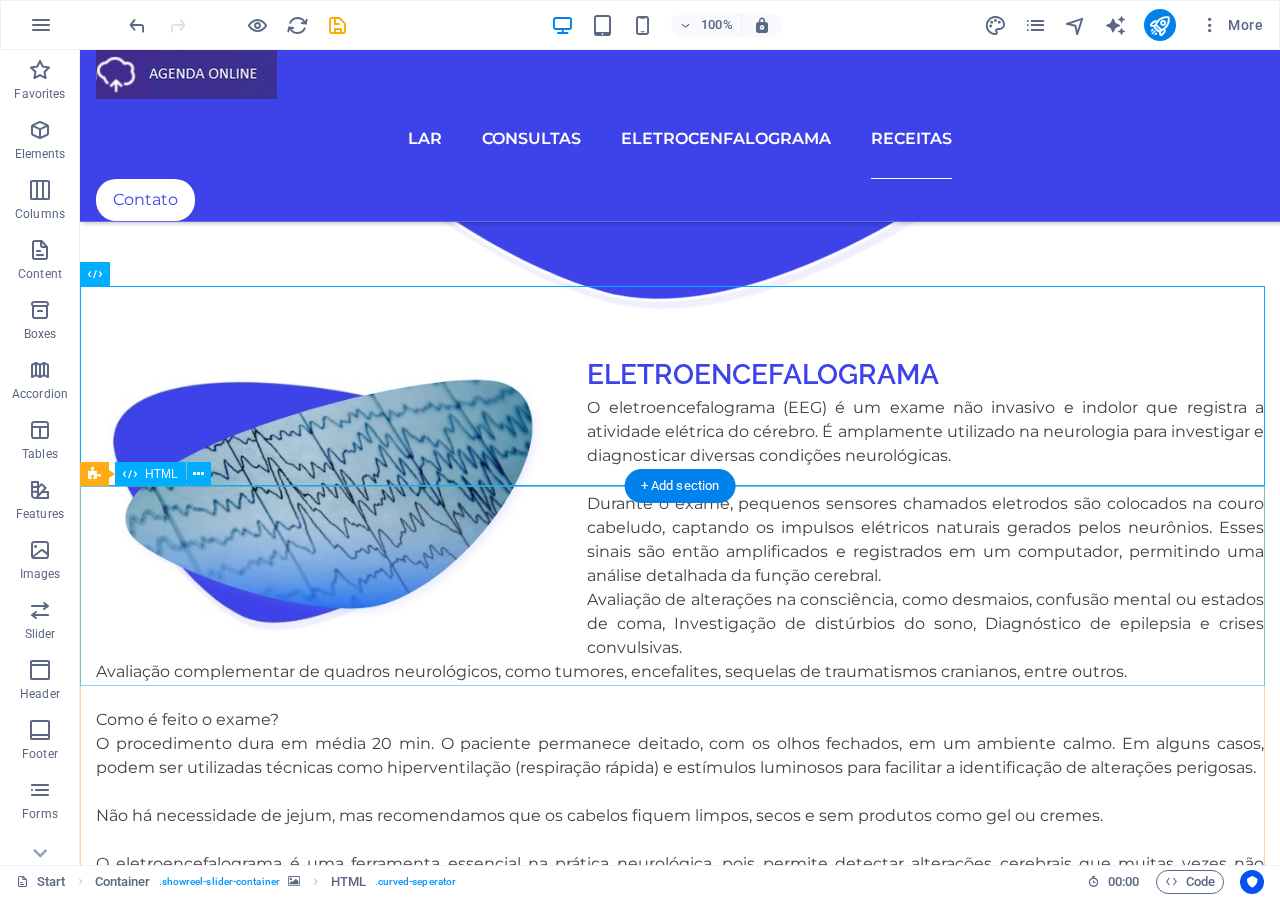scroll, scrollTop: 2707, scrollLeft: 0, axis: vertical 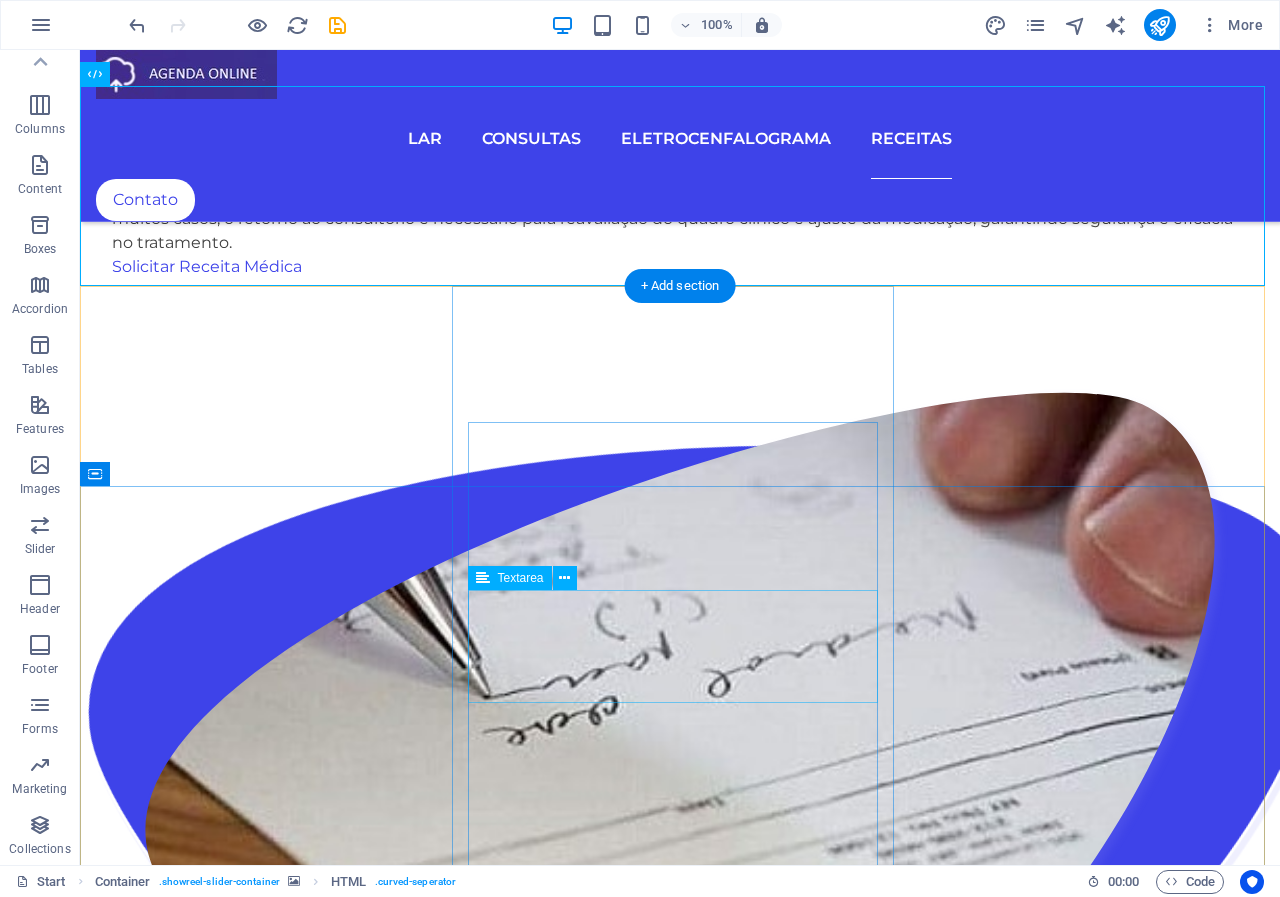 click 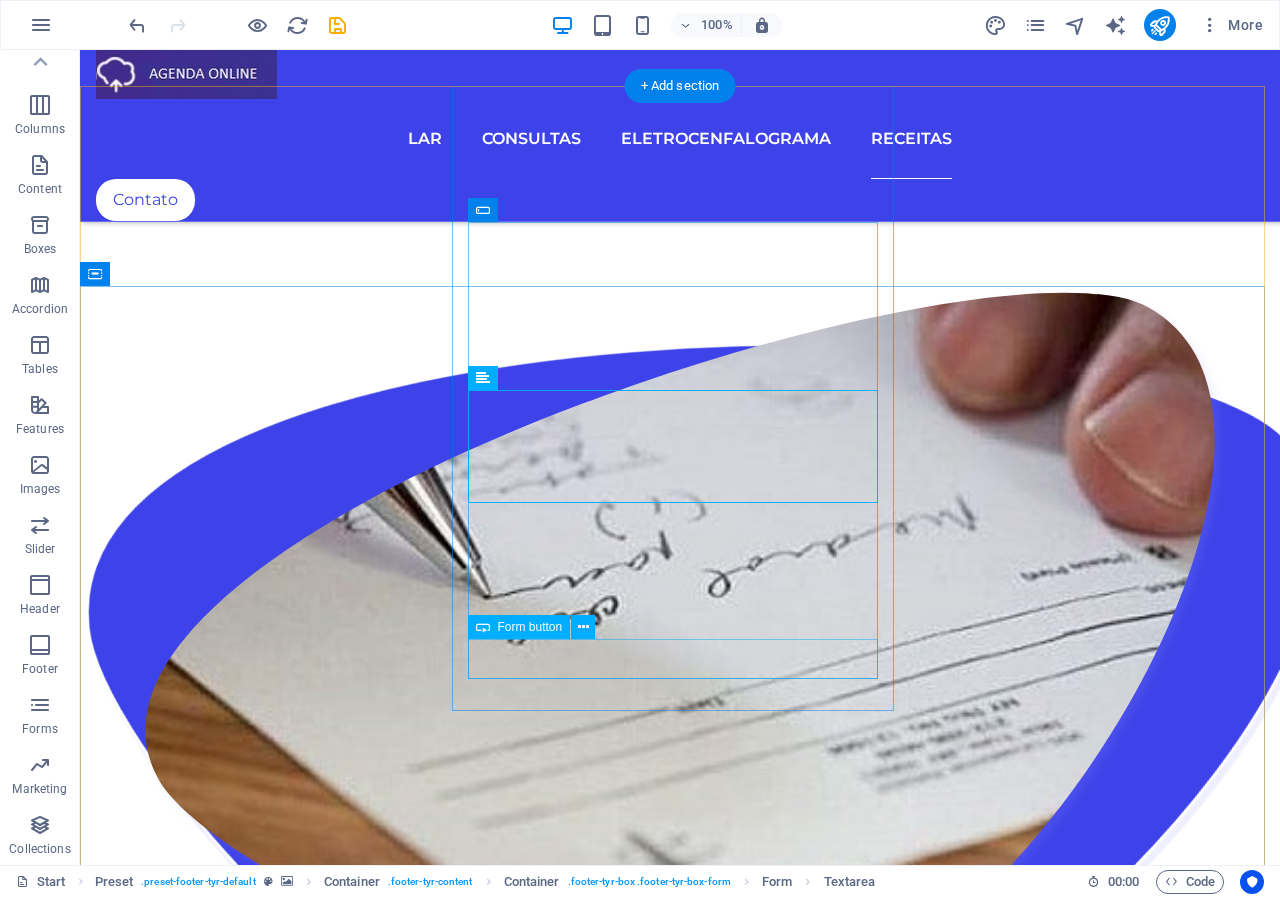 scroll, scrollTop: 3107, scrollLeft: 0, axis: vertical 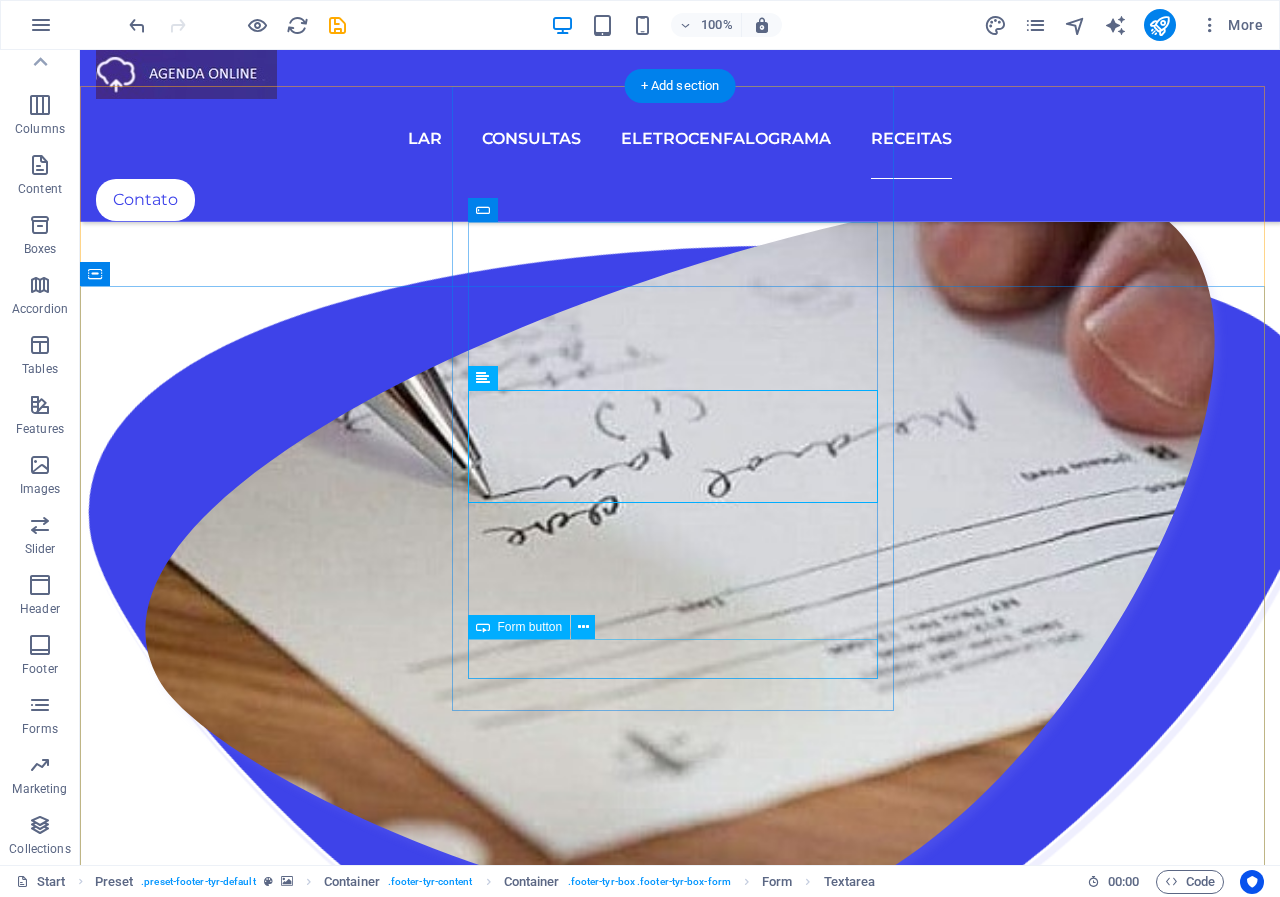 click on "Enviar" 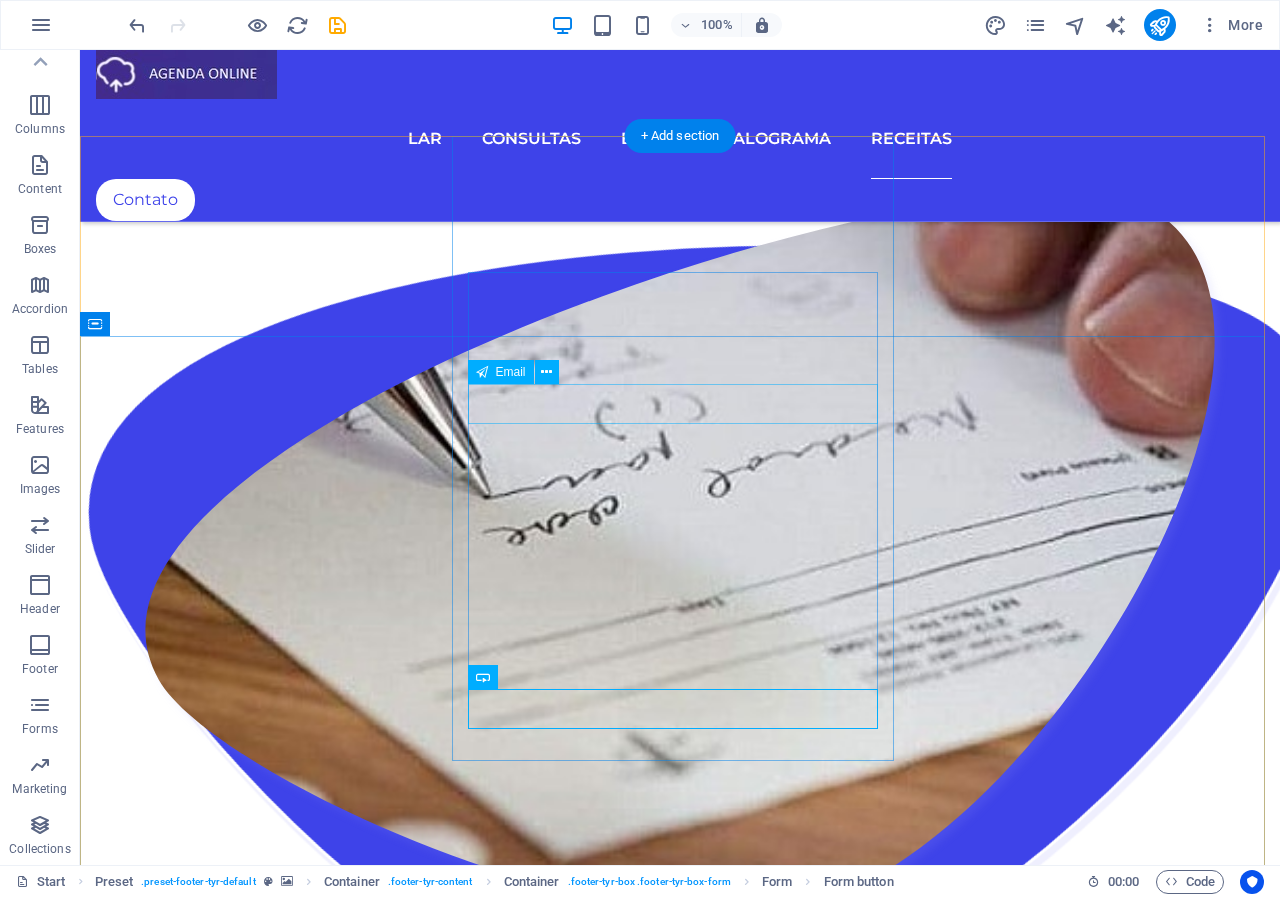 scroll, scrollTop: 3007, scrollLeft: 0, axis: vertical 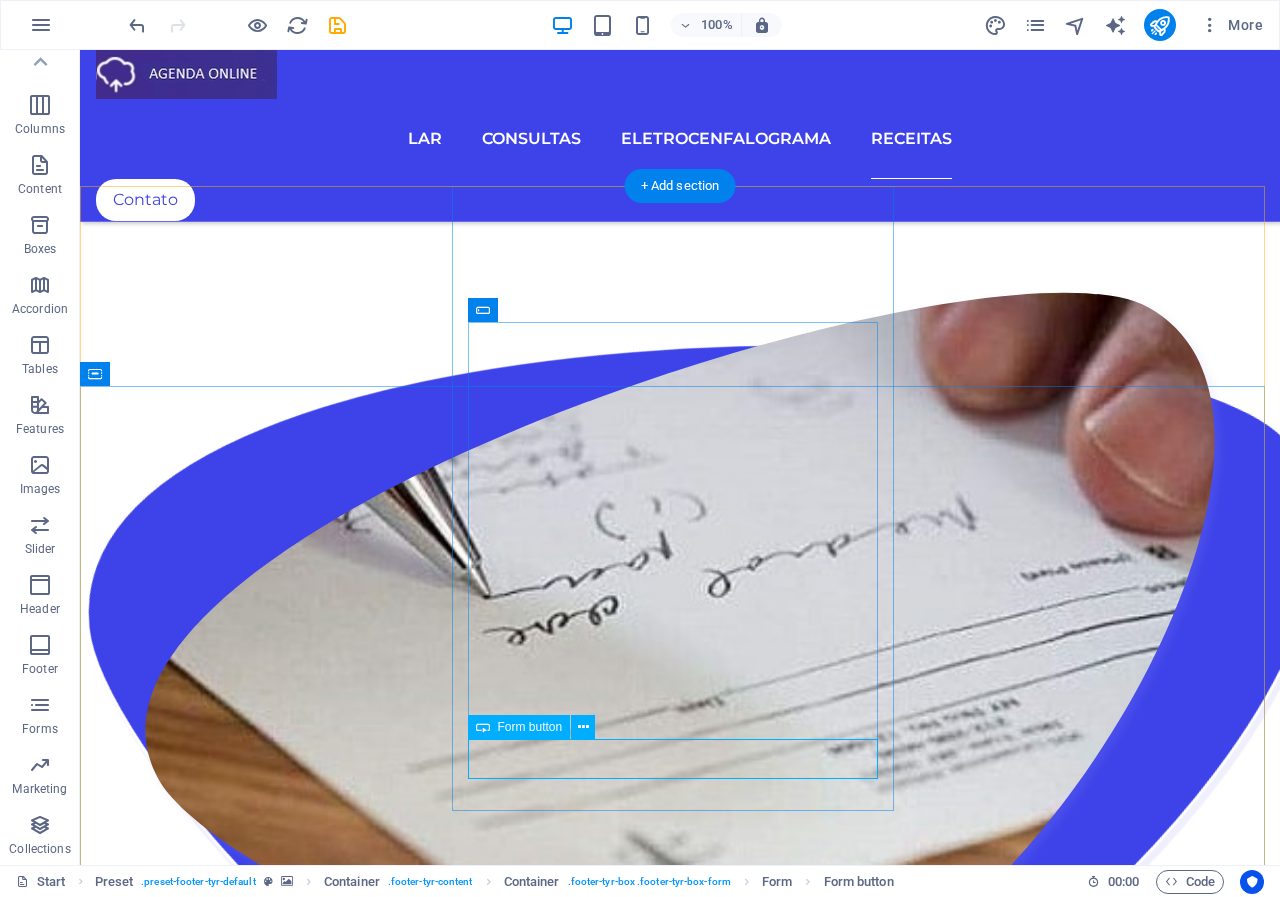 click on "Enviar" 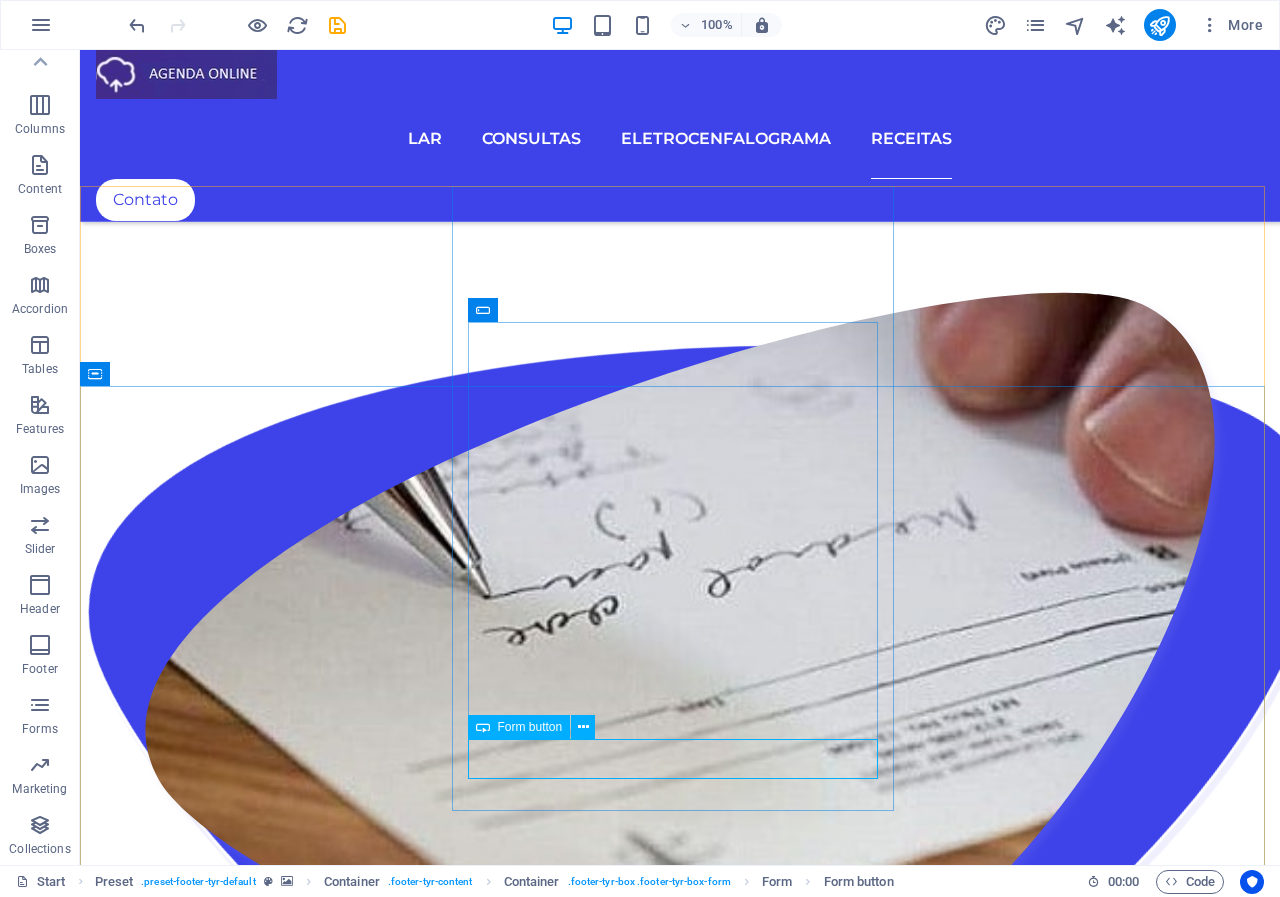 click on "Form button" at bounding box center (519, 727) 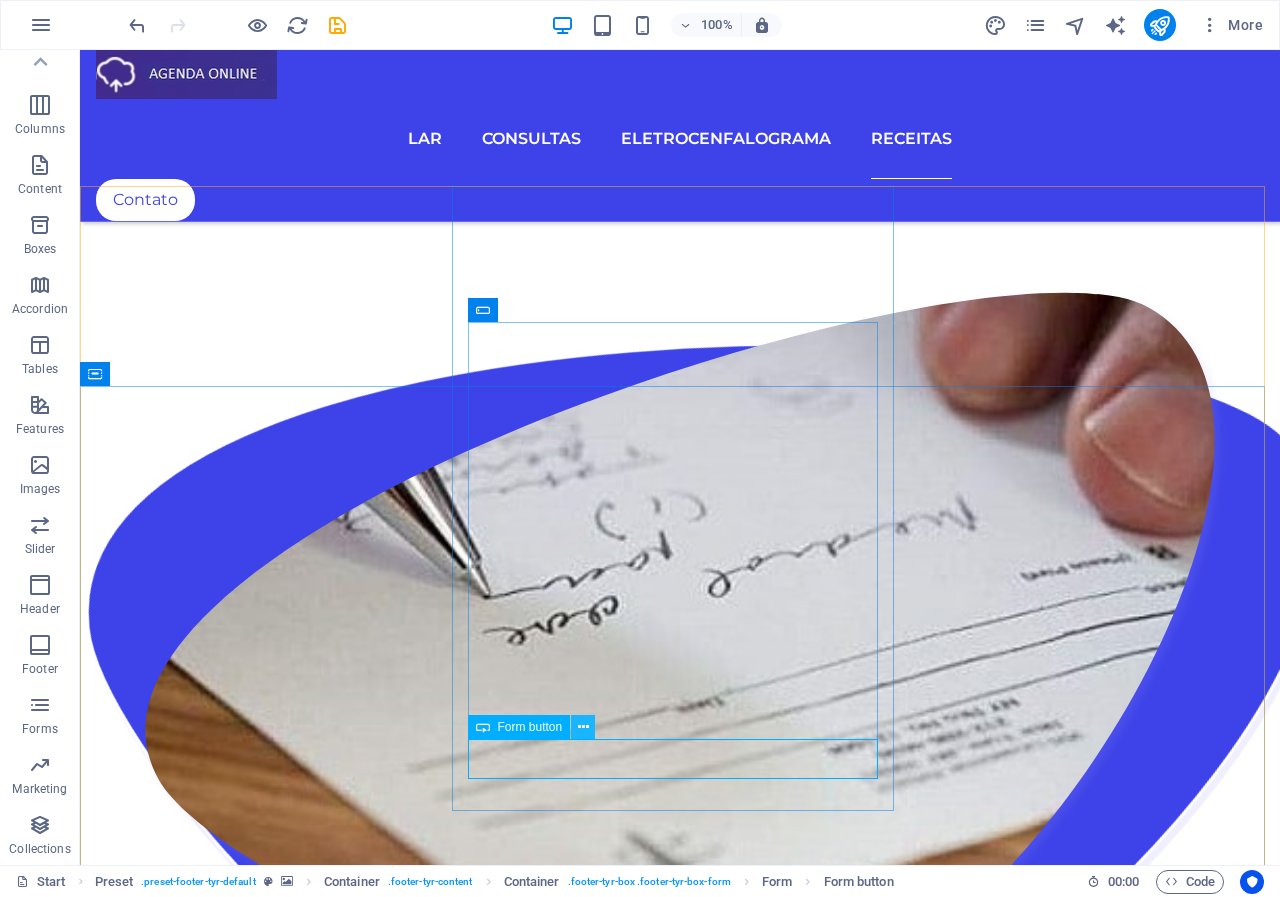 click at bounding box center [583, 727] 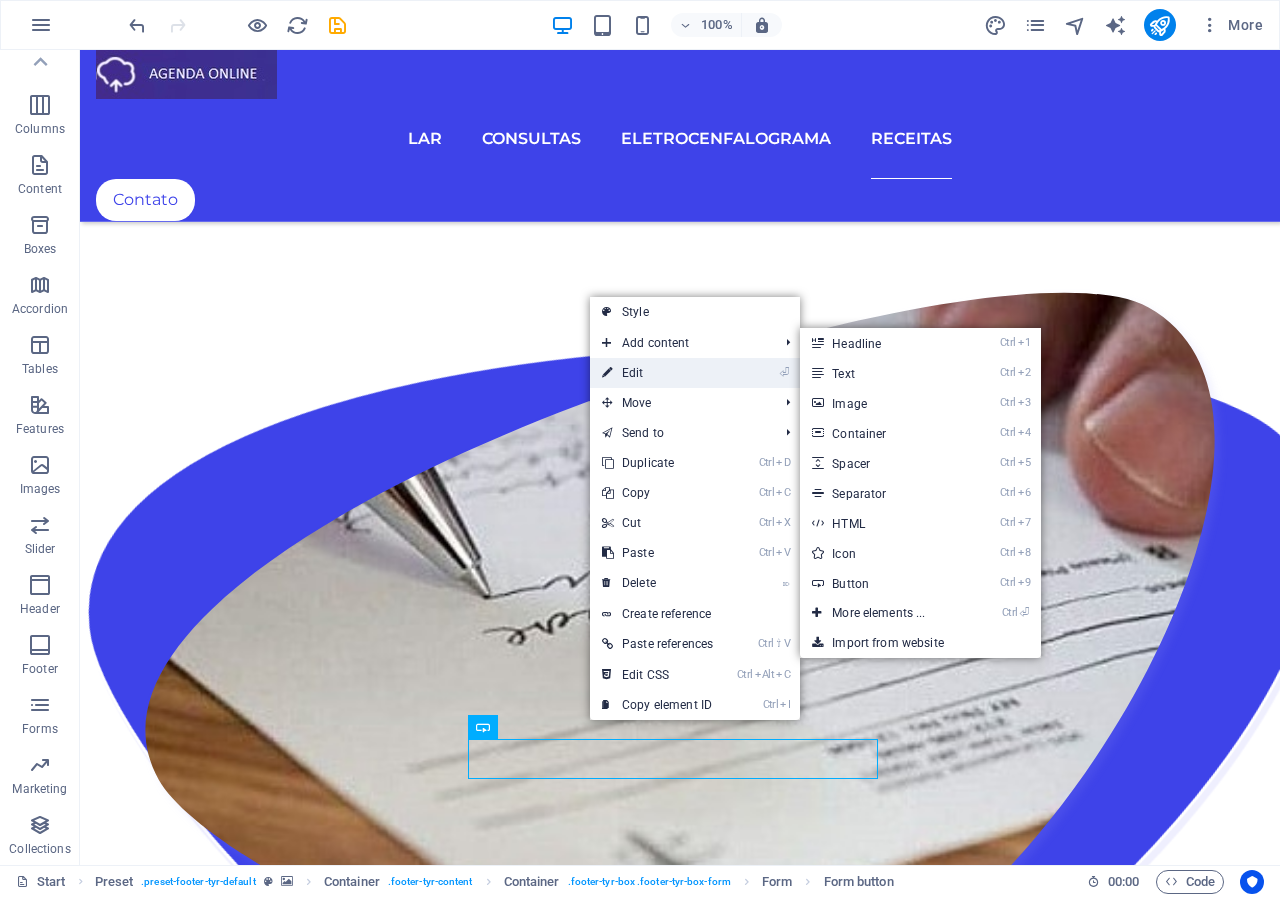click on "⏎  Edit" at bounding box center [657, 373] 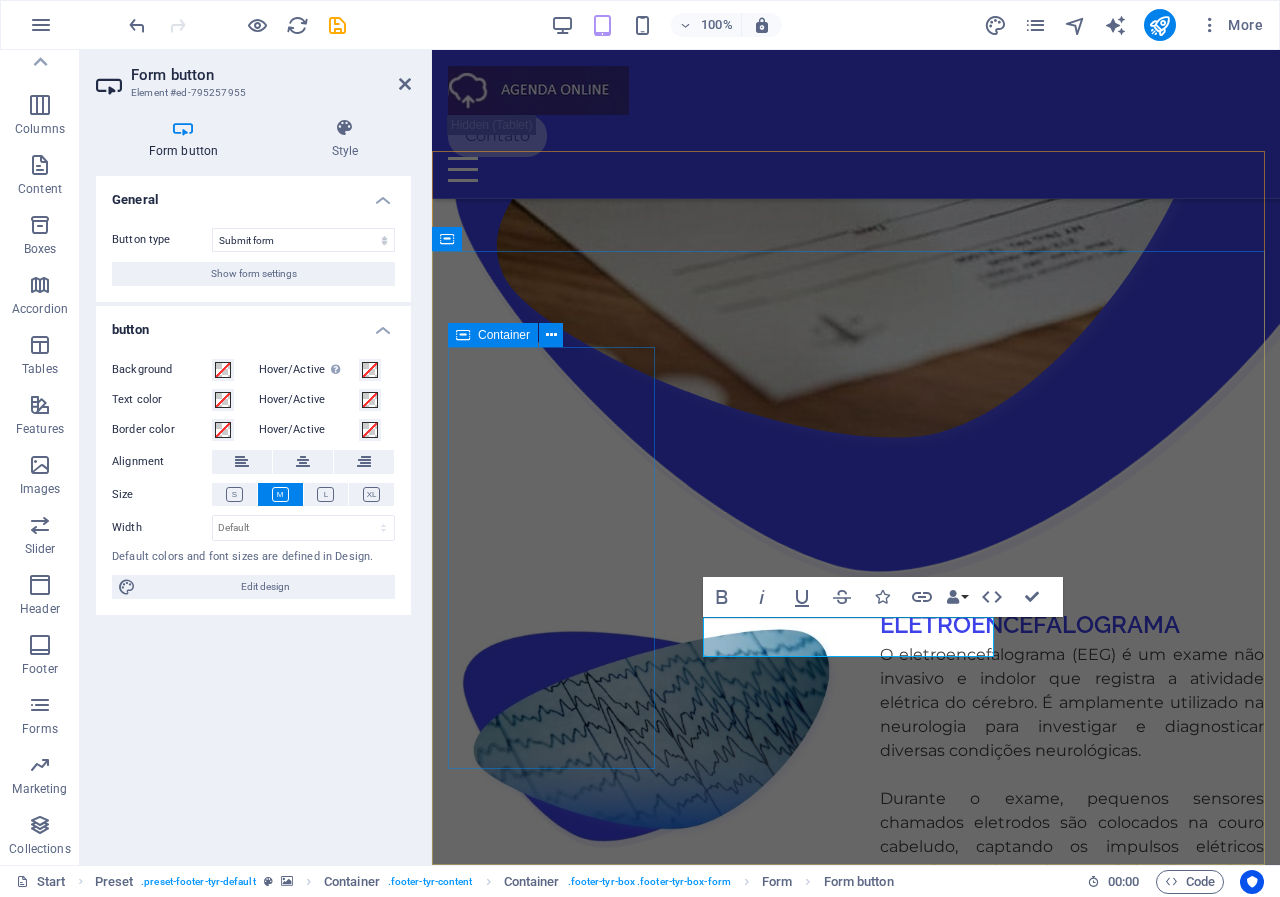 scroll, scrollTop: 4187, scrollLeft: 0, axis: vertical 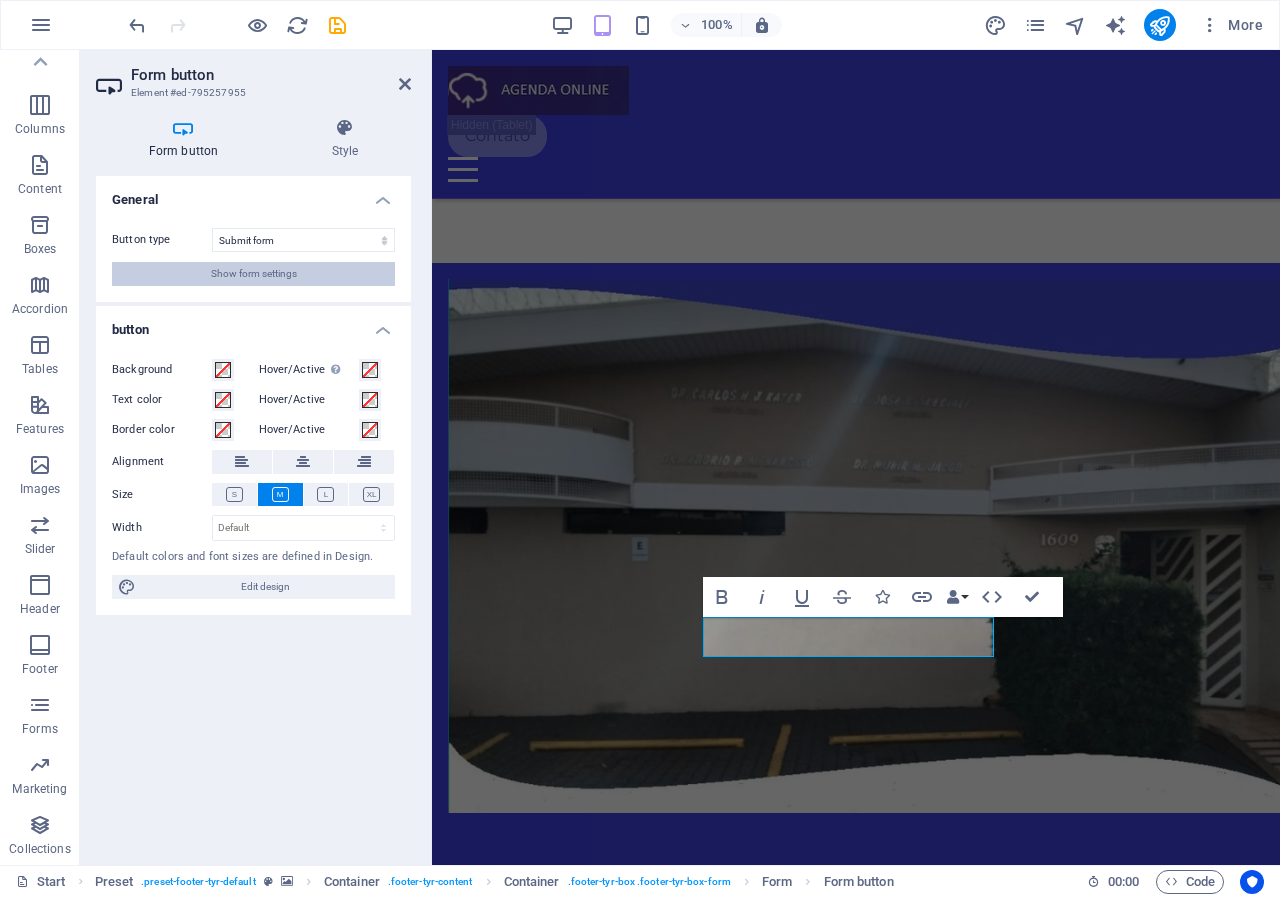 click on "Show form settings" at bounding box center (254, 274) 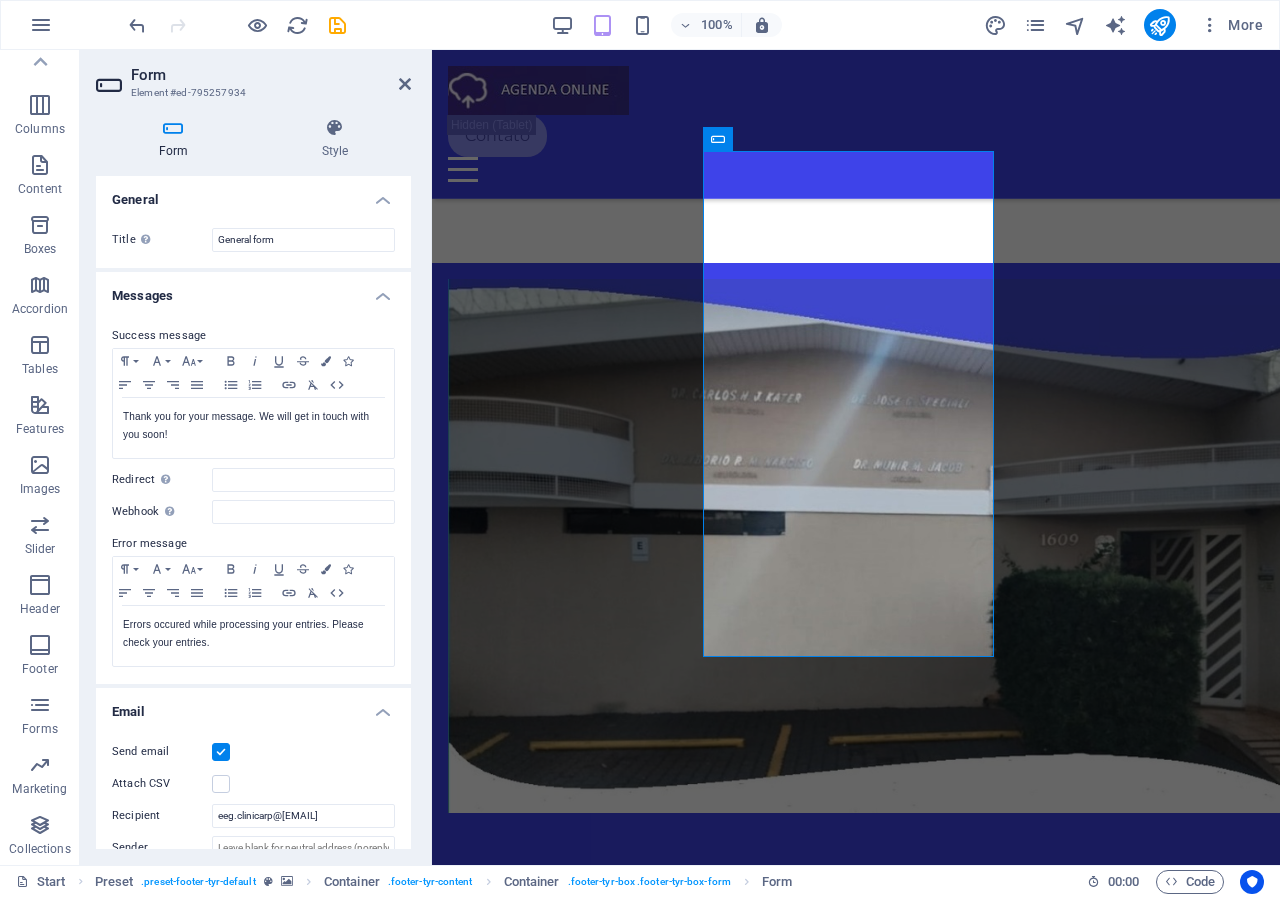 drag, startPoint x: 1246, startPoint y: 0, endPoint x: 420, endPoint y: 137, distance: 837.2843 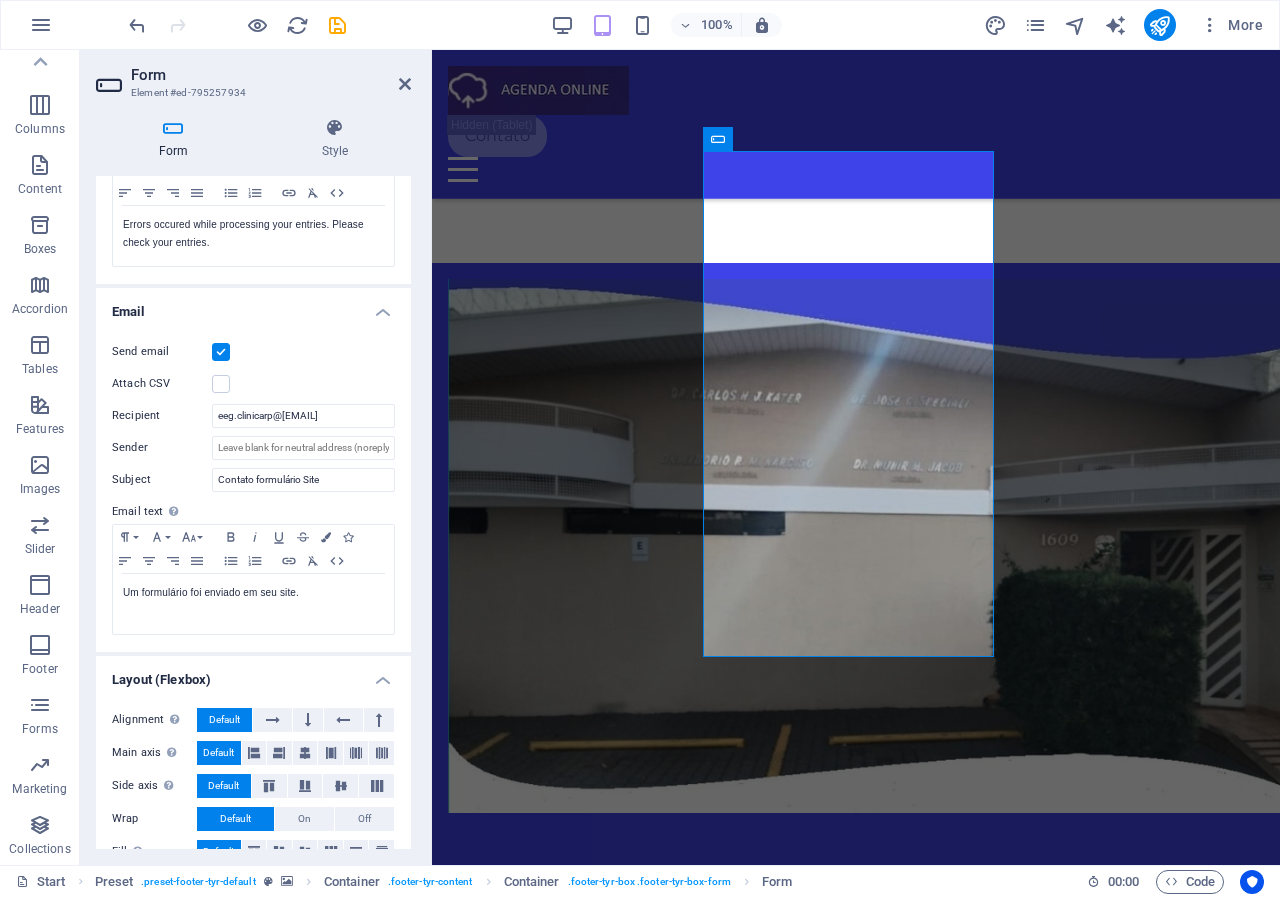 scroll, scrollTop: 432, scrollLeft: 0, axis: vertical 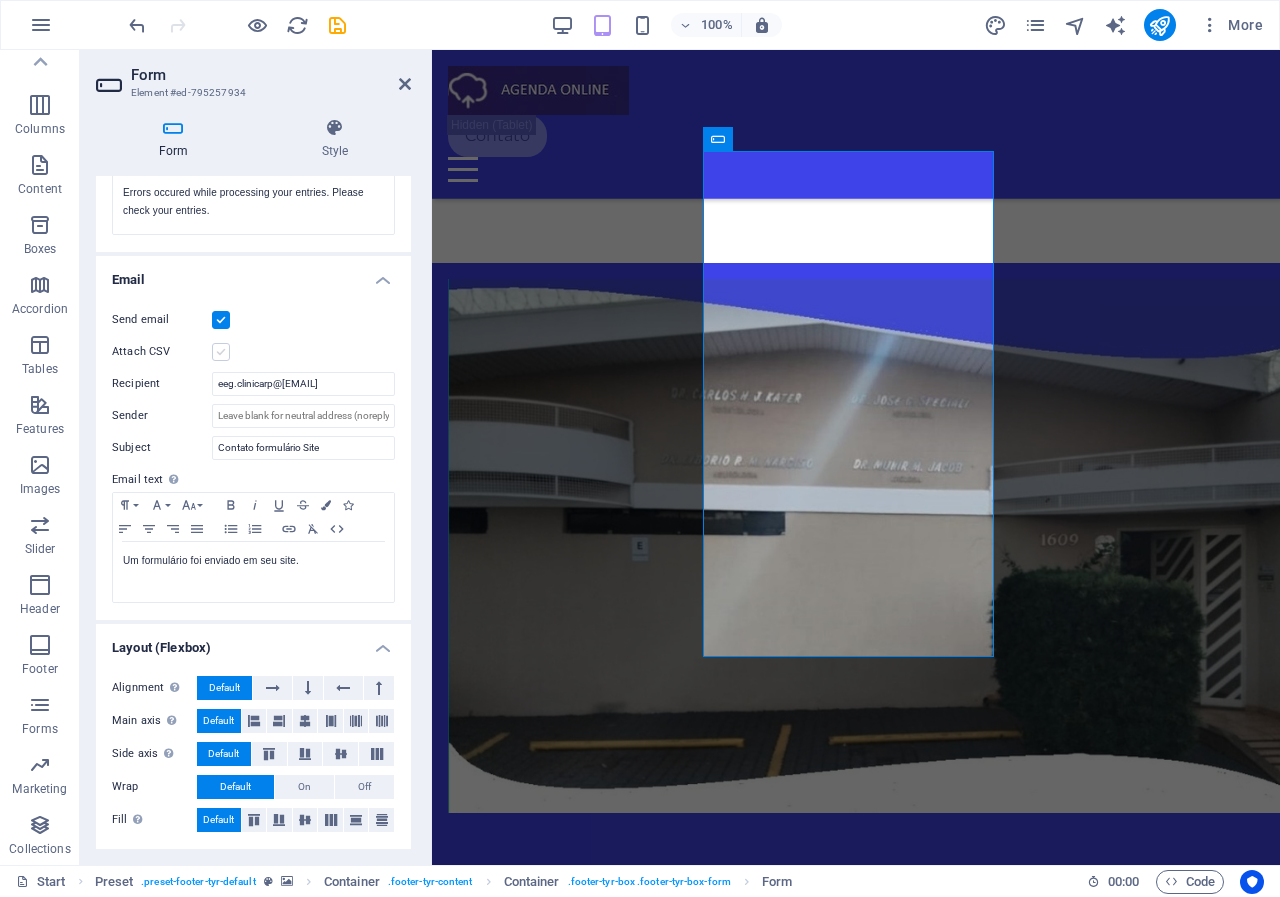 click at bounding box center (221, 352) 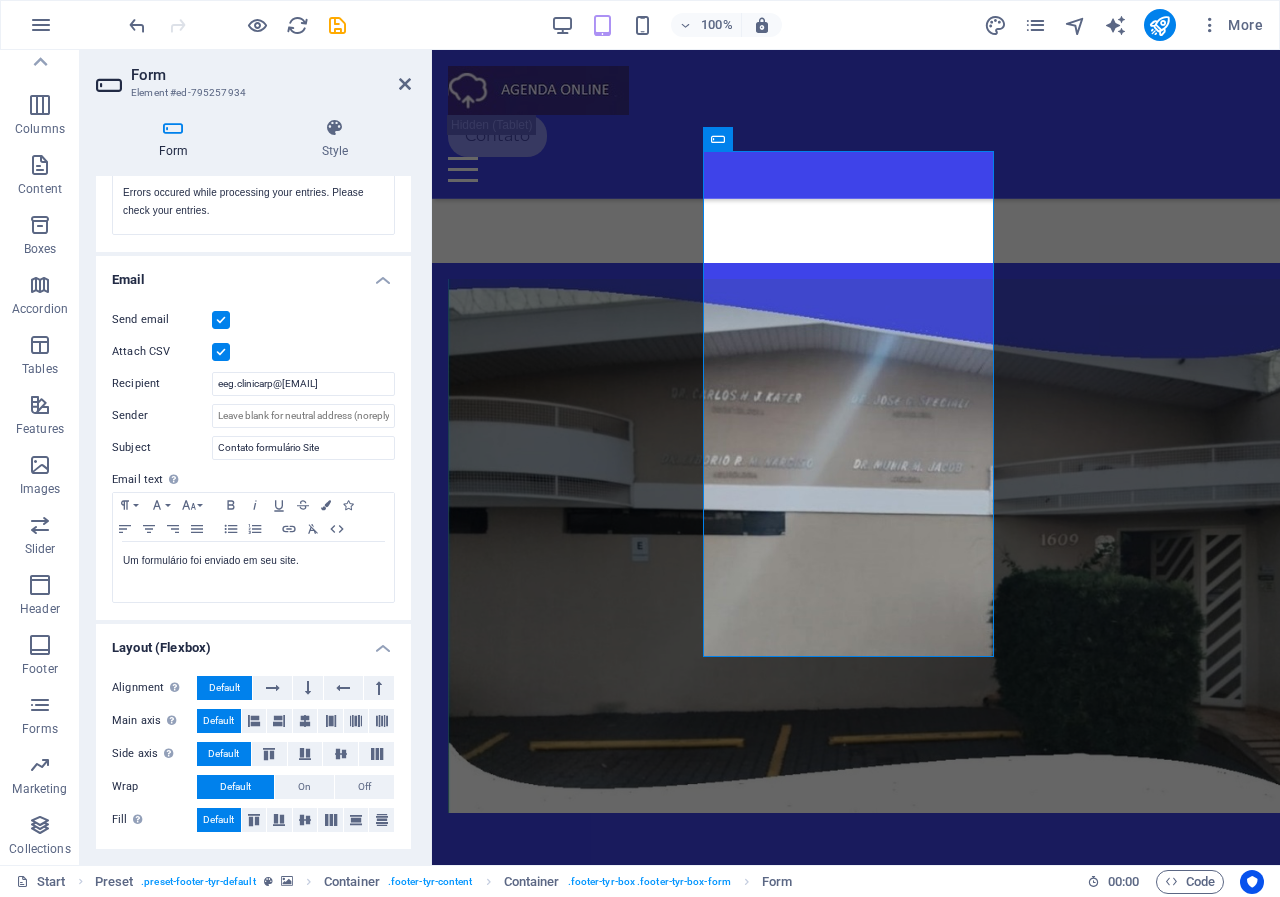 click at bounding box center [221, 352] 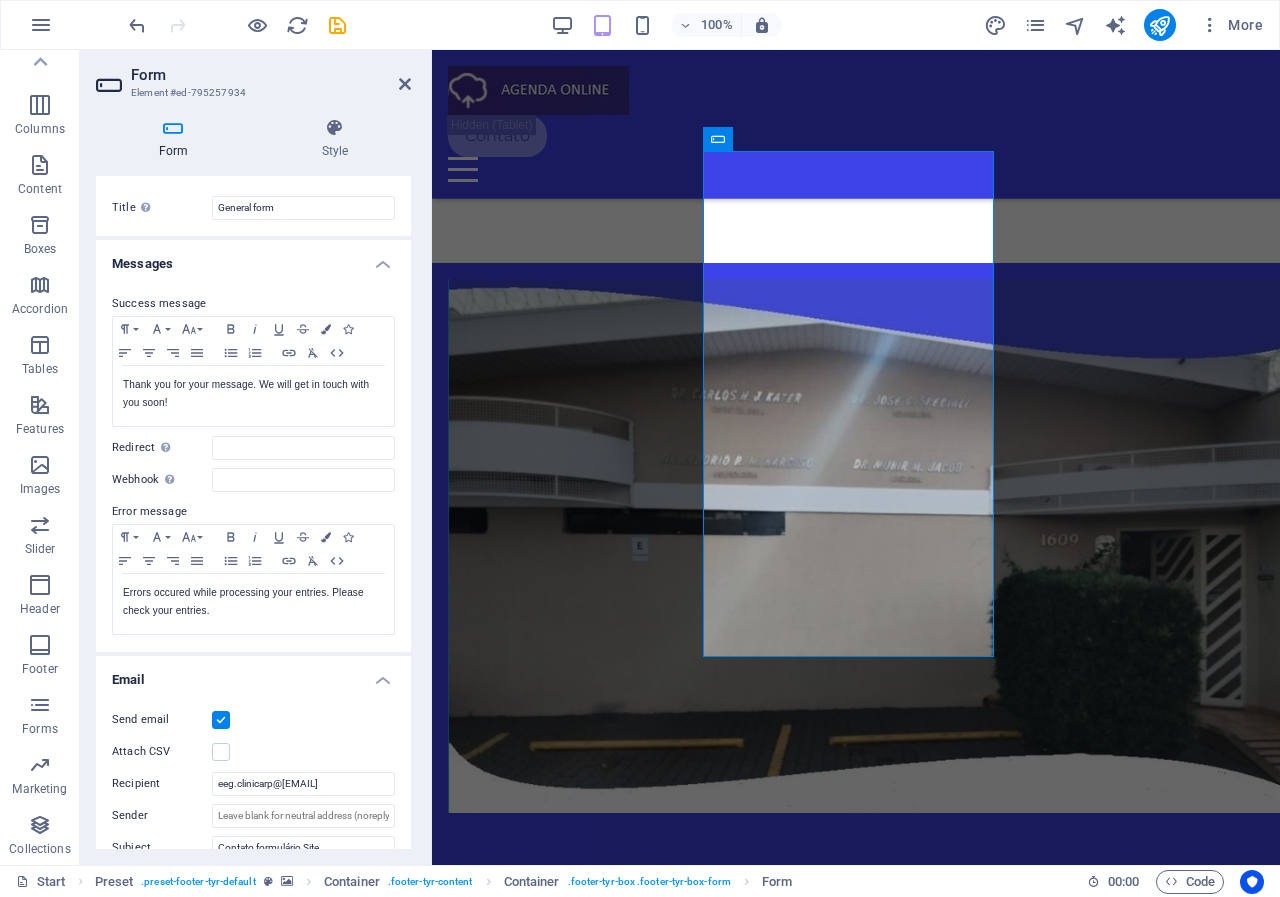 scroll, scrollTop: 0, scrollLeft: 0, axis: both 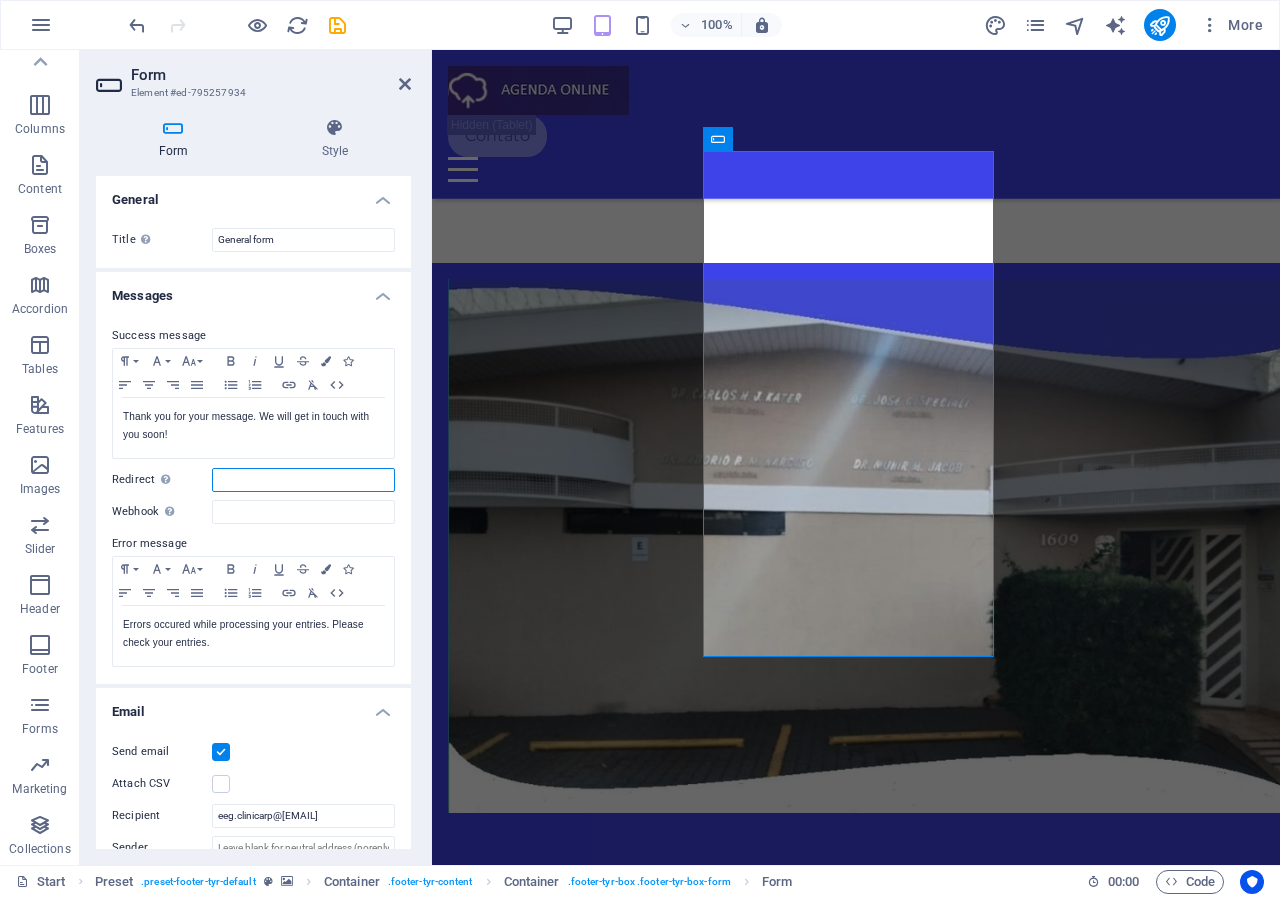 click on "Redirect Define a redirect target upon successful form submission; for example, a success page." at bounding box center [303, 480] 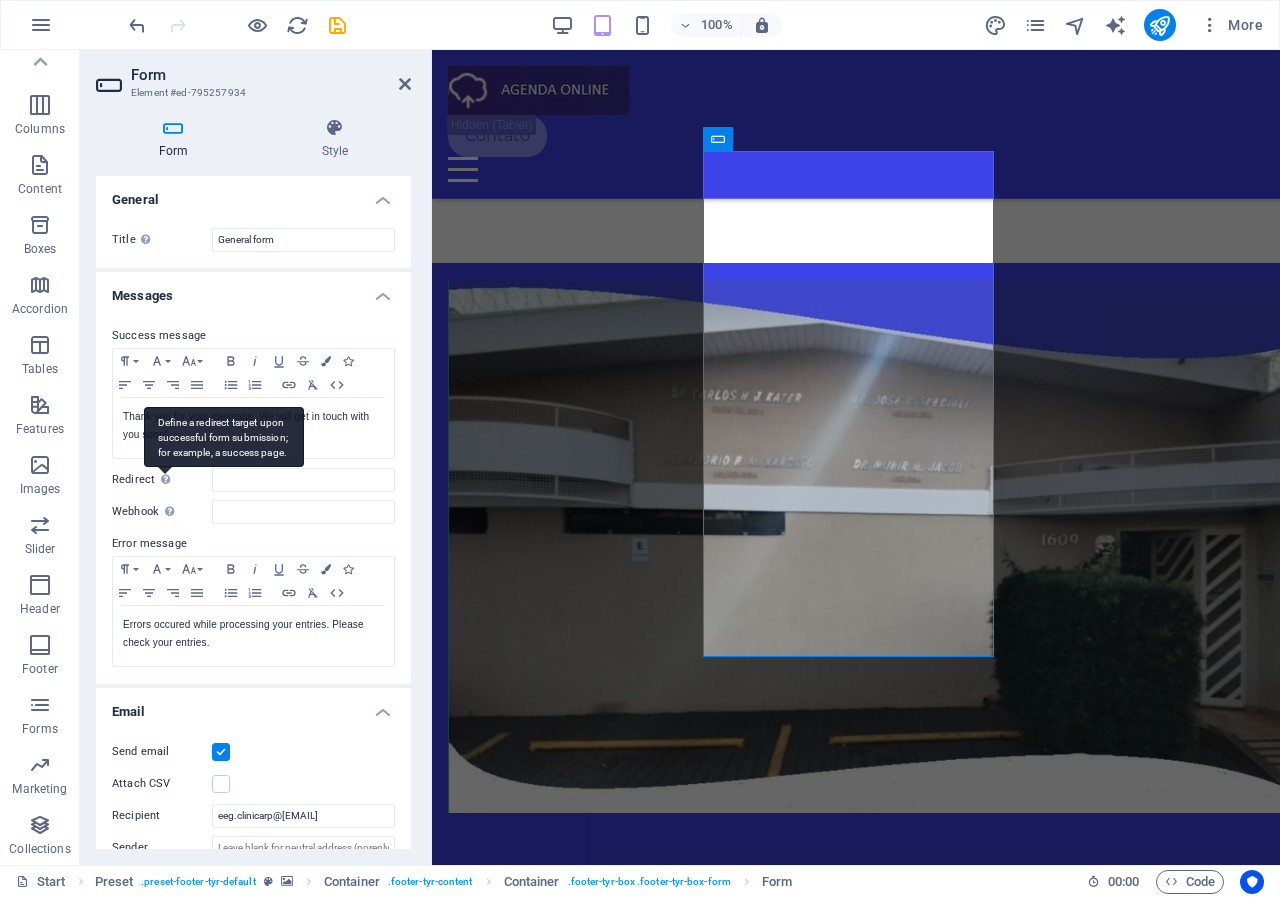 click on "Define a redirect target upon successful form submission; for example, a success page." at bounding box center [224, 437] 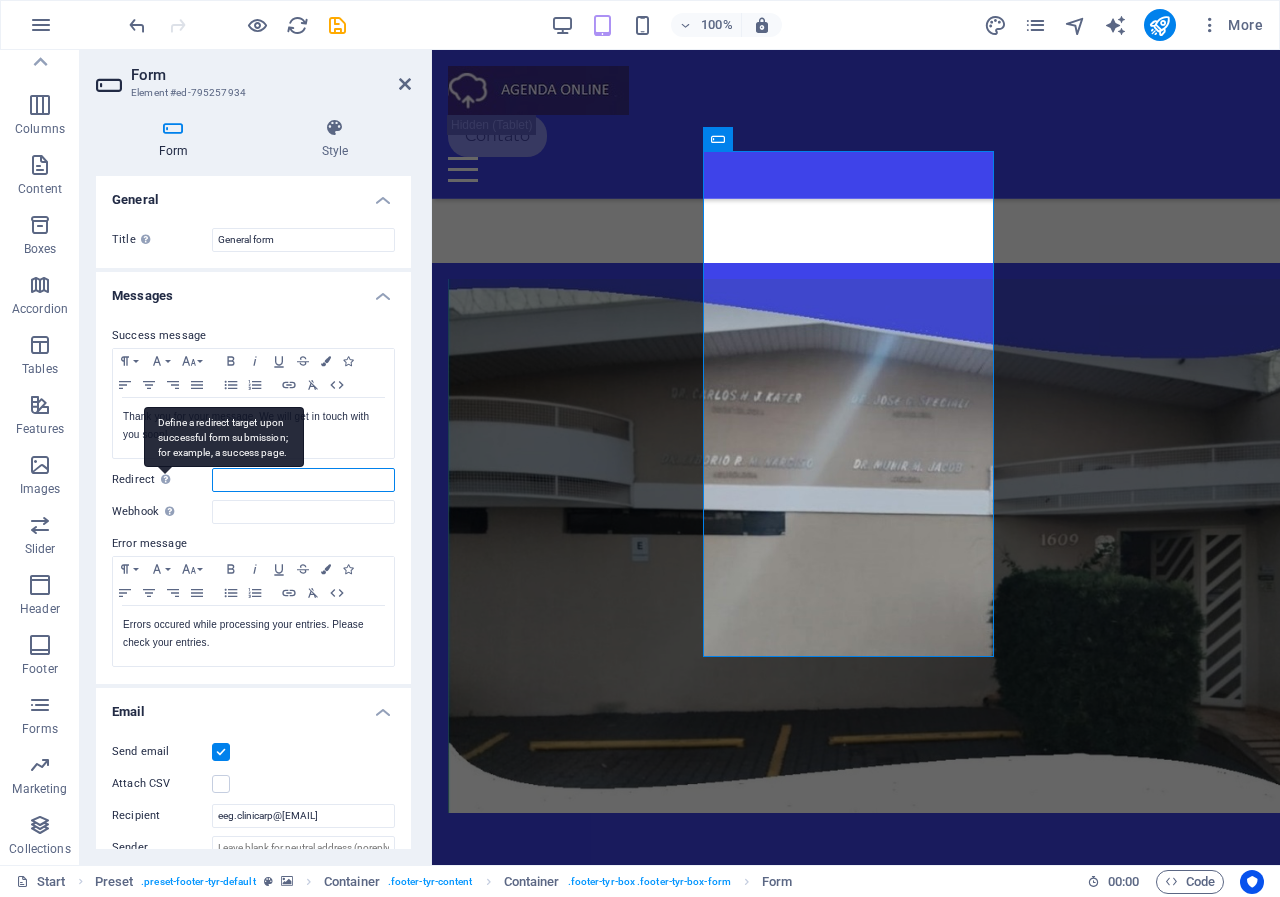 click on "Redirect Define a redirect target upon successful form submission; for example, a success page." at bounding box center (303, 480) 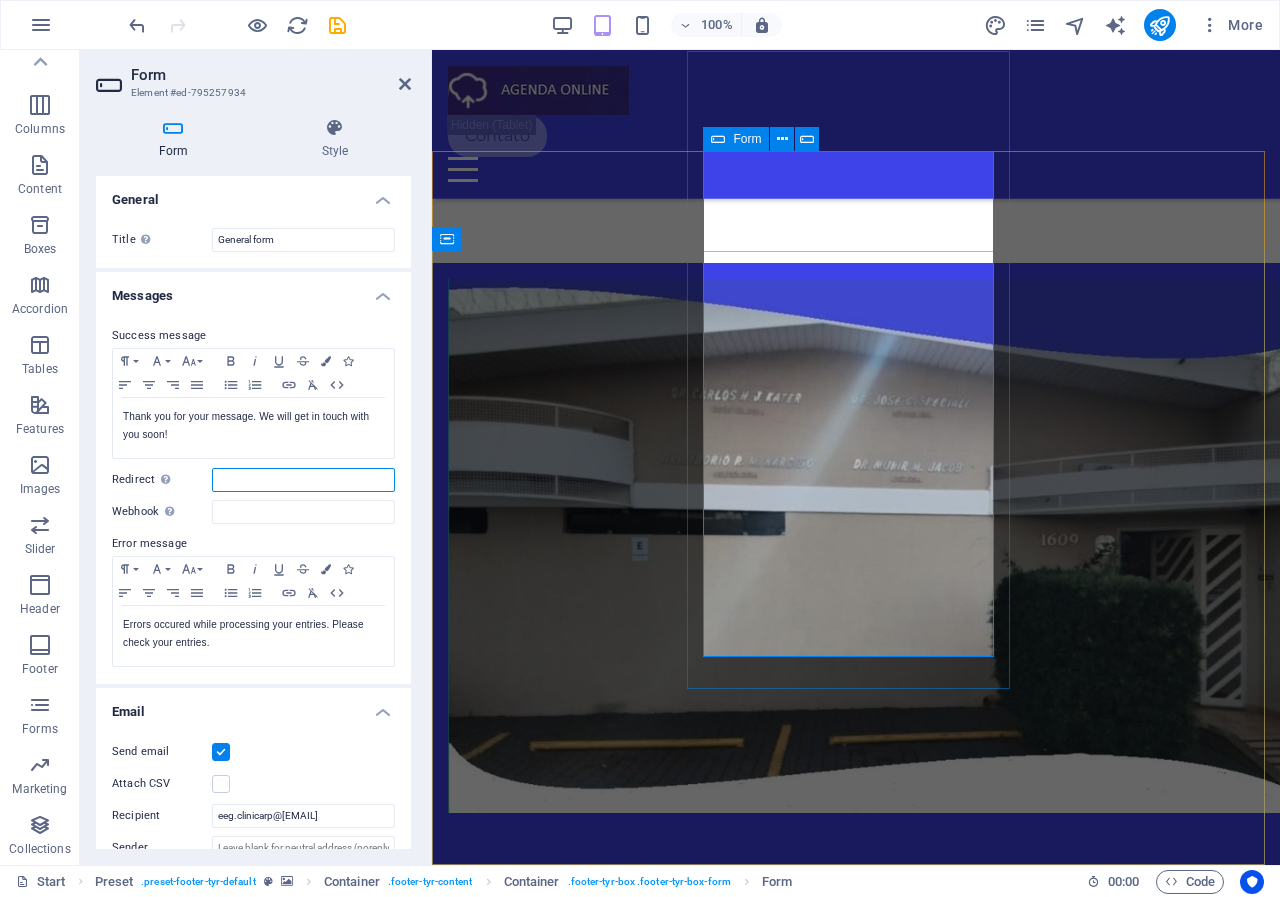 click at bounding box center (718, 139) 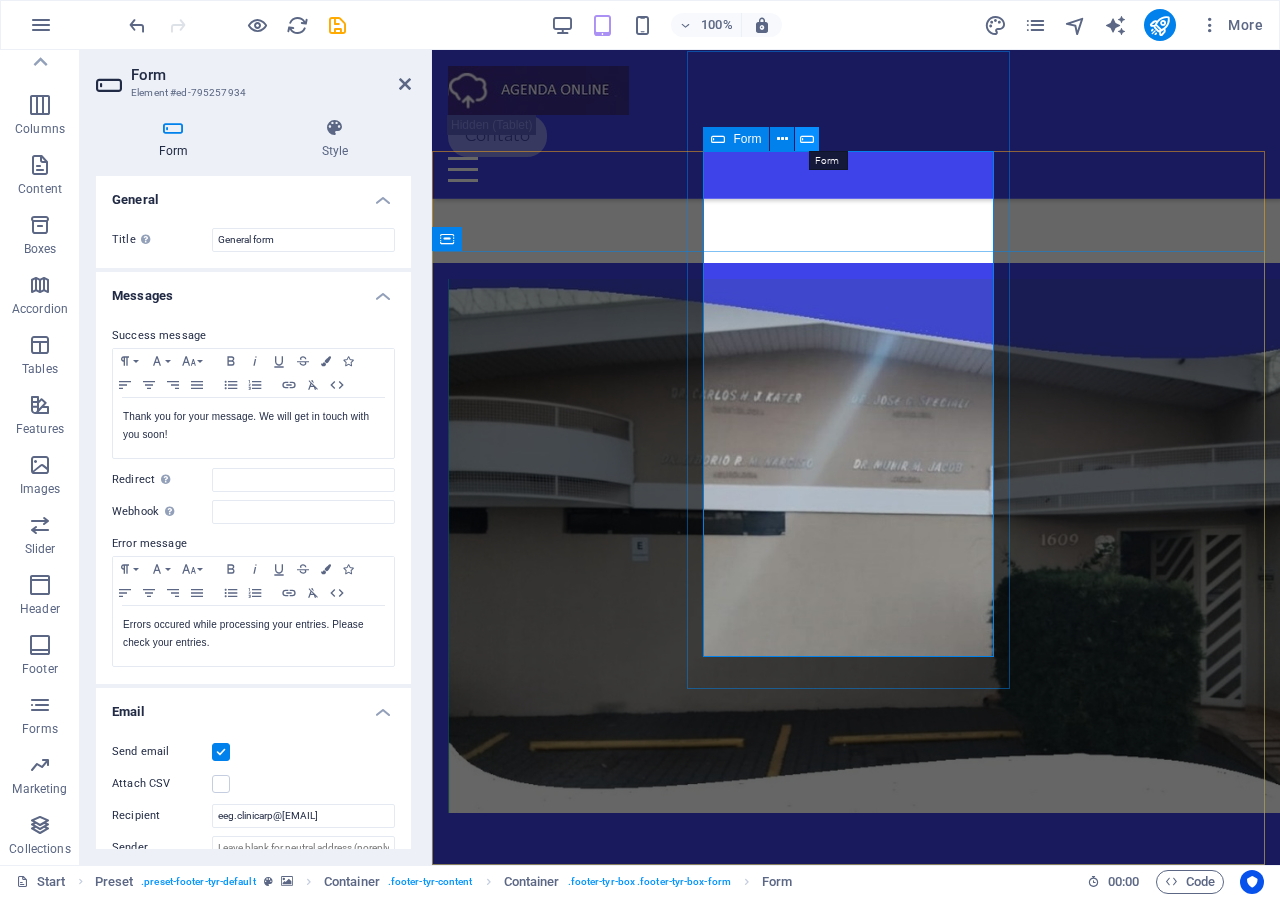 click at bounding box center [807, 139] 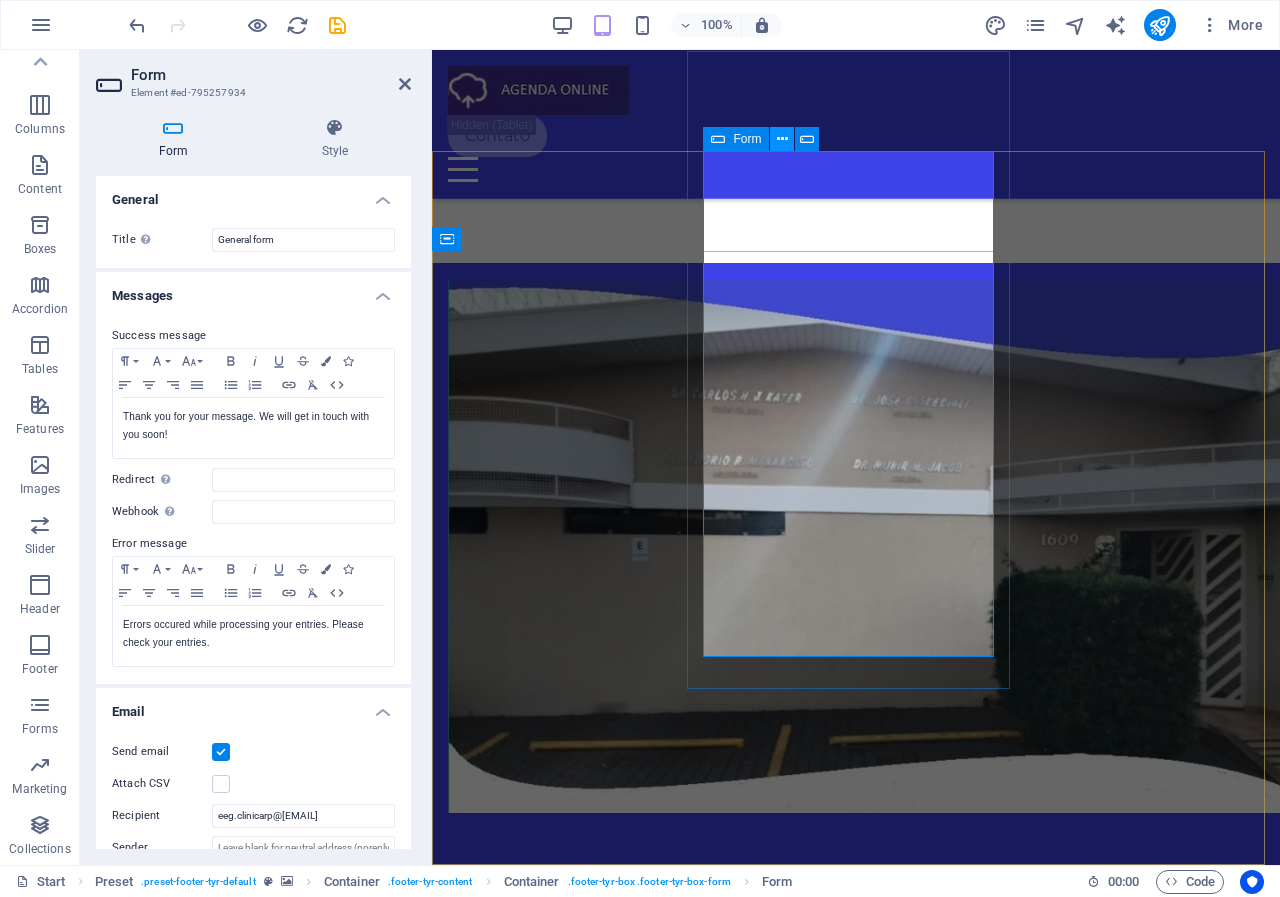 click at bounding box center [782, 139] 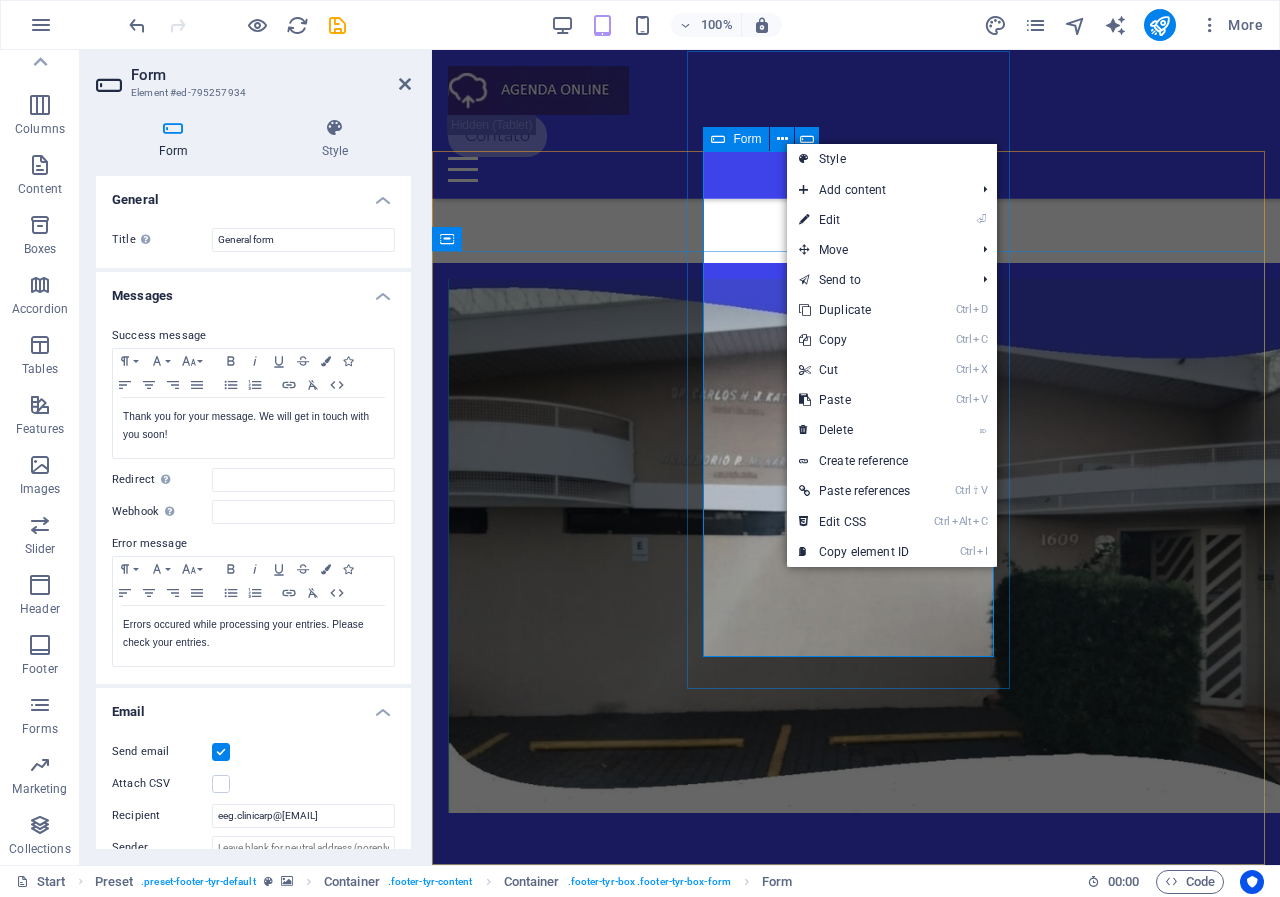 click on "Form" at bounding box center (747, 139) 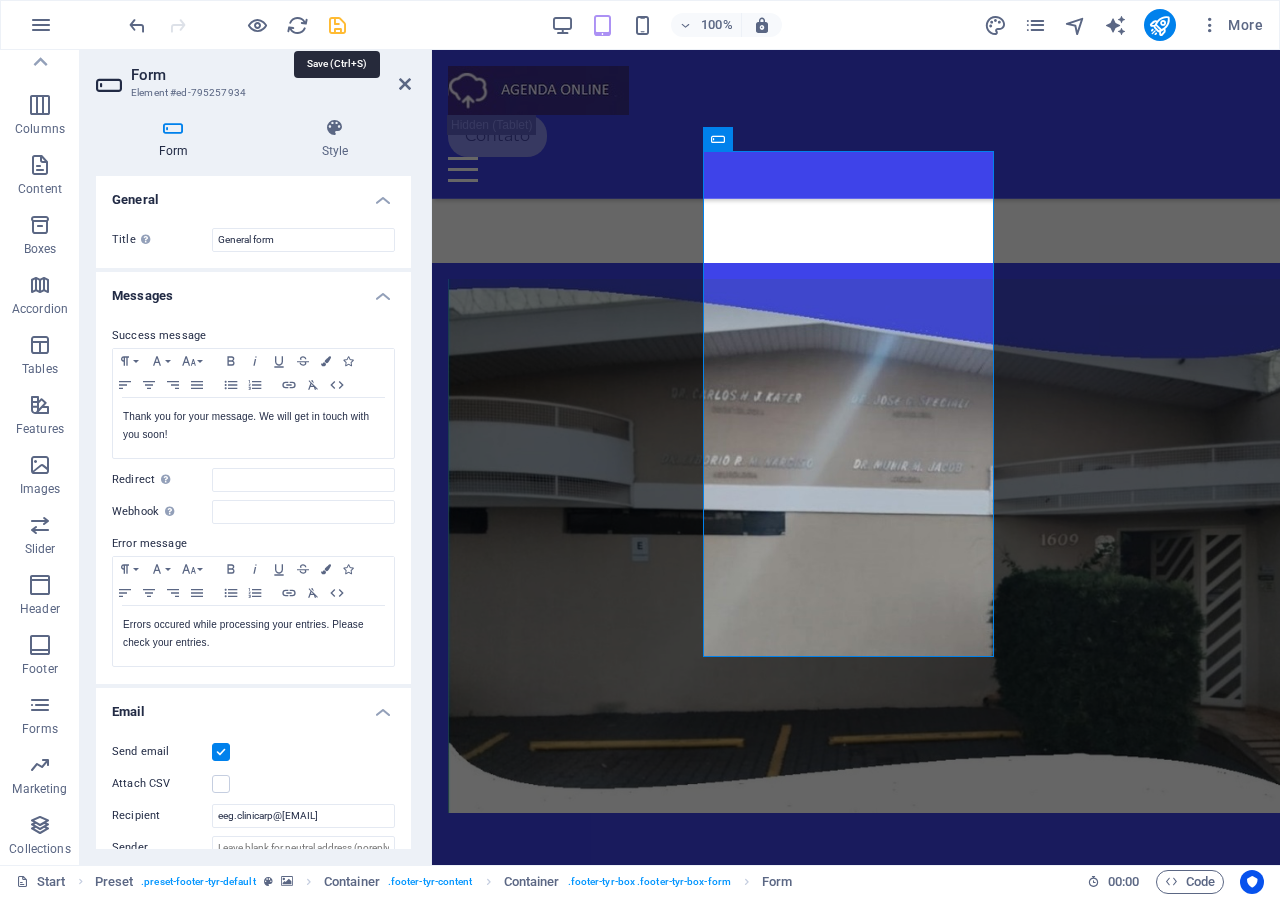 click at bounding box center (337, 25) 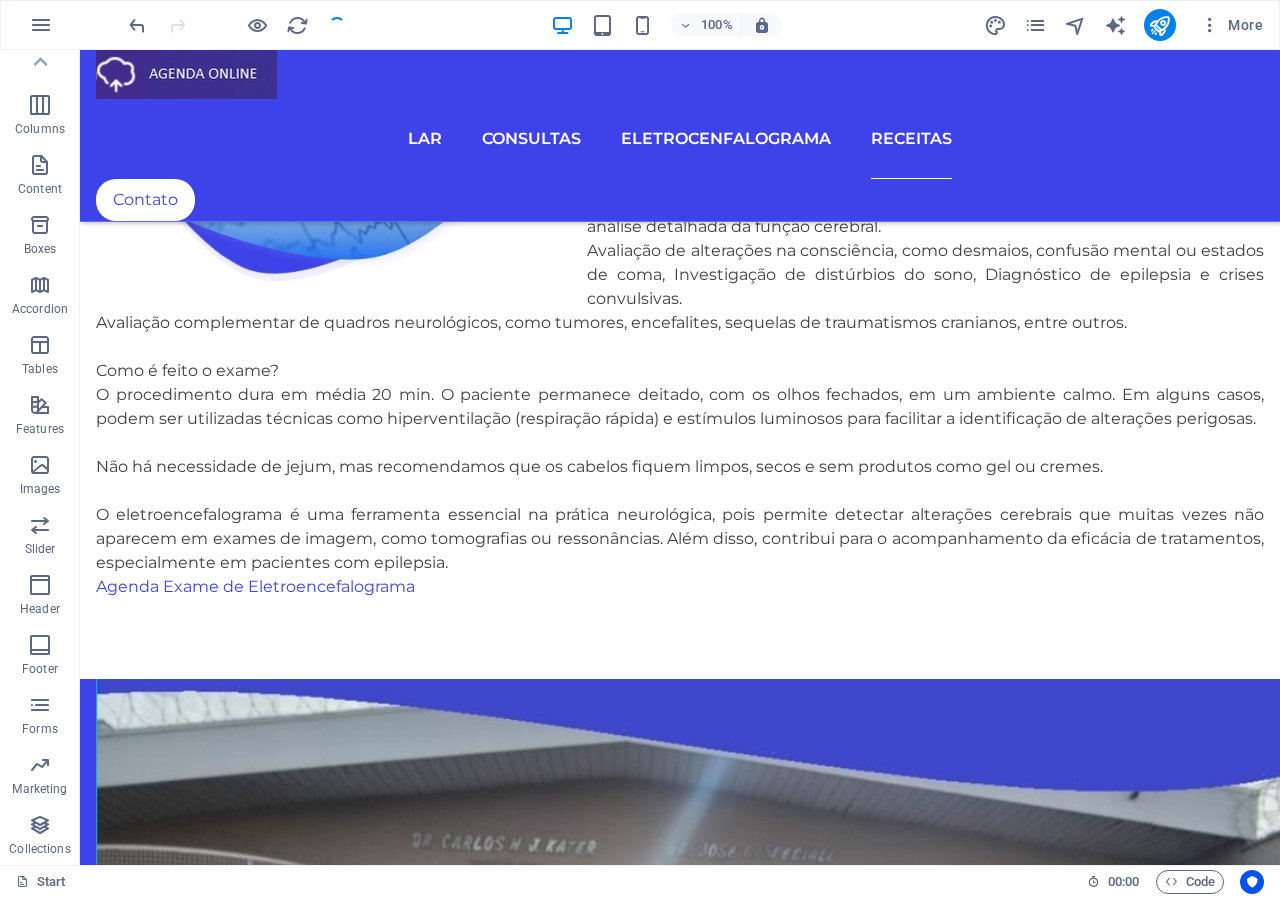 scroll, scrollTop: 3129, scrollLeft: 0, axis: vertical 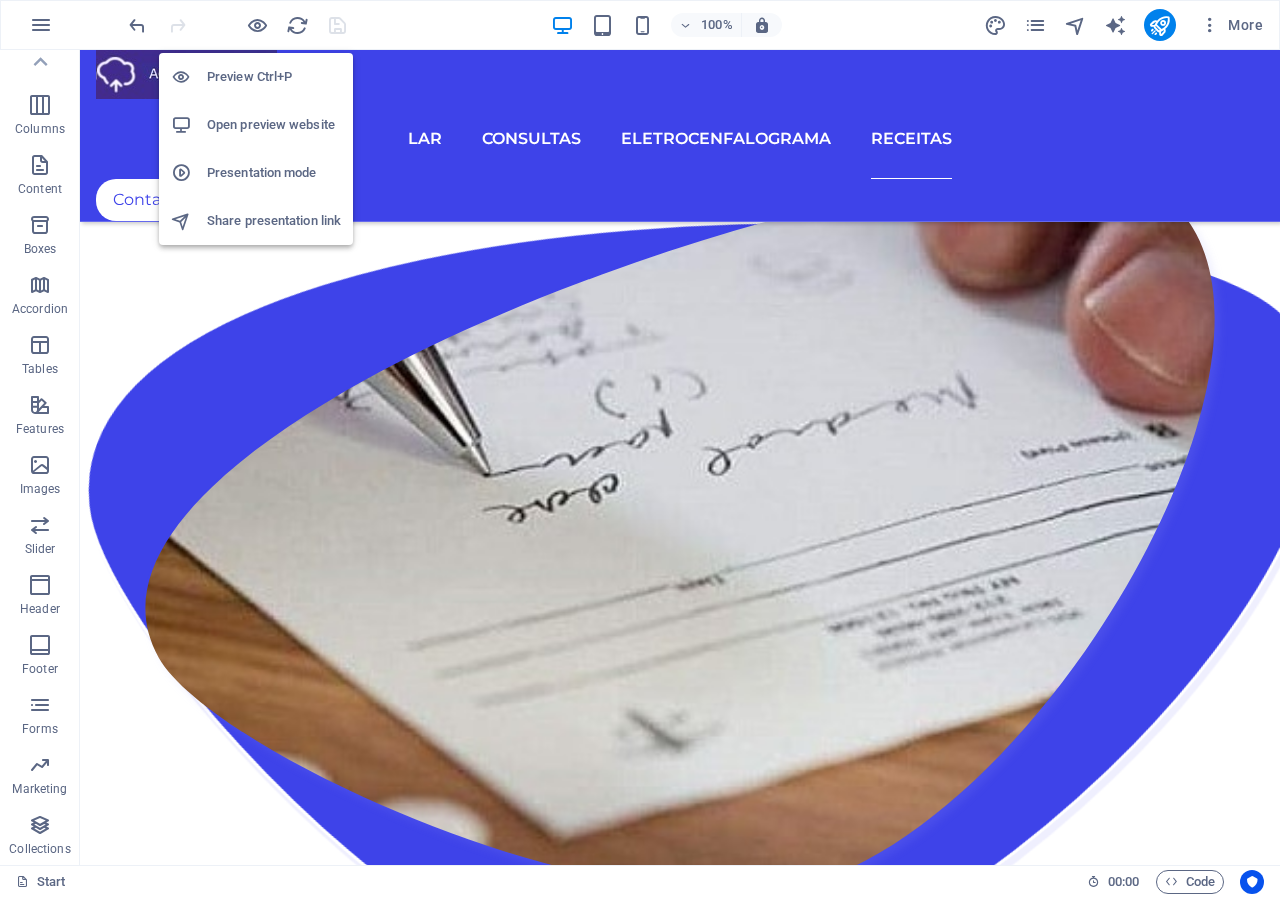 click on "Open preview website" at bounding box center (274, 125) 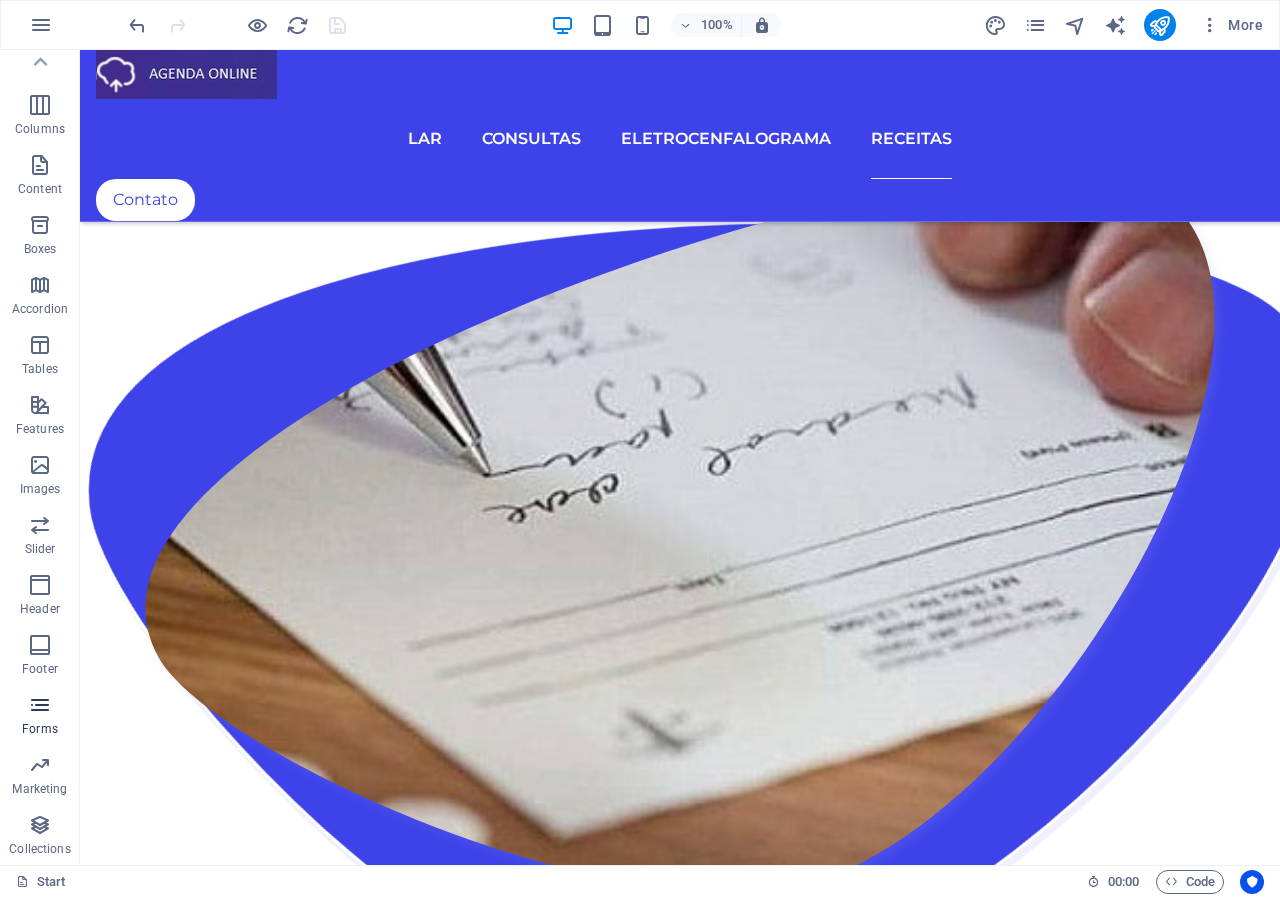 click at bounding box center [40, 705] 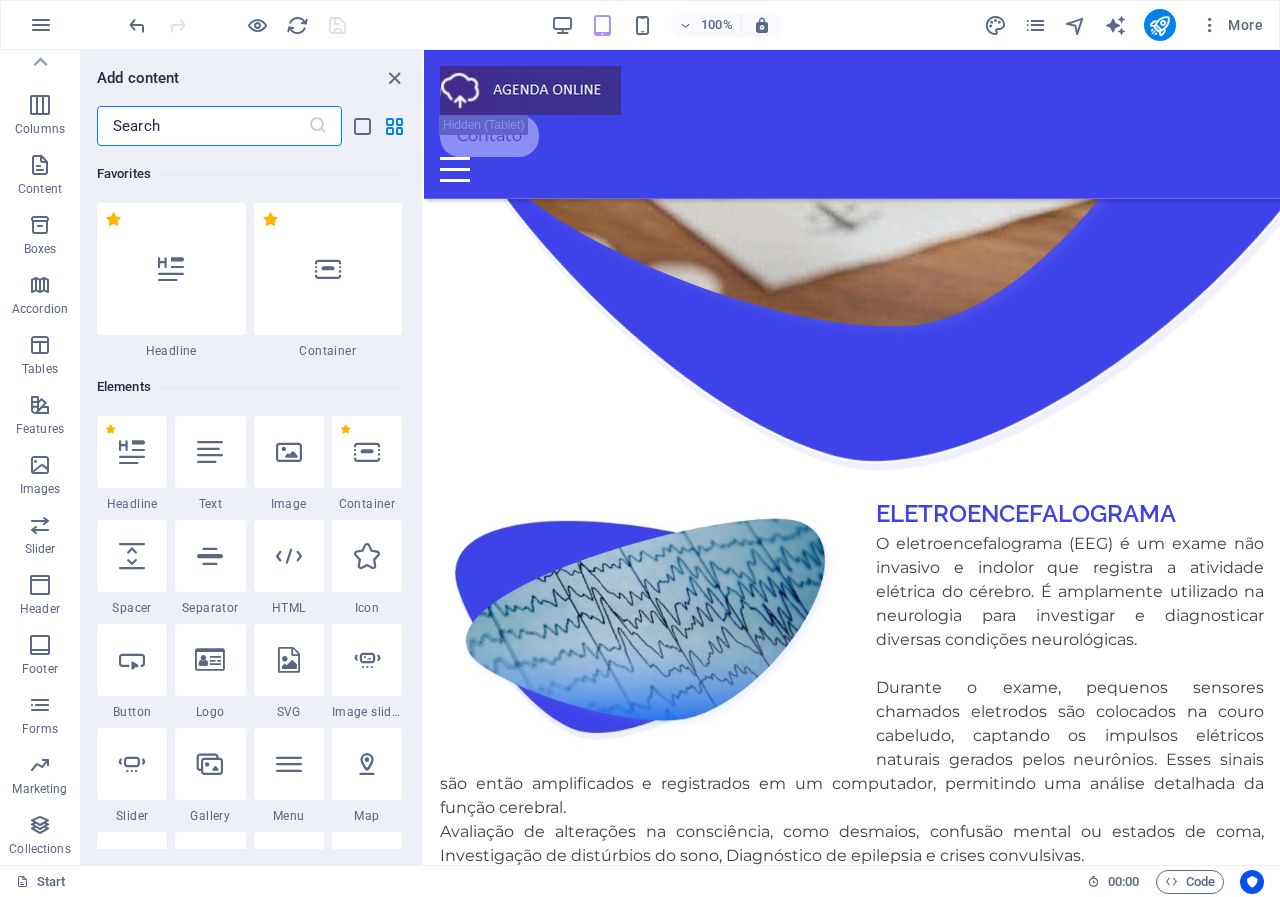 scroll, scrollTop: 4198, scrollLeft: 0, axis: vertical 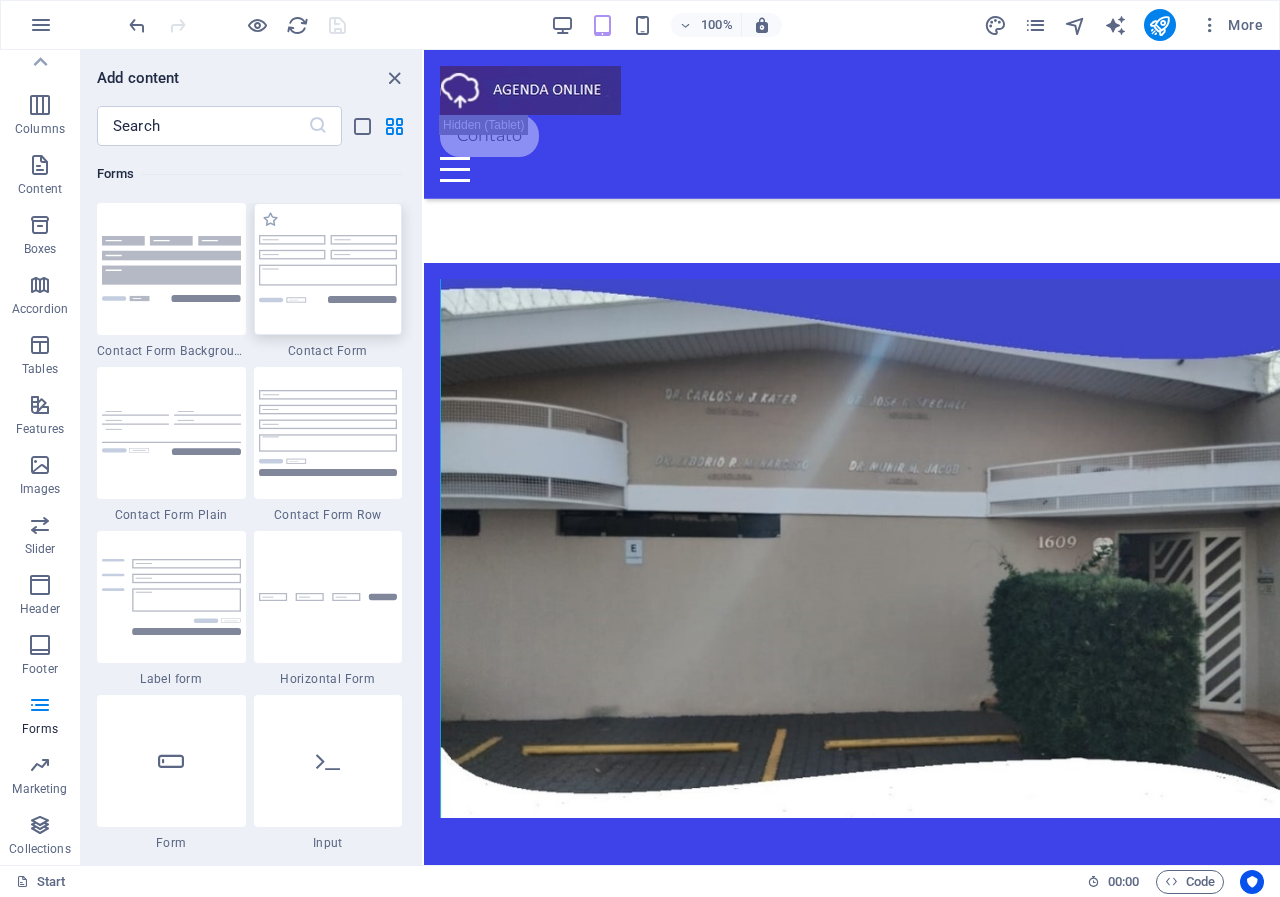 click at bounding box center (328, 268) 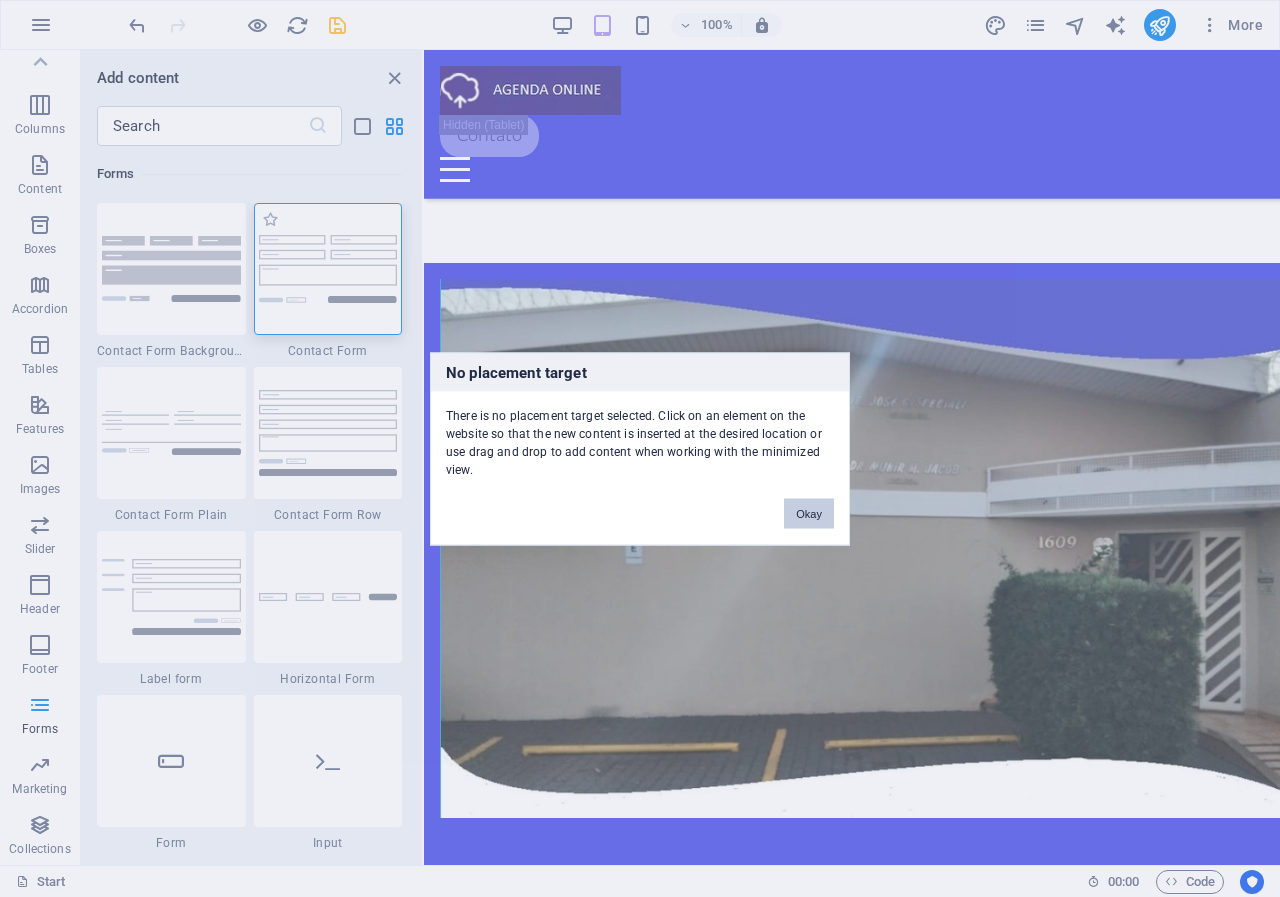 click on "No placement target There is no placement target selected. Click on an element on the website so that the new content is inserted at the desired location or use drag and drop to add content when working with the minimized view. Okay" at bounding box center [640, 448] 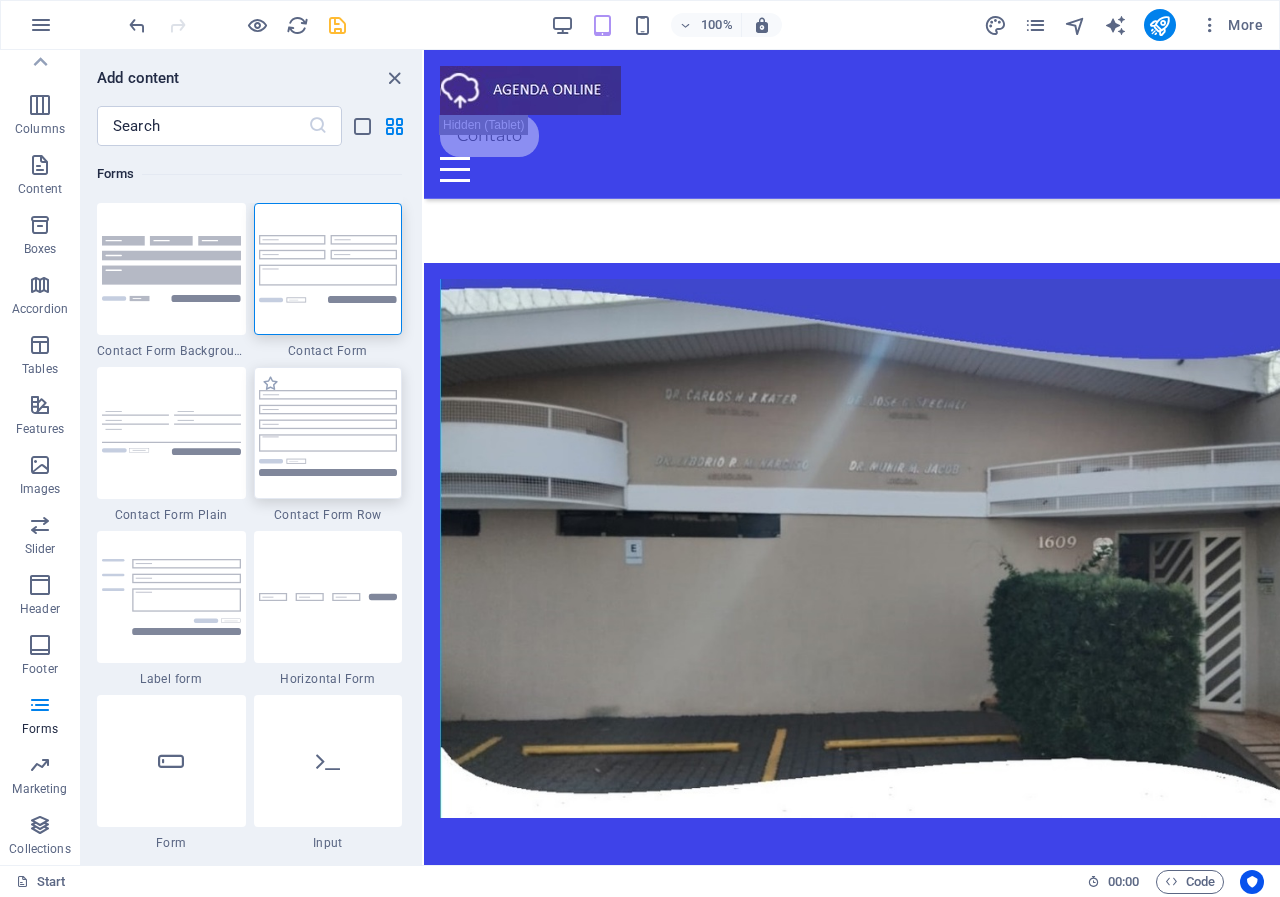 click at bounding box center [328, 432] 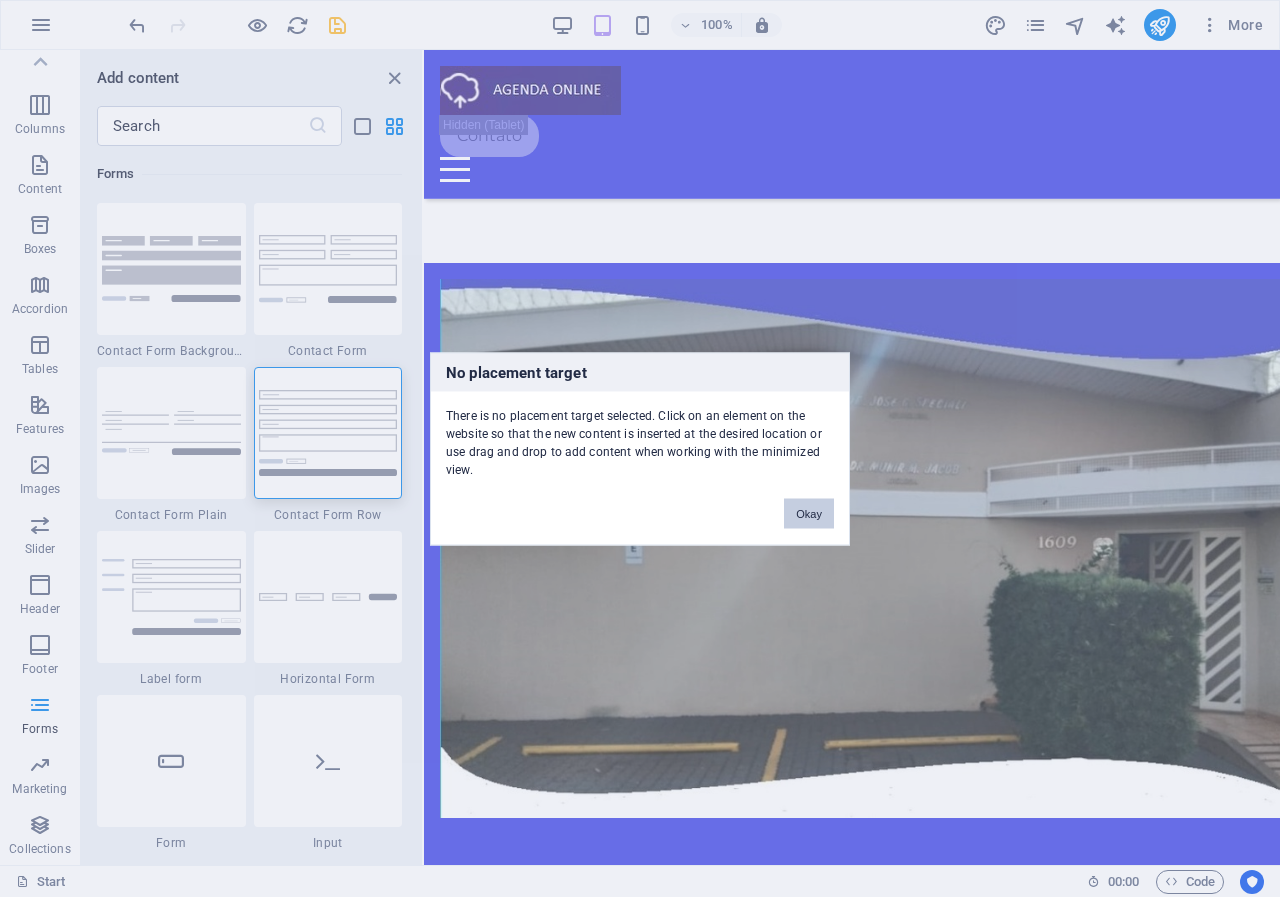 click on "No placement target There is no placement target selected. Click on an element on the website so that the new content is inserted at the desired location or use drag and drop to add content when working with the minimized view. Okay" at bounding box center [640, 448] 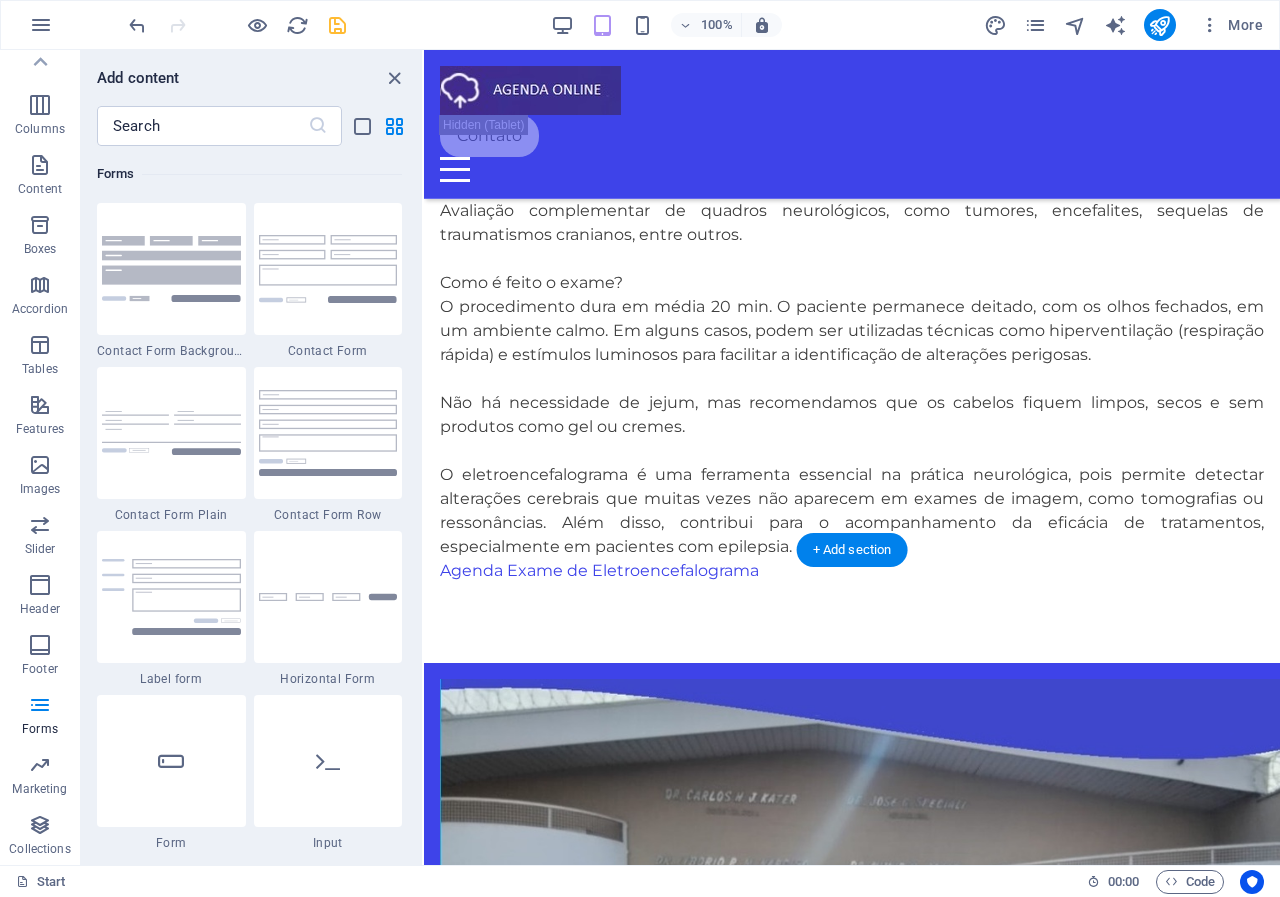 scroll, scrollTop: 4198, scrollLeft: 0, axis: vertical 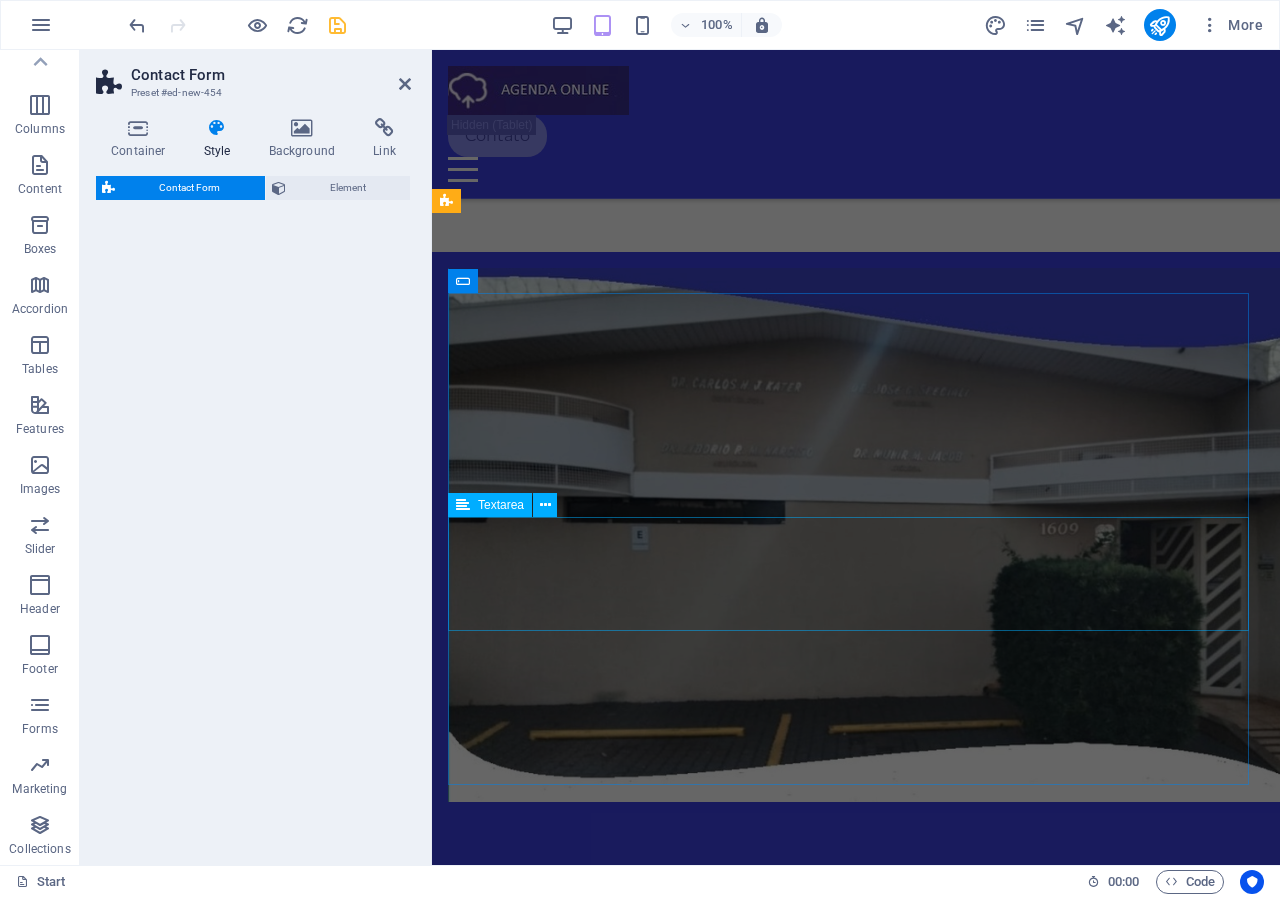 select on "rem" 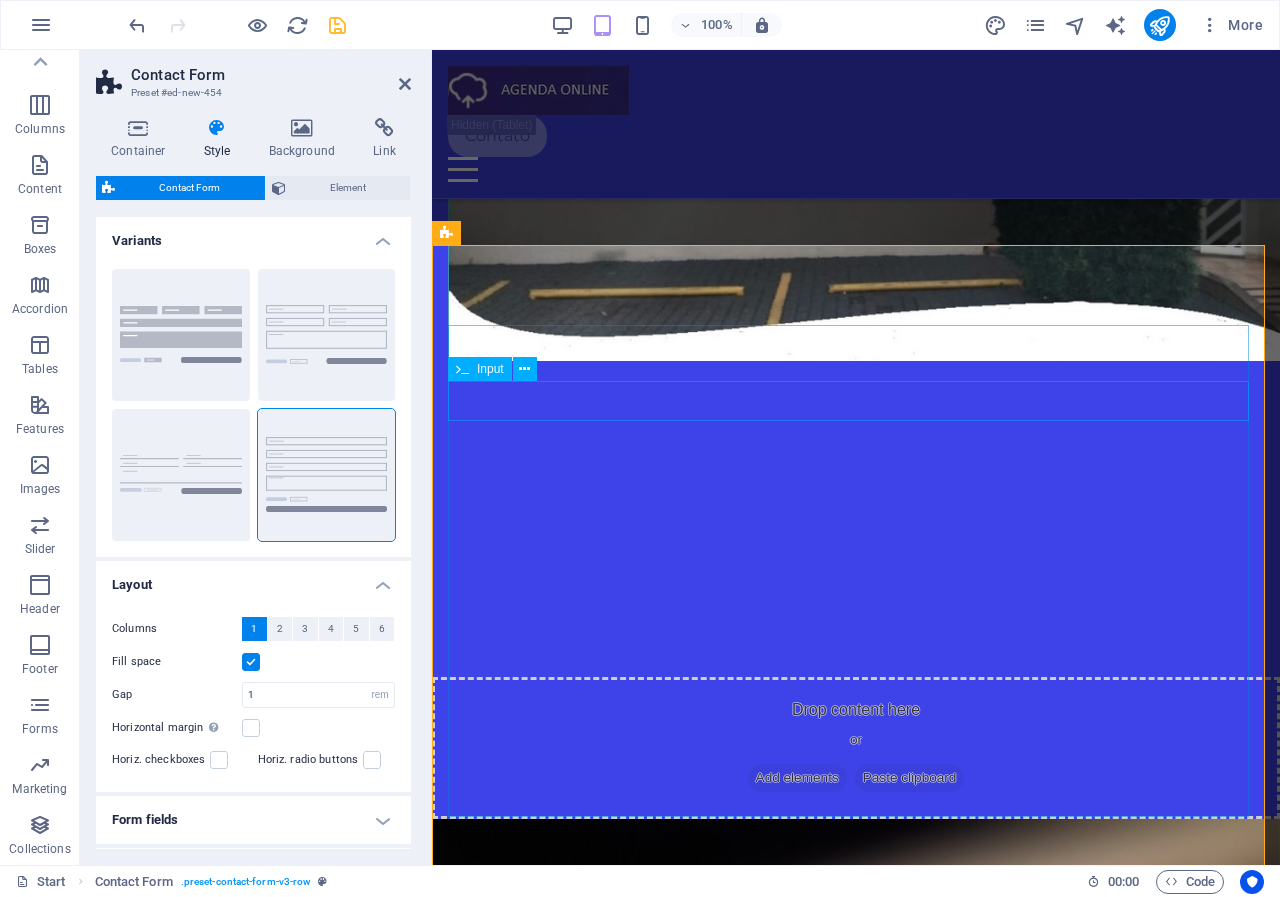scroll, scrollTop: 4839, scrollLeft: 0, axis: vertical 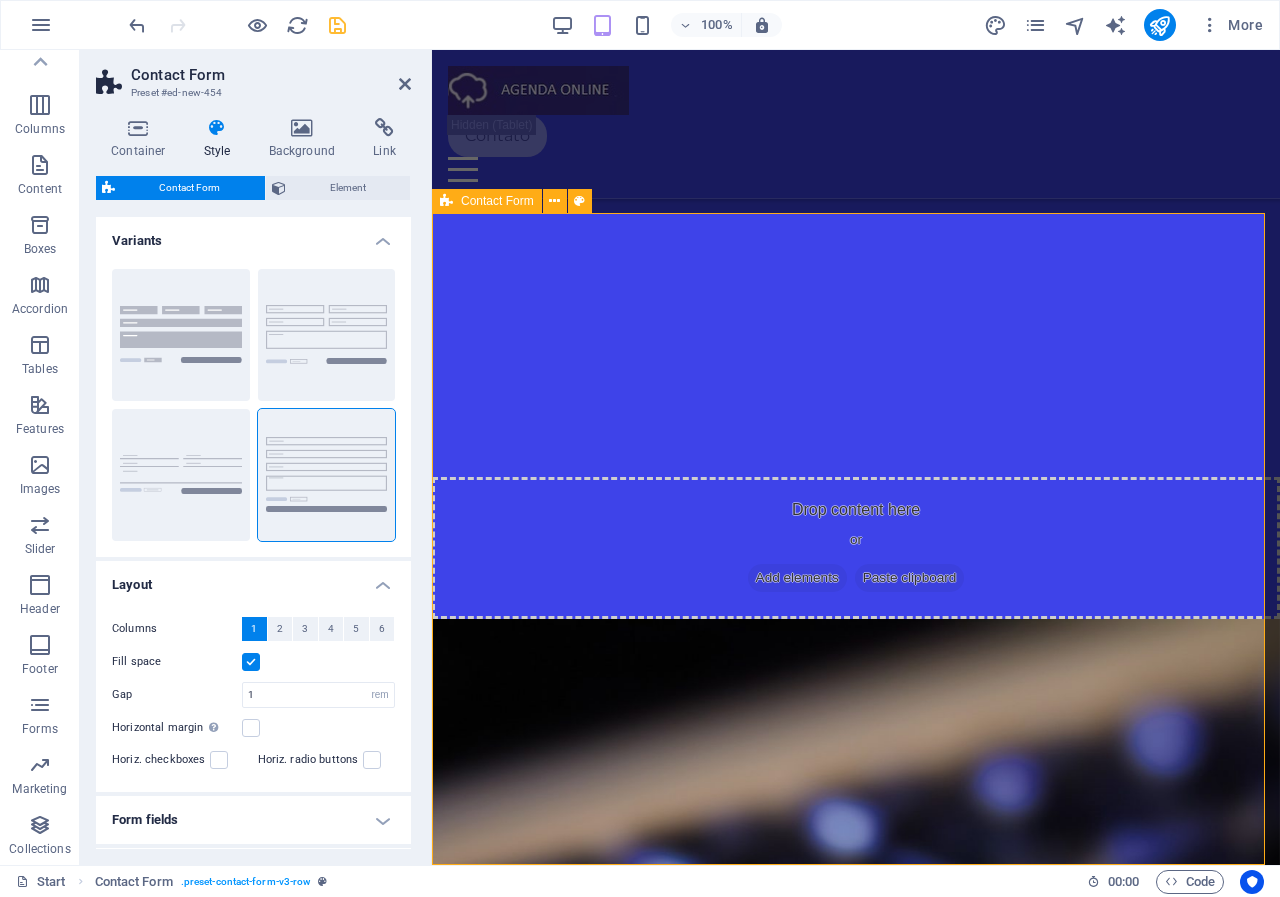 click at bounding box center [446, 201] 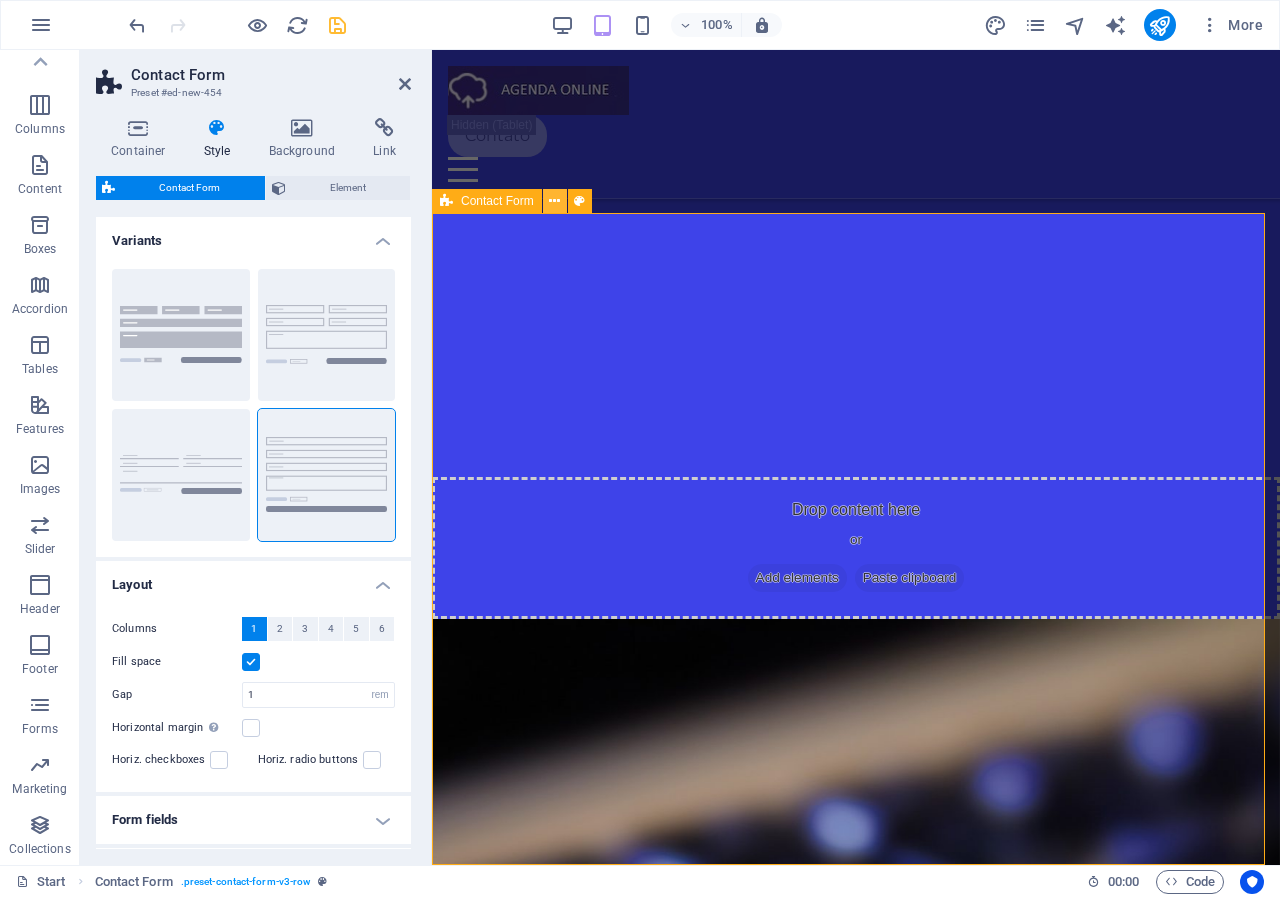 click at bounding box center (554, 201) 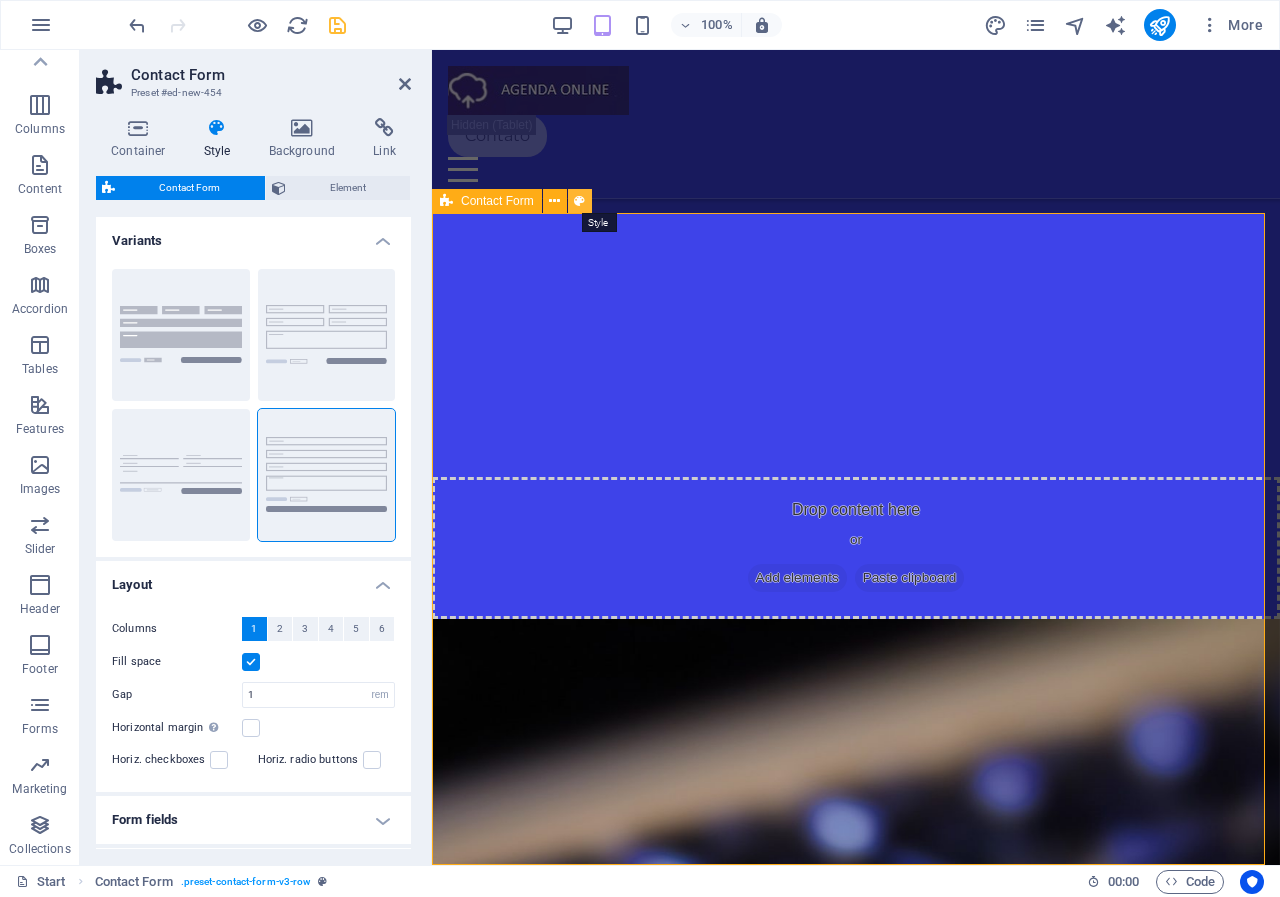 click at bounding box center (579, 201) 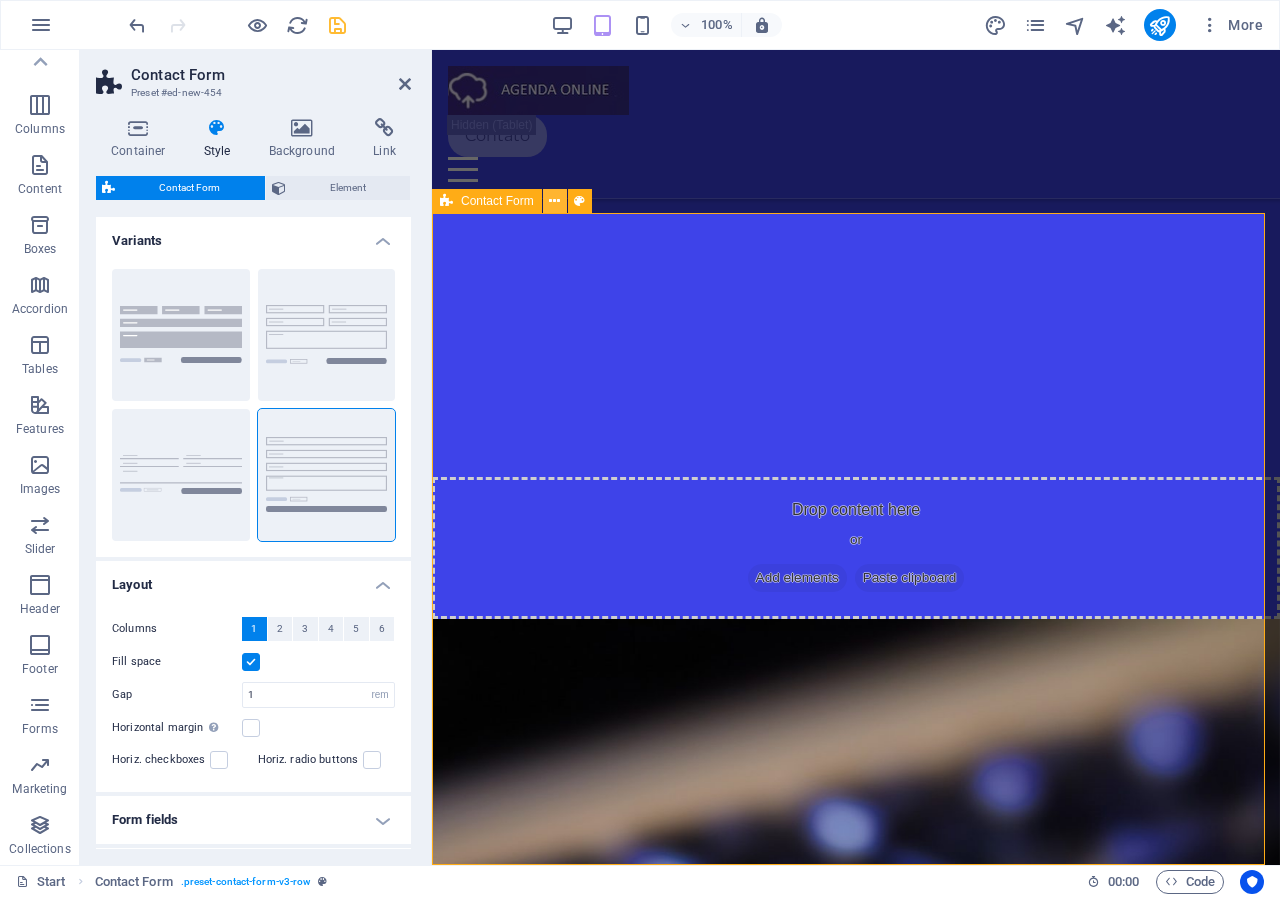 click at bounding box center [554, 201] 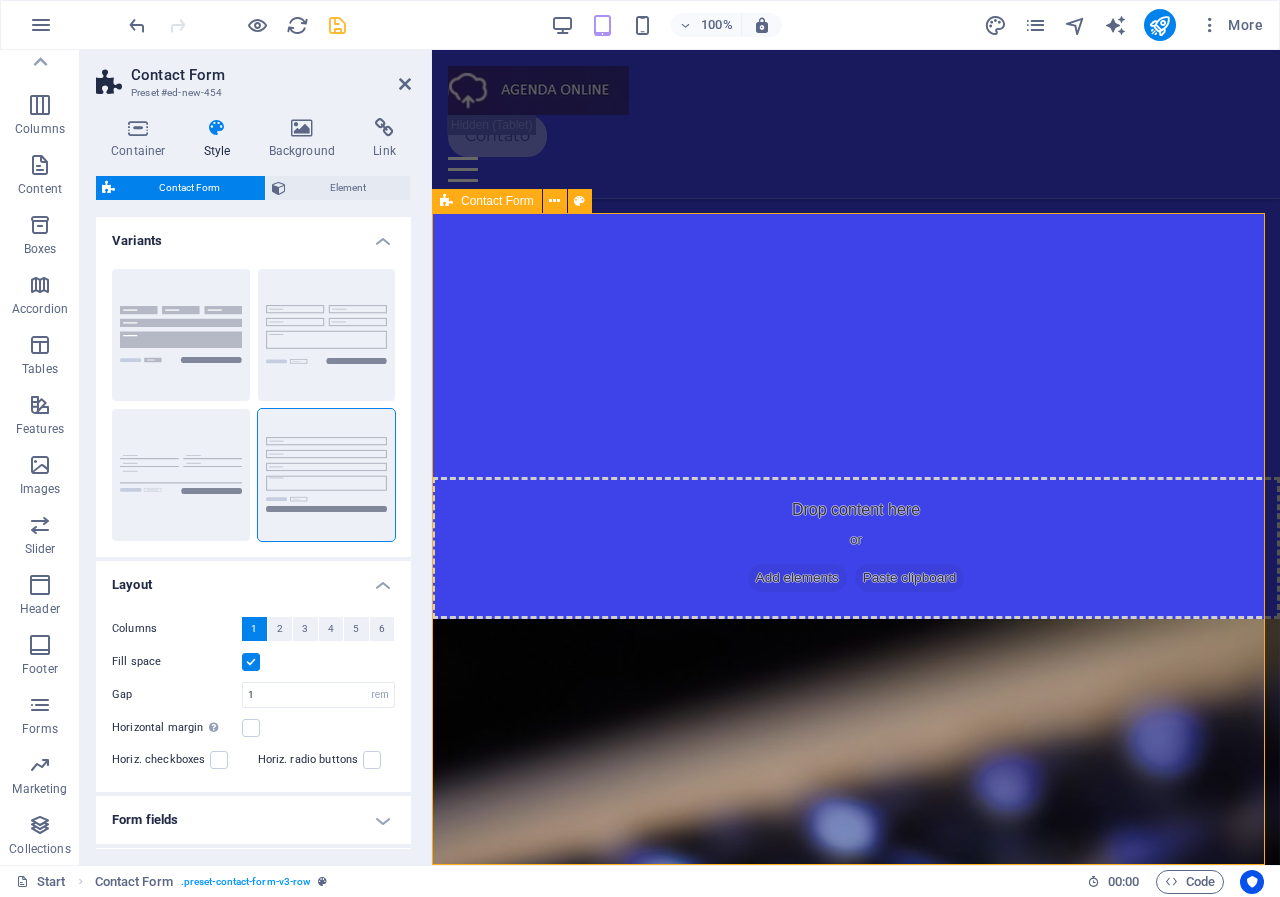 click on "{{ 'content.forms.privacy'|trans }} Unreadable? Load new Submit" at bounding box center (856, 3000) 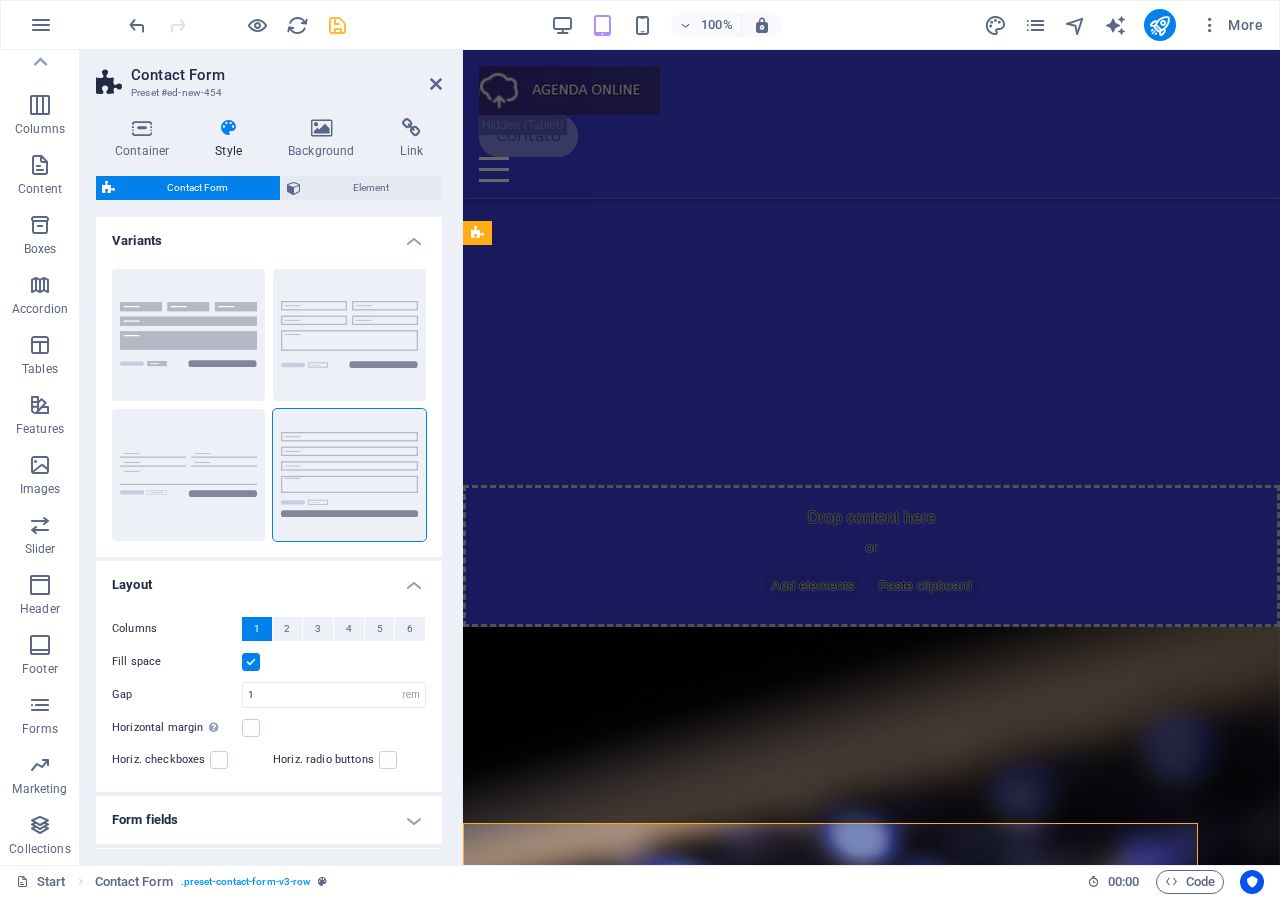 scroll, scrollTop: 4767, scrollLeft: 0, axis: vertical 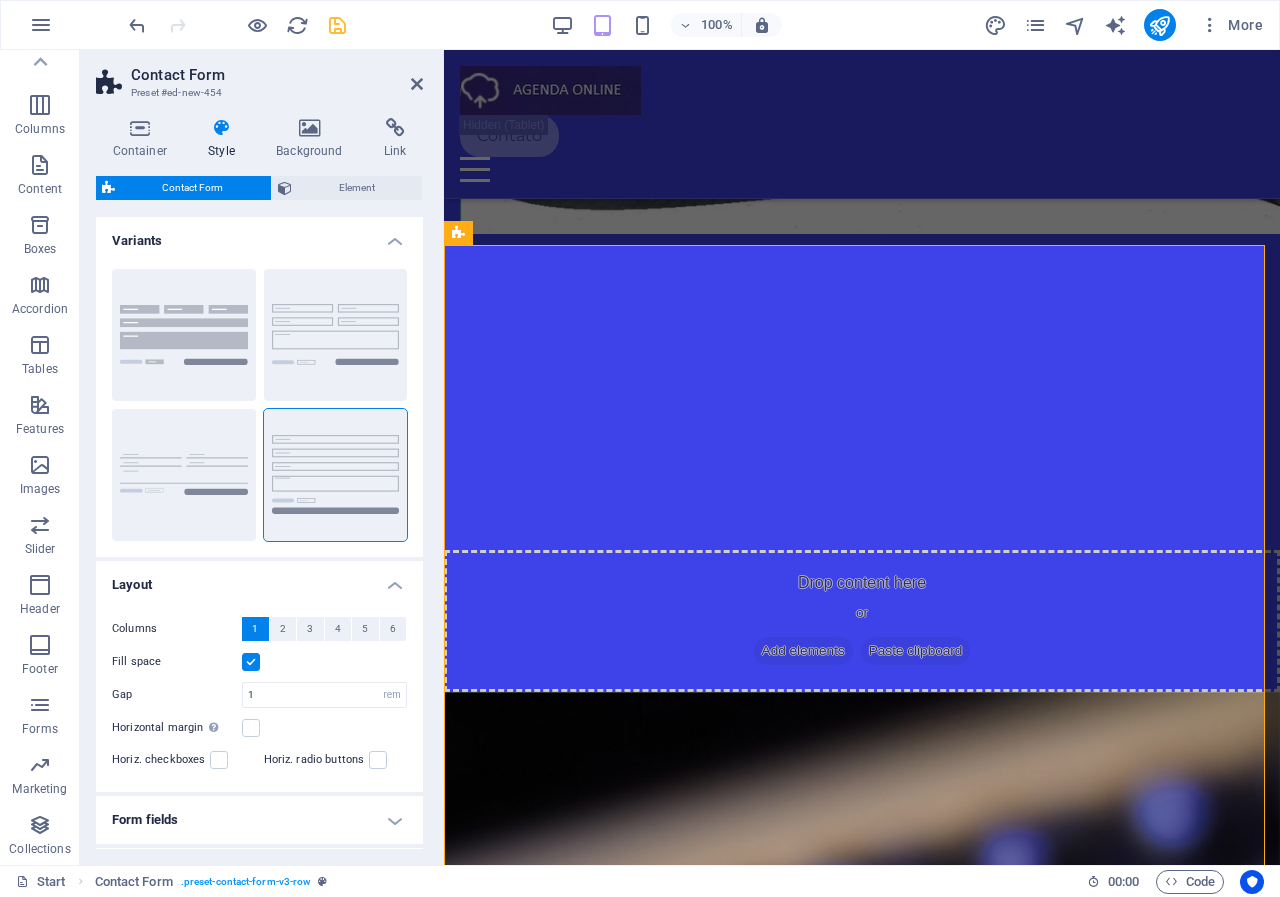 drag, startPoint x: 430, startPoint y: 237, endPoint x: 382, endPoint y: 240, distance: 48.09366 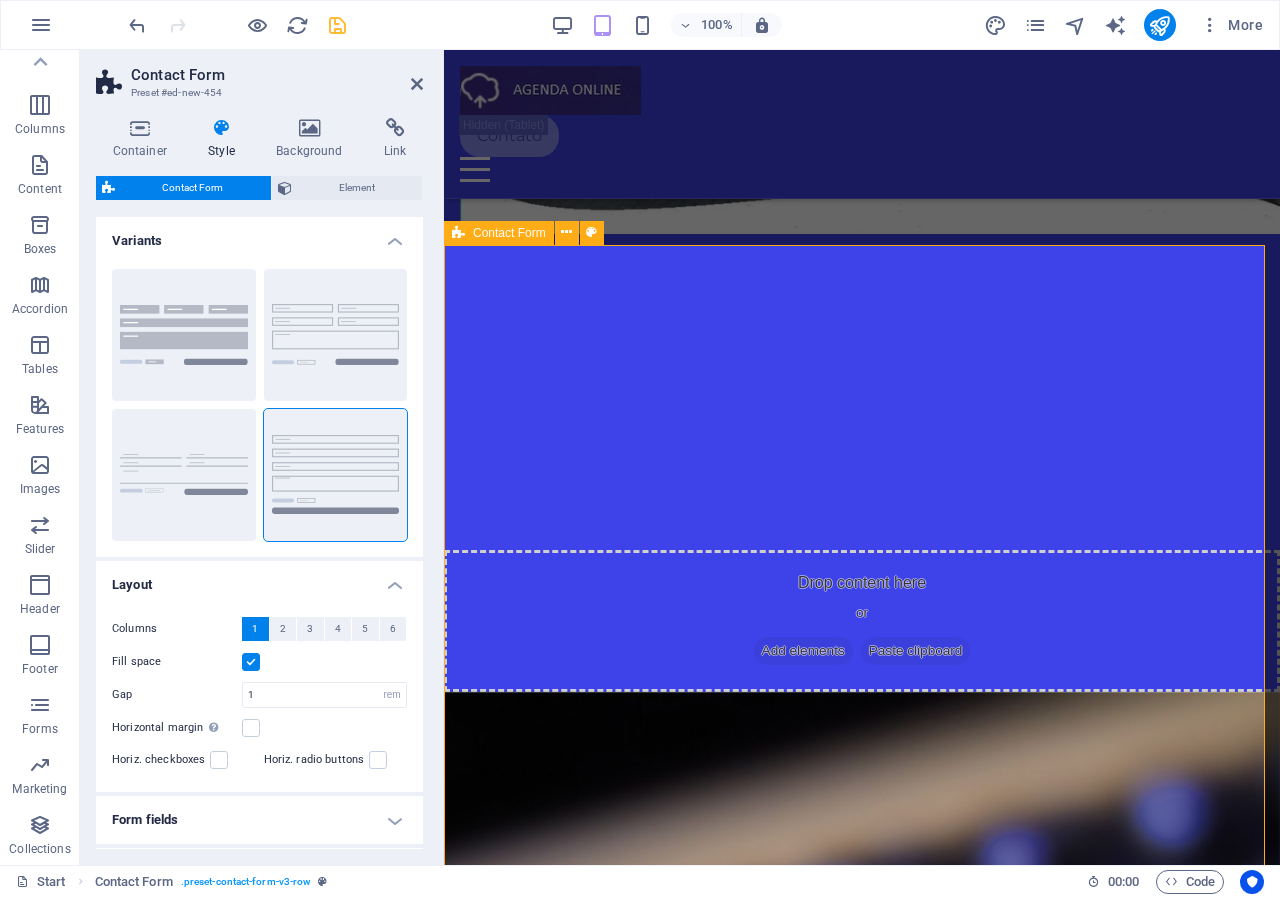 click on "{{ 'content.forms.privacy'|trans }} Unreadable? Load new Submit" at bounding box center [862, 3073] 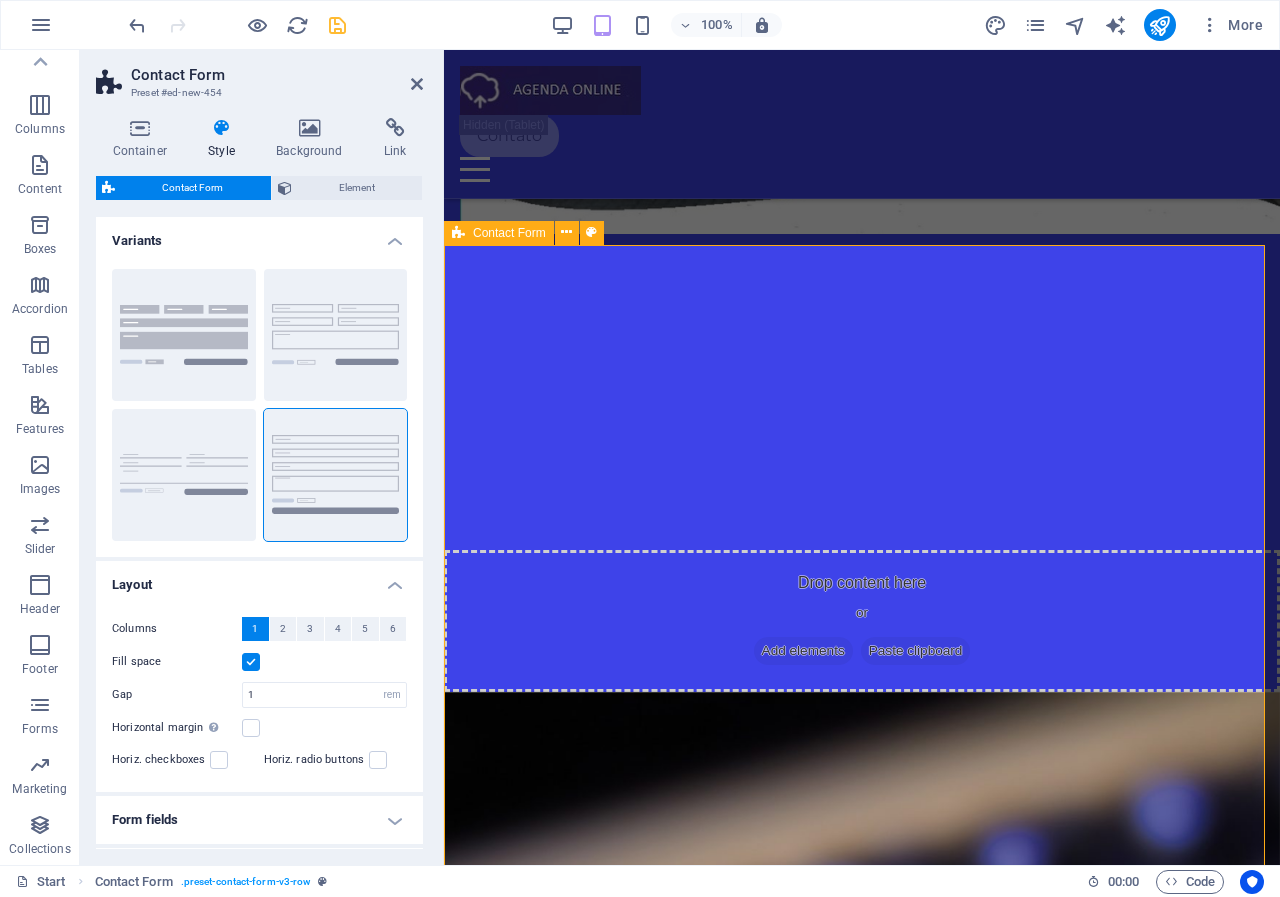 click on "{{ 'content.forms.privacy'|trans }} Unreadable? Load new Submit" at bounding box center [862, 3073] 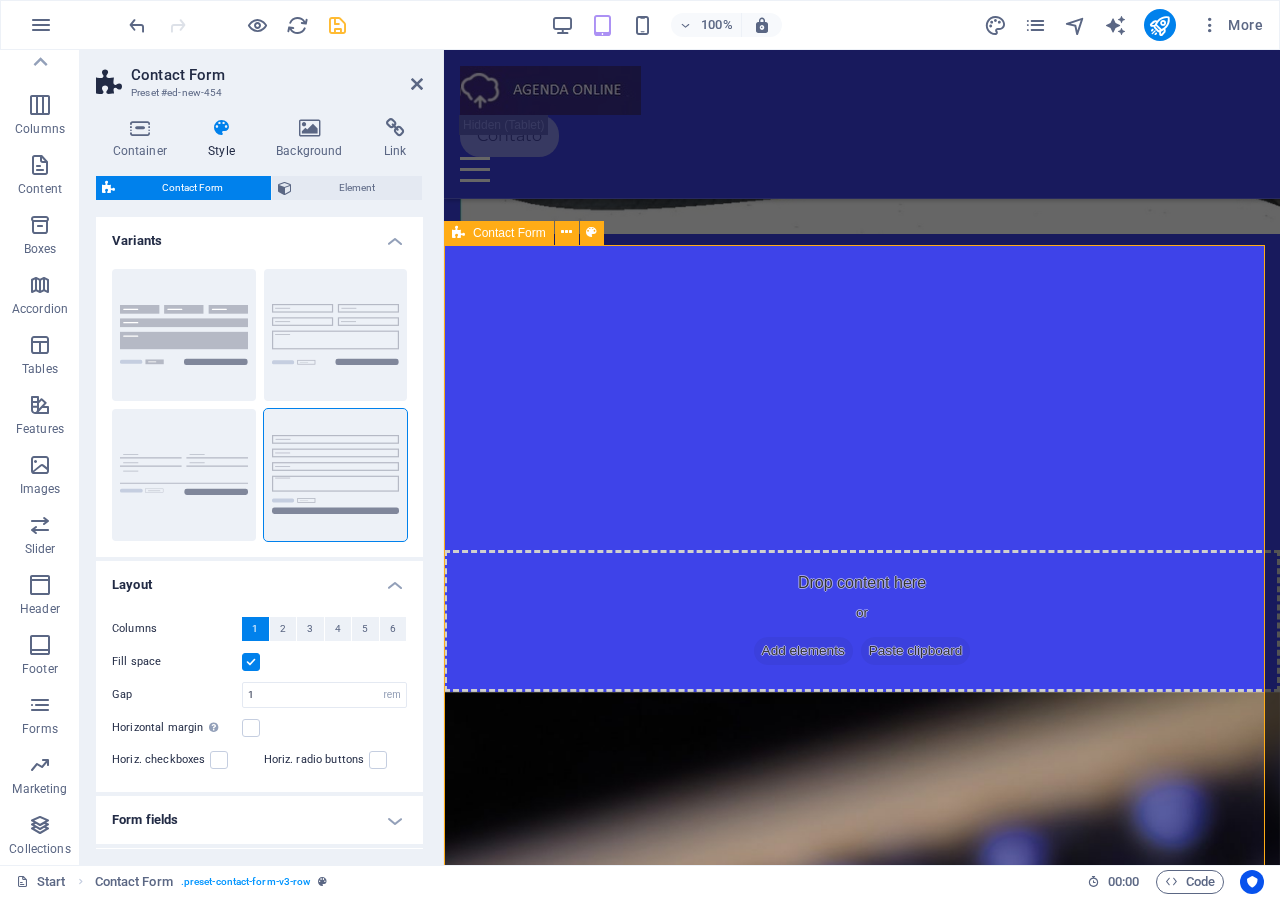 click on "{{ 'content.forms.privacy'|trans }} Unreadable? Load new Submit" at bounding box center [862, 3073] 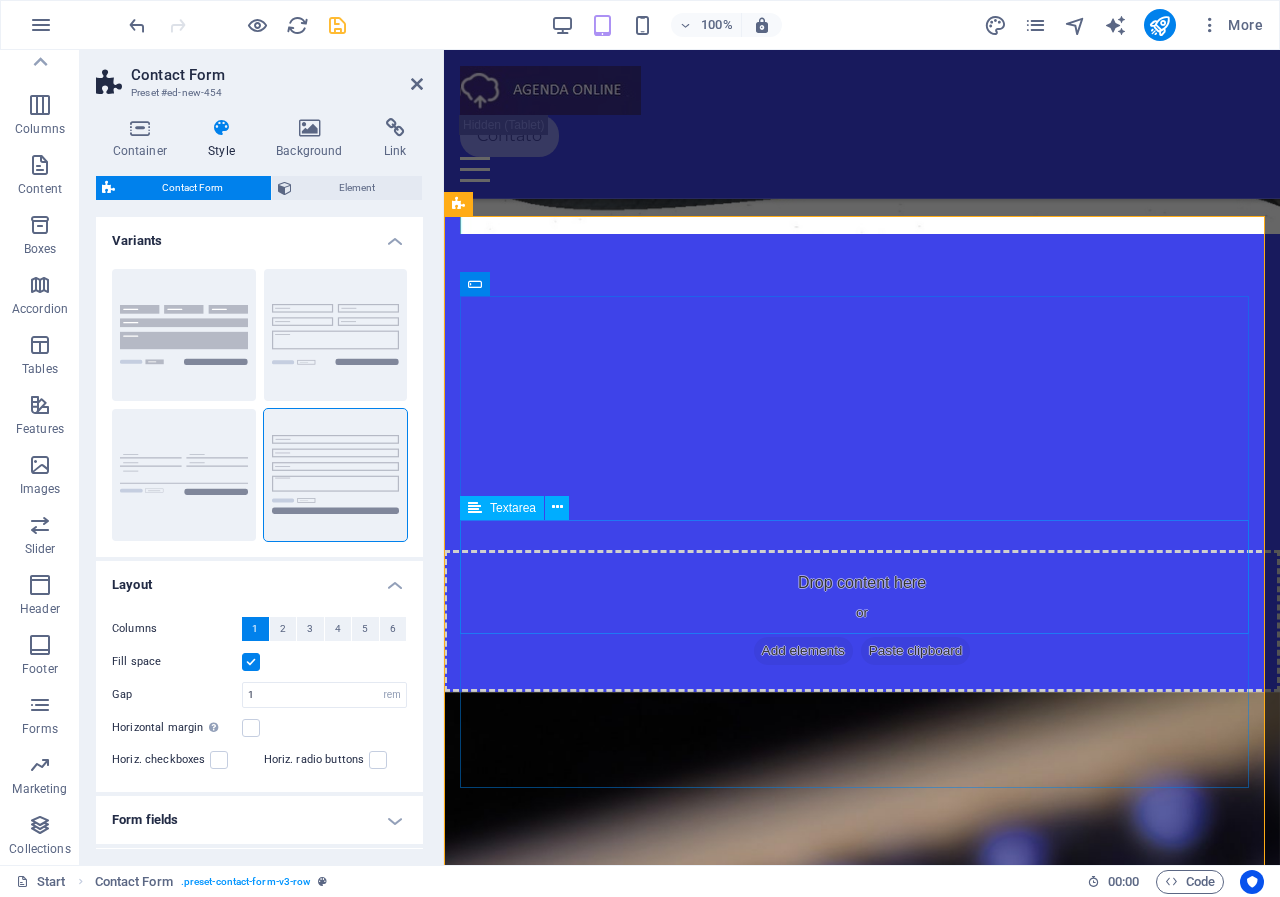 scroll, scrollTop: 4799, scrollLeft: 0, axis: vertical 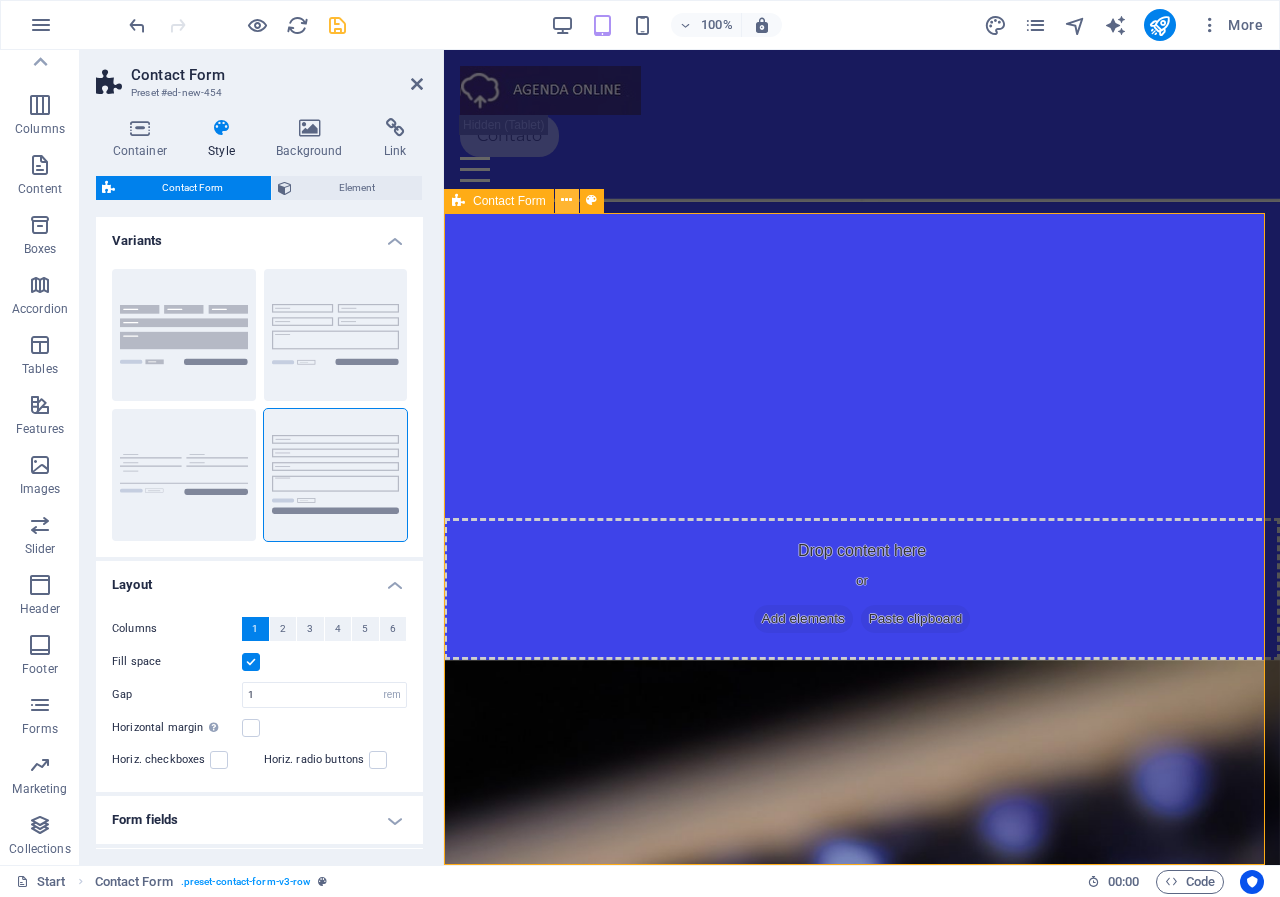 click at bounding box center (566, 200) 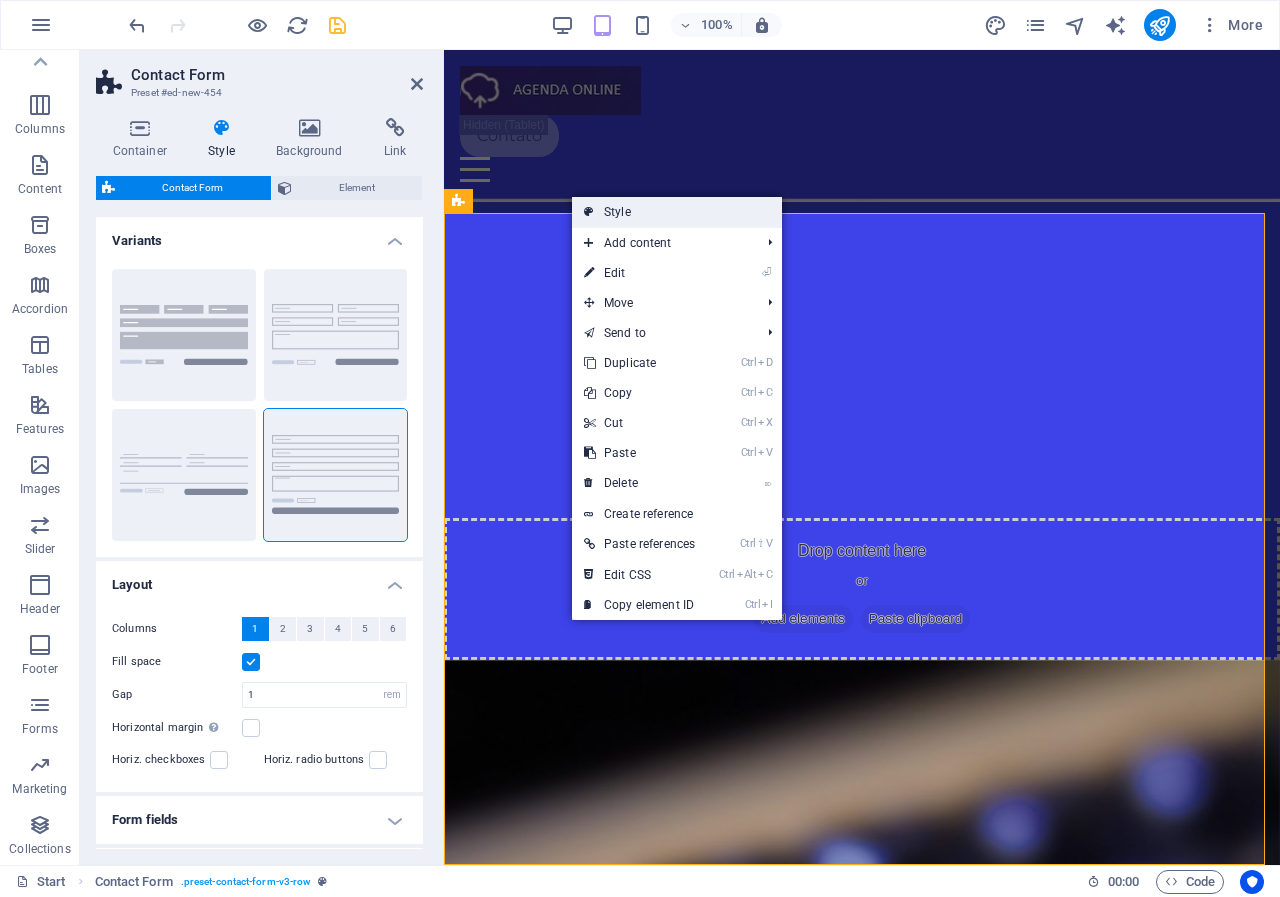 click on "Style" at bounding box center [677, 212] 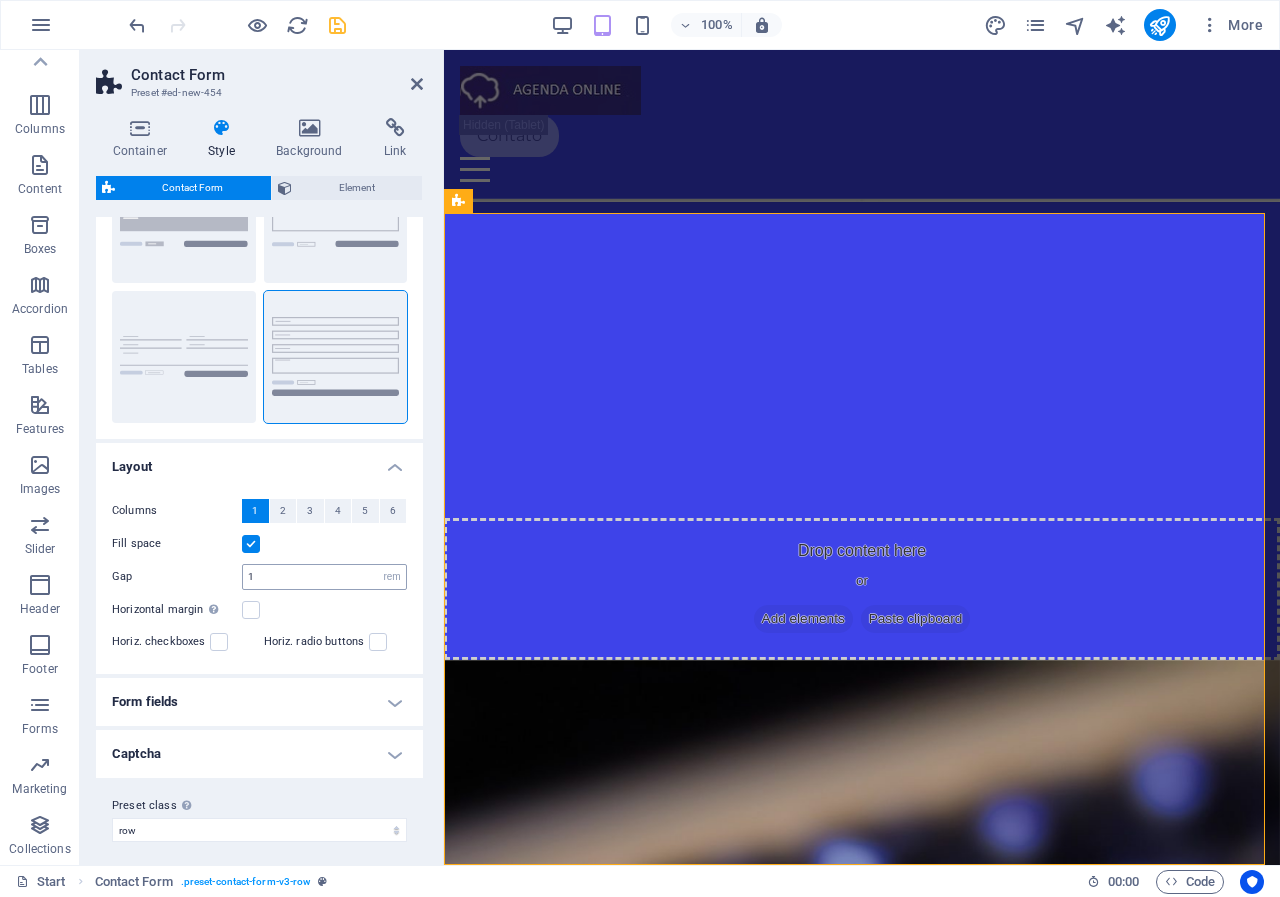 scroll, scrollTop: 127, scrollLeft: 0, axis: vertical 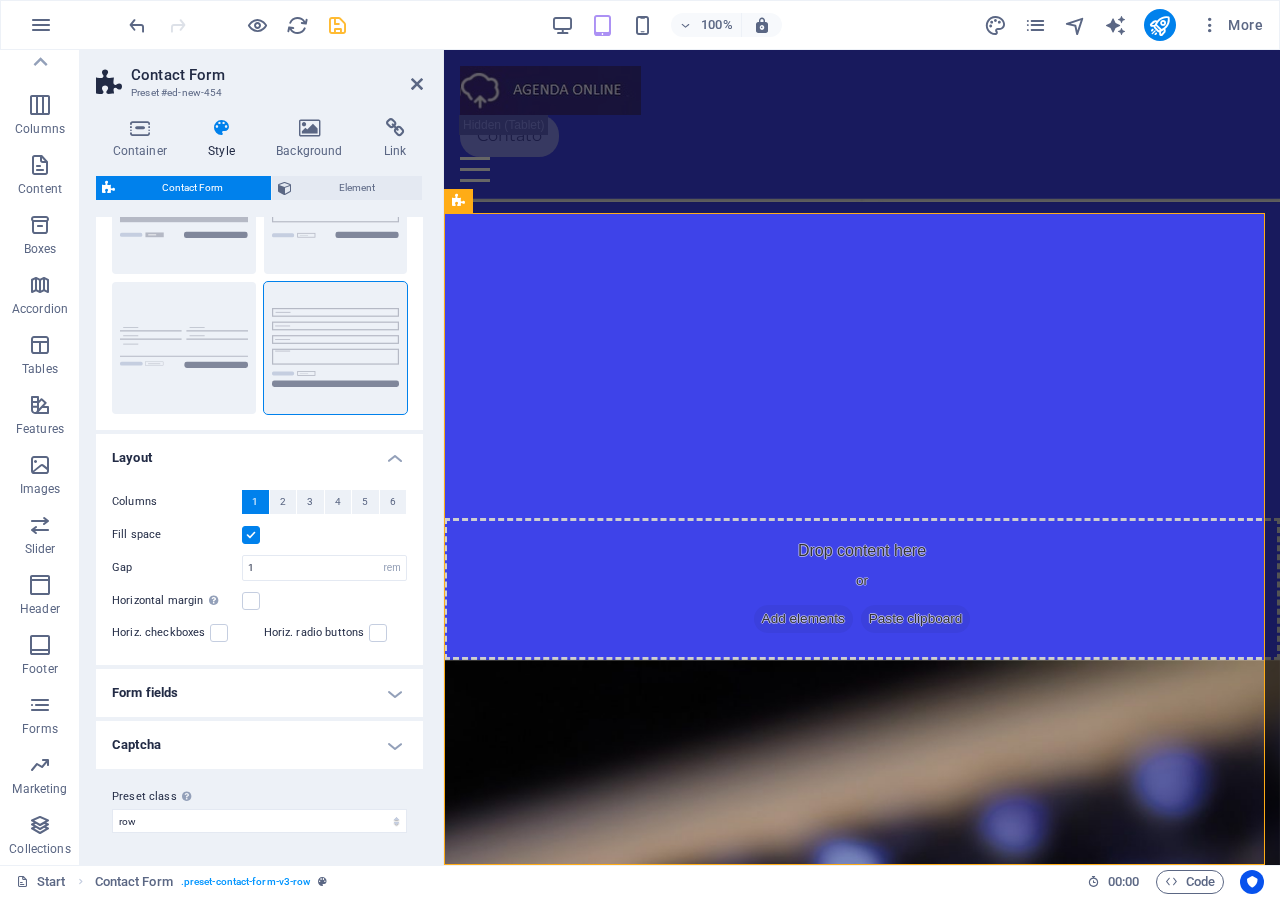 click on "Captcha" at bounding box center [259, 745] 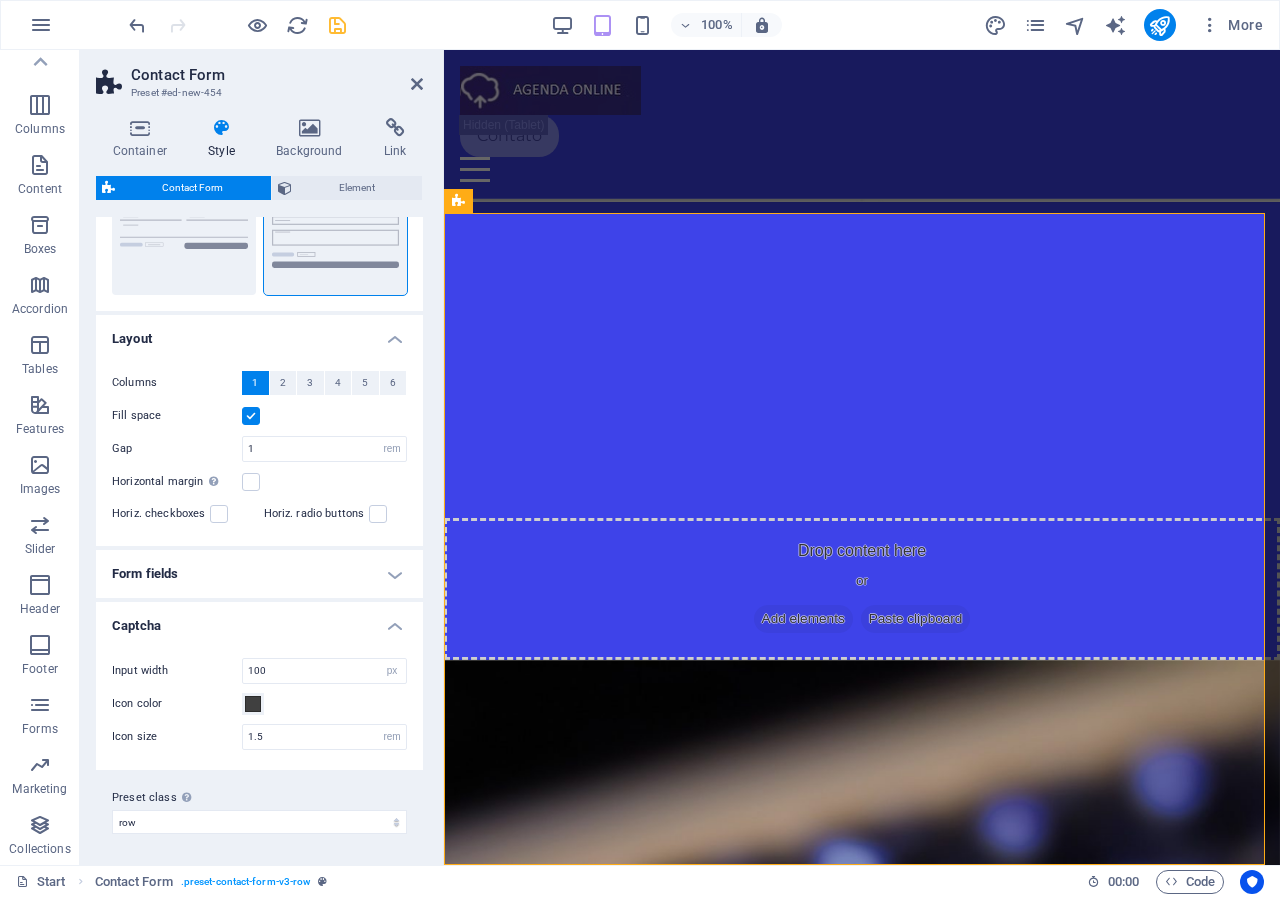 scroll, scrollTop: 247, scrollLeft: 0, axis: vertical 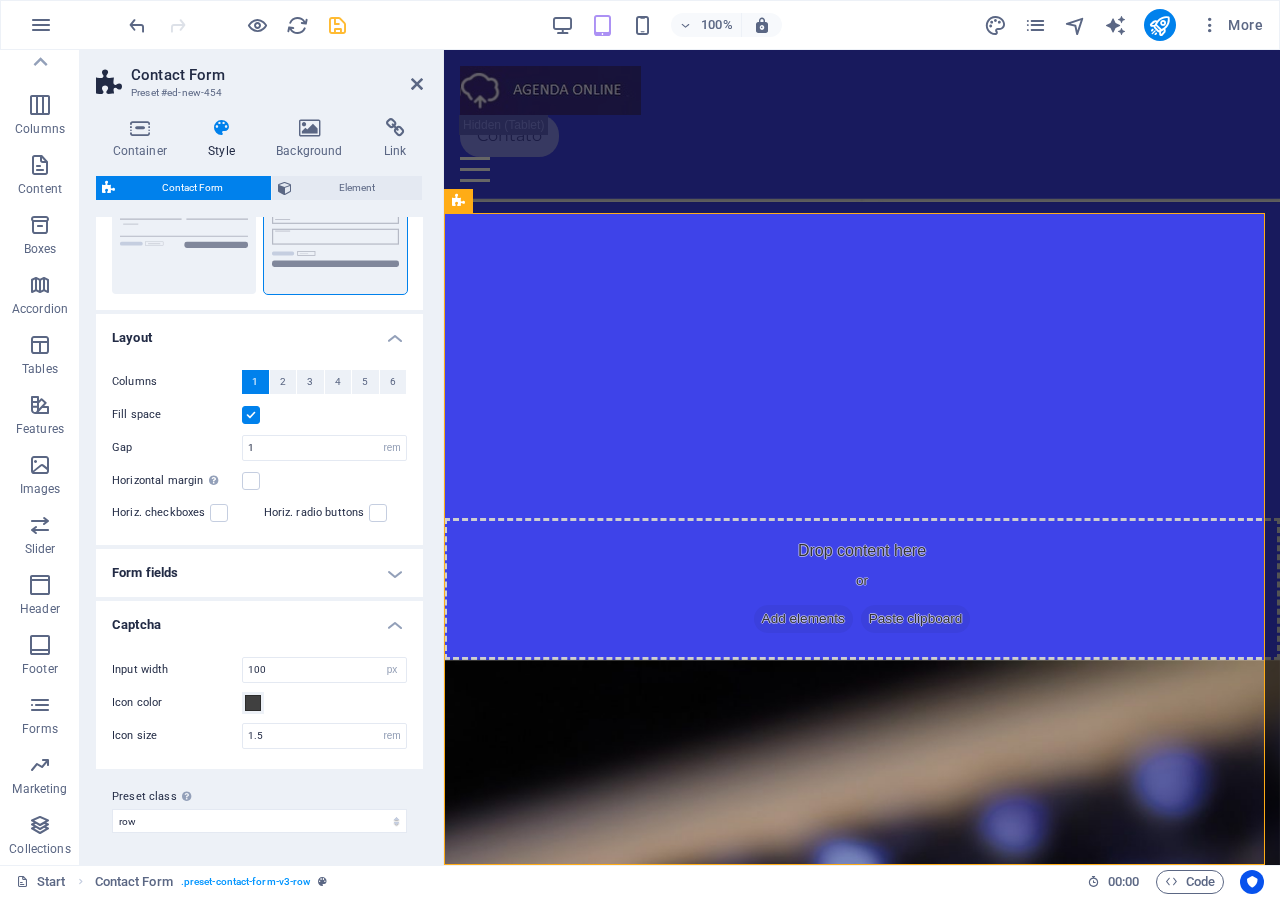 click on "Form fields" at bounding box center [259, 573] 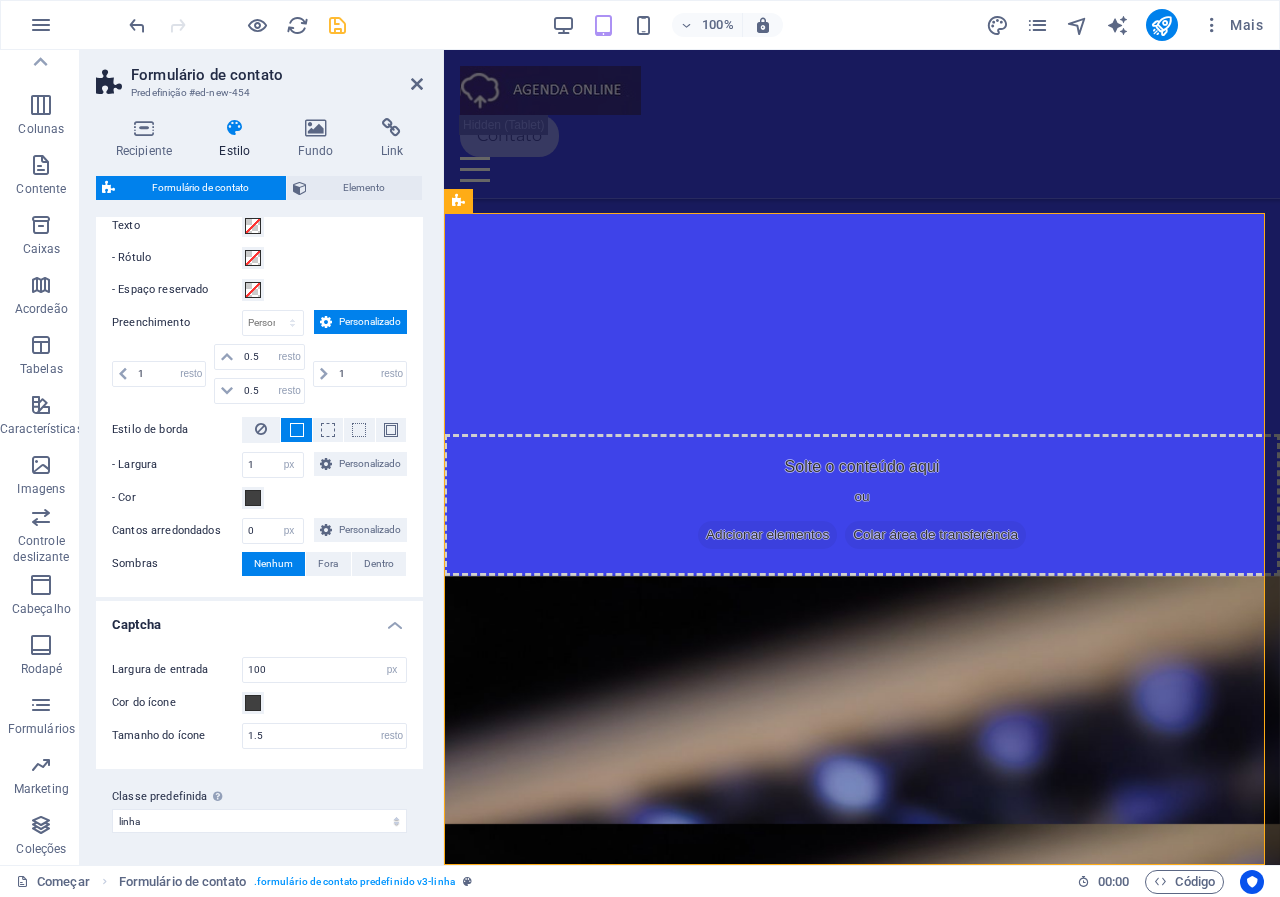 scroll, scrollTop: 848, scrollLeft: 0, axis: vertical 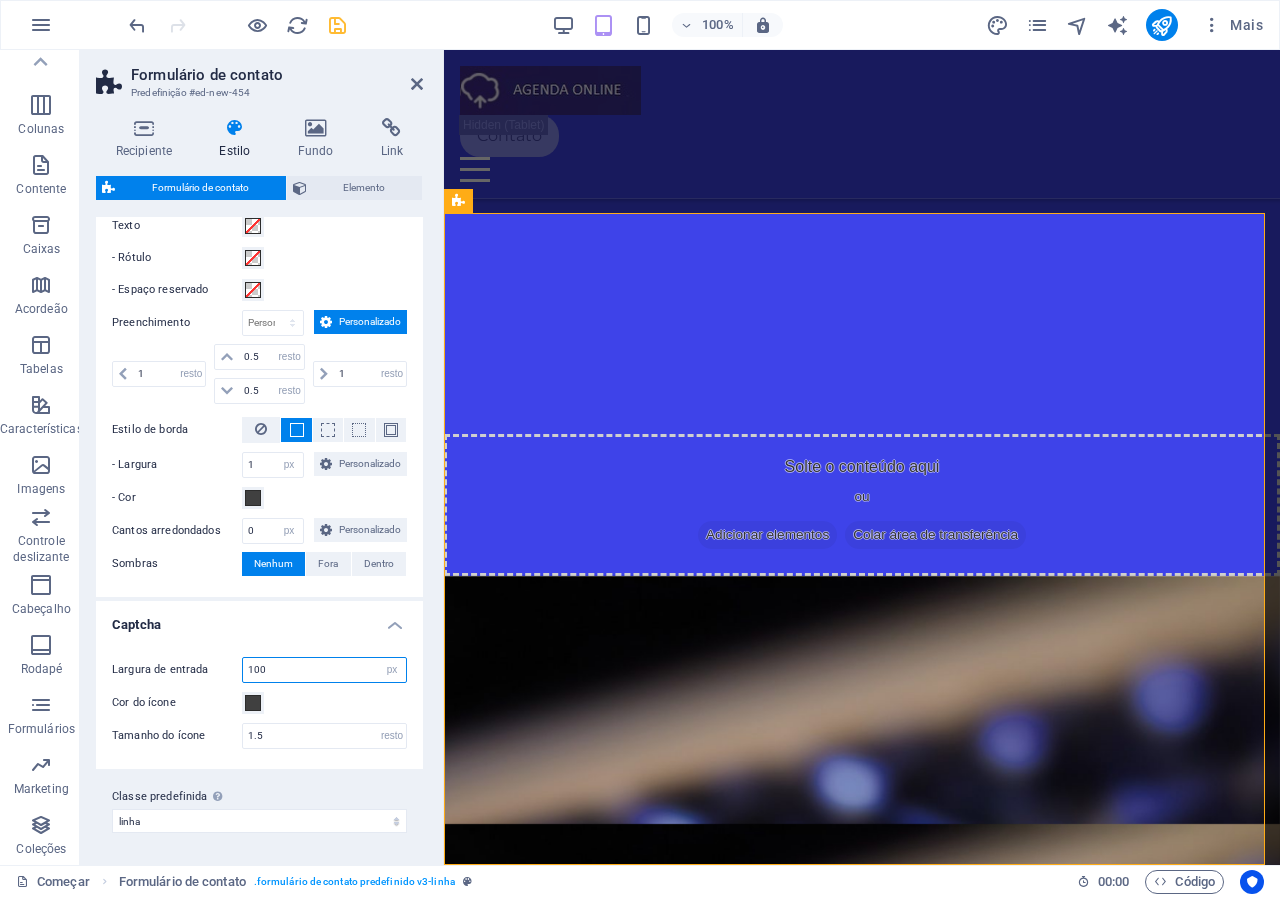 click on "100" at bounding box center (324, 670) 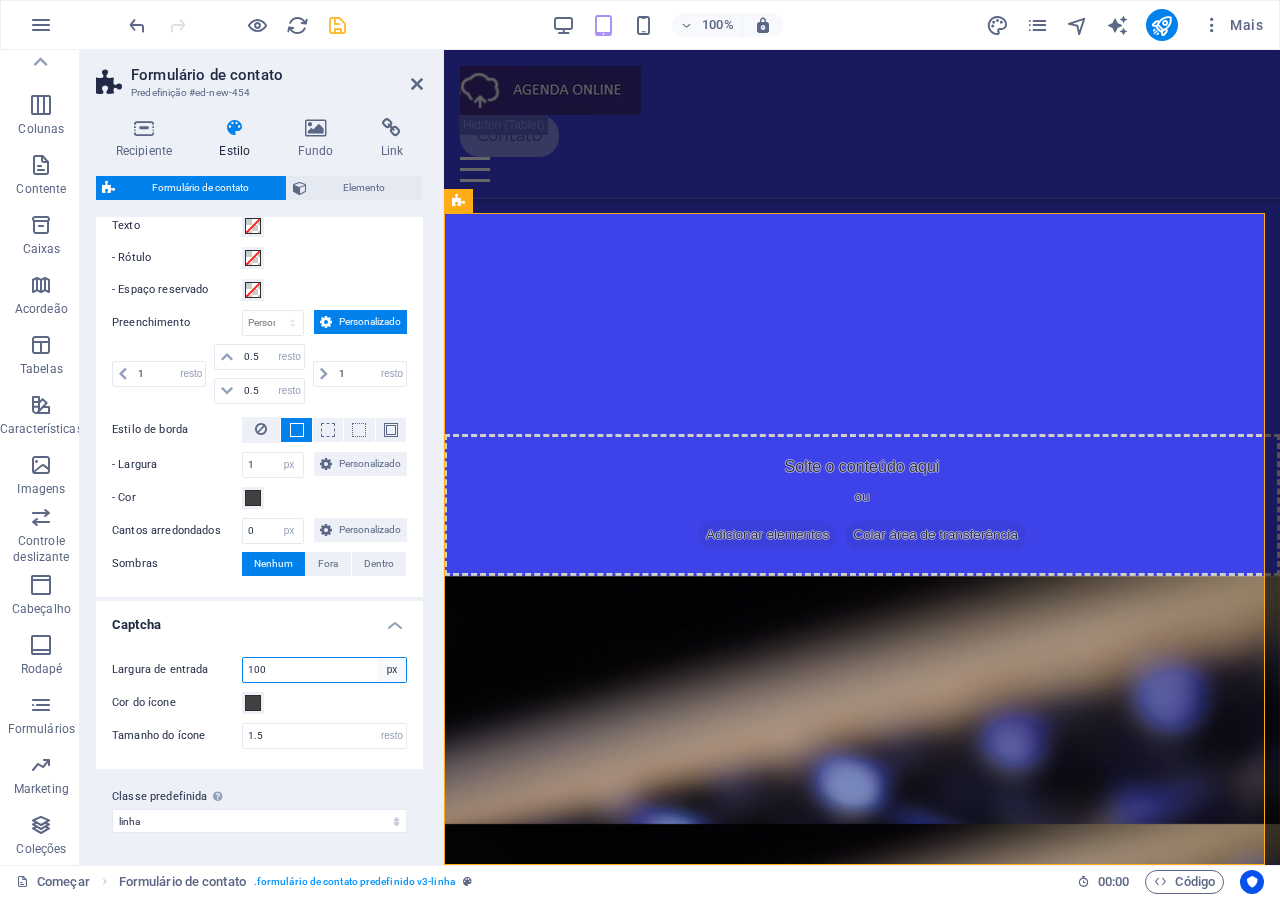 click on "px resto % vh vw" at bounding box center (392, 670) 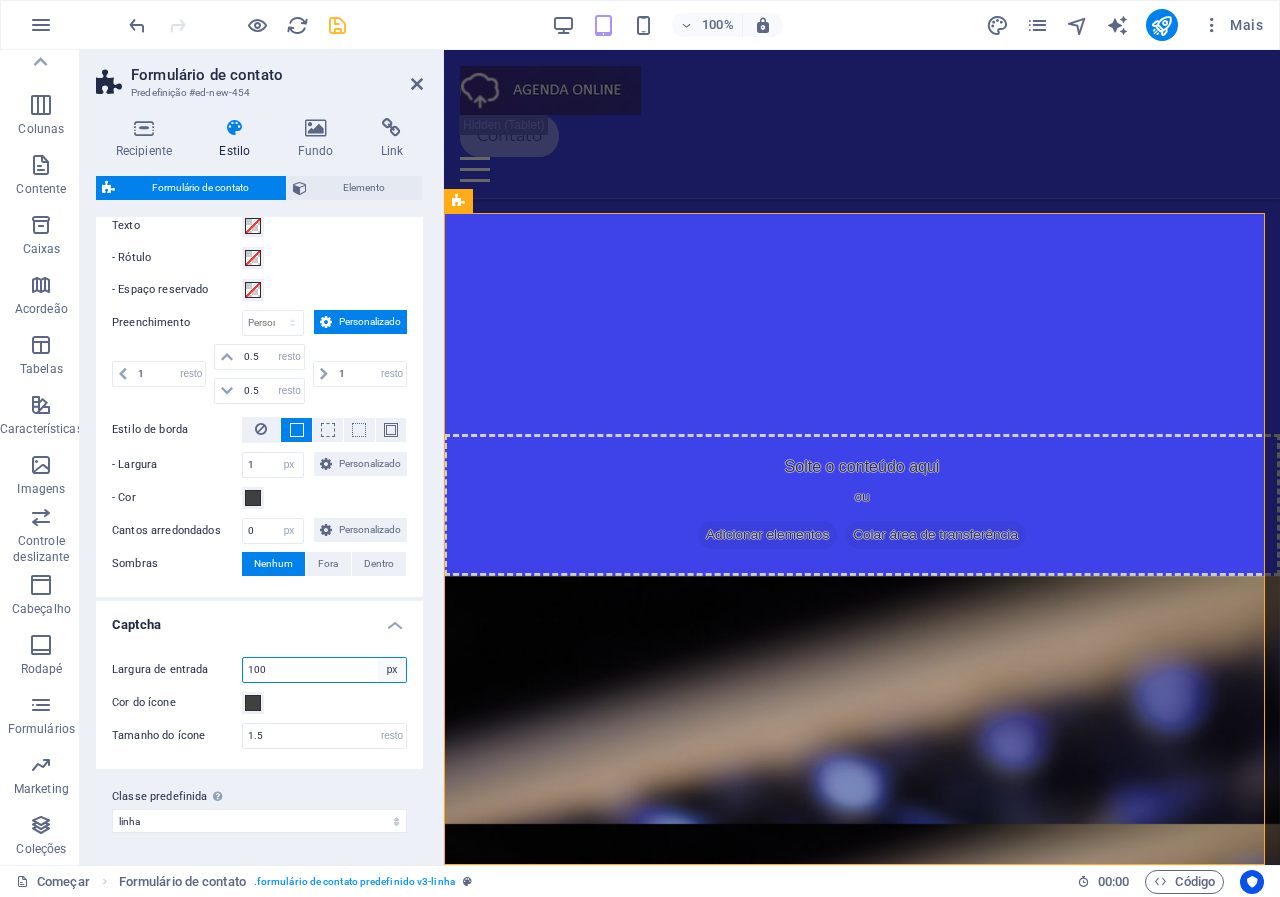 click on "px resto % vh vw" at bounding box center [392, 670] 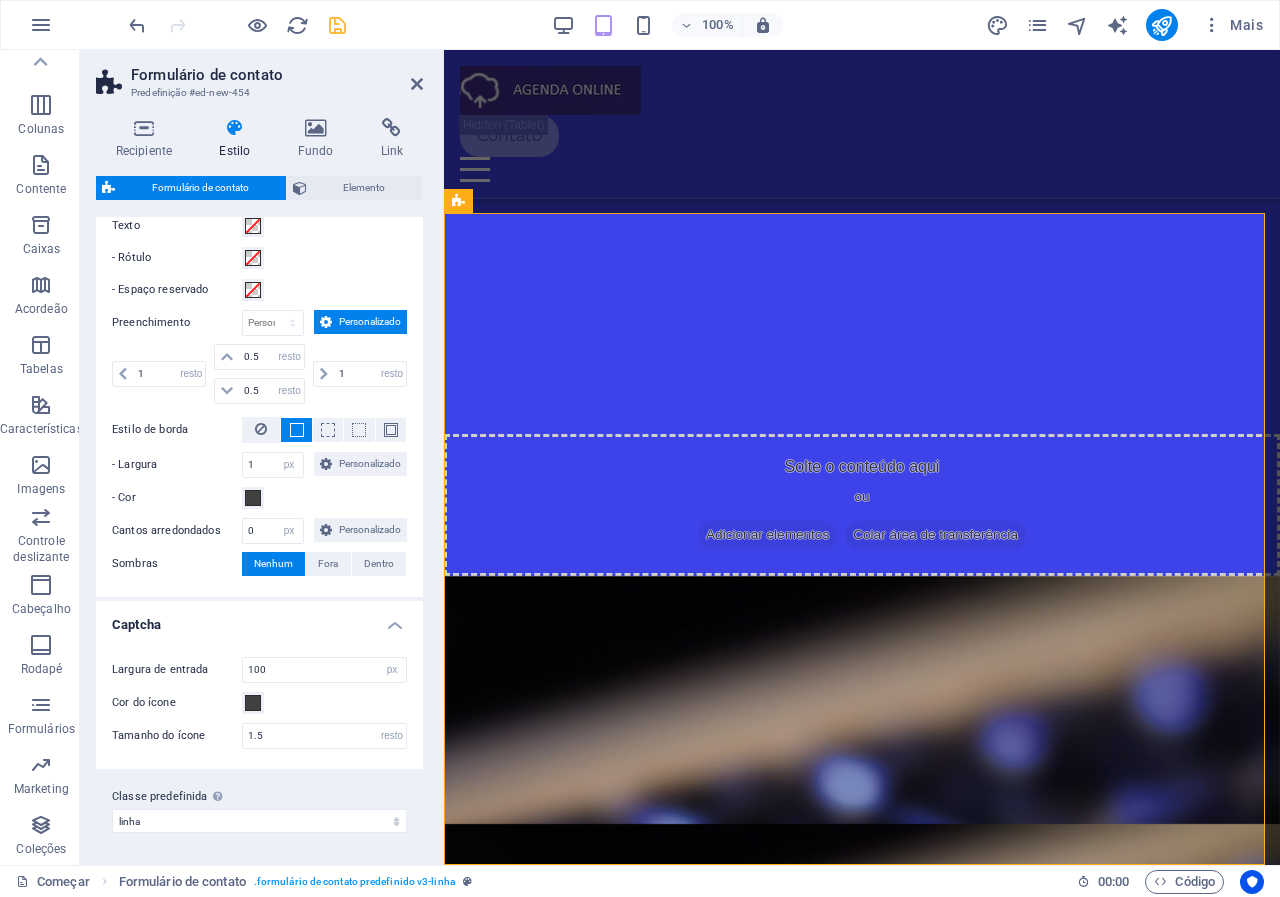 click on "Largura de entrada 100 px resto % vh vw Cor do ícone Tamanho do ícone 1.5 resto px" at bounding box center (259, 703) 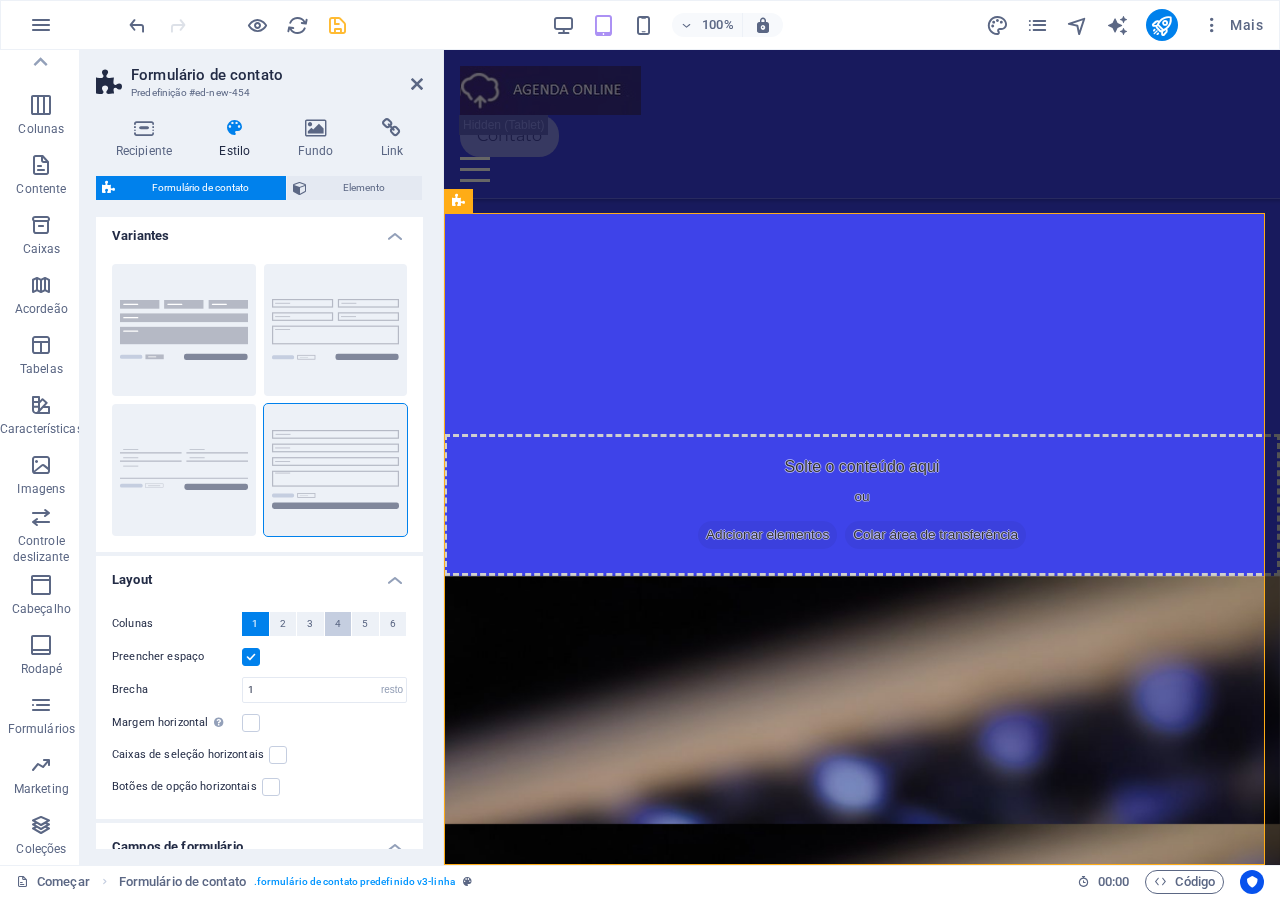 scroll, scrollTop: 0, scrollLeft: 0, axis: both 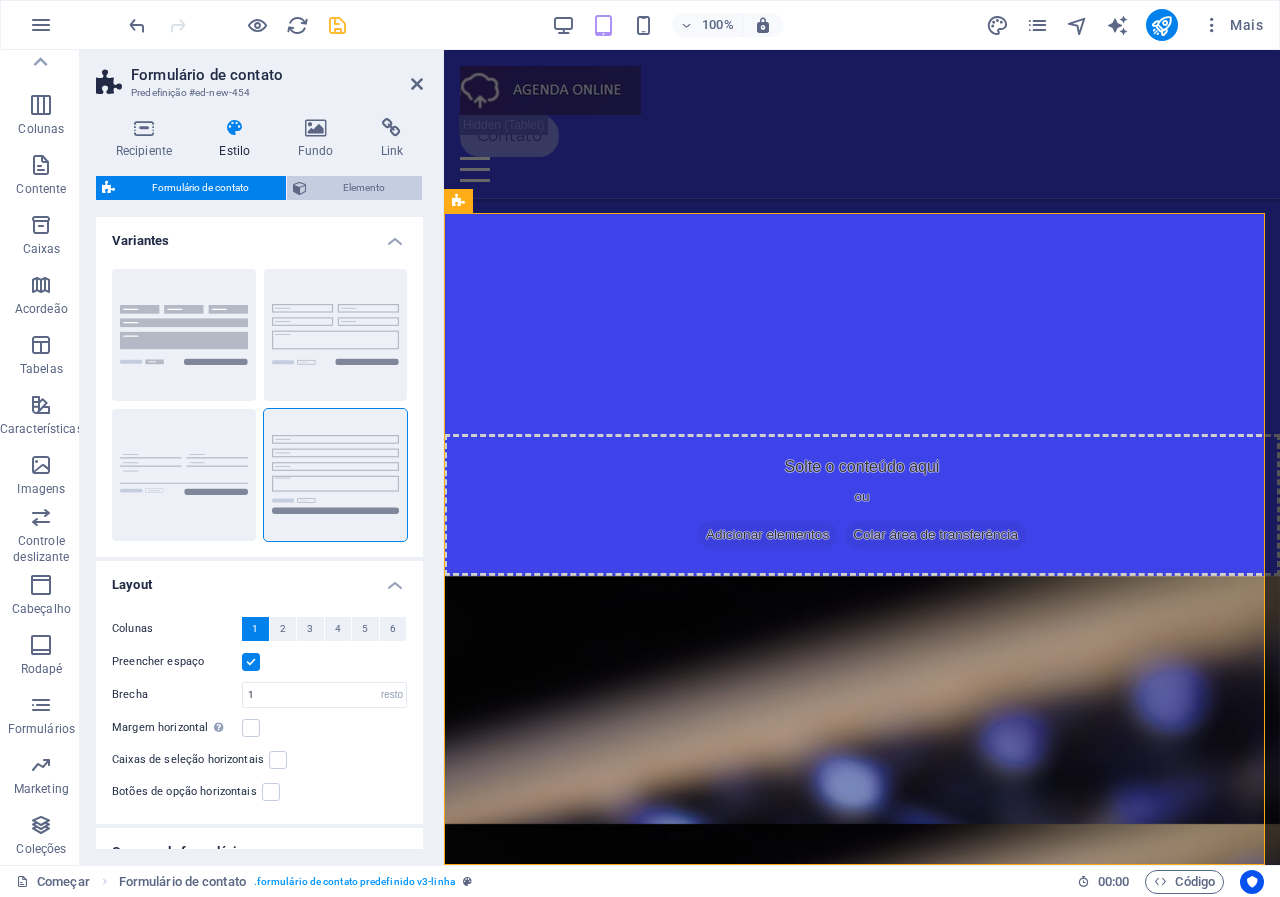 click on "Elemento" at bounding box center [364, 187] 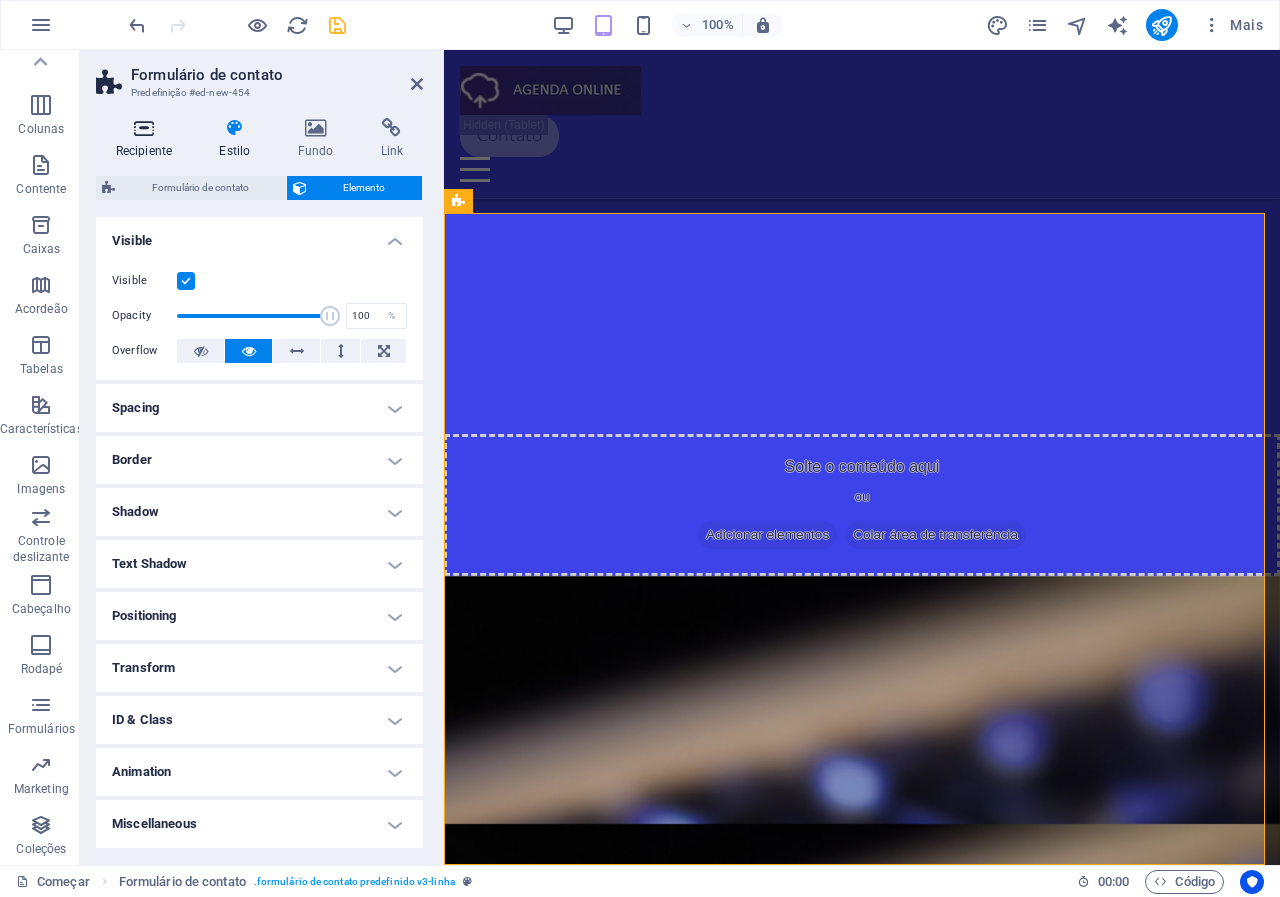 click on "Recipiente" at bounding box center [148, 139] 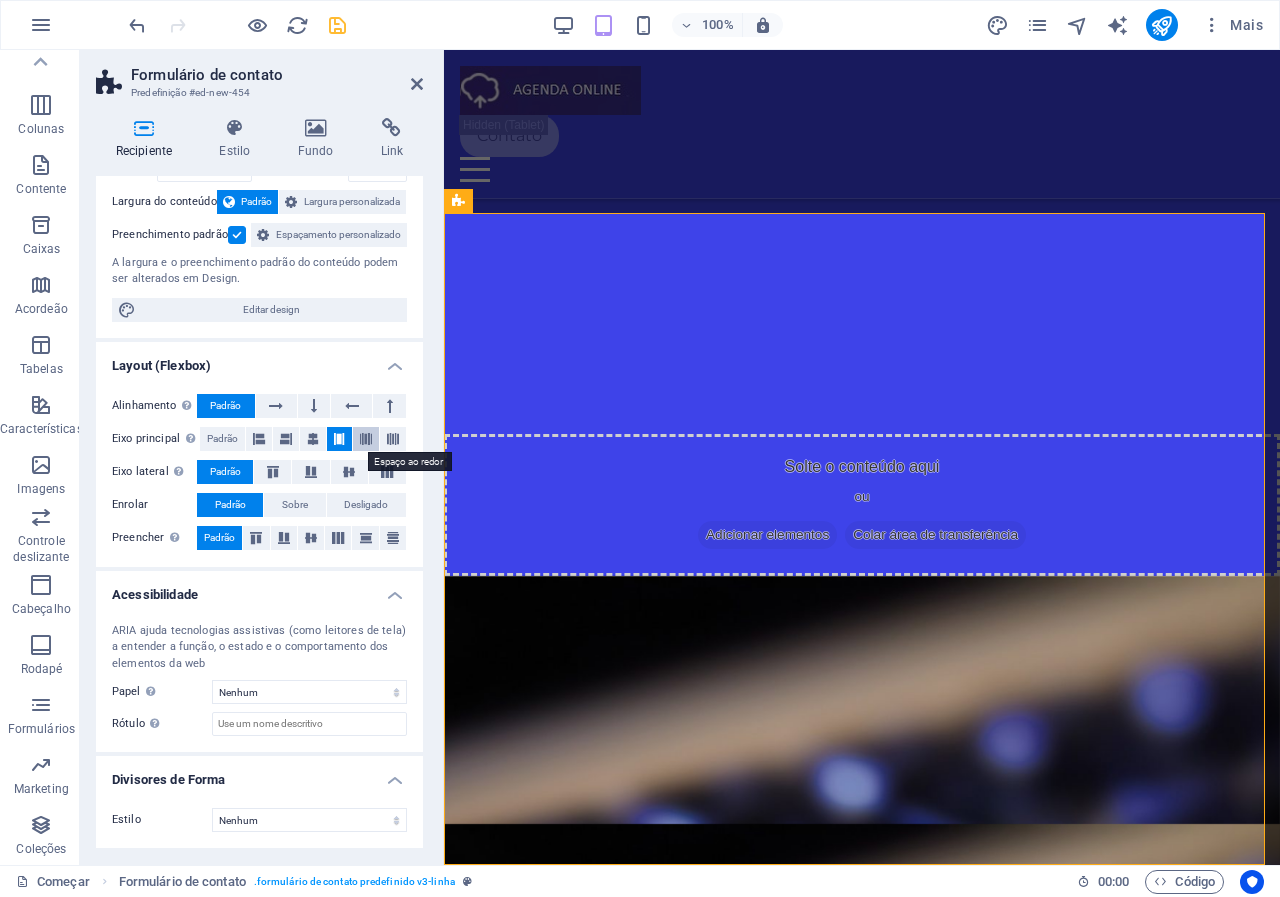 scroll, scrollTop: 0, scrollLeft: 0, axis: both 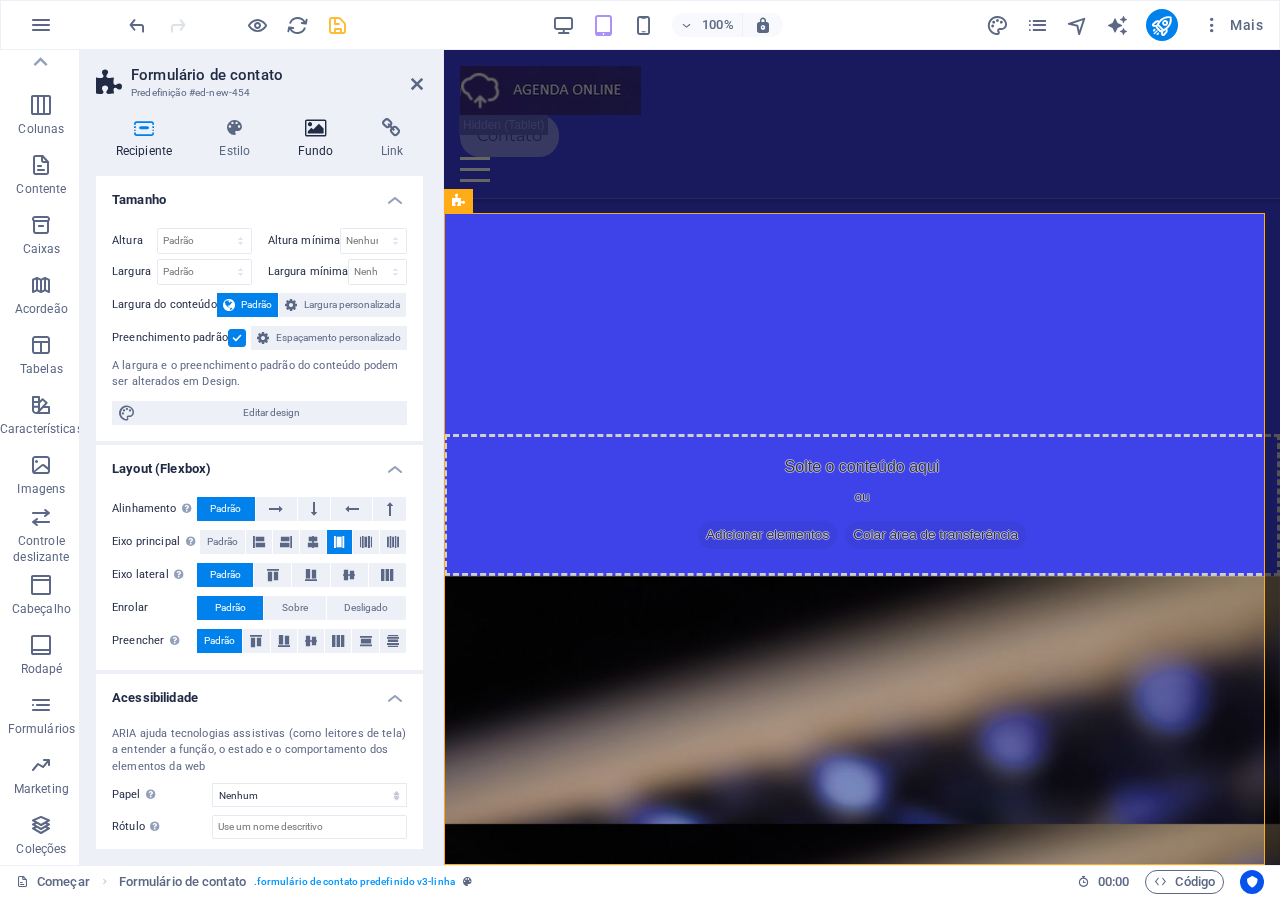 click at bounding box center [315, 128] 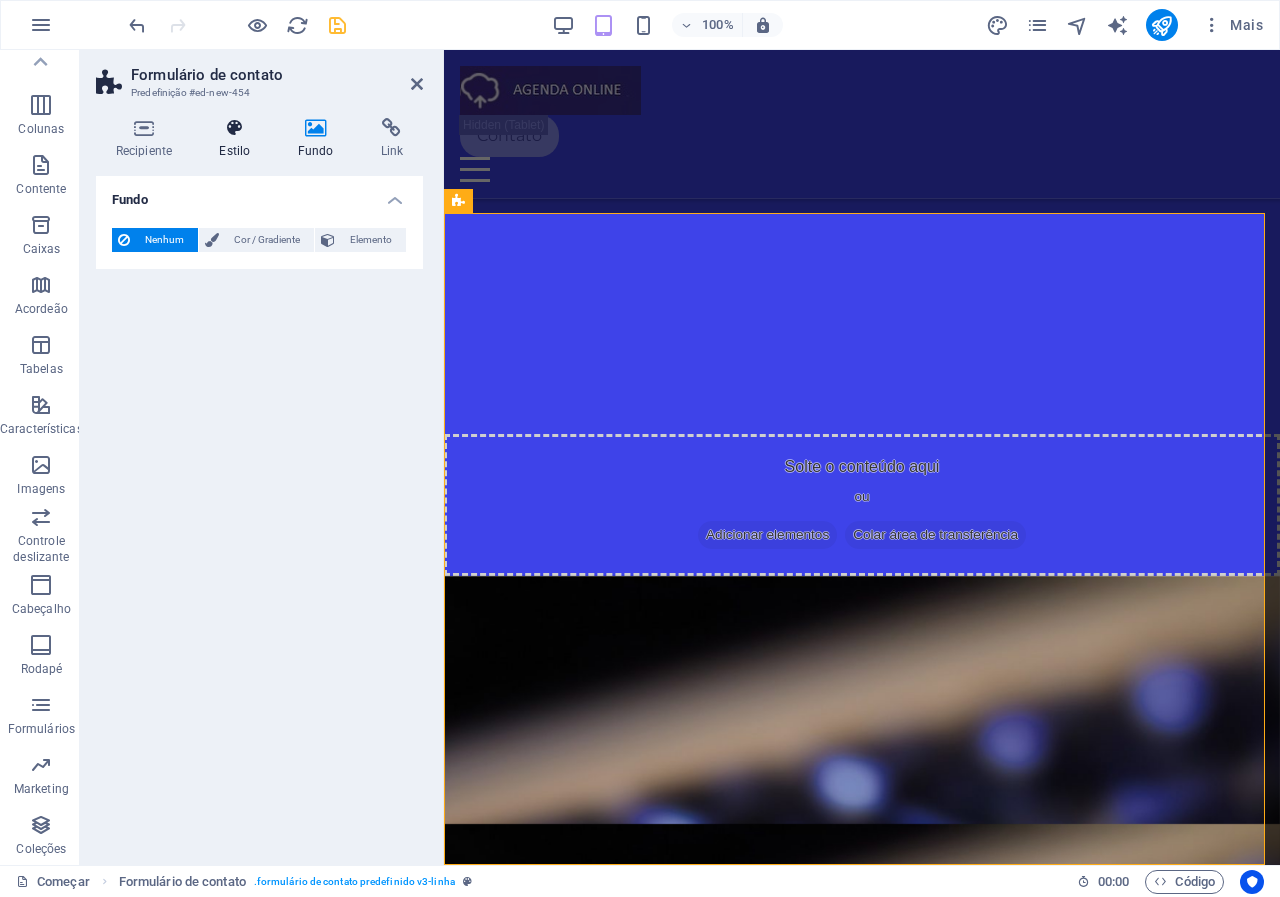 click at bounding box center [235, 128] 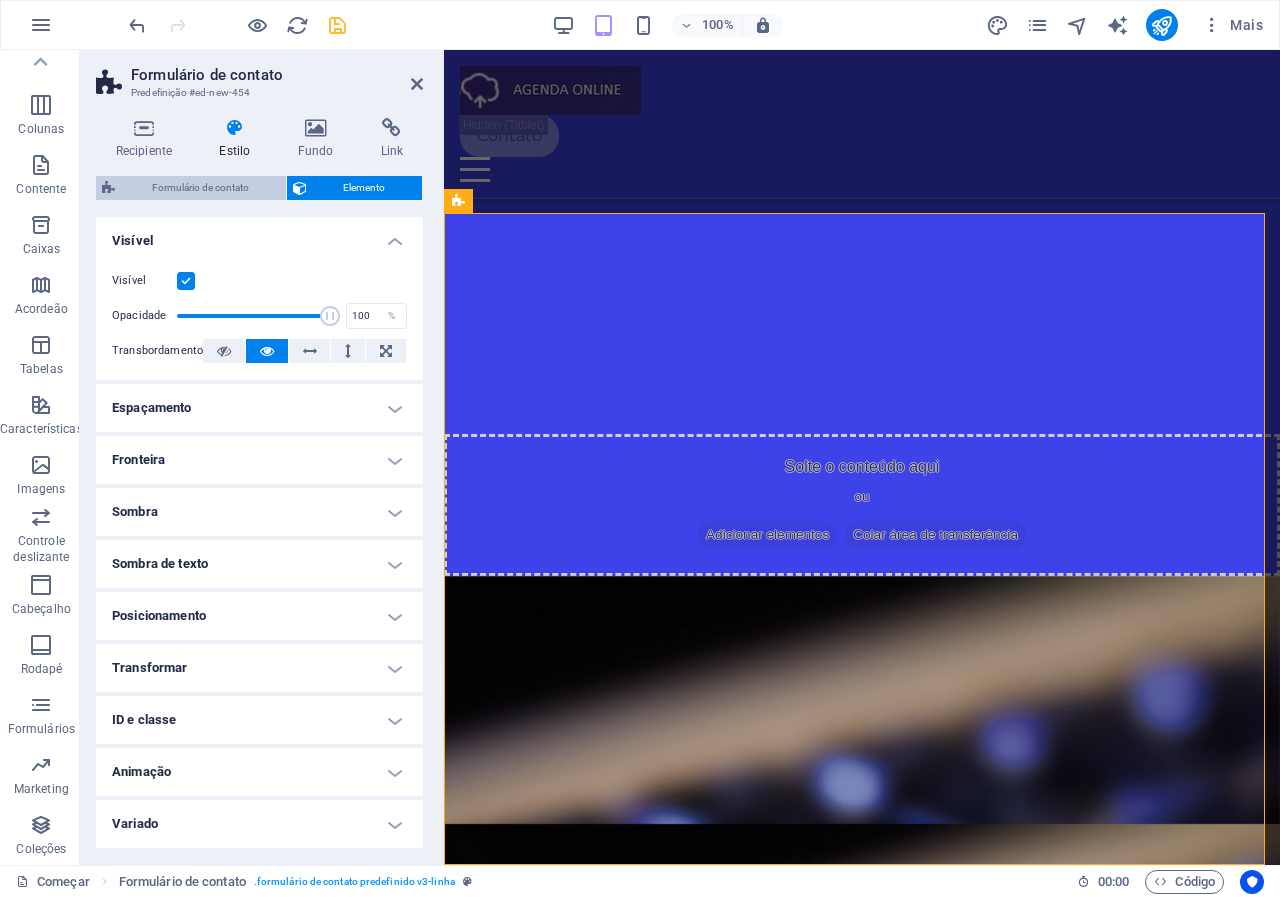 click on "Formulário de contato" at bounding box center [200, 188] 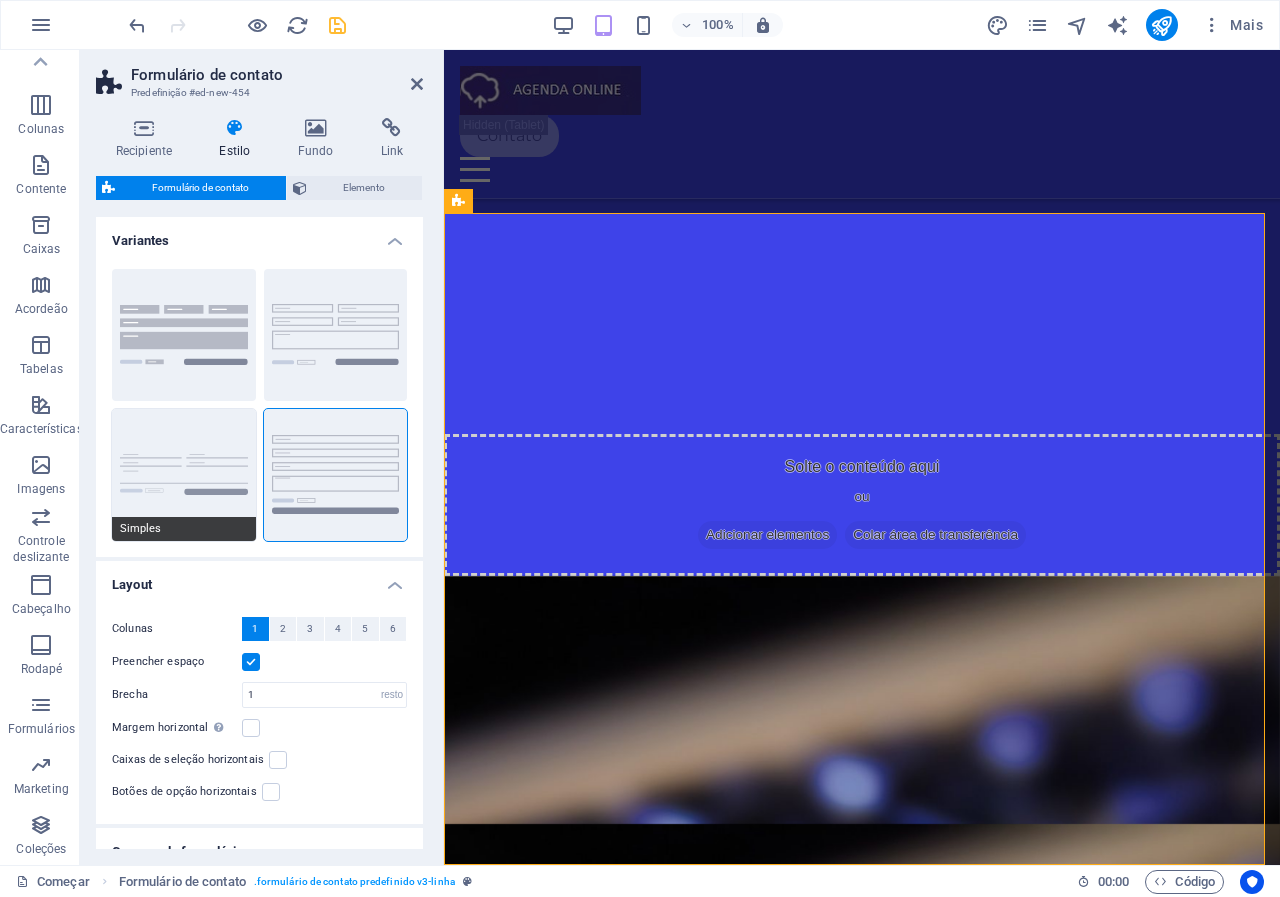 click on "Simples" at bounding box center (184, 475) 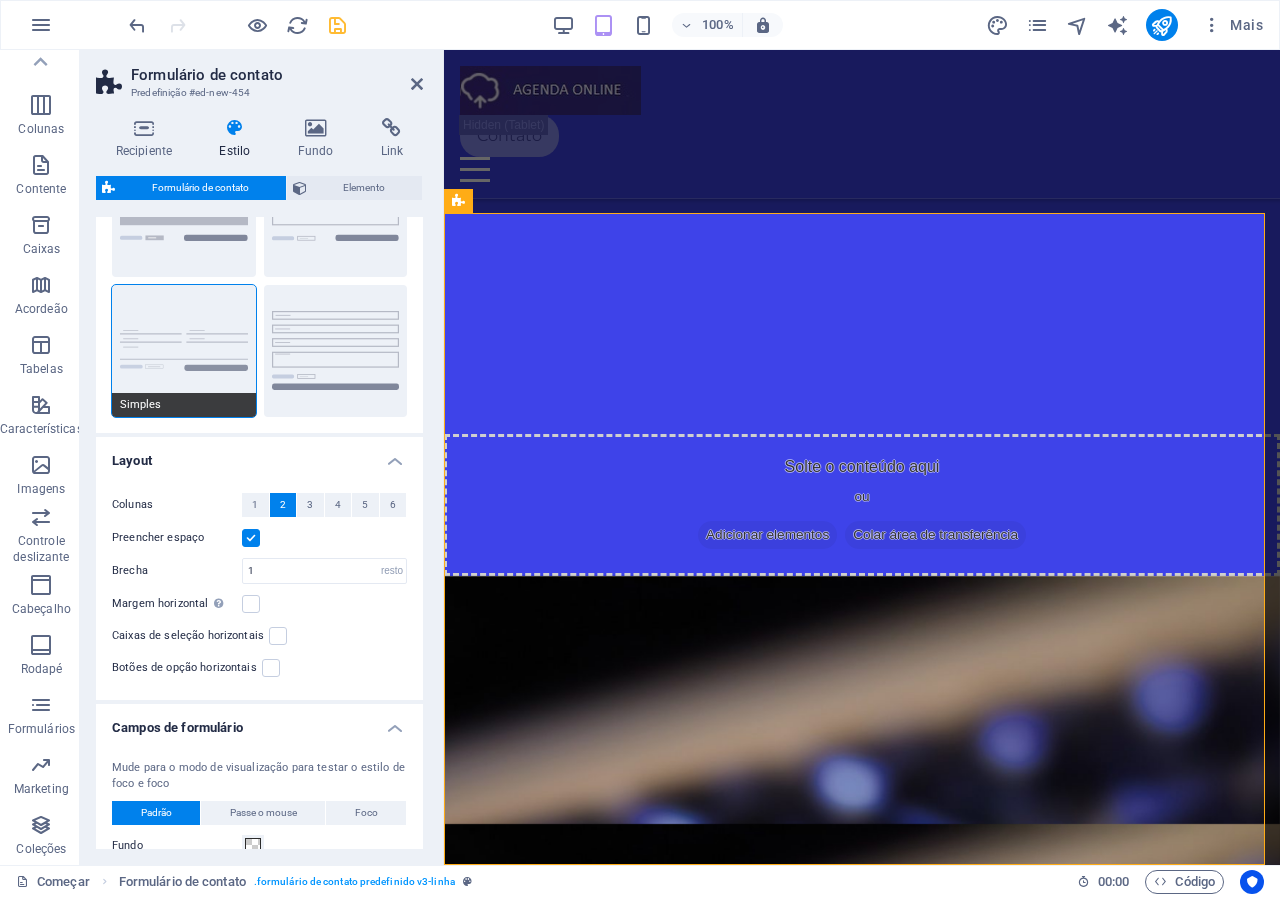 scroll, scrollTop: 300, scrollLeft: 0, axis: vertical 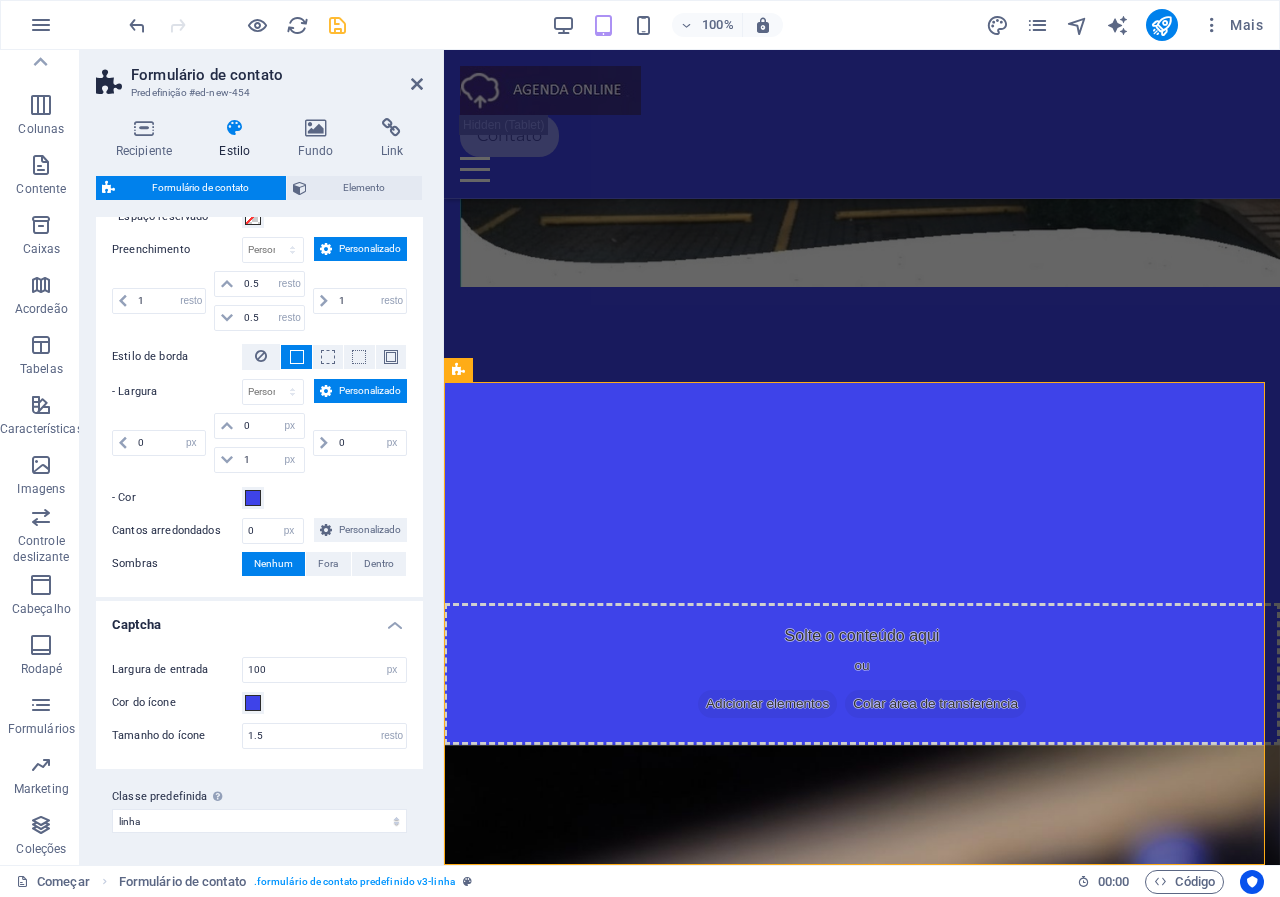 click on "Captcha" at bounding box center (259, 619) 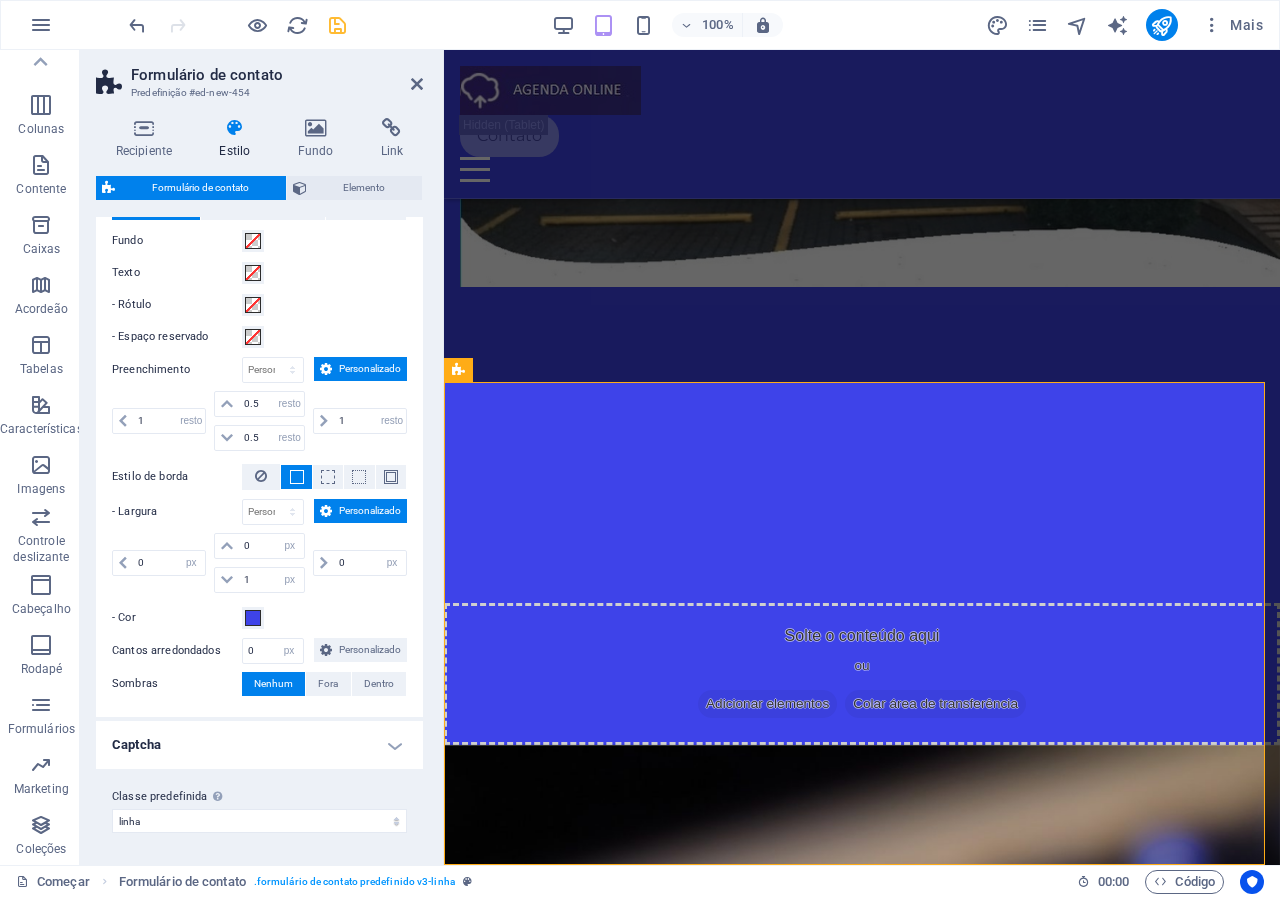 click on "Captcha" at bounding box center [259, 745] 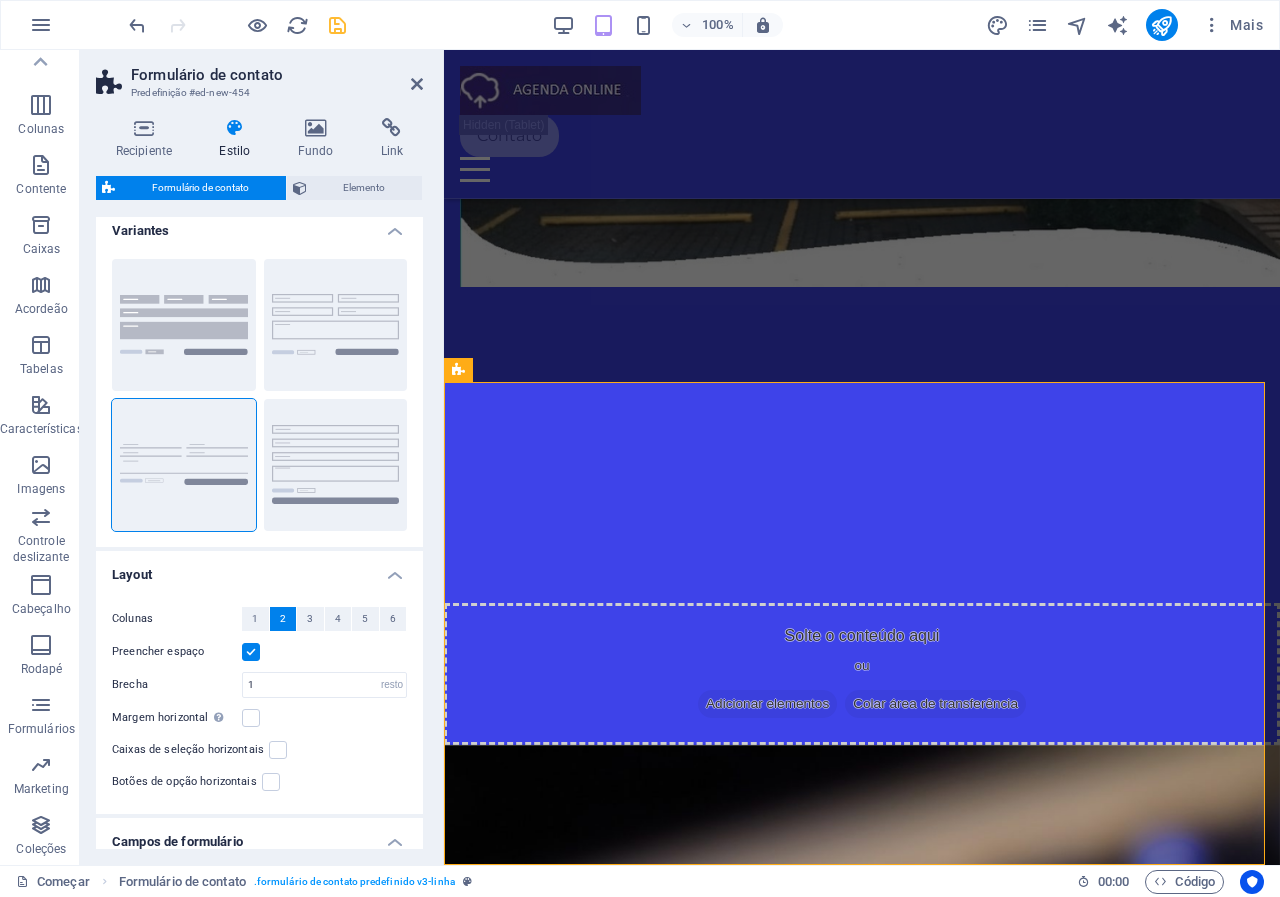 scroll, scrollTop: 0, scrollLeft: 0, axis: both 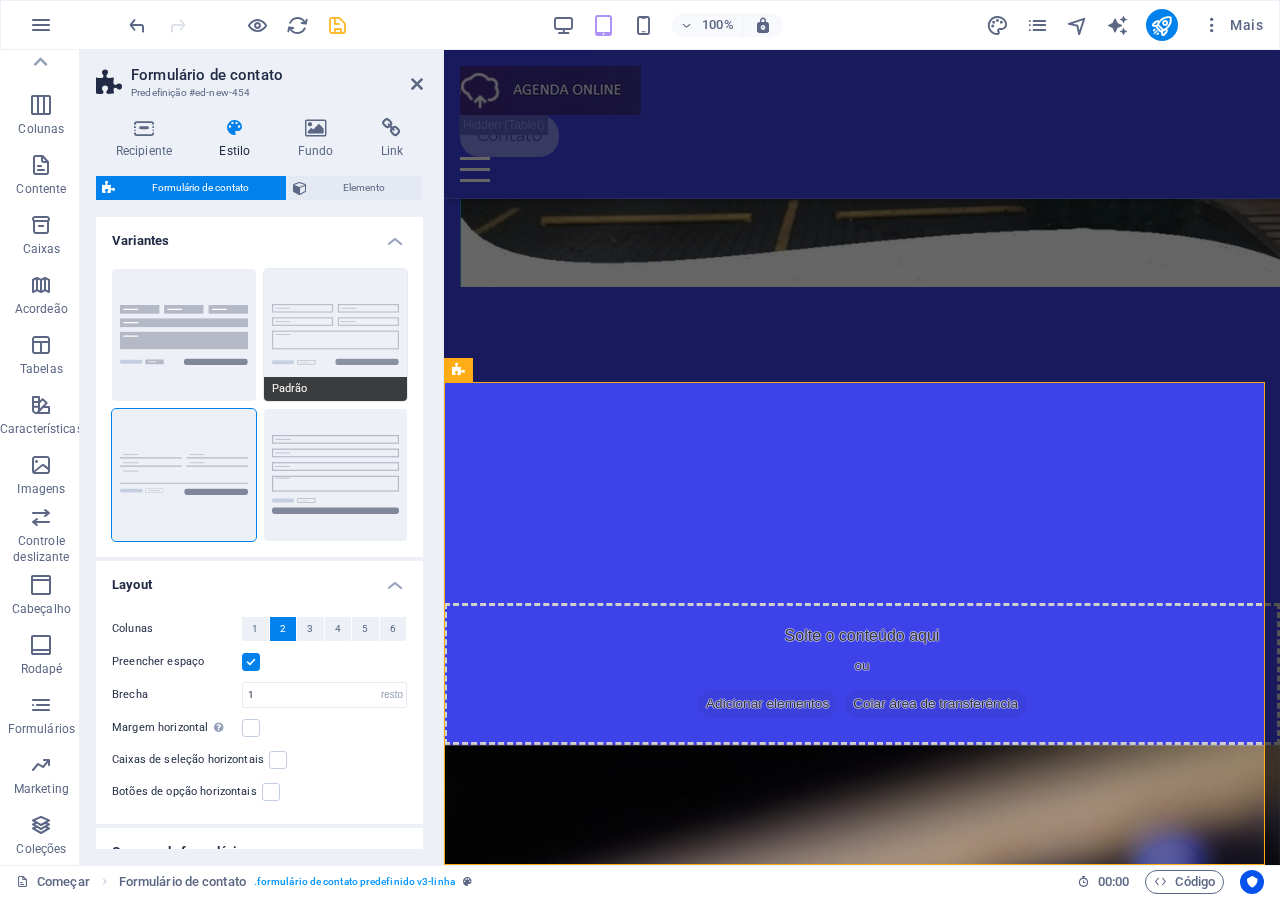 click on "Padrão" at bounding box center (336, 335) 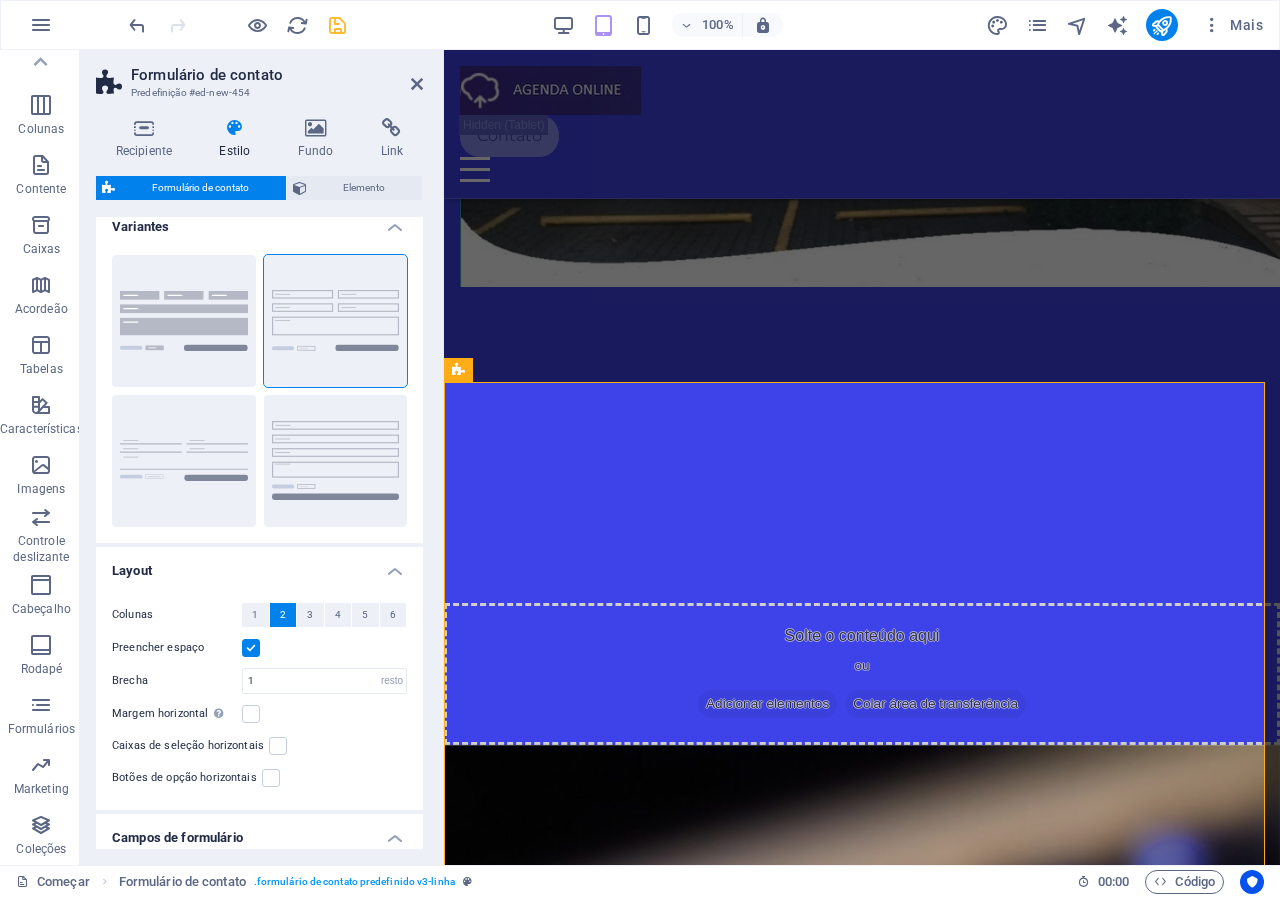 scroll, scrollTop: 0, scrollLeft: 0, axis: both 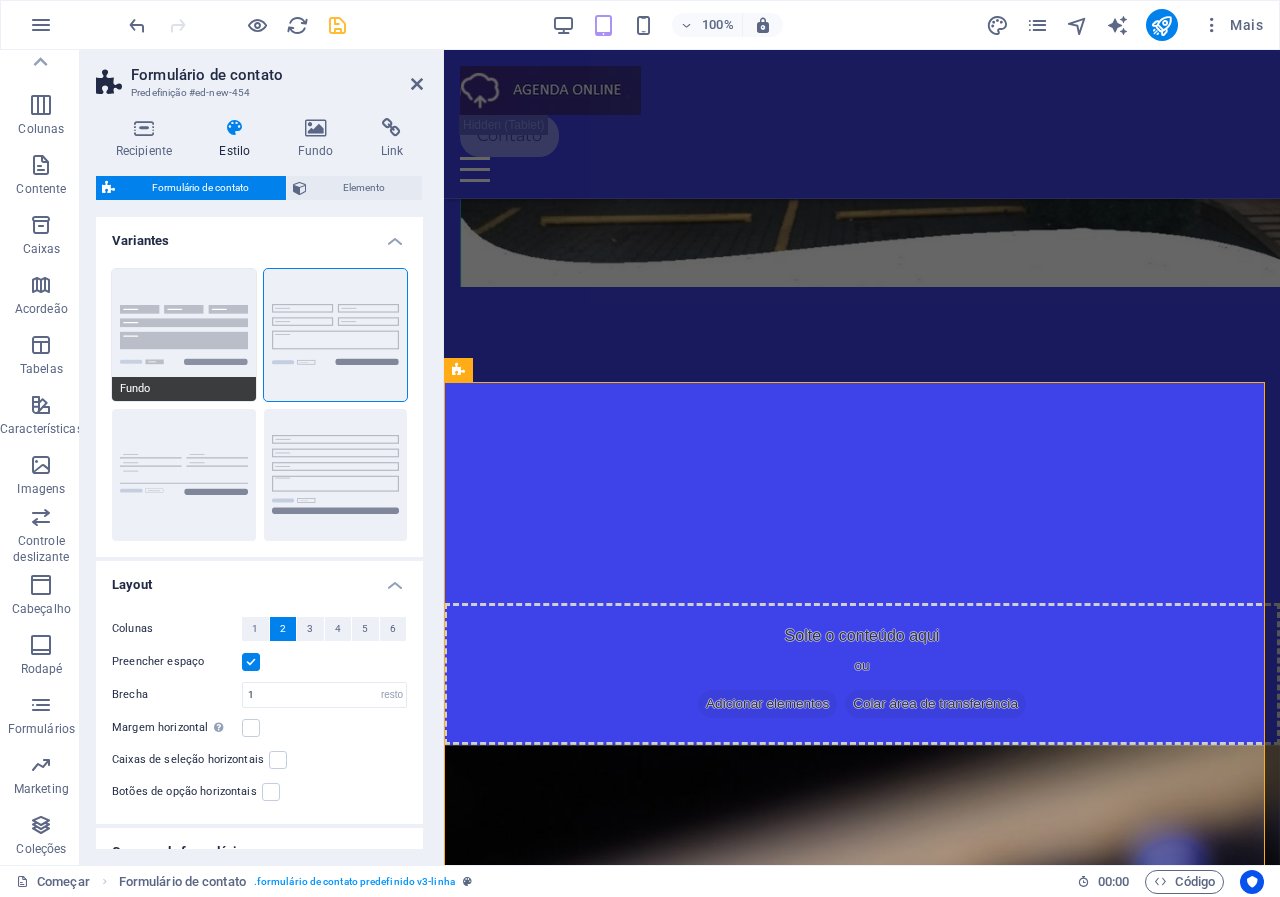 click on "Fundo" at bounding box center (184, 335) 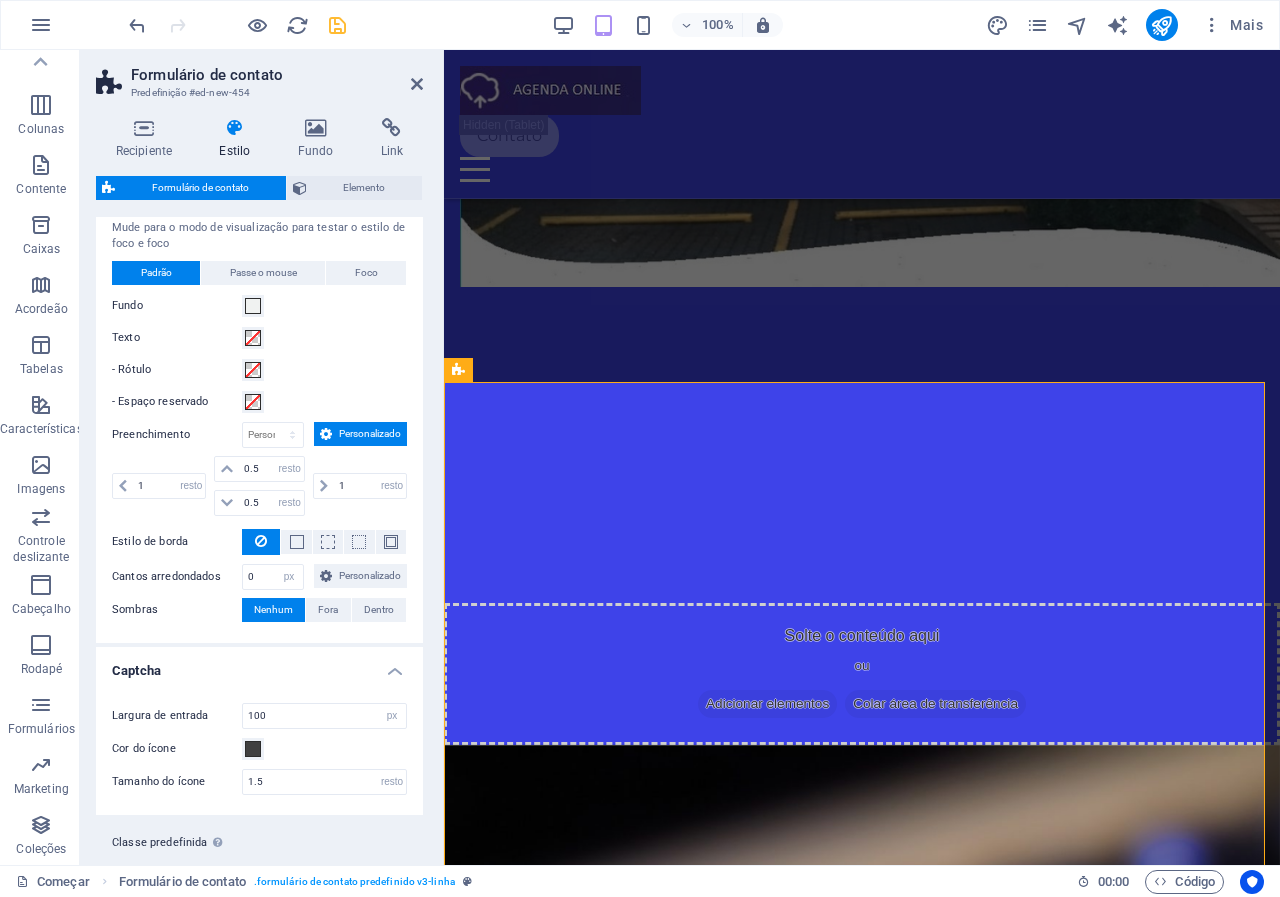 scroll, scrollTop: 758, scrollLeft: 0, axis: vertical 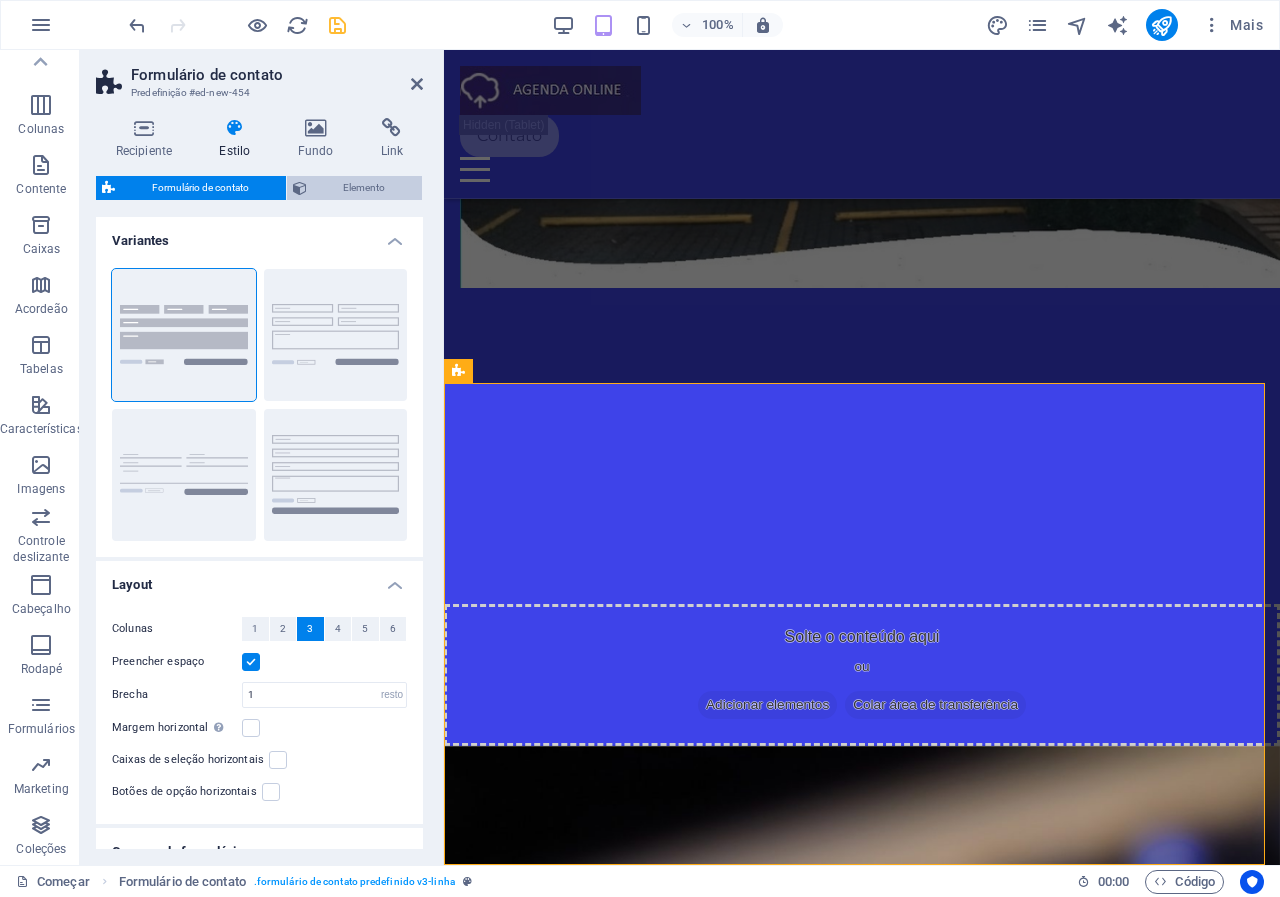 click on "Elemento" at bounding box center (365, 188) 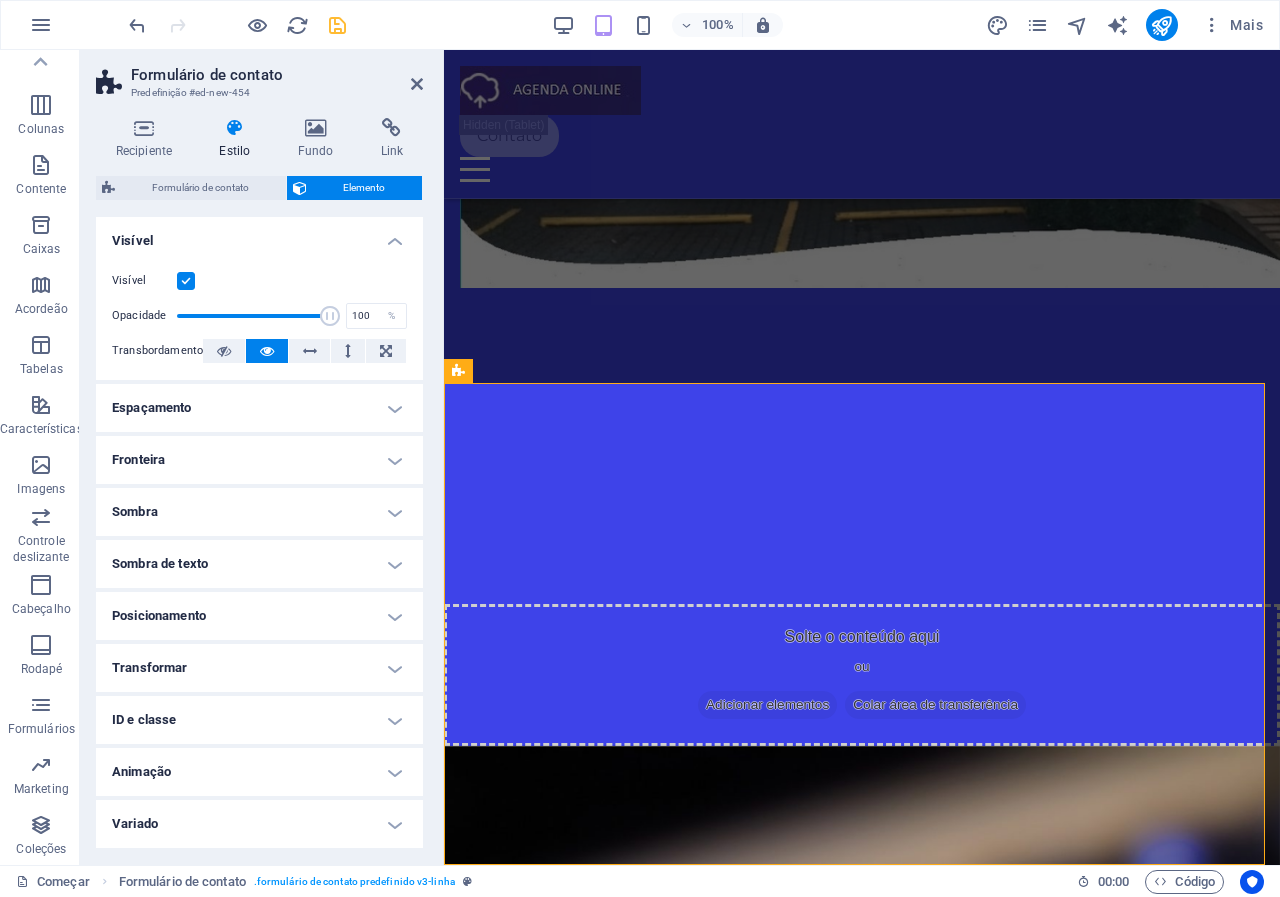 click on "Animação" at bounding box center [259, 772] 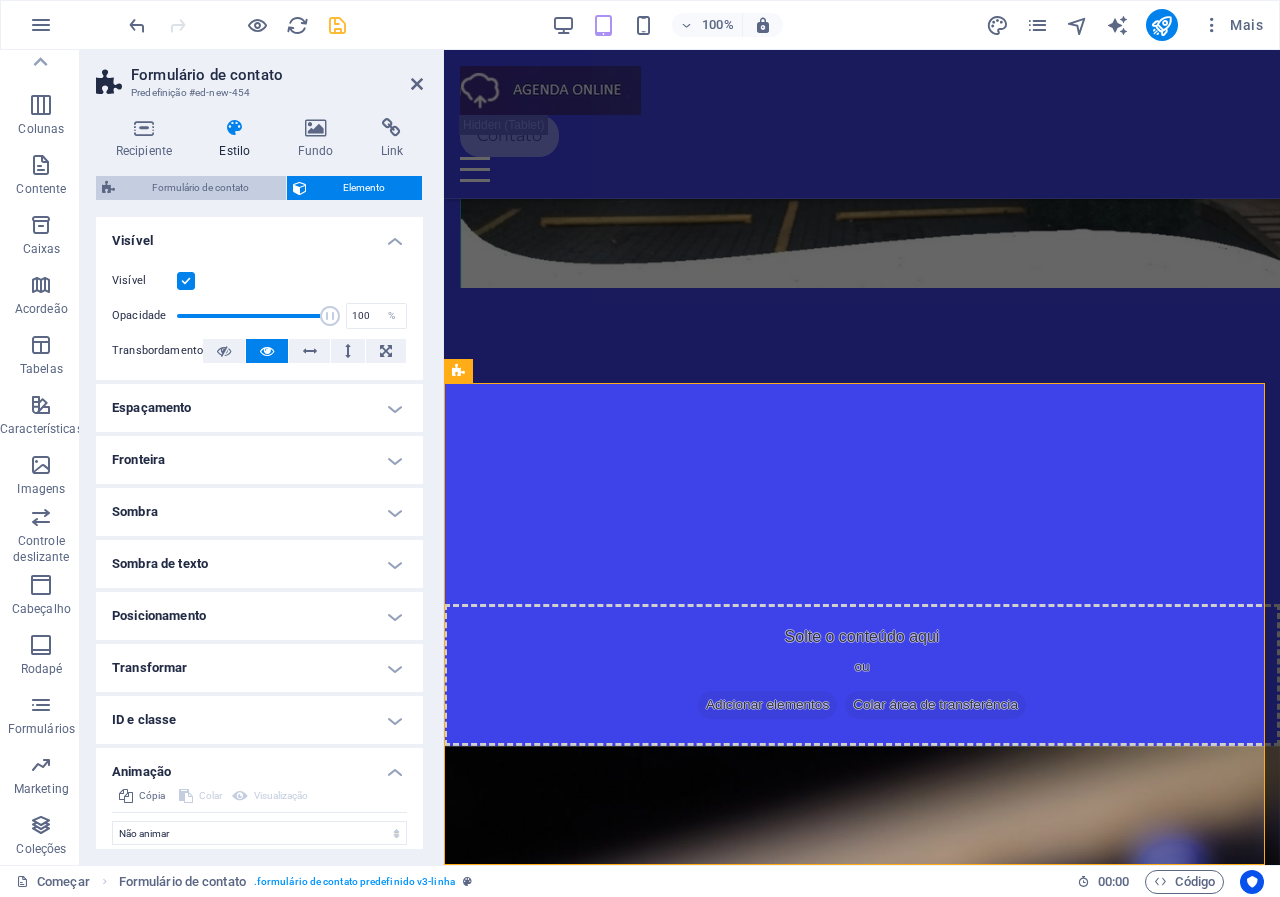 click on "Formulário de contato" at bounding box center [200, 187] 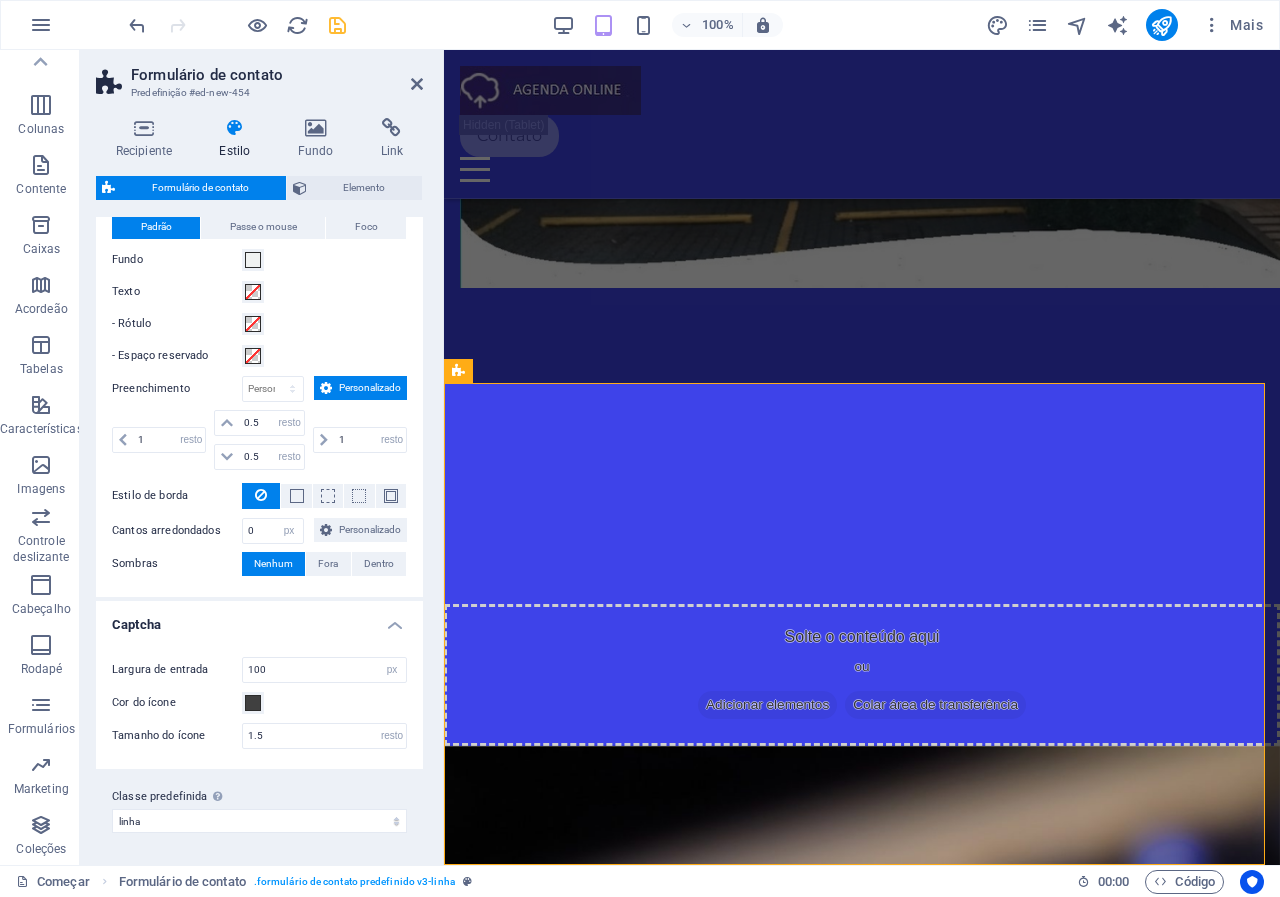 scroll, scrollTop: 758, scrollLeft: 0, axis: vertical 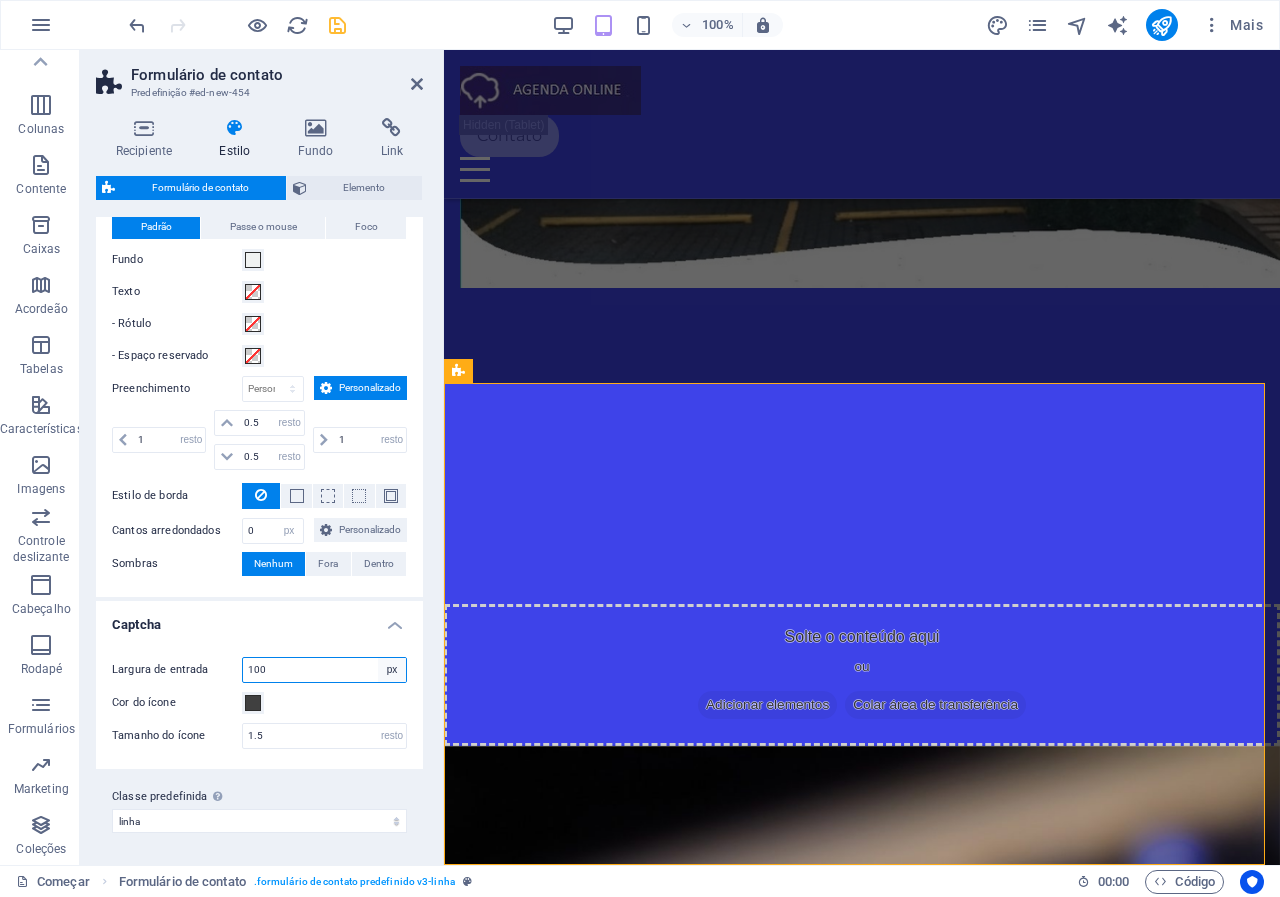 click on "px resto % vh vw" at bounding box center (392, 670) 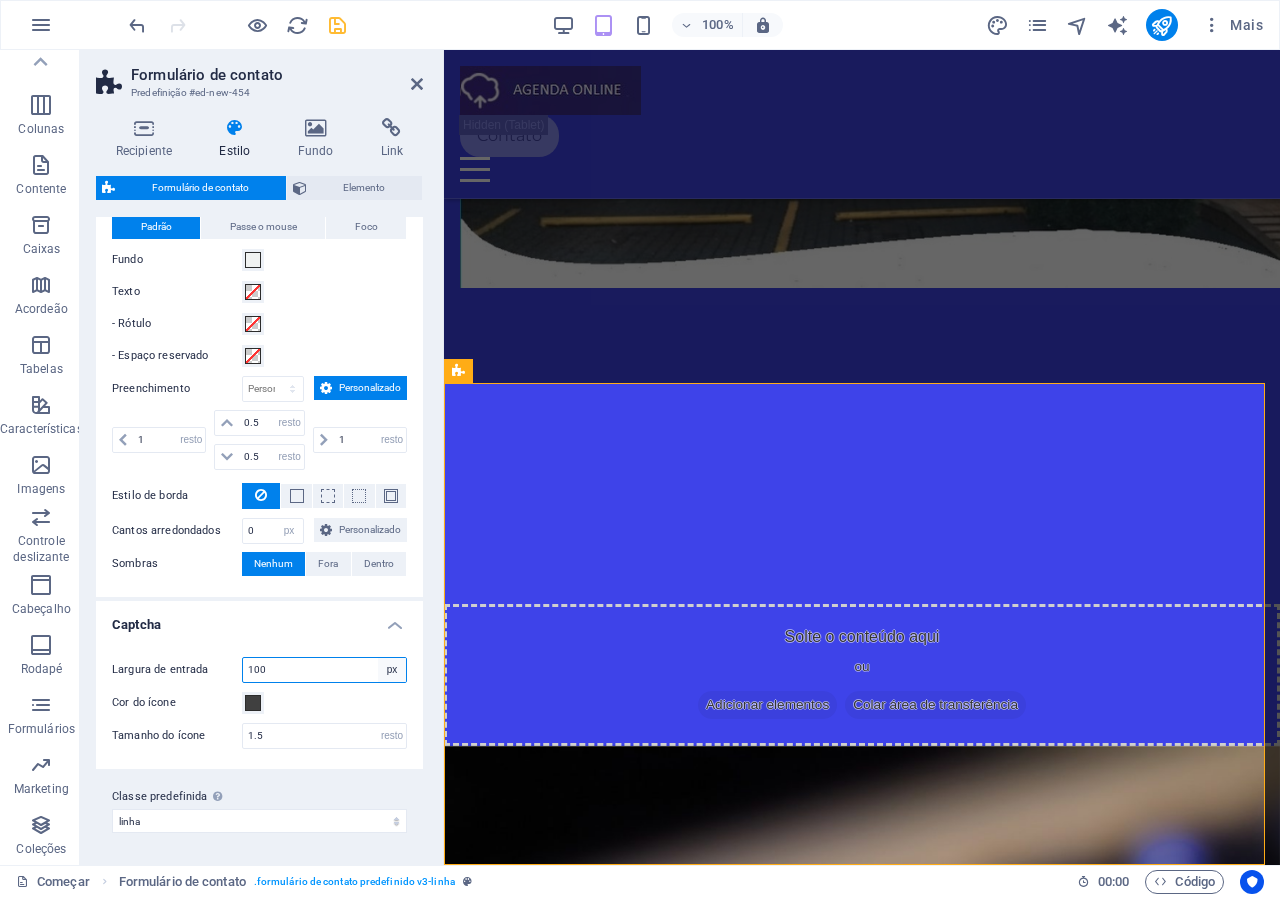 click on "px resto % vh vw" at bounding box center [392, 670] 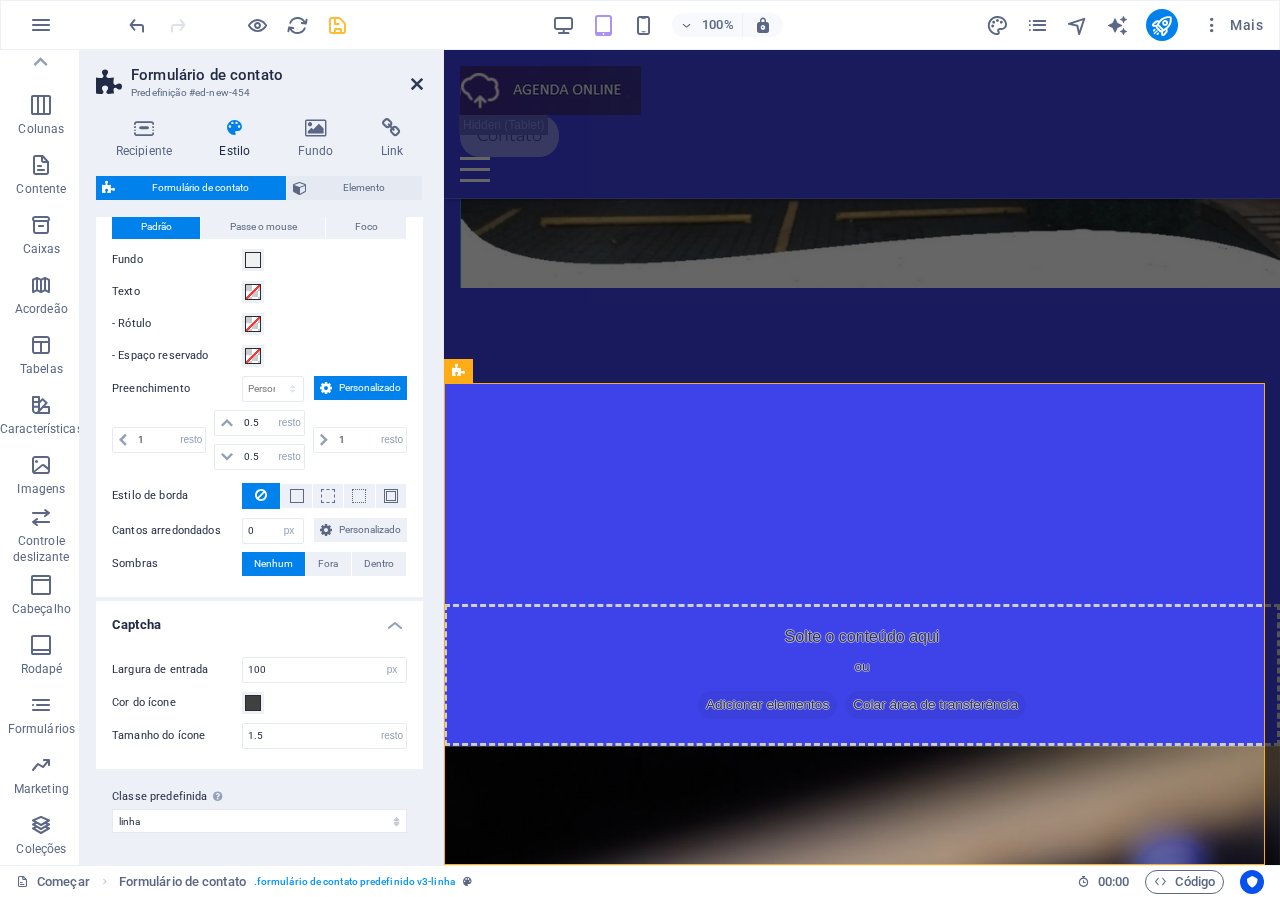click at bounding box center [417, 84] 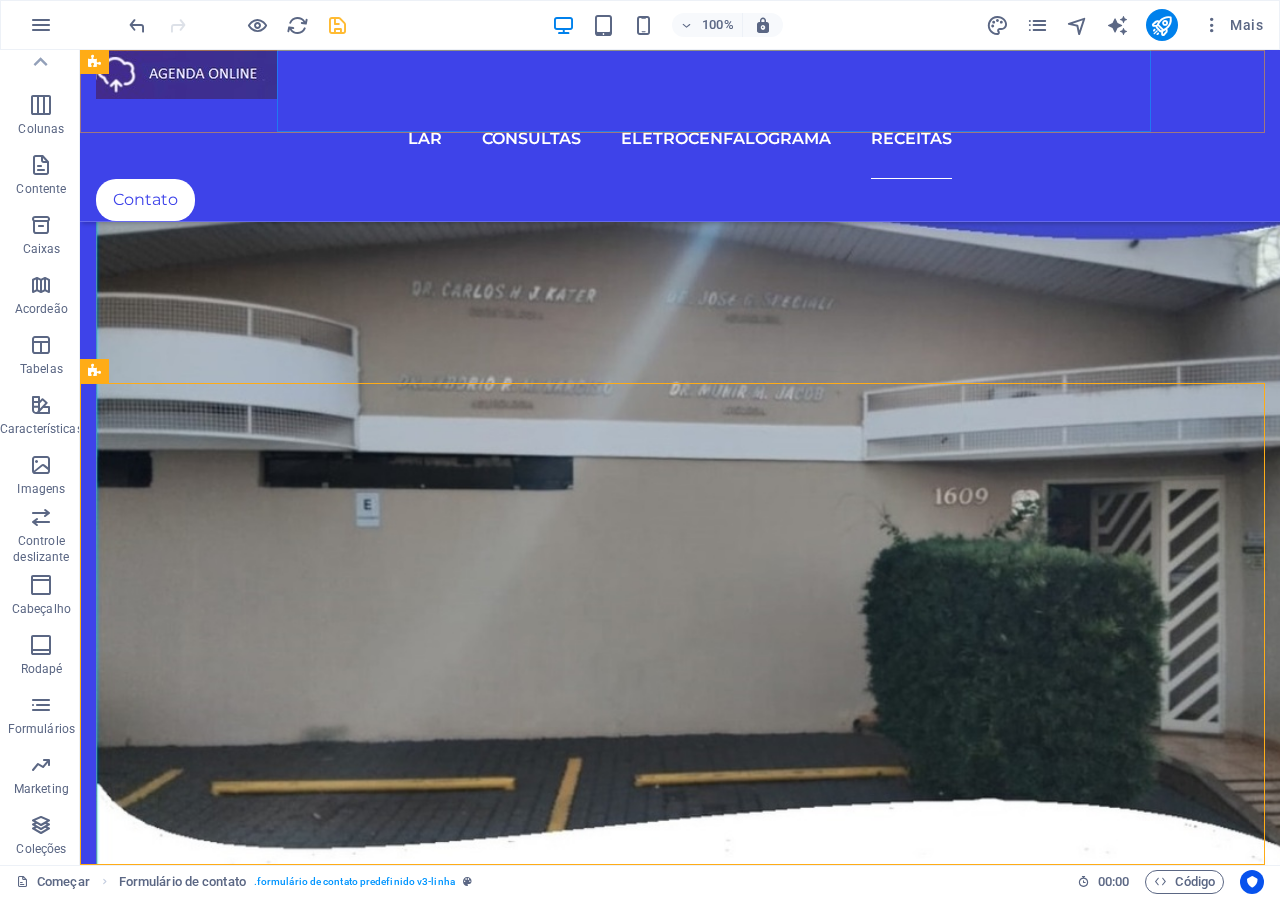 scroll, scrollTop: 3611, scrollLeft: 0, axis: vertical 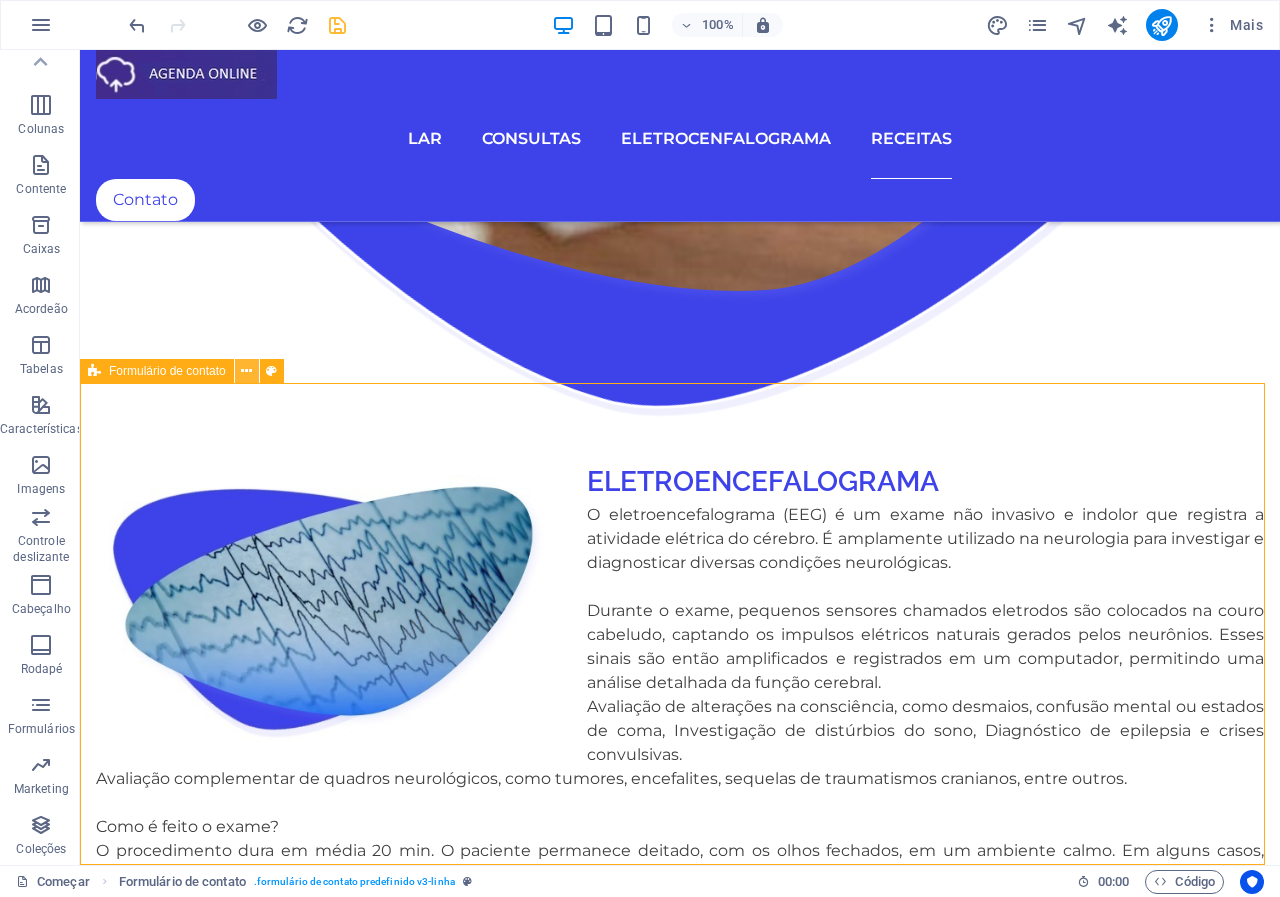 click at bounding box center (246, 371) 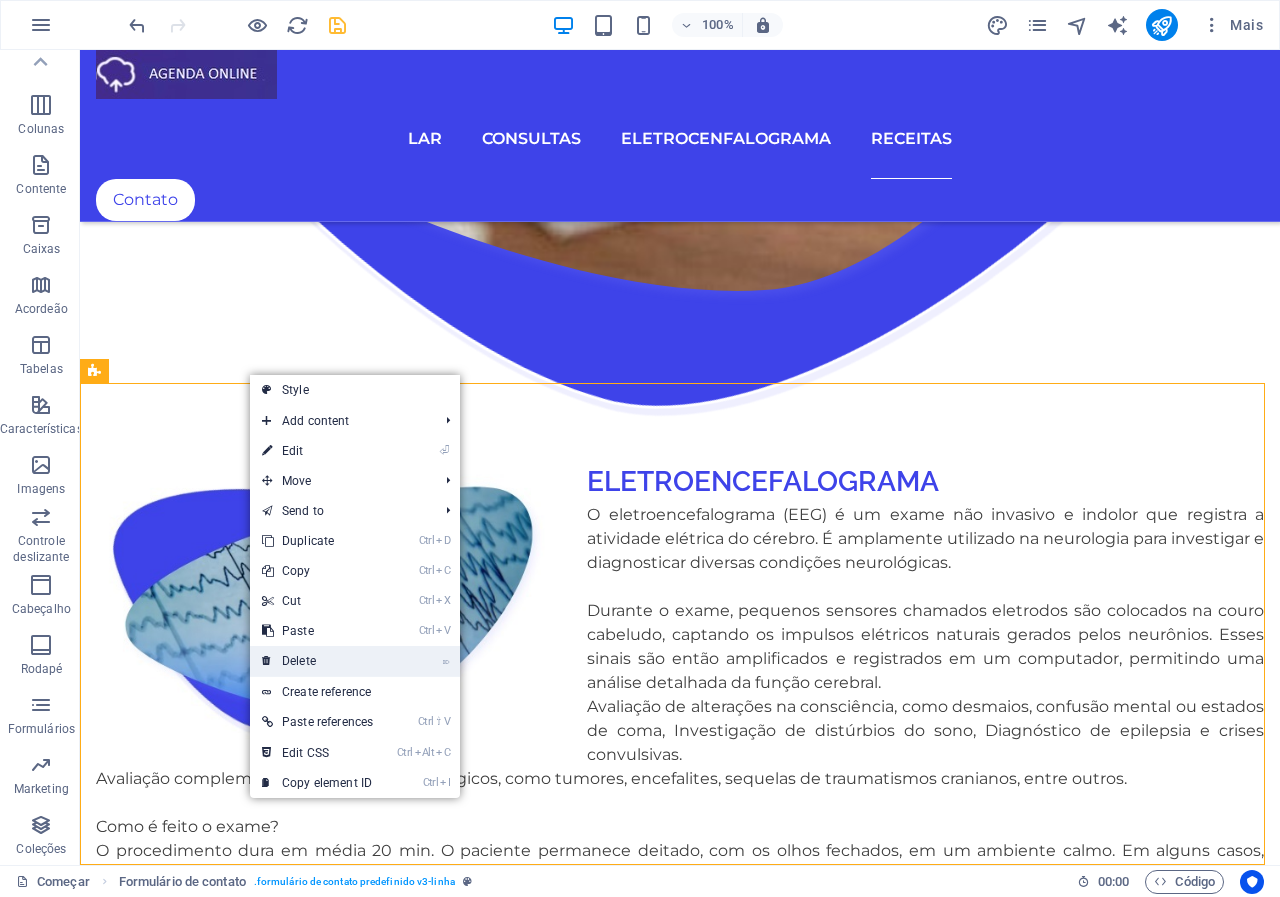 click on "⌦  Delete" at bounding box center (317, 661) 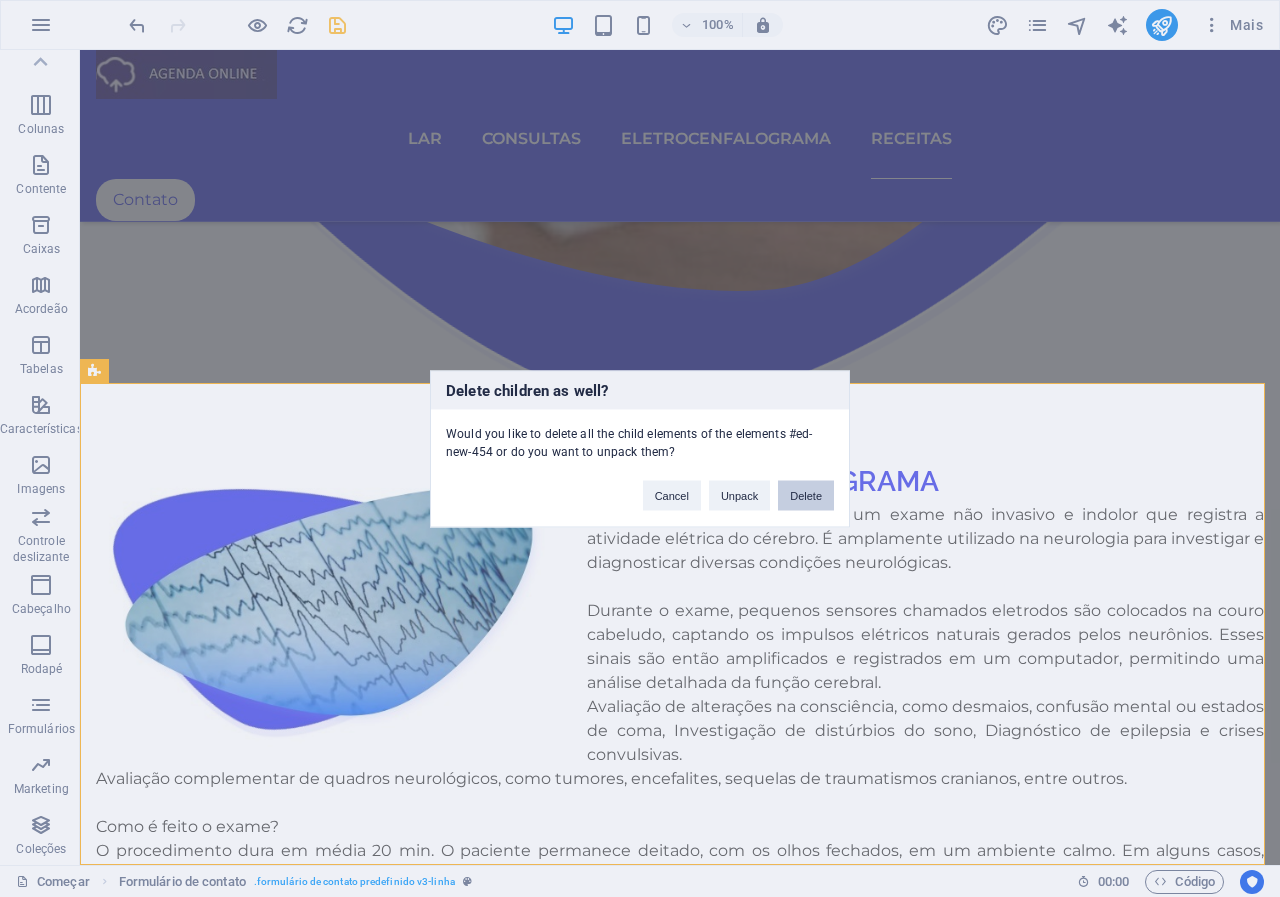 click on "Delete" at bounding box center [806, 495] 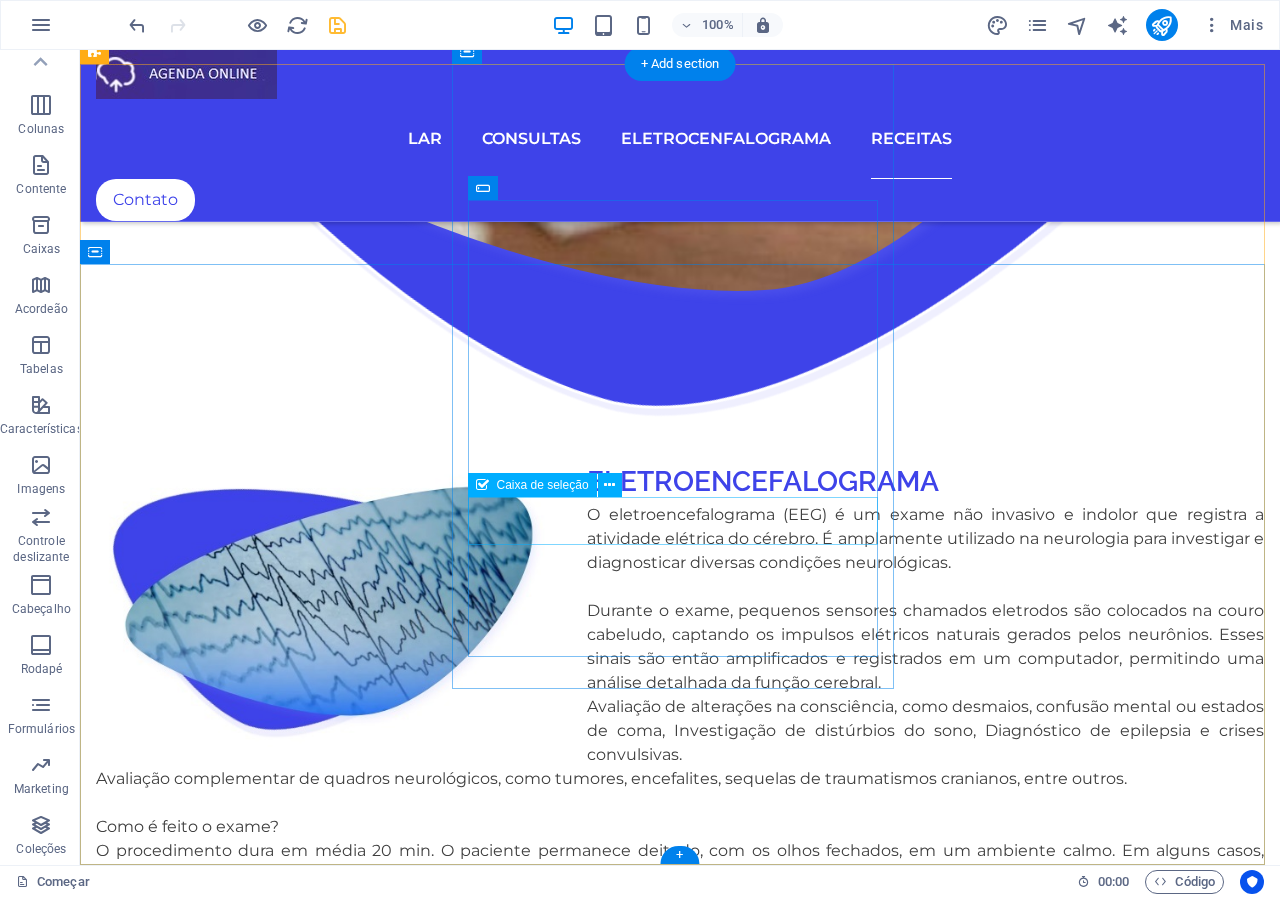 scroll, scrollTop: 3129, scrollLeft: 0, axis: vertical 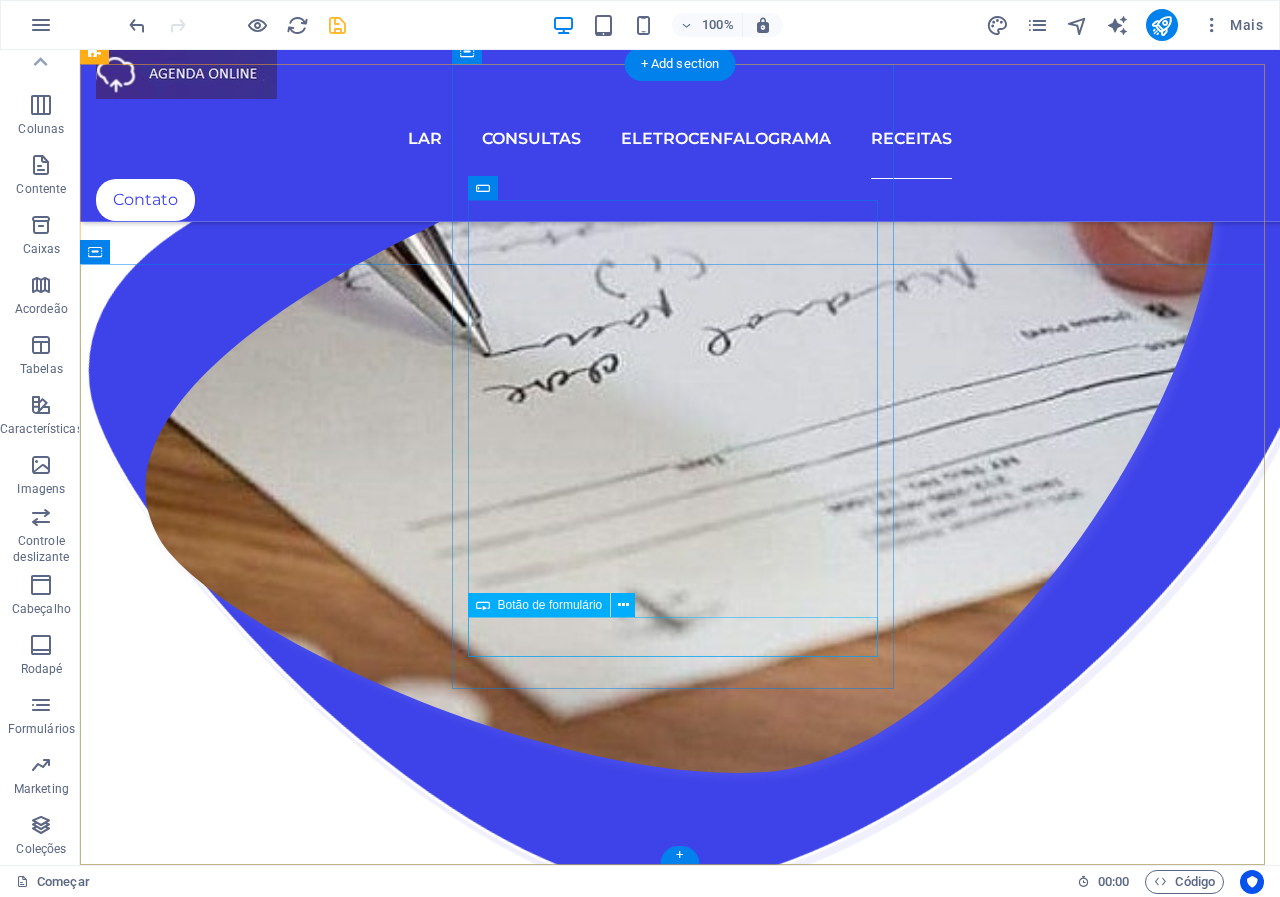 click on "Enviar" 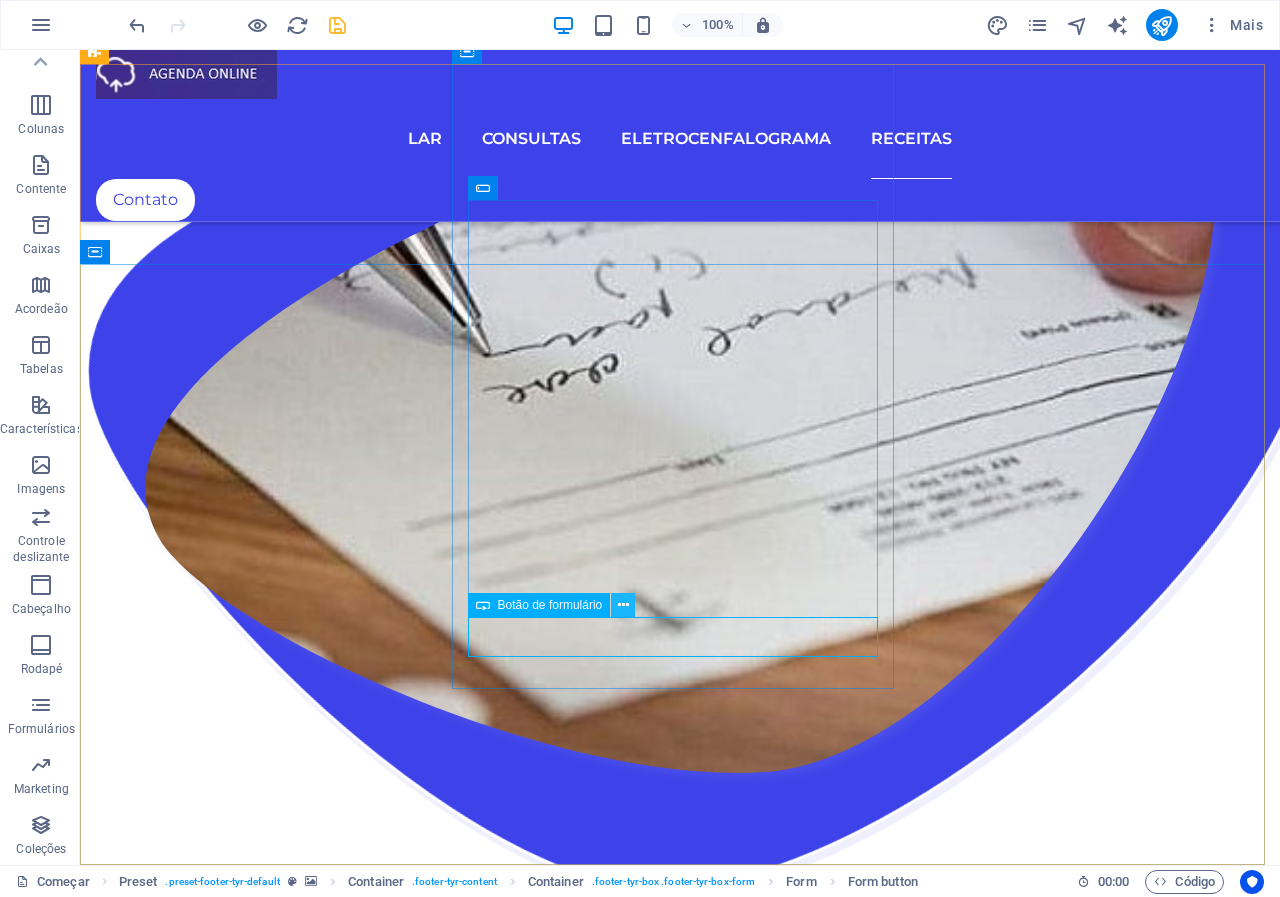 click at bounding box center (623, 605) 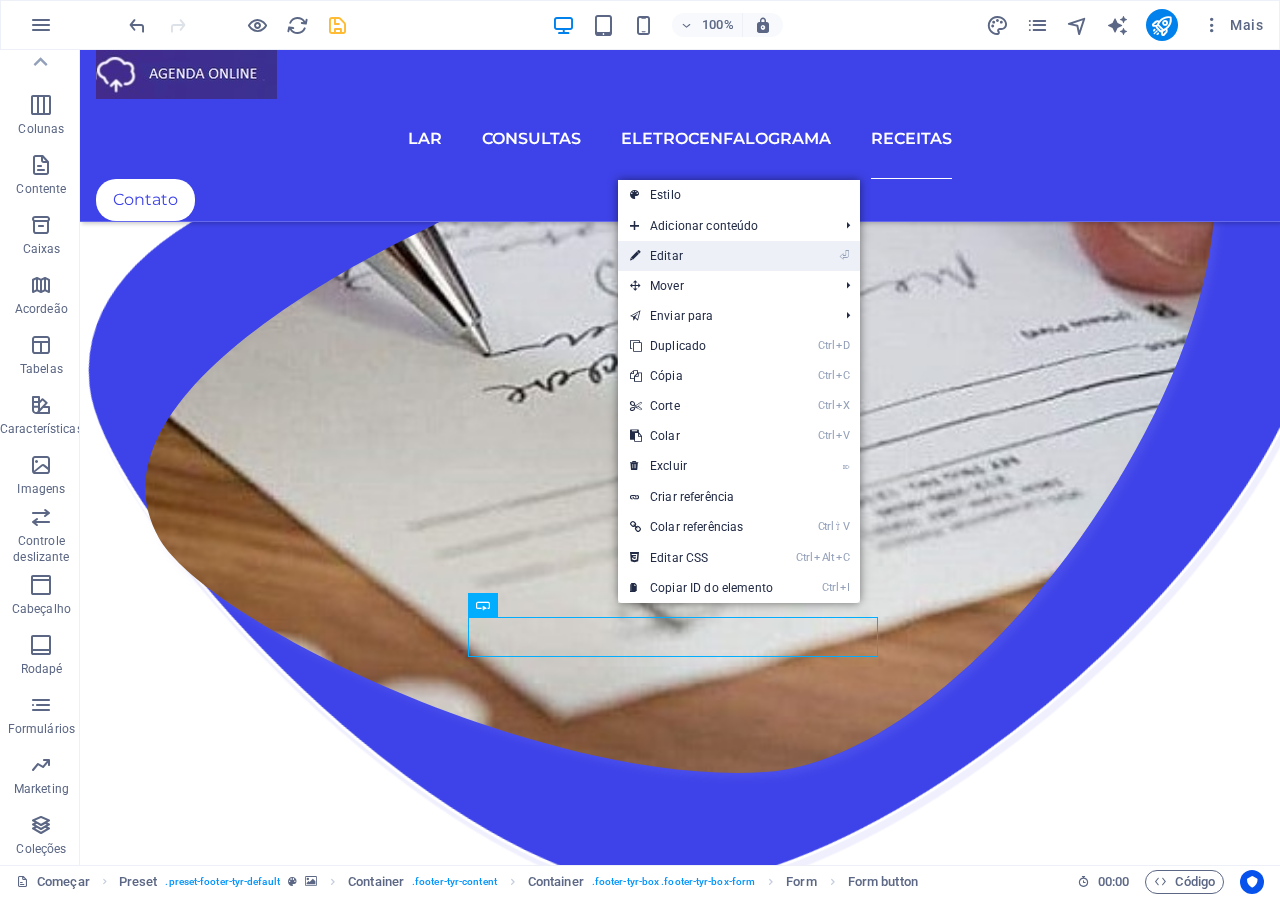 drag, startPoint x: 662, startPoint y: 251, endPoint x: 218, endPoint y: 202, distance: 446.69565 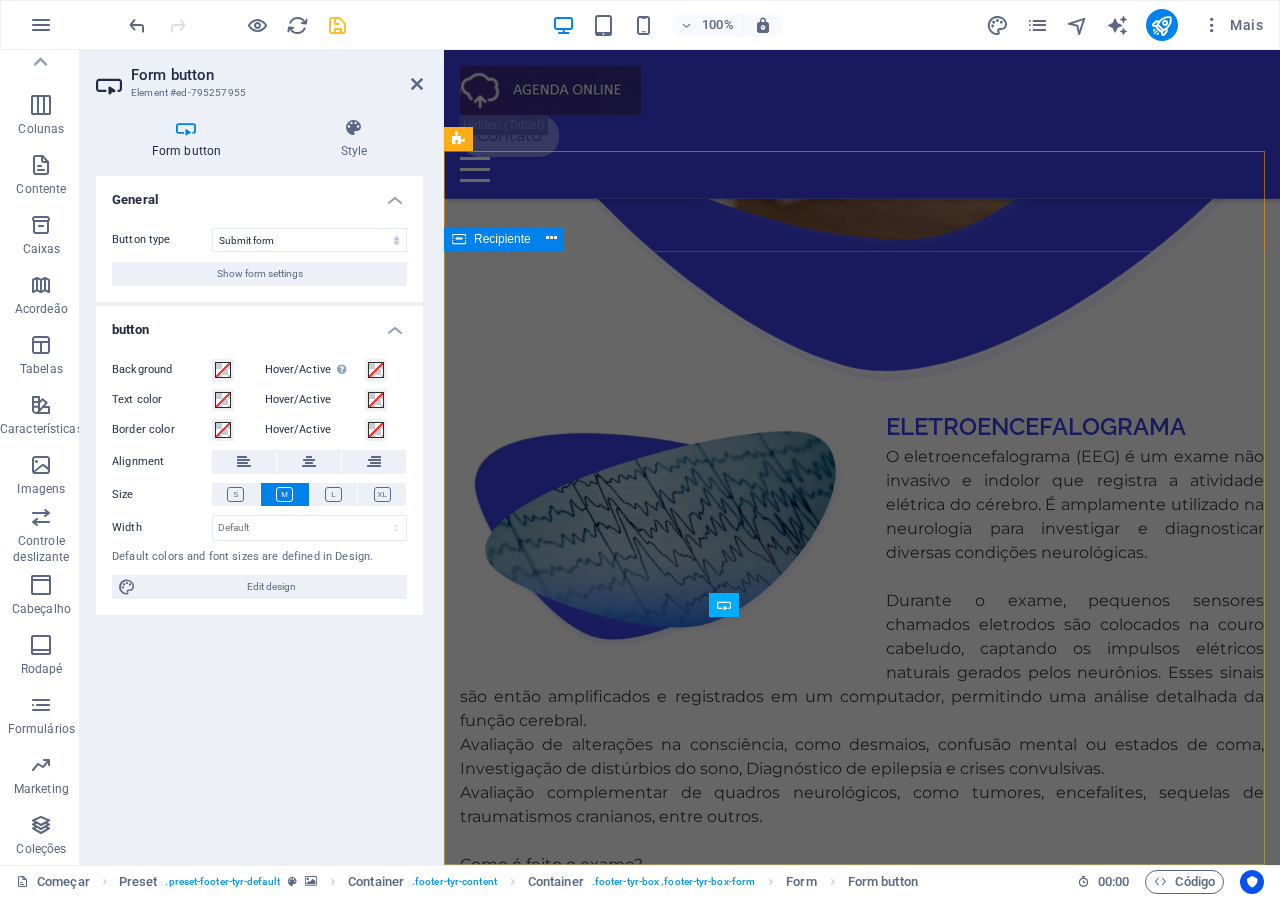 scroll, scrollTop: 4147, scrollLeft: 0, axis: vertical 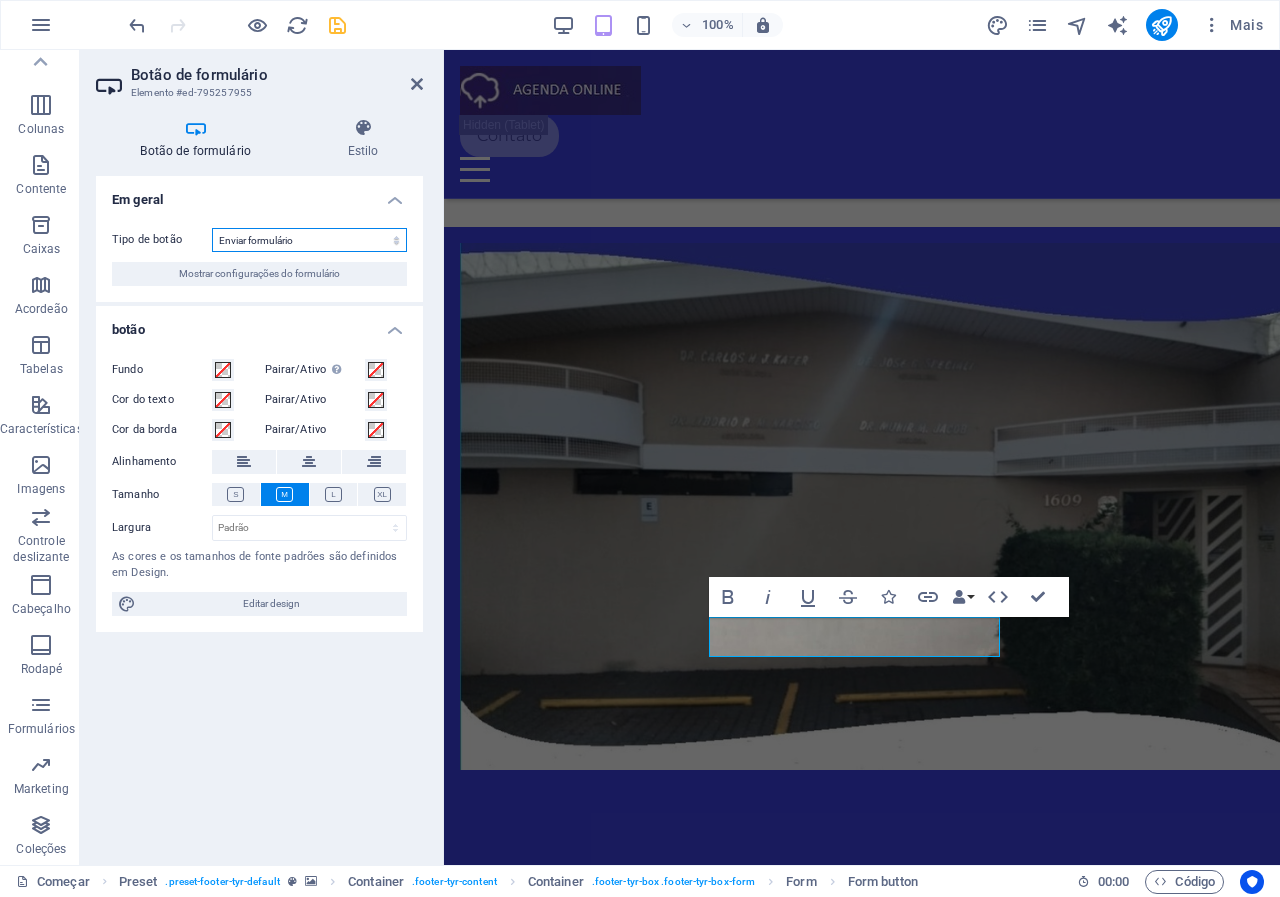 click on "Enviar formulário Redefinir formulário Nenhuma ação" at bounding box center (309, 240) 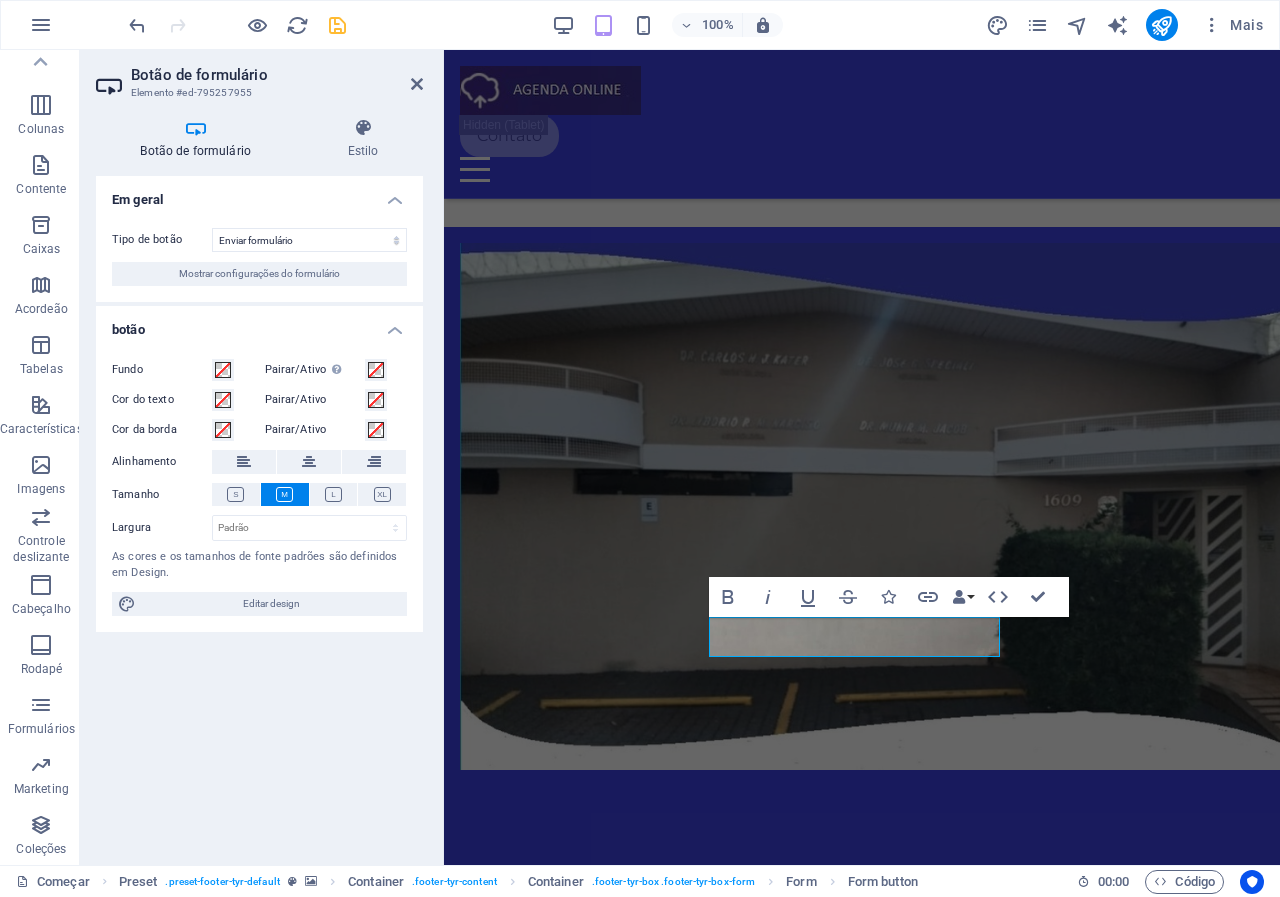 click on "Em geral Tipo de botão Enviar formulário Redefinir formulário Nenhuma ação Mostrar configurações do formulário botão Fundo Pairar/Ativo Mude para o modo de visualização para testar o estado ativo/pairar Cor do texto Pairar/Ativo Cor da borda Pairar/Ativo Alinhamento Tamanho Largura Padrão px resto % em vh vw As cores e os tamanhos de fonte padrões são definidos em Design. Editar design" at bounding box center [259, 512] 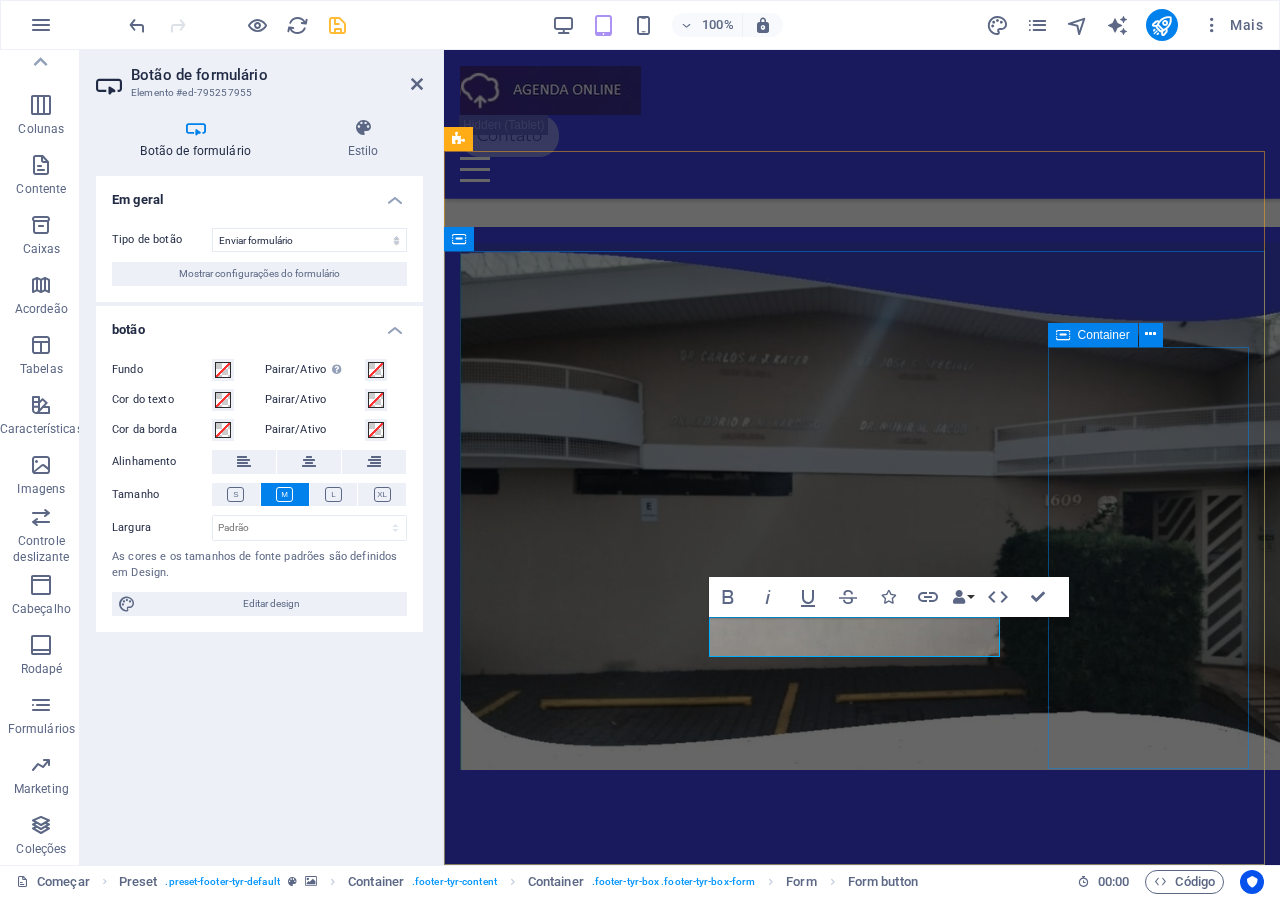click on "Contato liborionarciso@[EMAIL] ([PHONE]) drliborionarcisoneurologia.med.br" at bounding box center (862, 3089) 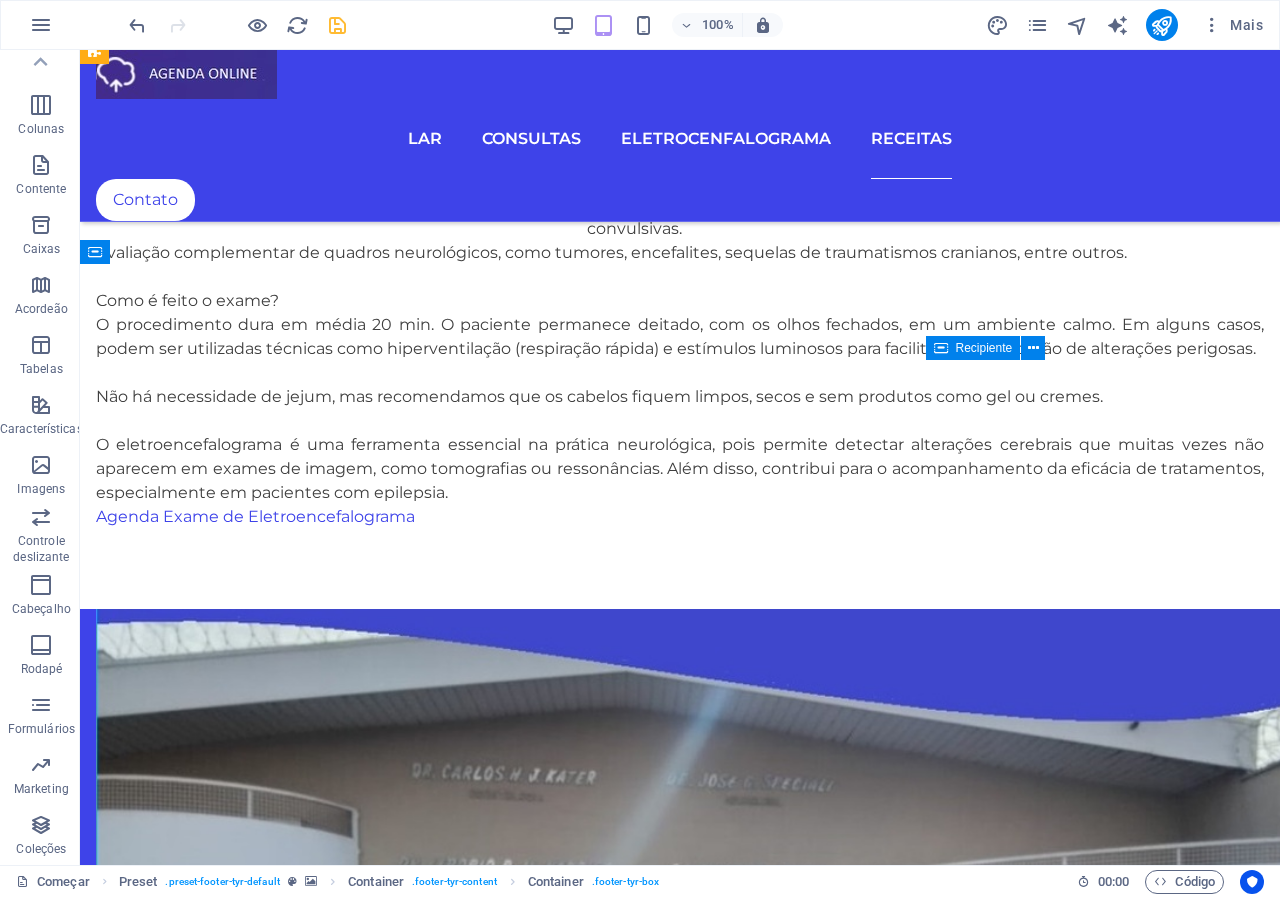 scroll, scrollTop: 3129, scrollLeft: 0, axis: vertical 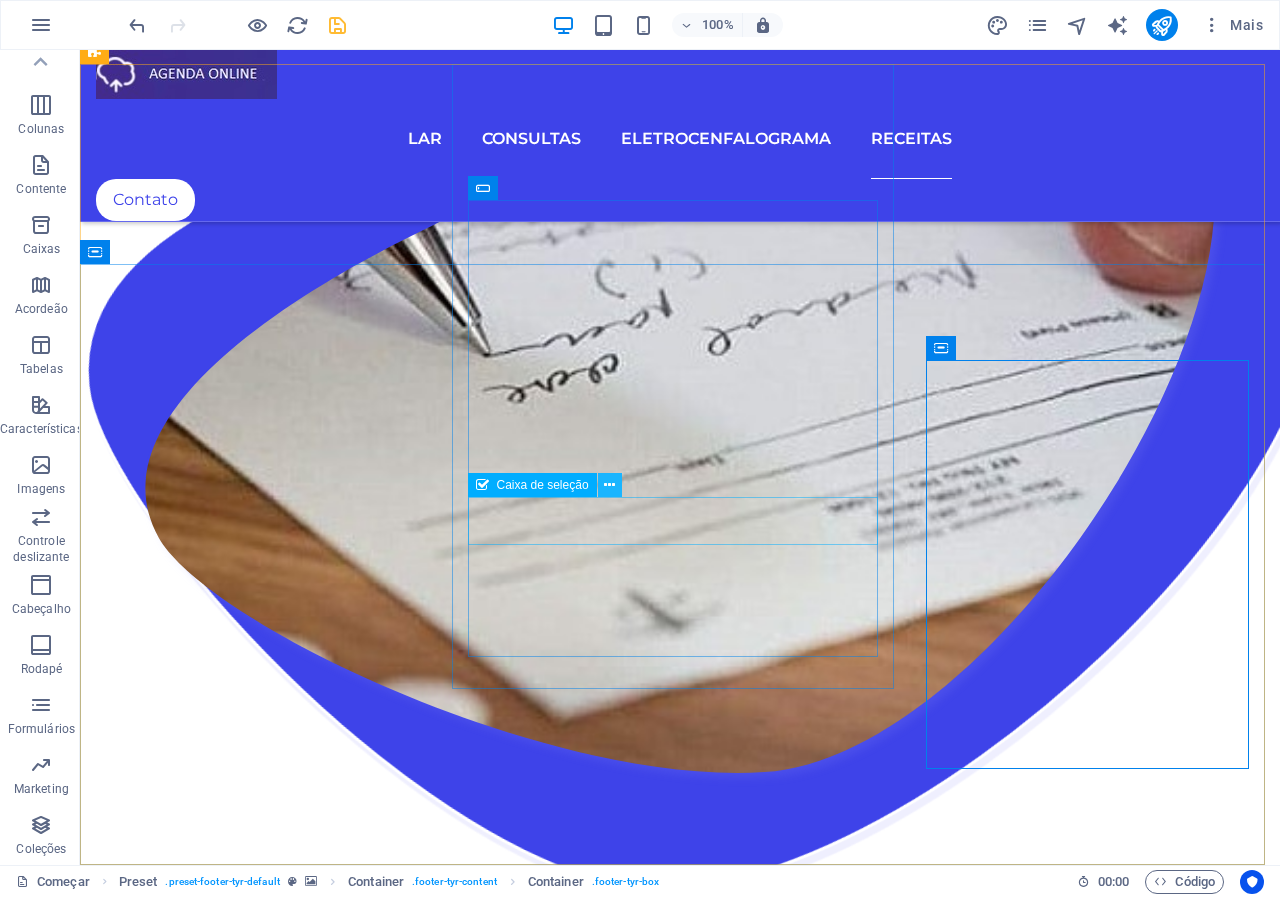 click at bounding box center [609, 485] 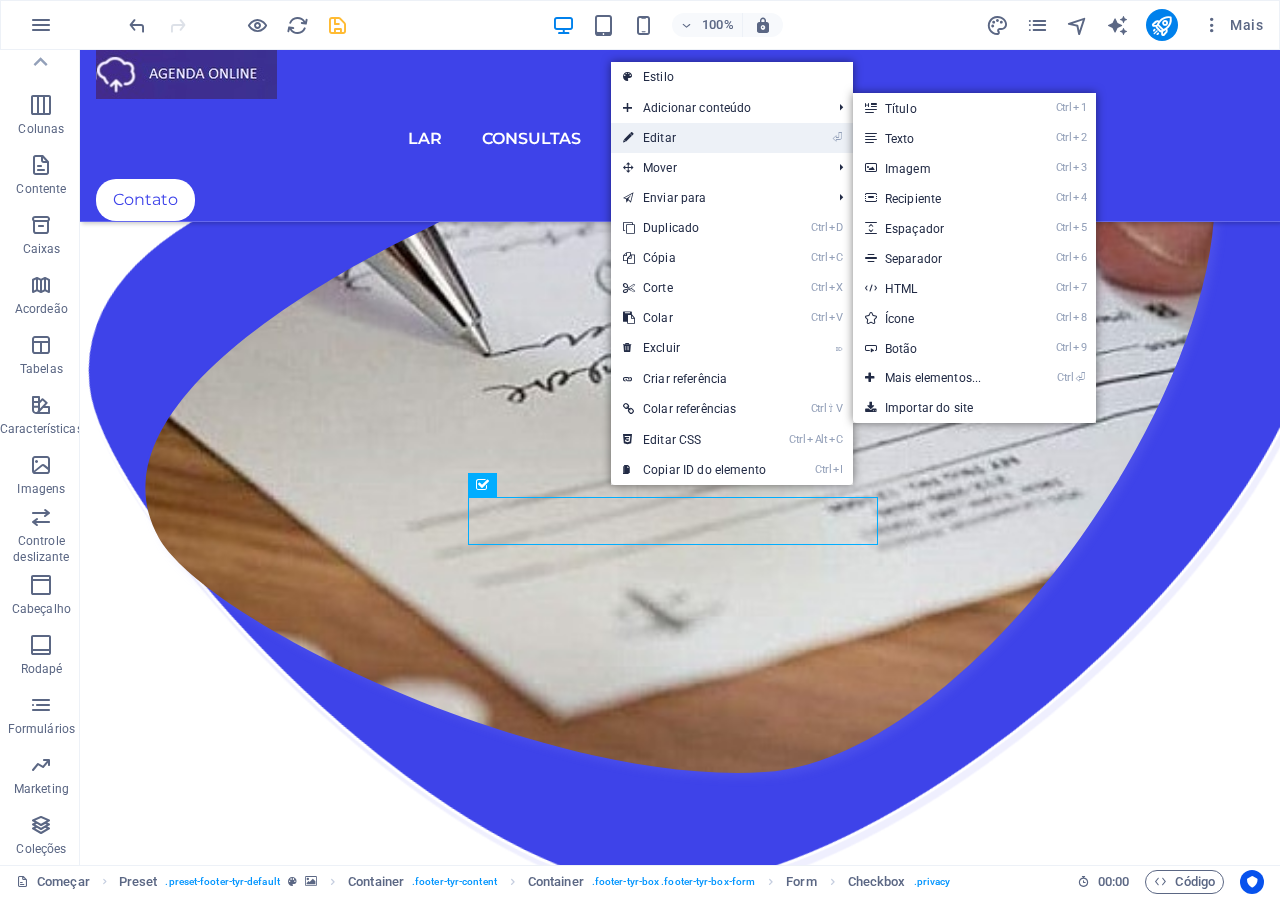 drag, startPoint x: 670, startPoint y: 141, endPoint x: 225, endPoint y: 91, distance: 447.80017 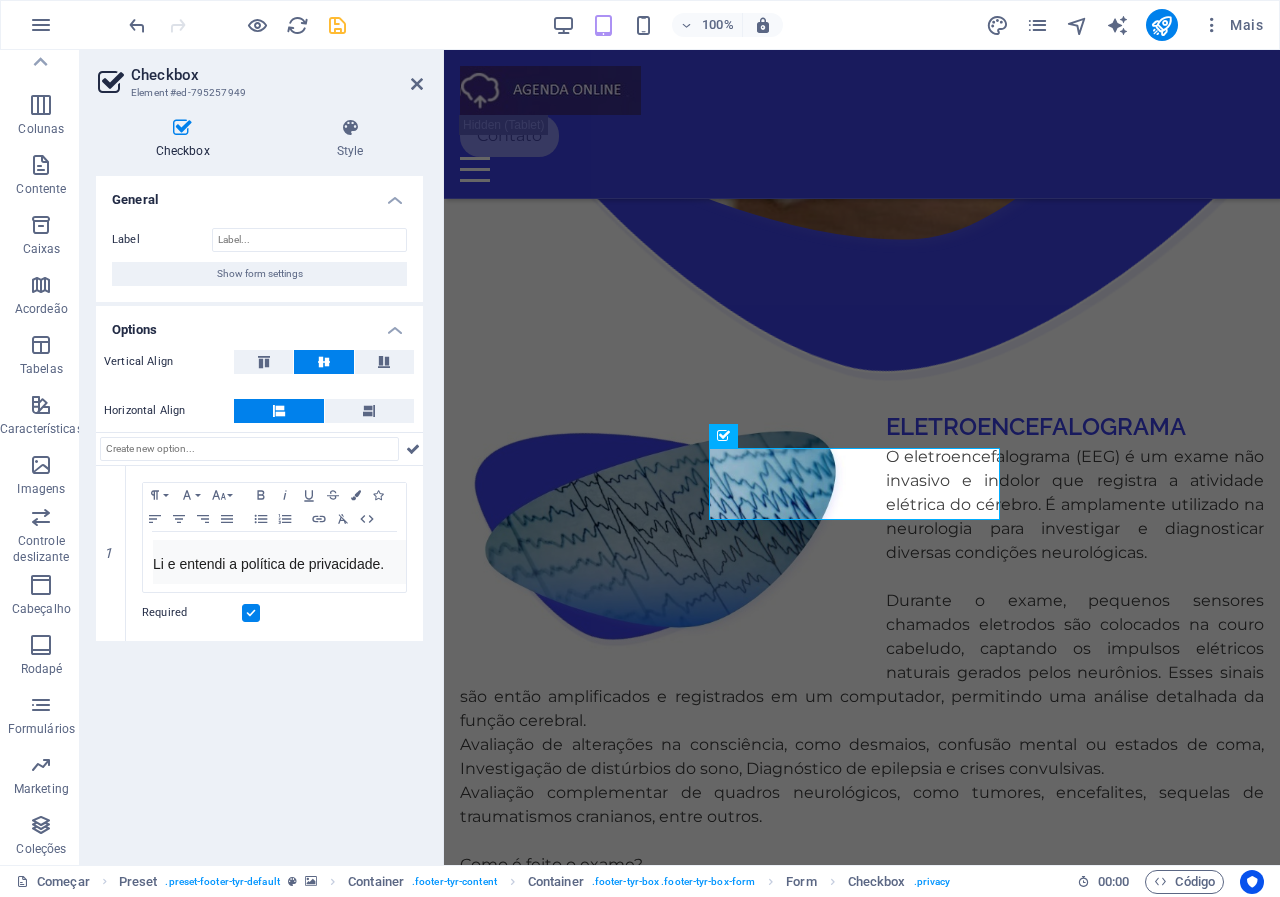 scroll, scrollTop: 4147, scrollLeft: 0, axis: vertical 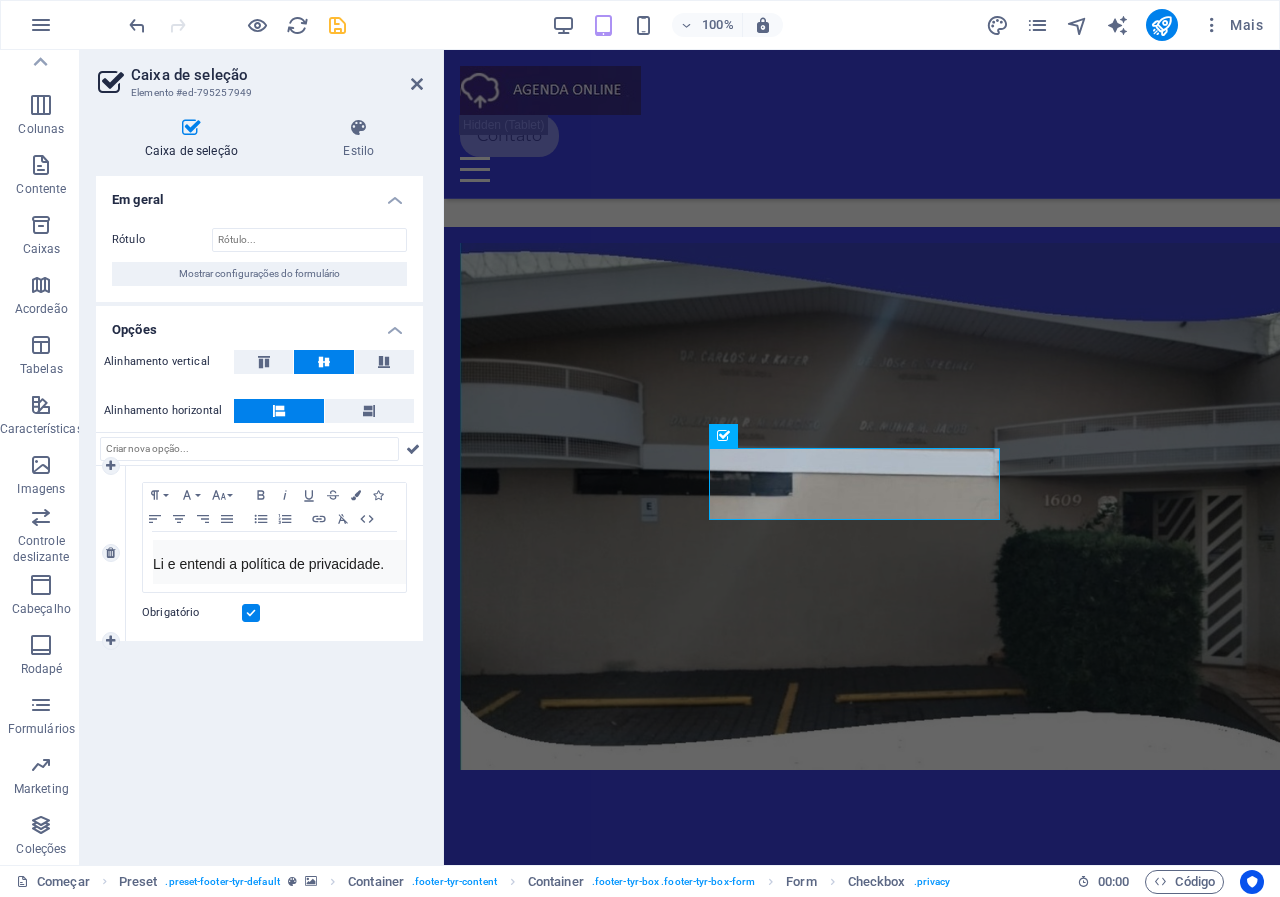 click at bounding box center (251, 613) 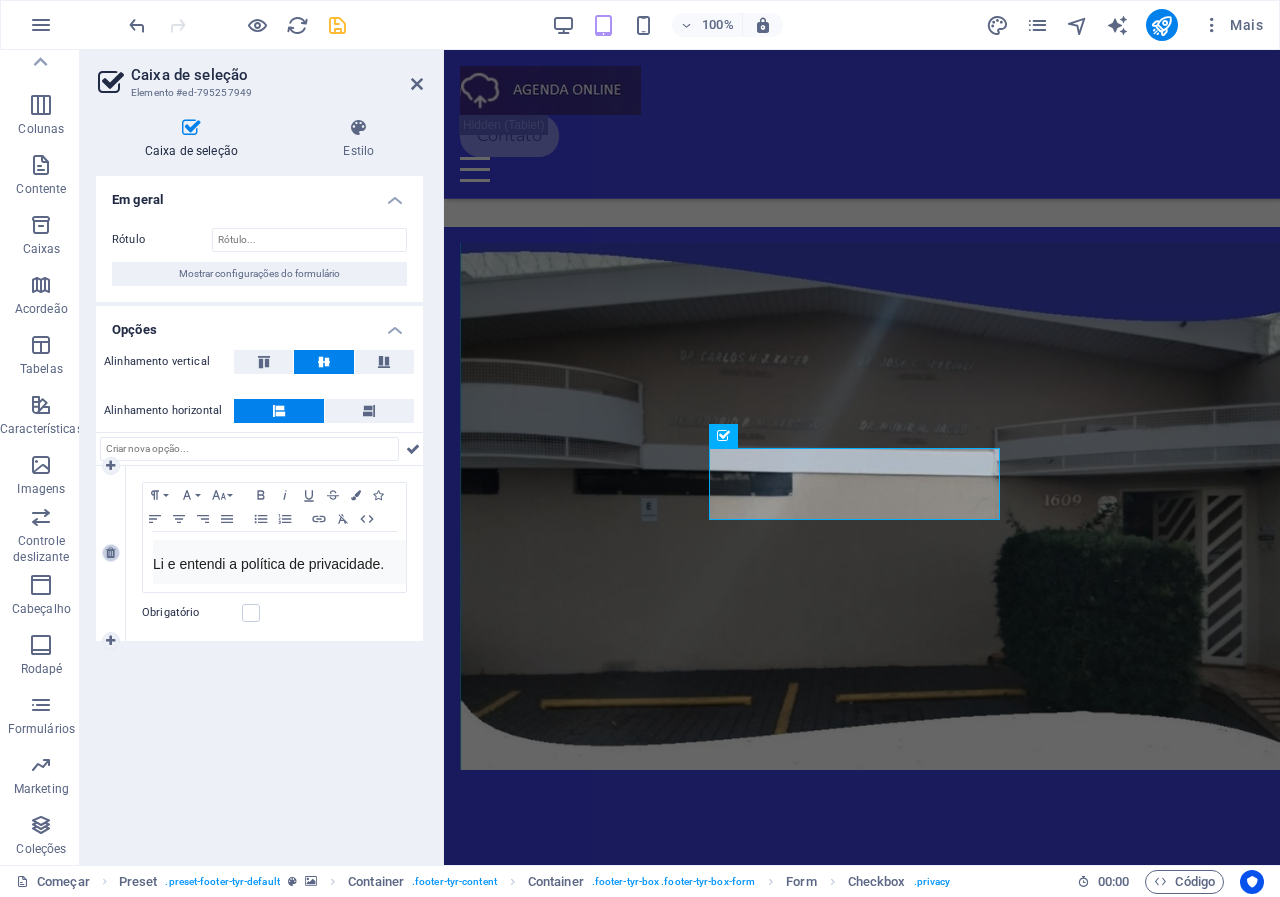 click at bounding box center (111, 553) 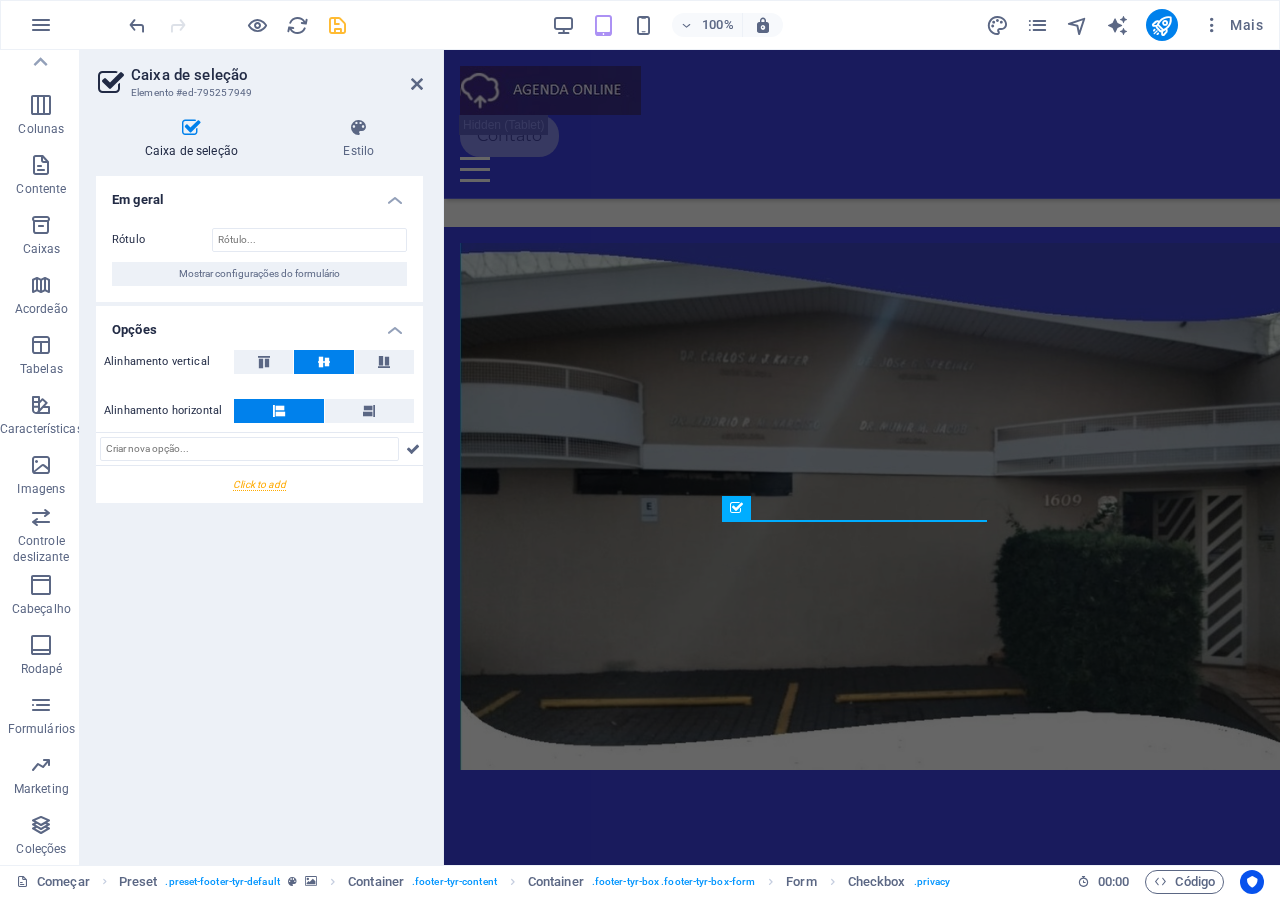 scroll, scrollTop: 4075, scrollLeft: 0, axis: vertical 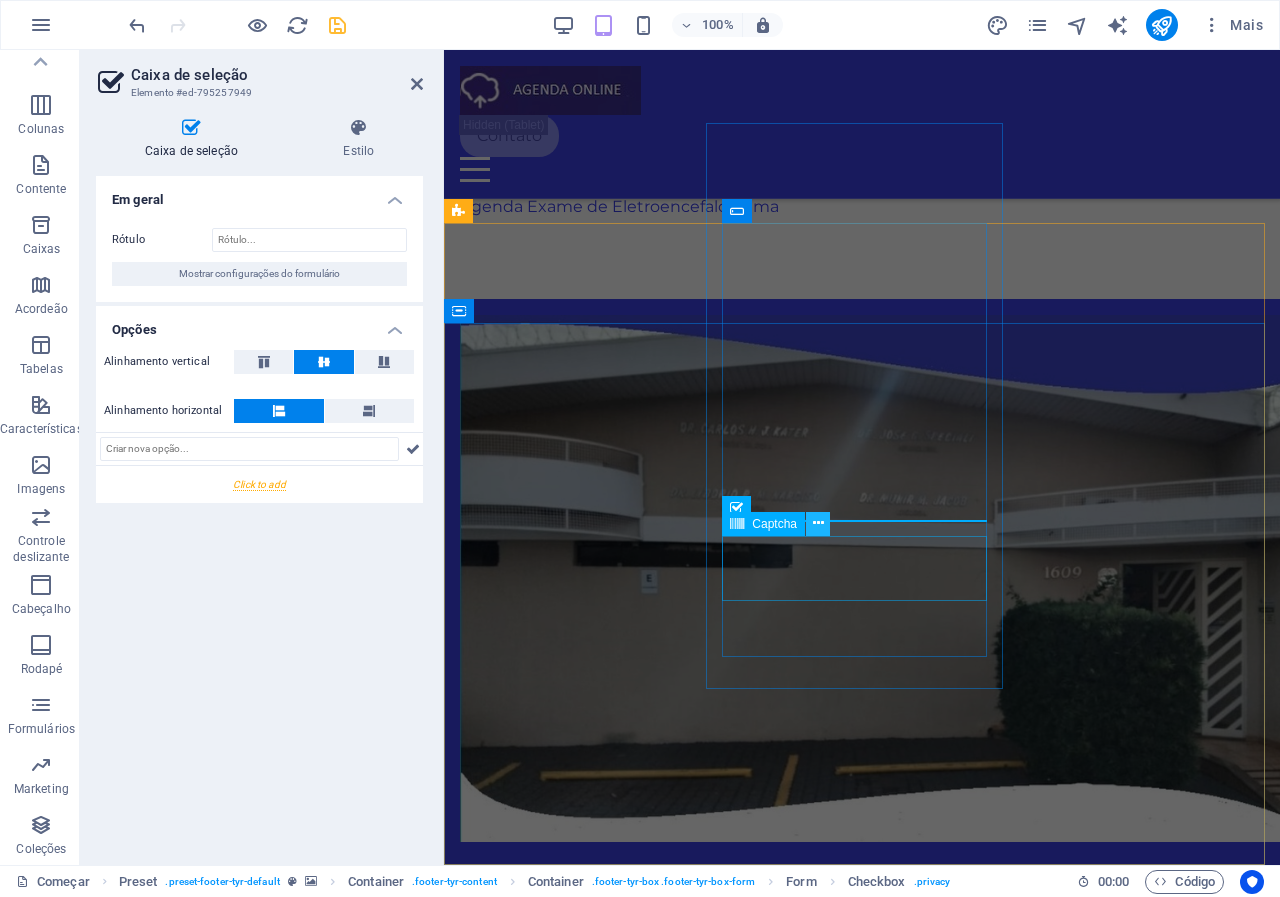 click at bounding box center (818, 523) 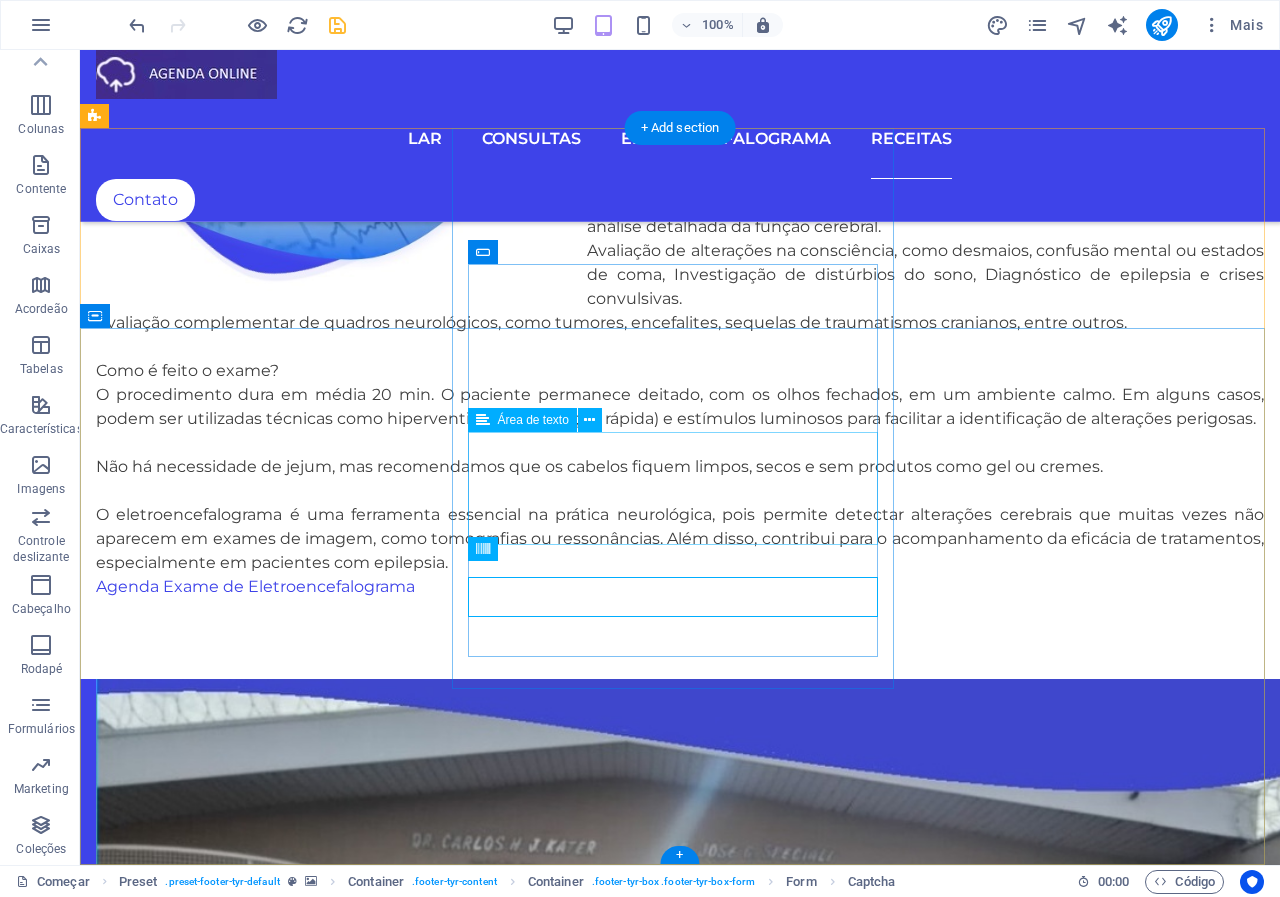 scroll, scrollTop: 3065, scrollLeft: 0, axis: vertical 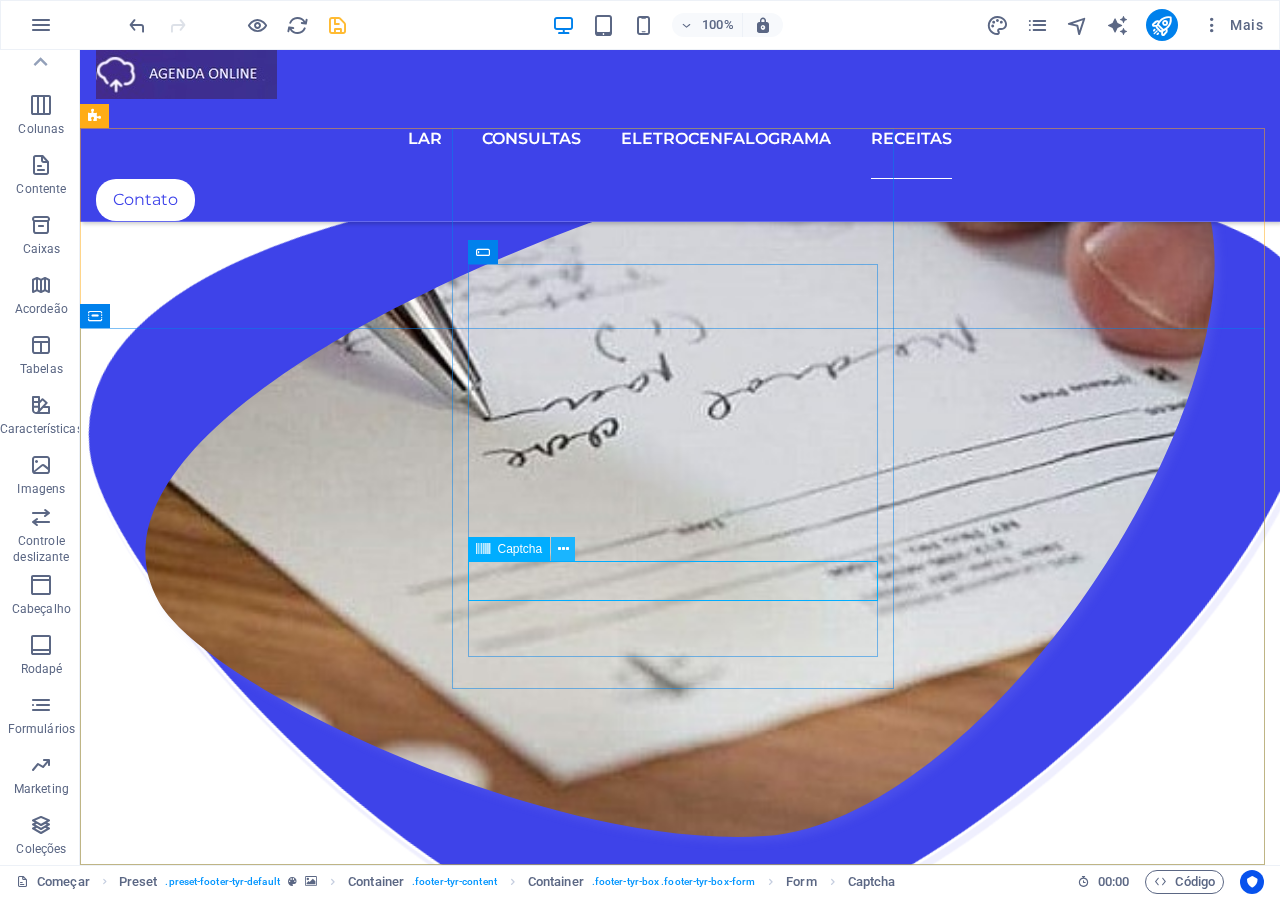 click at bounding box center [563, 549] 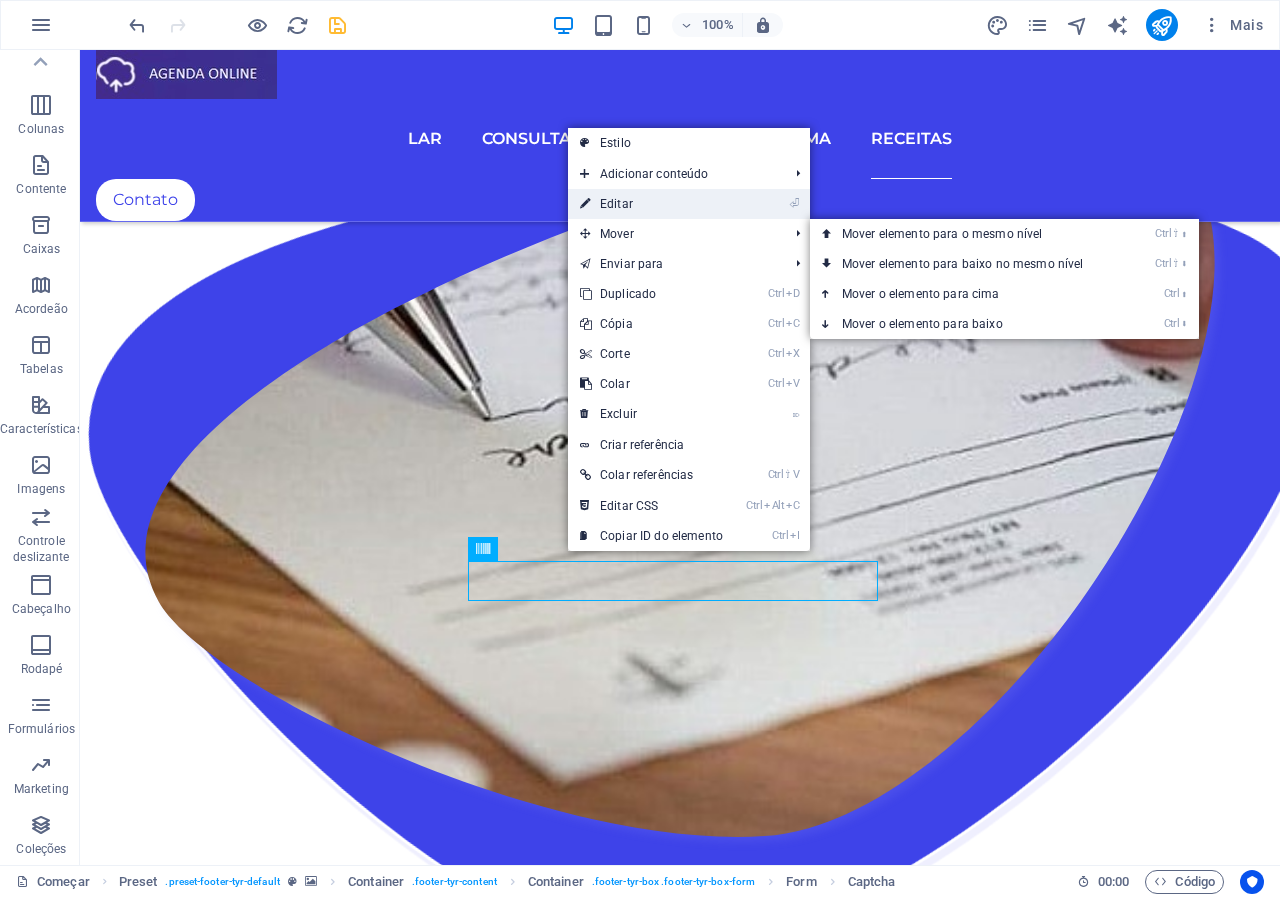 click on "Editar" at bounding box center [616, 204] 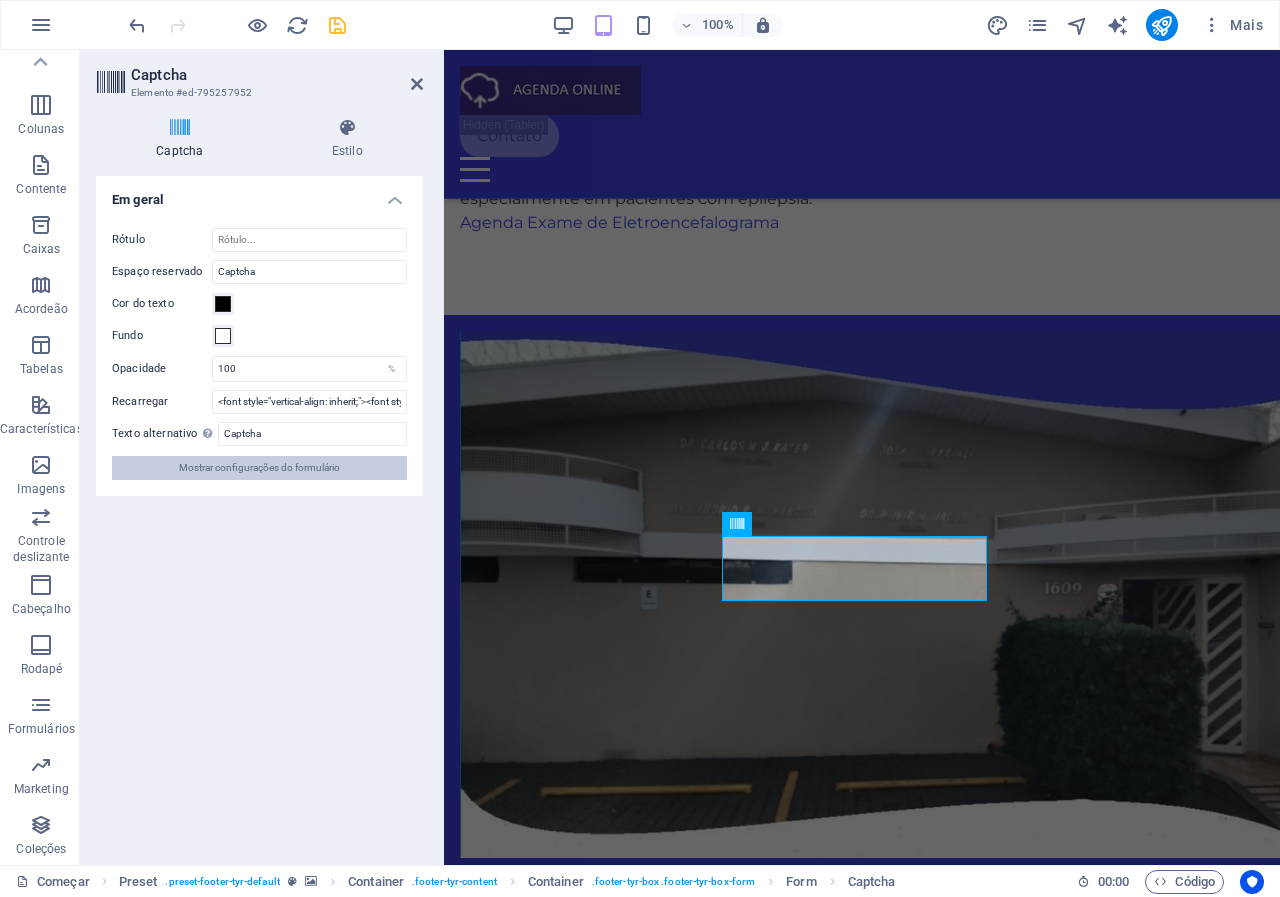 click on "Mostrar configurações do formulário" at bounding box center [259, 467] 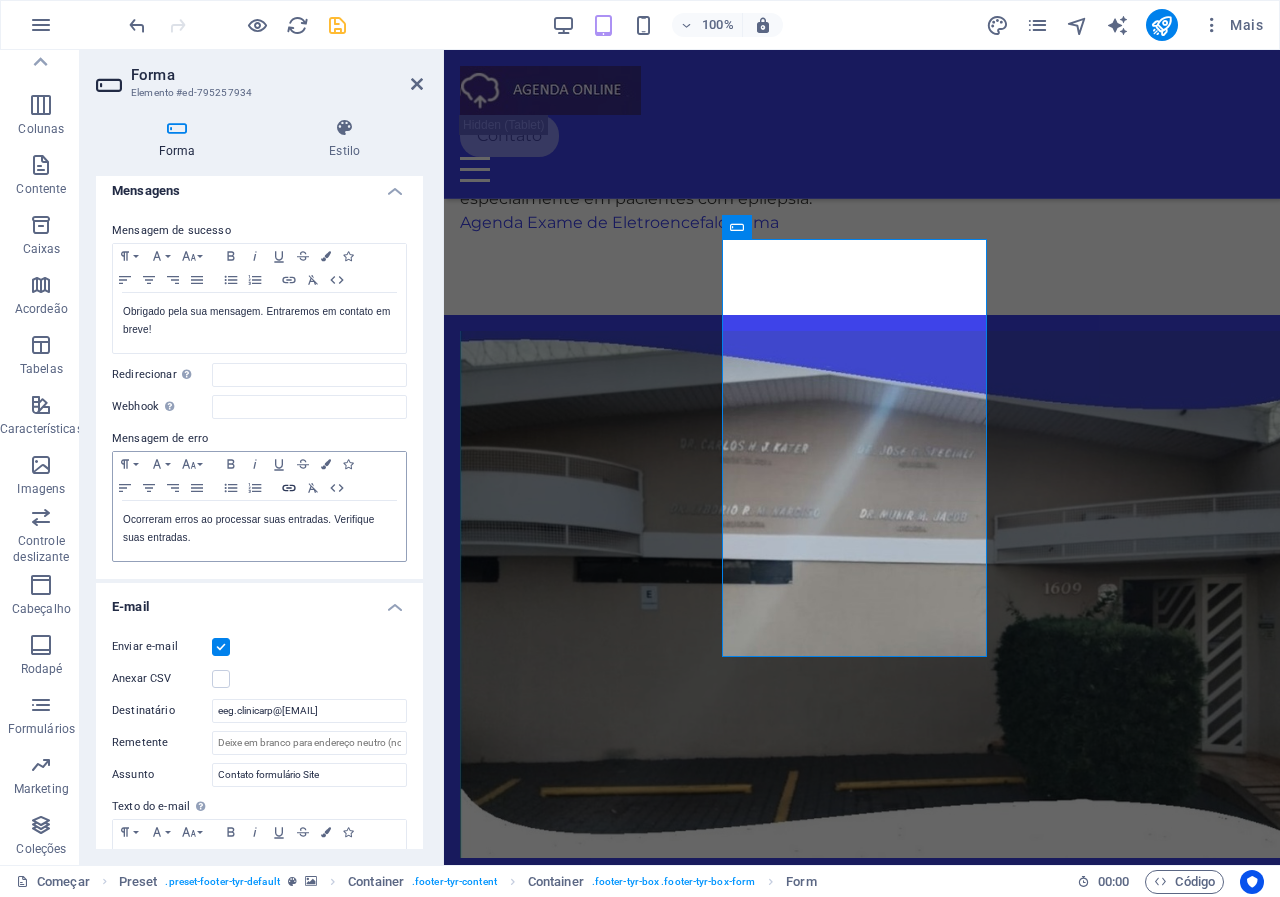 scroll, scrollTop: 0, scrollLeft: 0, axis: both 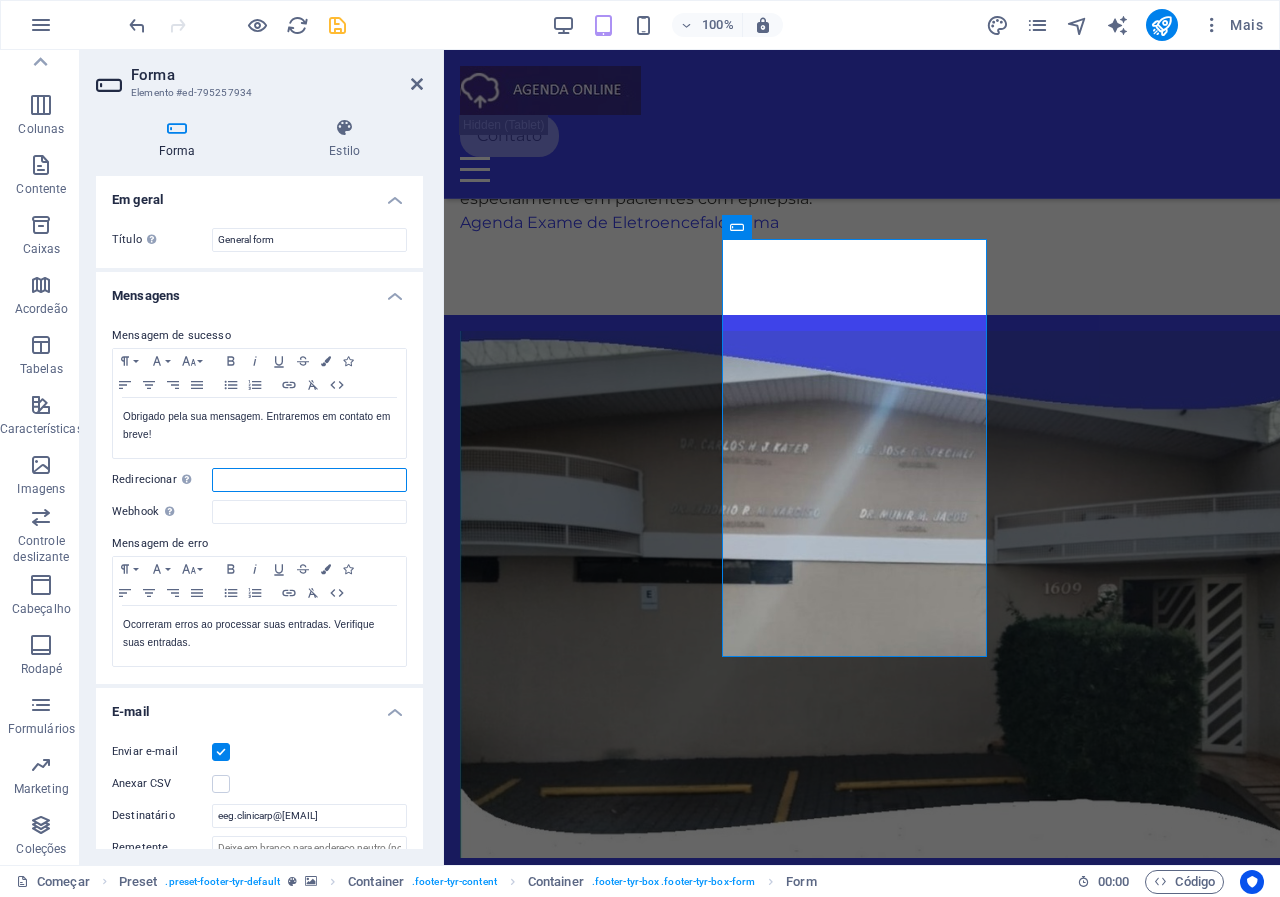 click on "Redirecionar Defina um alvo de redirecionamento após o envio bem-sucedido do formulário; por exemplo, uma página de sucesso." at bounding box center [309, 480] 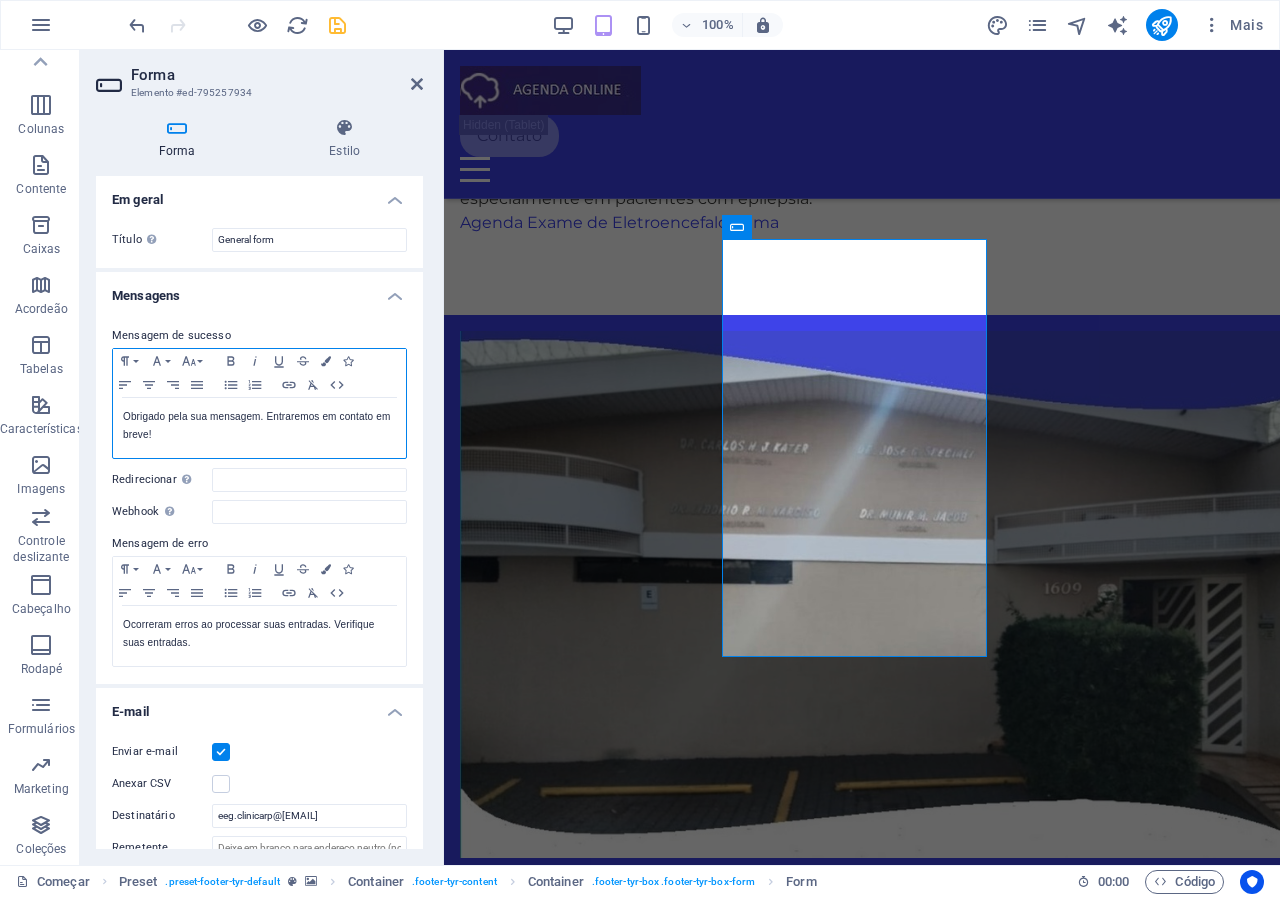 click on "Obrigado pela sua mensagem. Entraremos em contato em breve!" at bounding box center (256, 425) 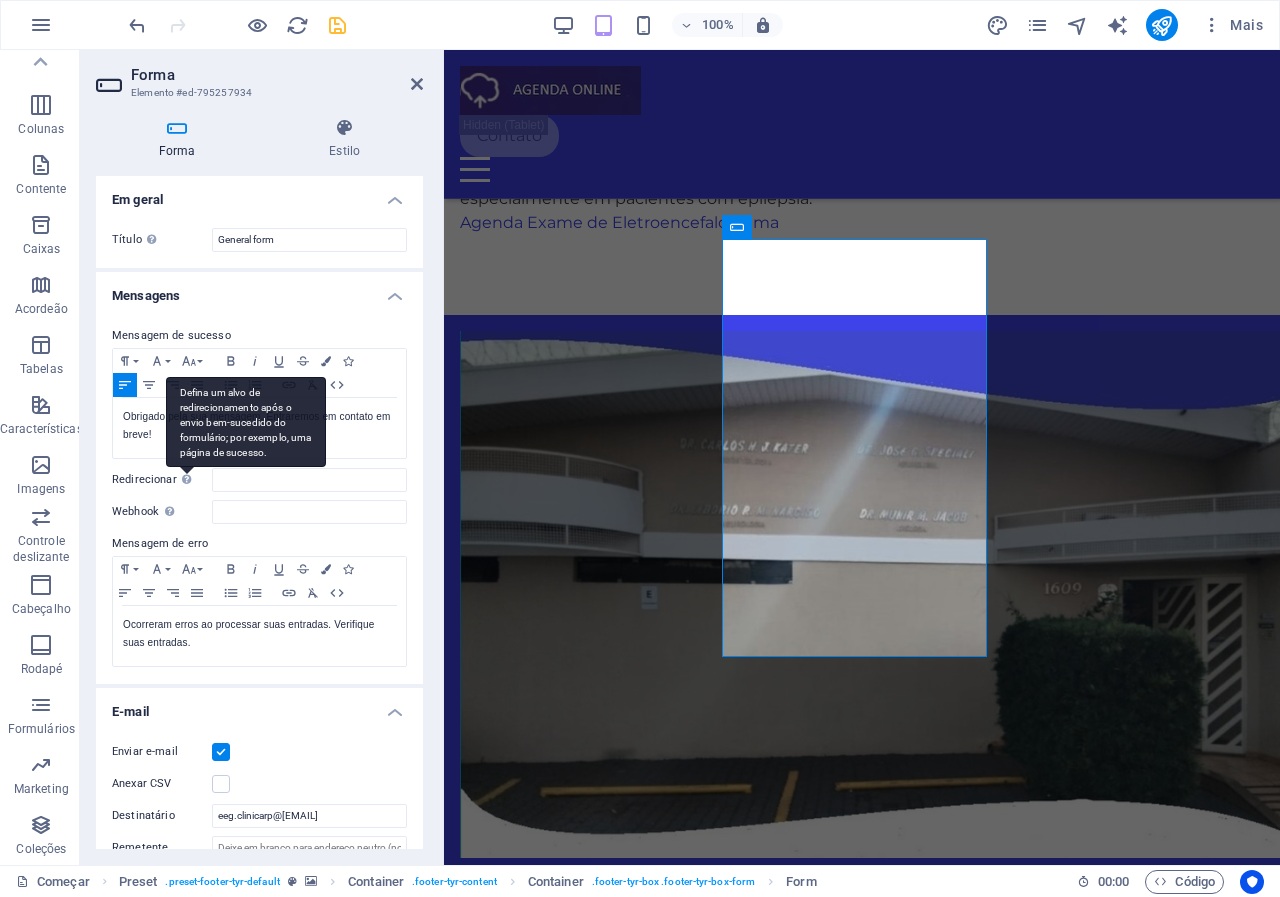 click on "Defina um alvo de redirecionamento após o envio bem-sucedido do formulário; por exemplo, uma página de sucesso." at bounding box center [246, 422] 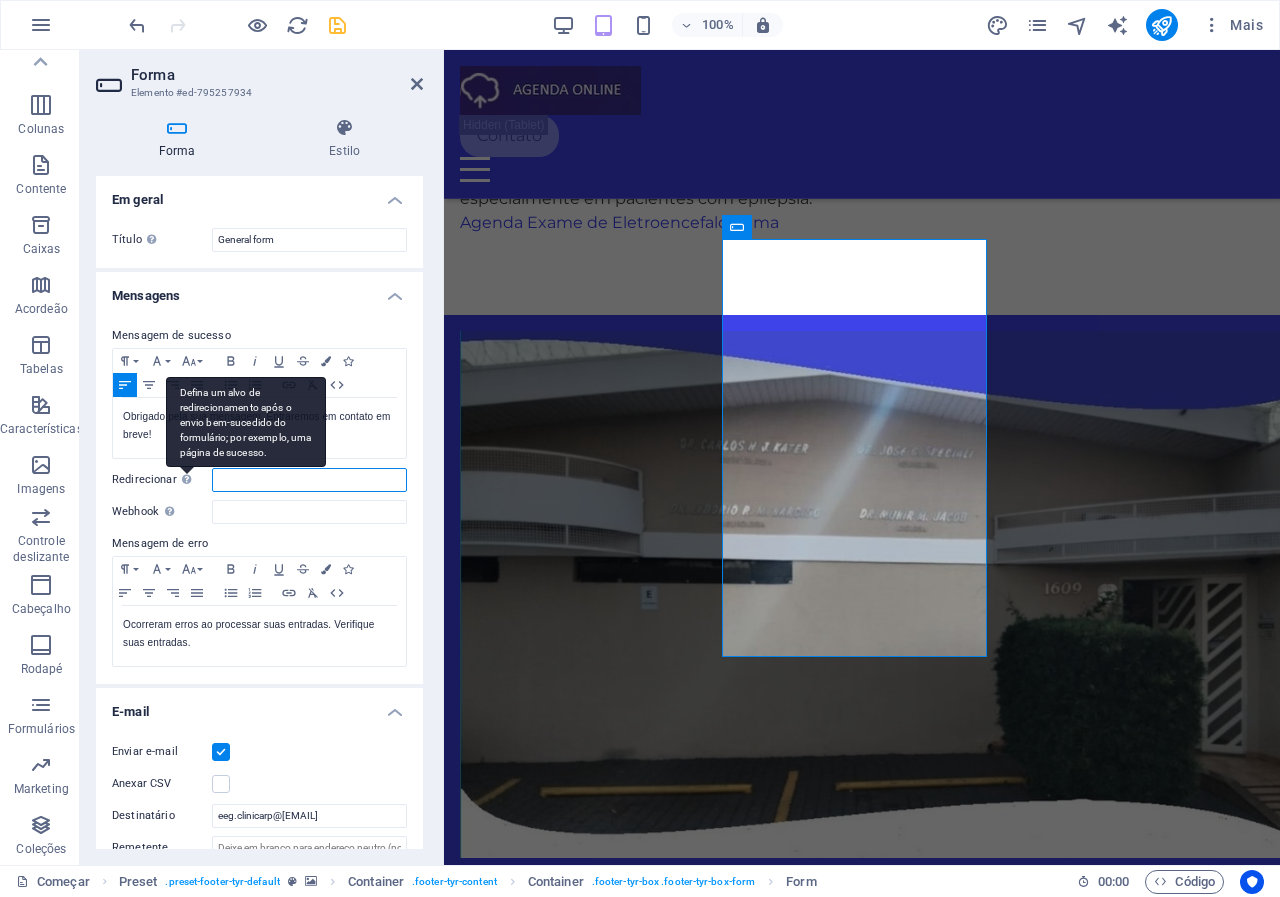 click on "Redirecionar Defina um alvo de redirecionamento após o envio bem-sucedido do formulário; por exemplo, uma página de sucesso." at bounding box center (309, 480) 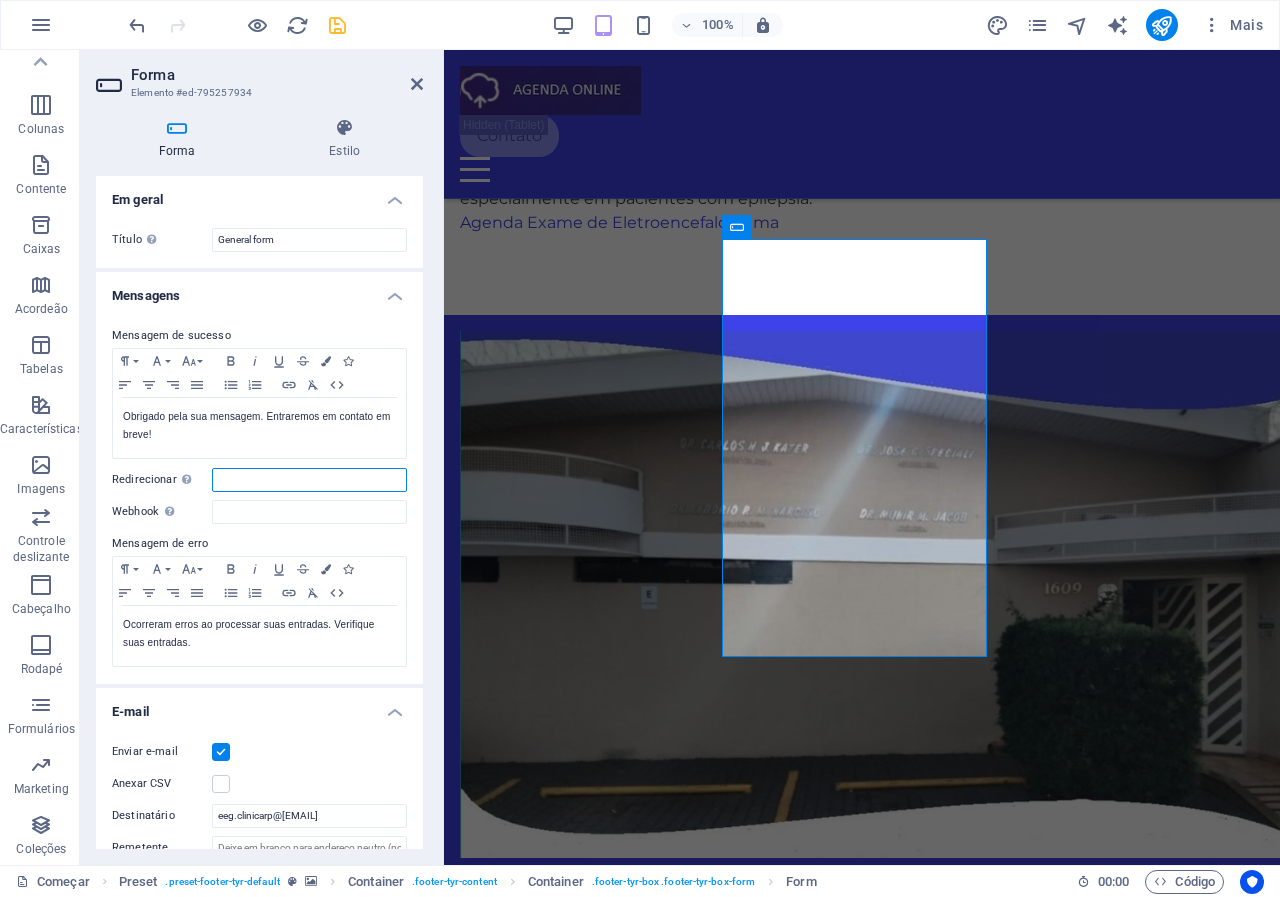 click on "Redirecionar Defina um alvo de redirecionamento após o envio bem-sucedido do formulário; por exemplo, uma página de sucesso." at bounding box center [309, 480] 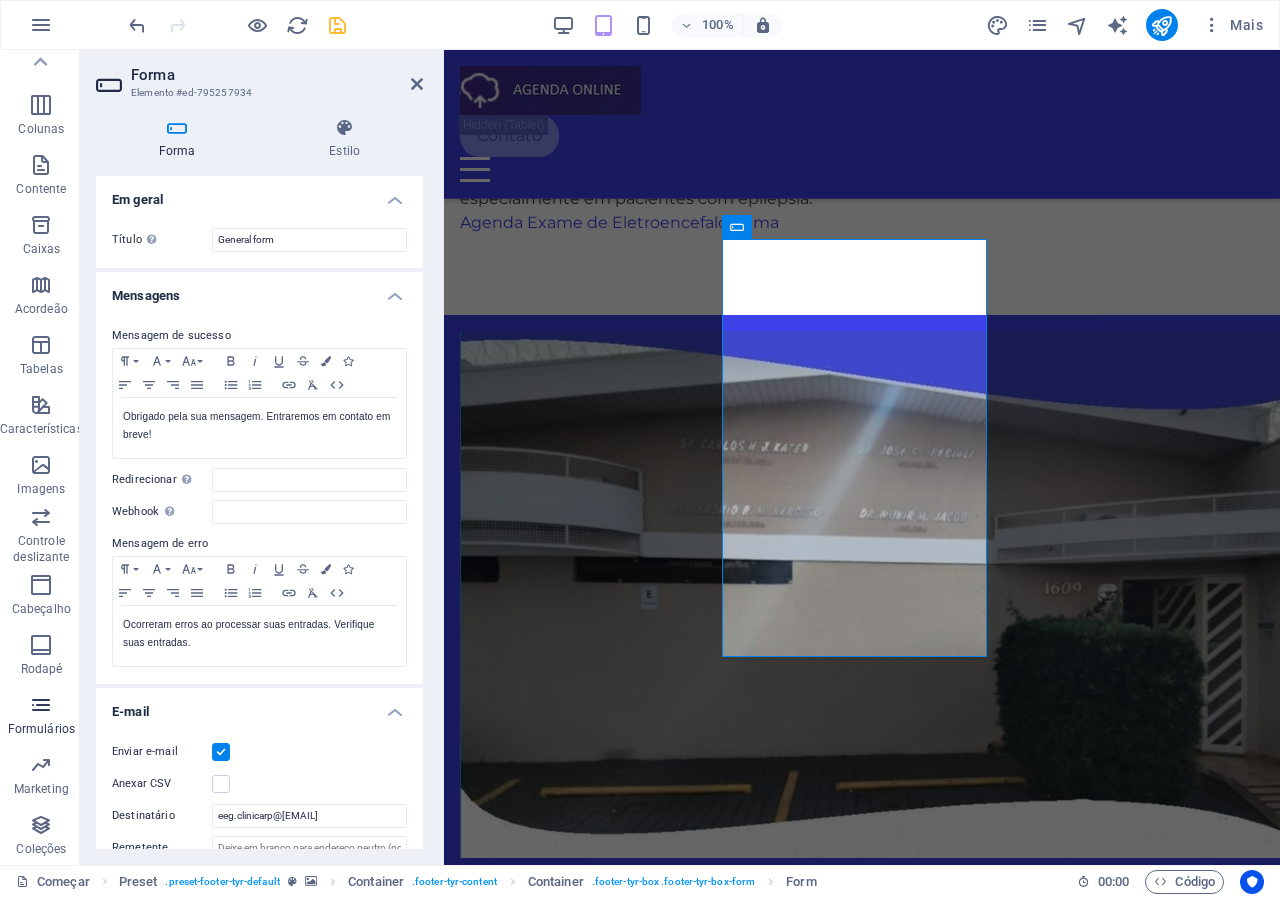 click on "Formulários" at bounding box center [41, 717] 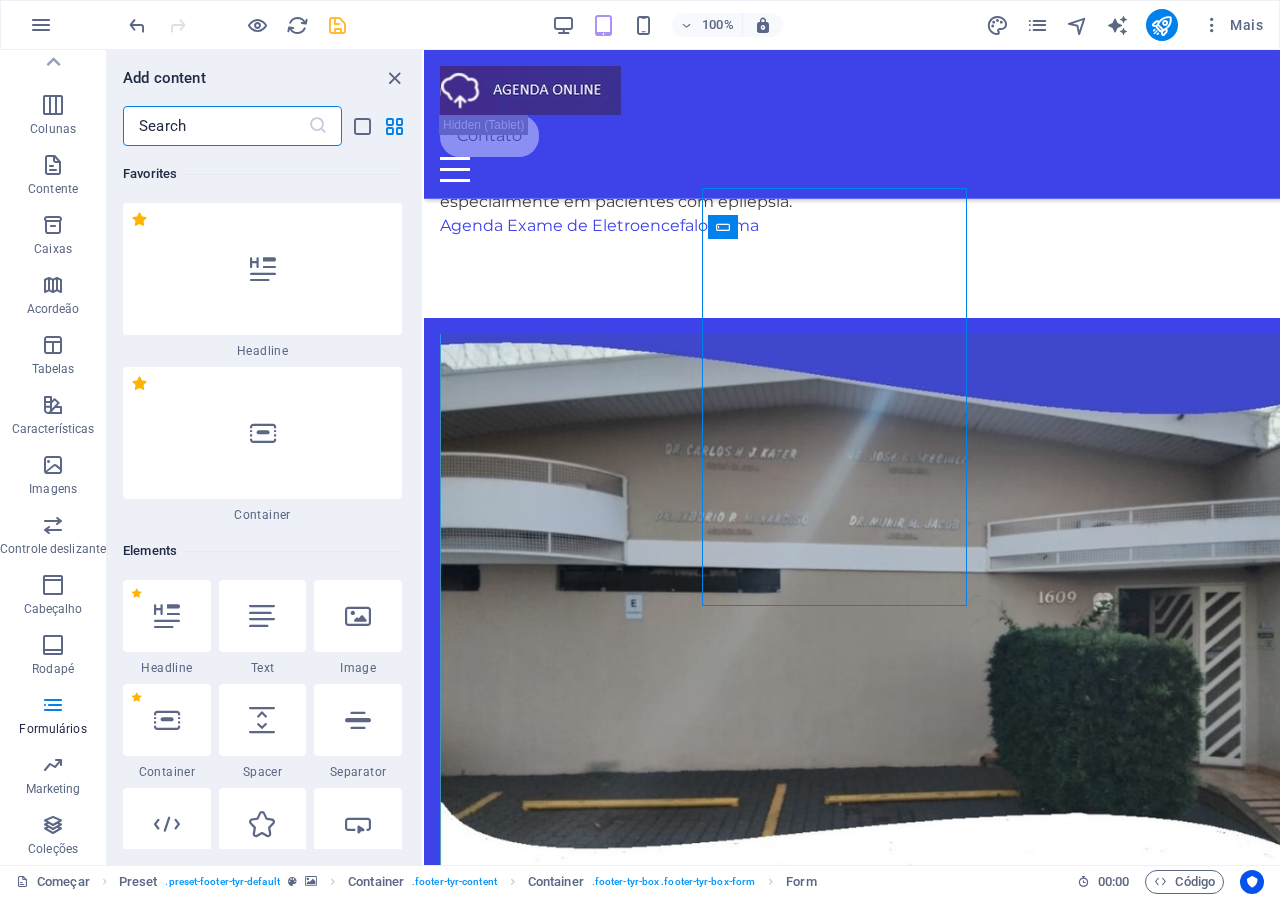 scroll, scrollTop: 4110, scrollLeft: 0, axis: vertical 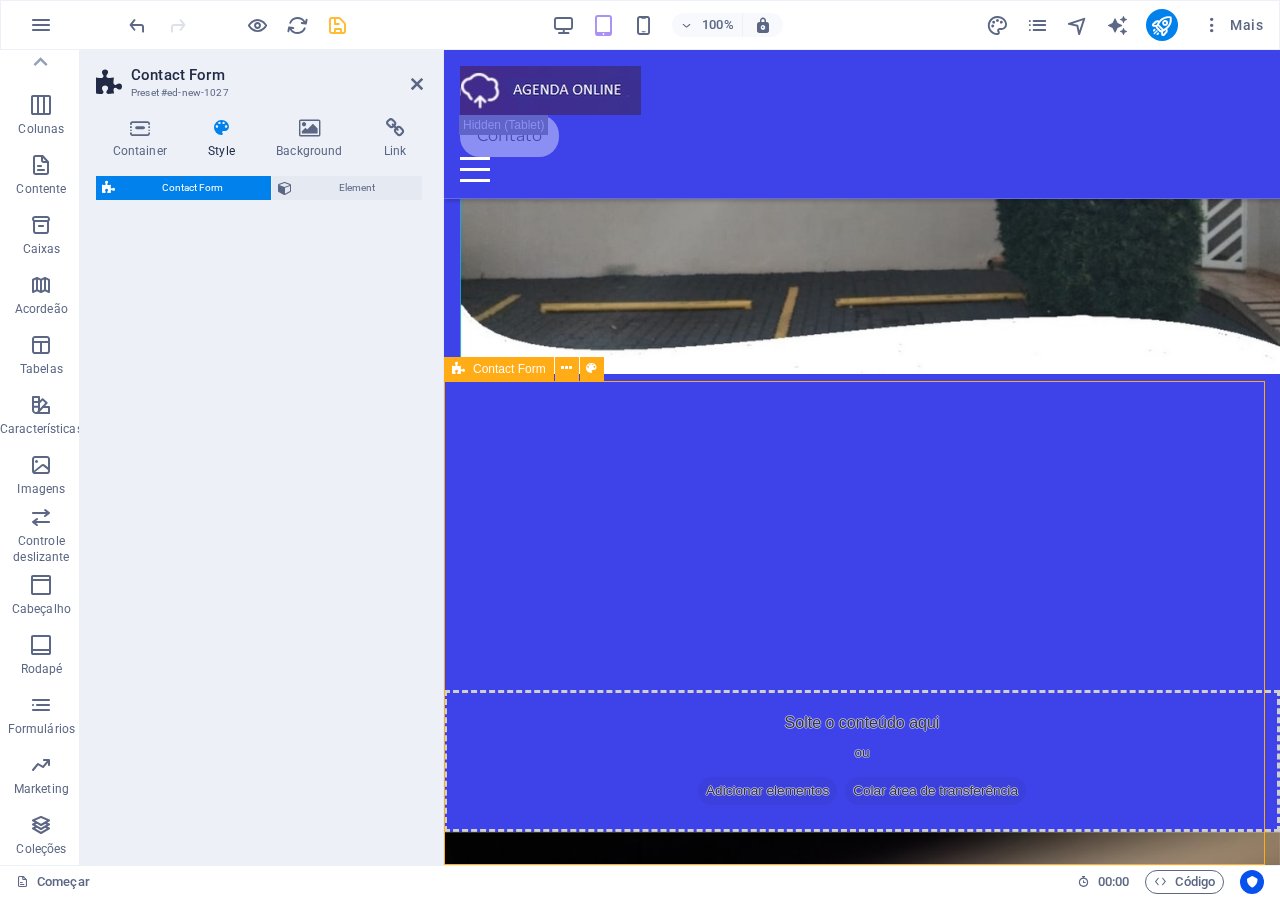 select on "rem" 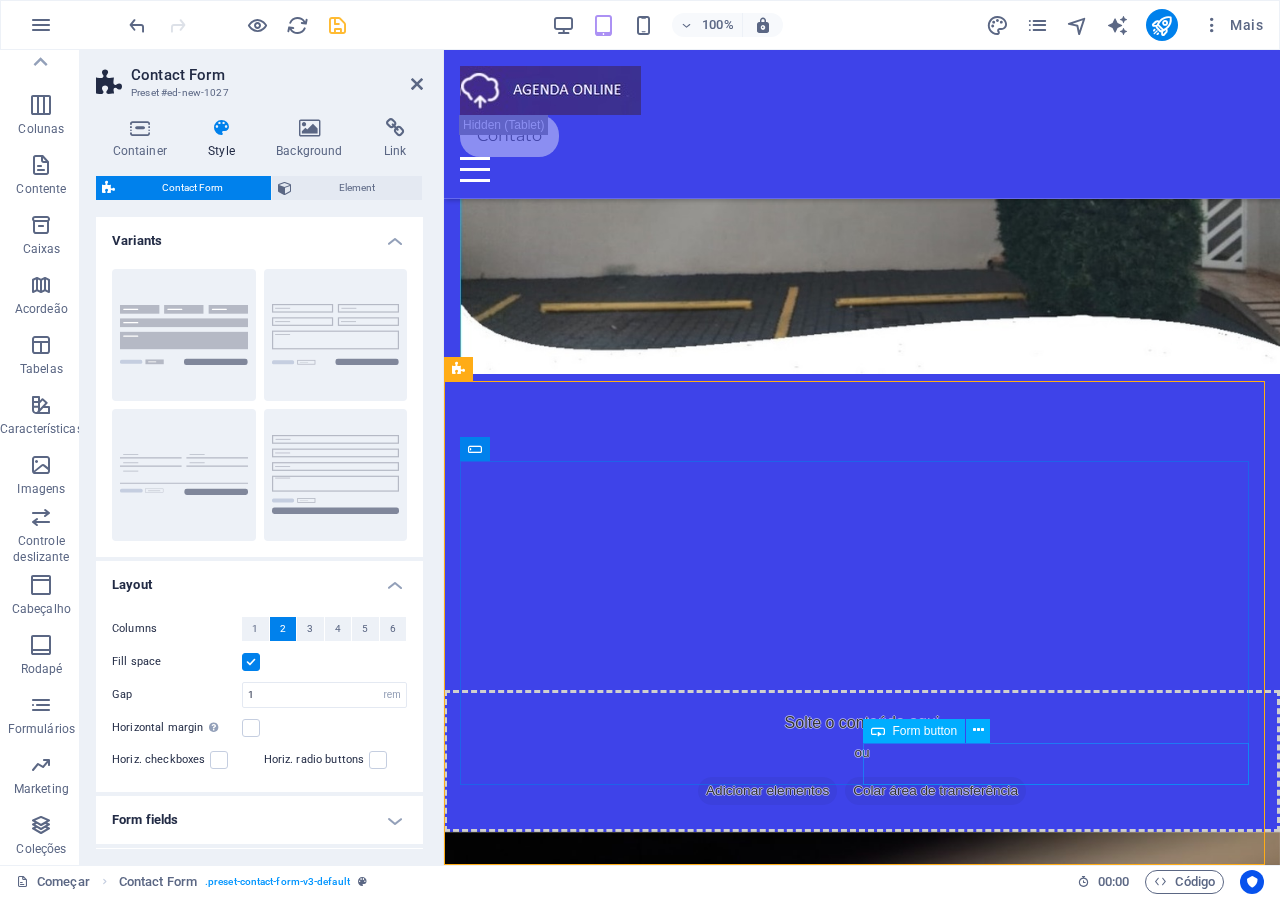 click on "Enviar" at bounding box center (1067, 3120) 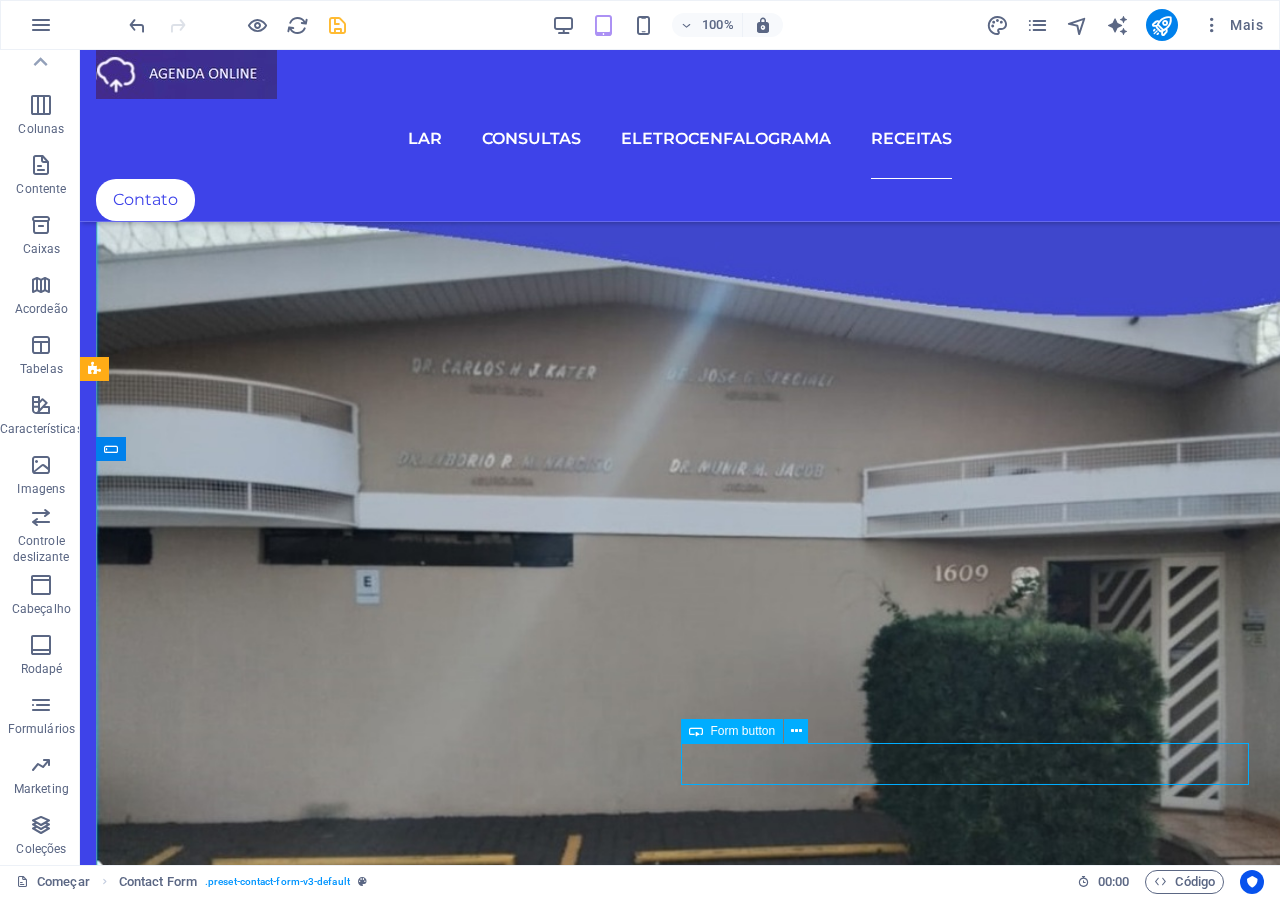 scroll, scrollTop: 3549, scrollLeft: 0, axis: vertical 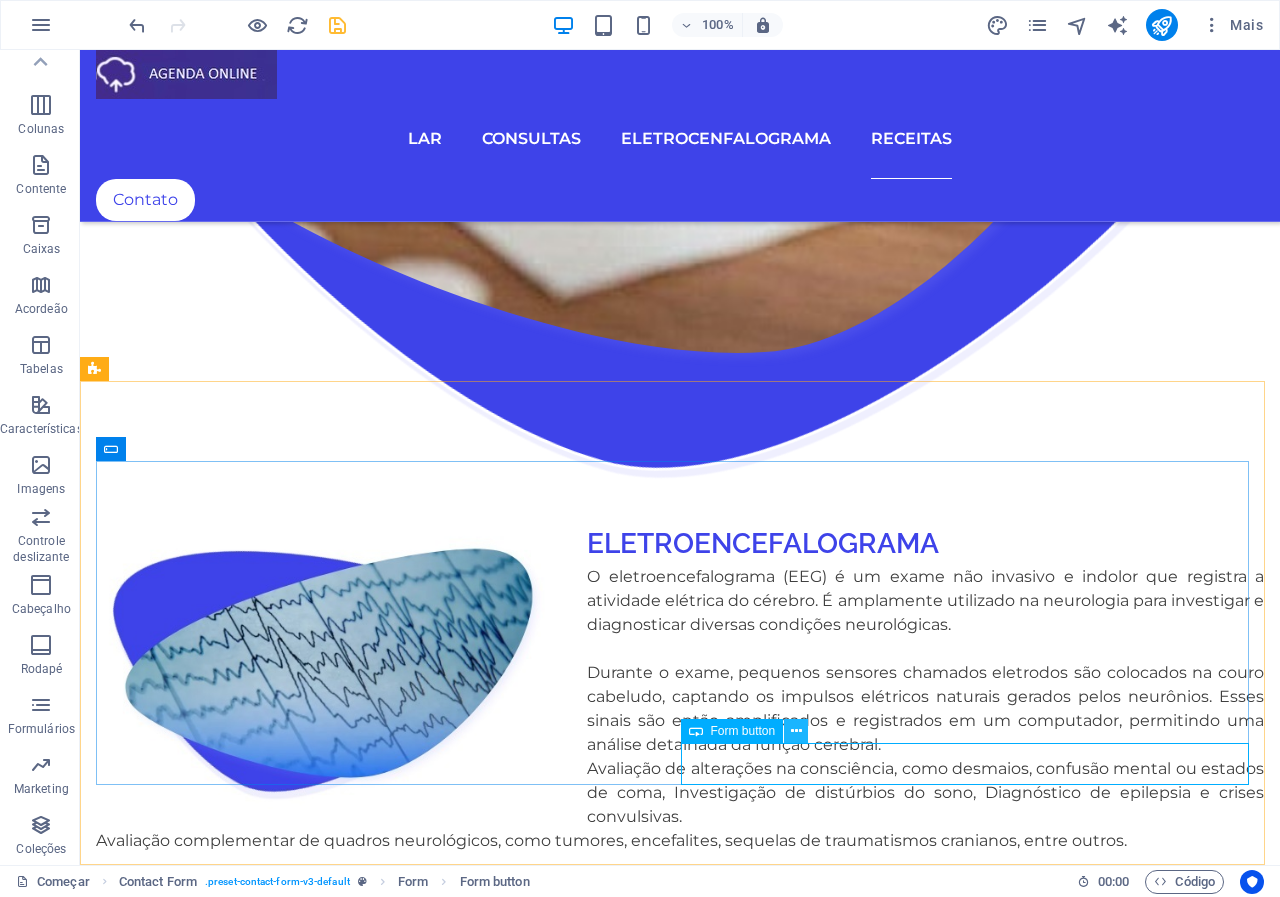 click at bounding box center [796, 731] 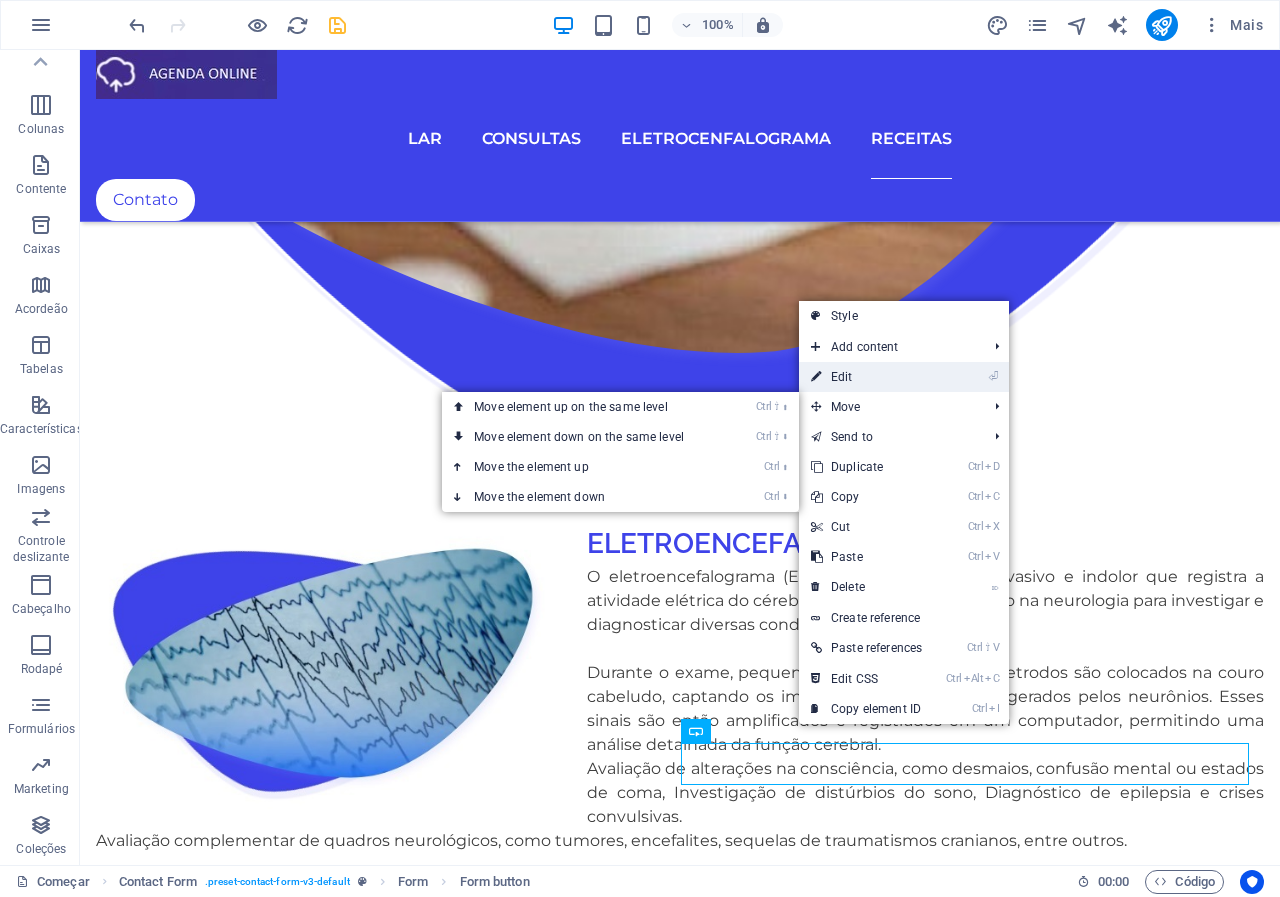click on "⏎  Edit" at bounding box center (866, 377) 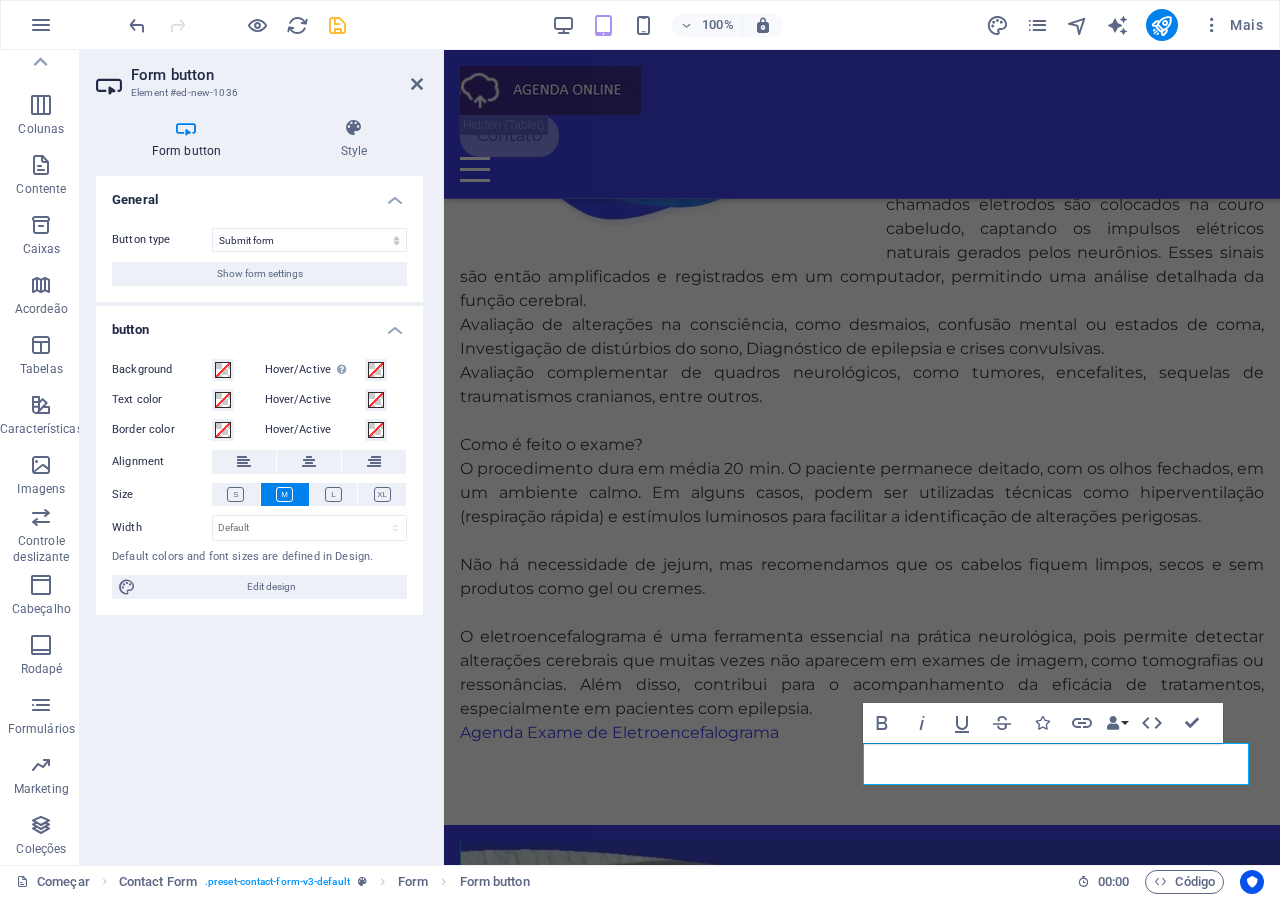 scroll, scrollTop: 4543, scrollLeft: 0, axis: vertical 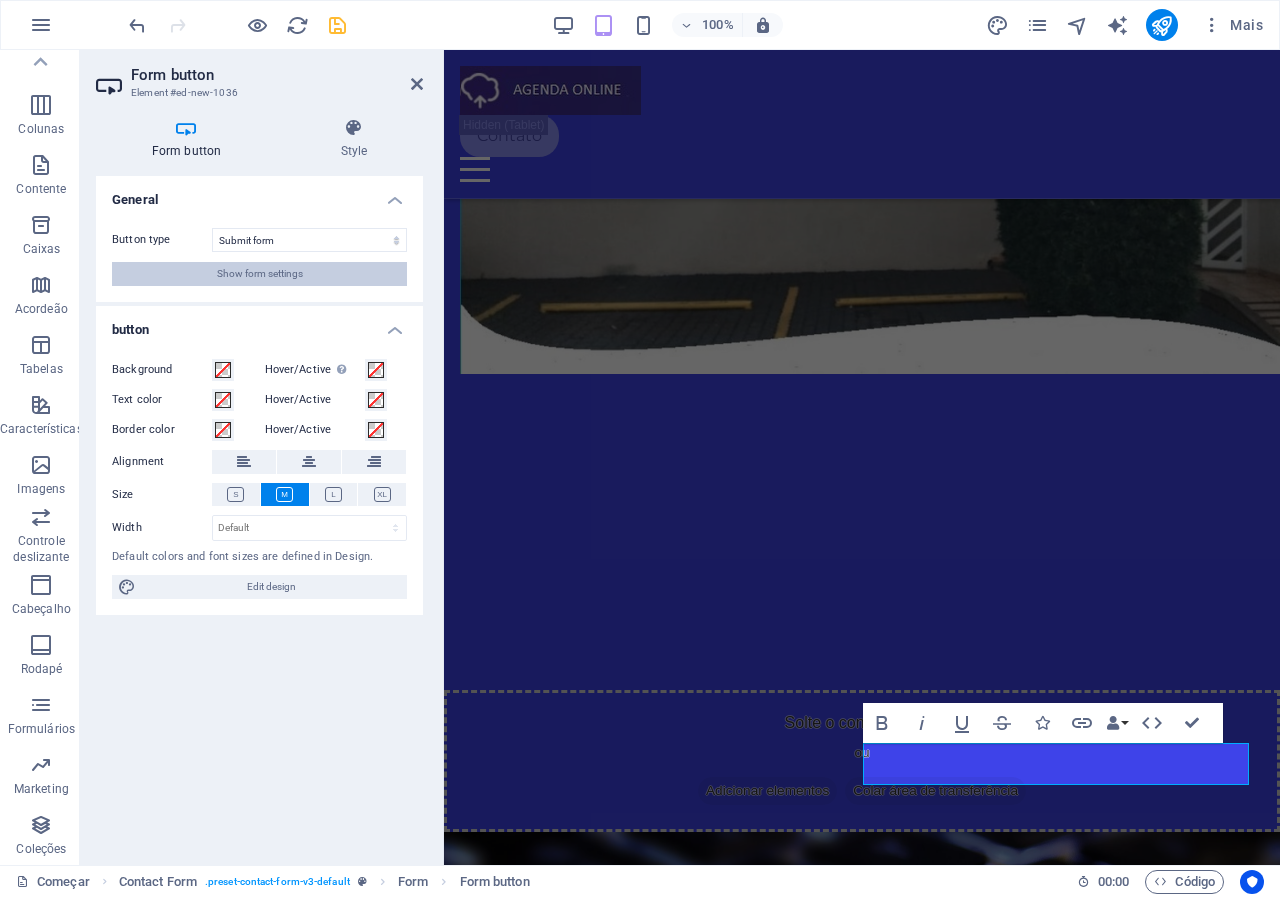 click on "Show form settings" at bounding box center [259, 274] 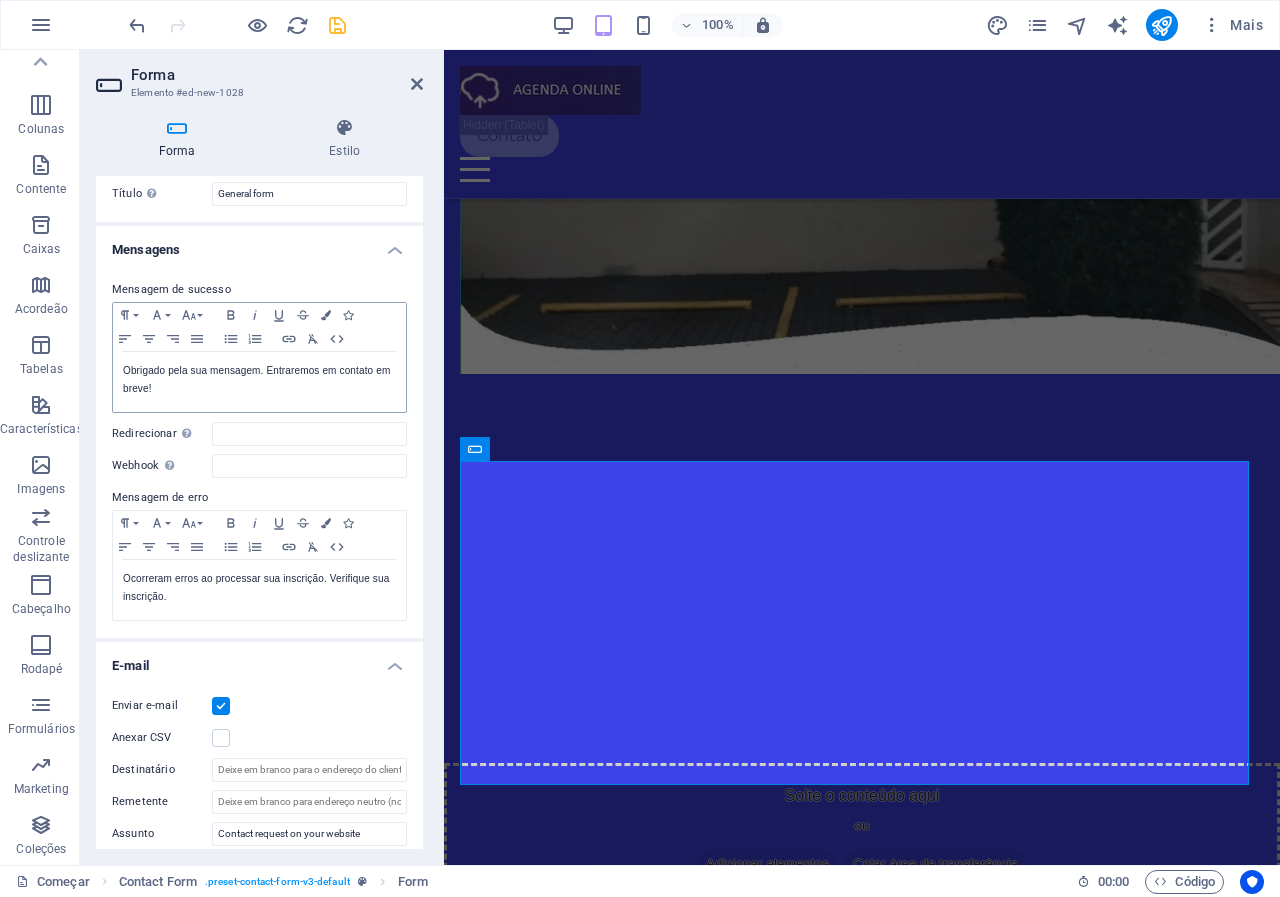 scroll, scrollTop: 0, scrollLeft: 0, axis: both 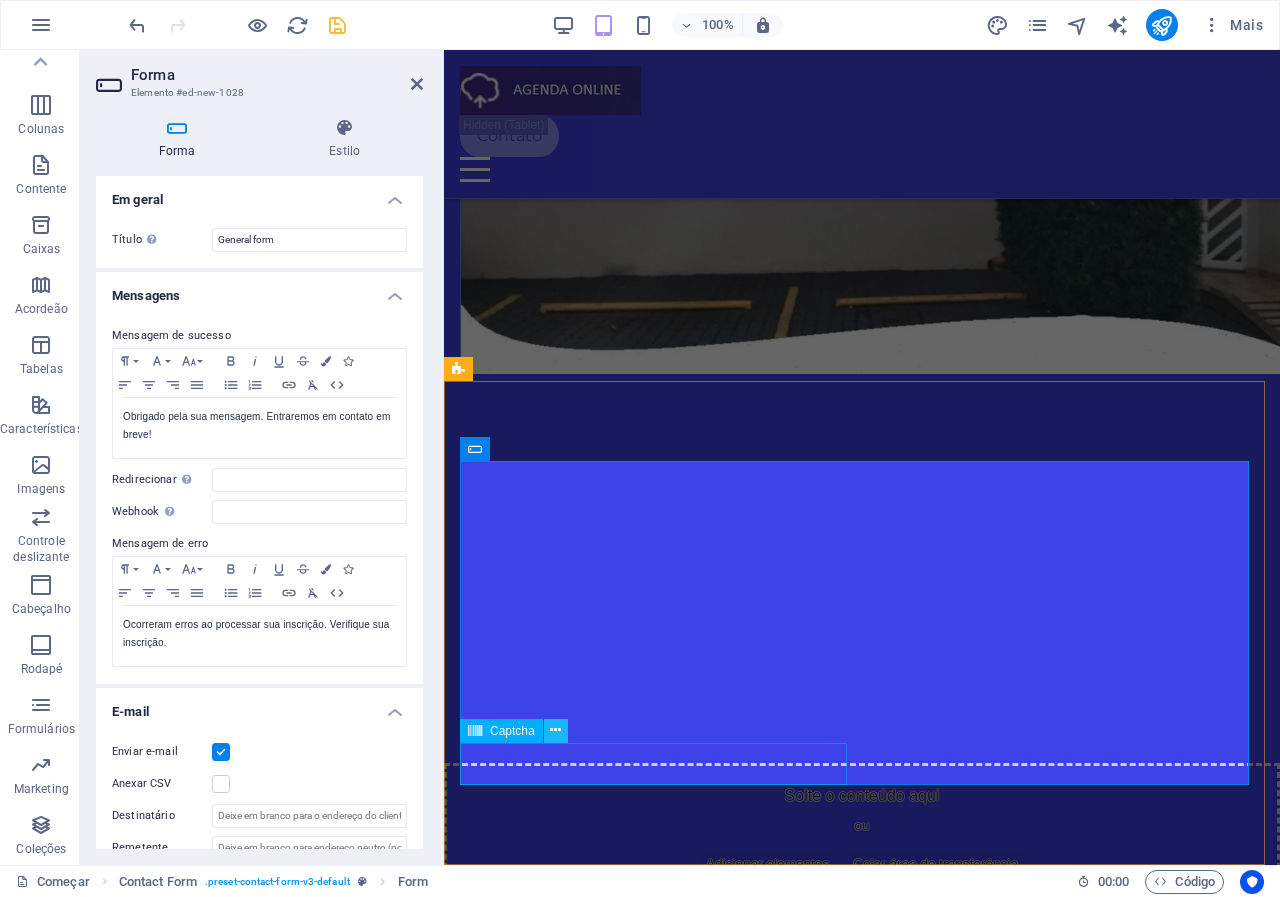 click at bounding box center (555, 730) 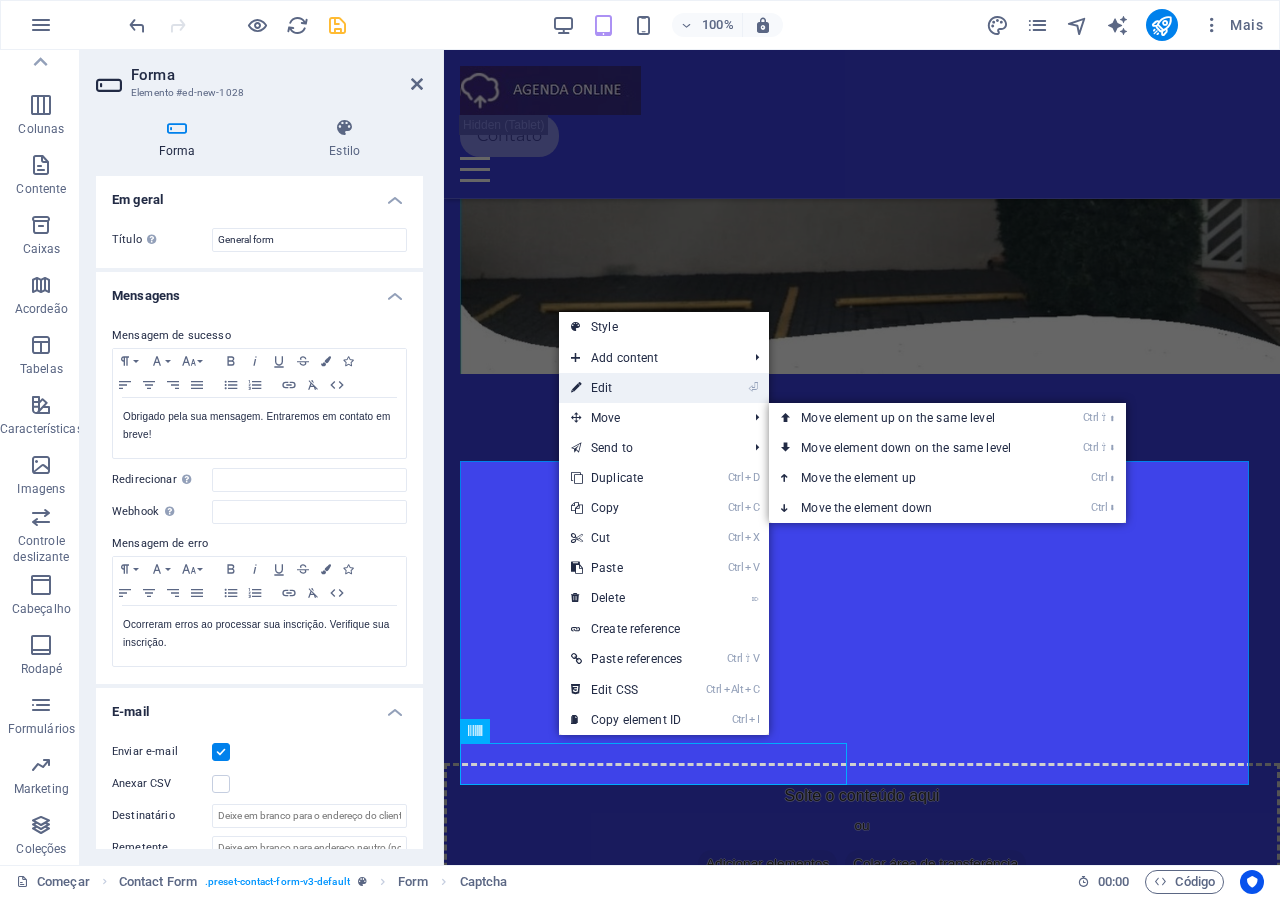 click on "⏎  Edit" at bounding box center (626, 388) 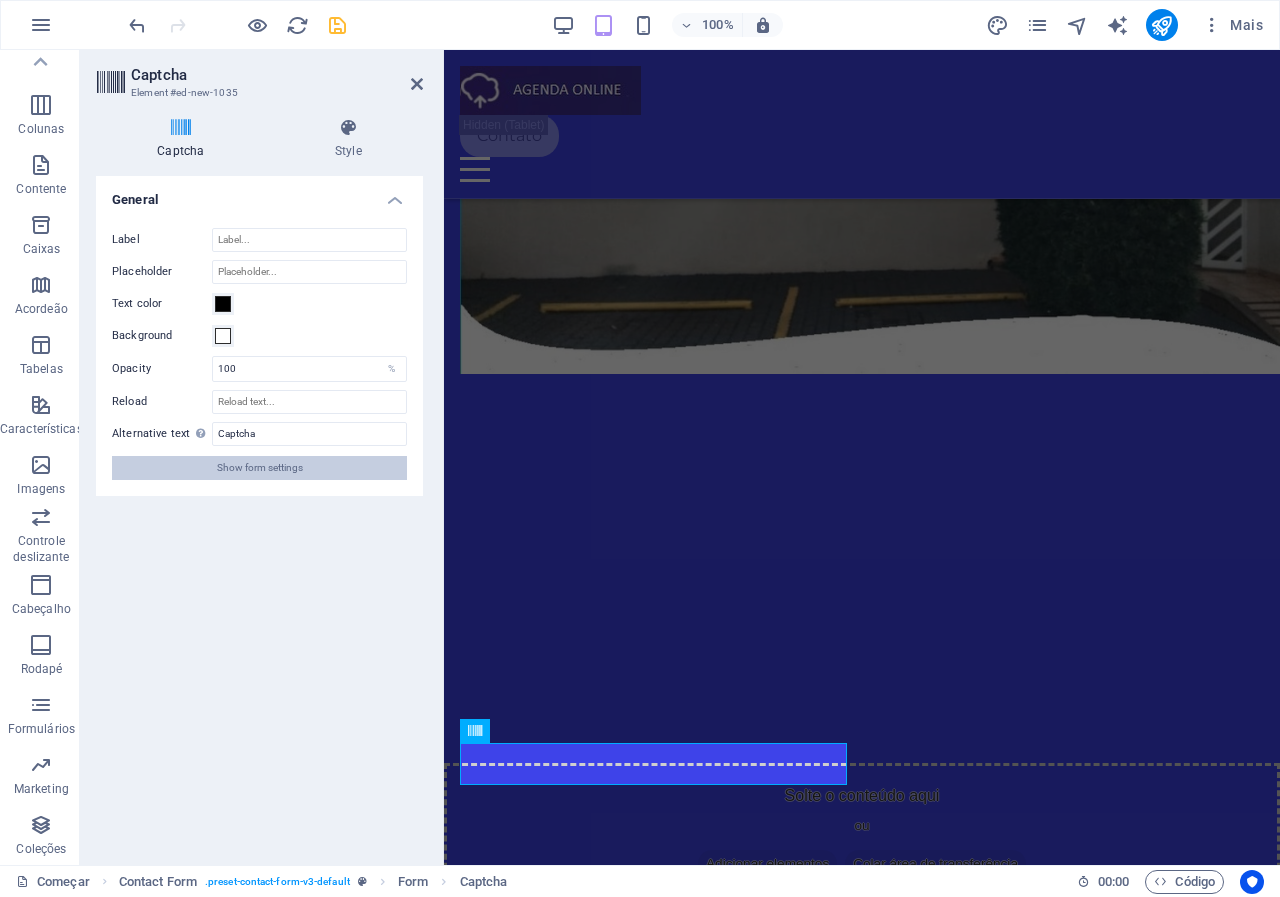 click on "Show form settings" at bounding box center (260, 468) 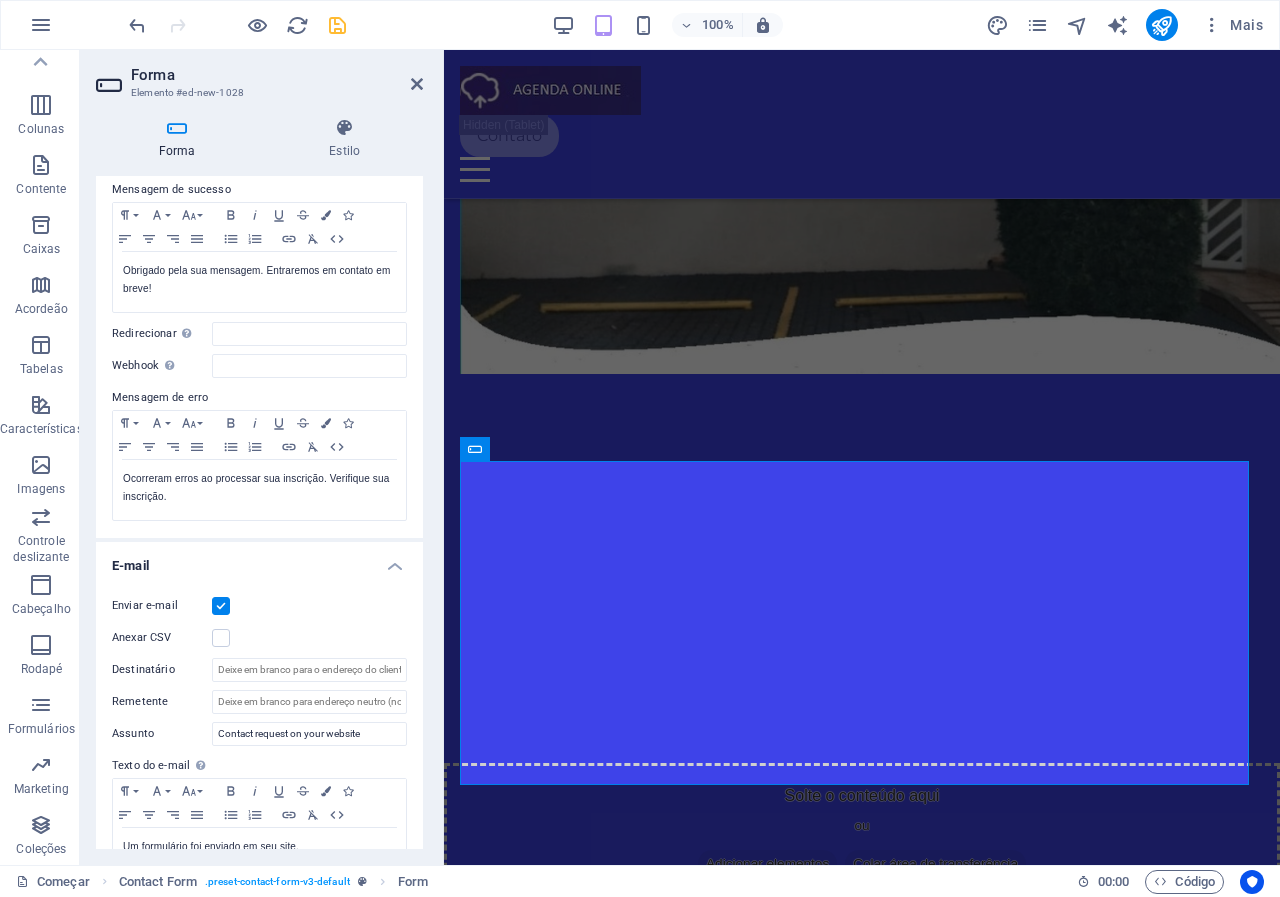 scroll, scrollTop: 0, scrollLeft: 0, axis: both 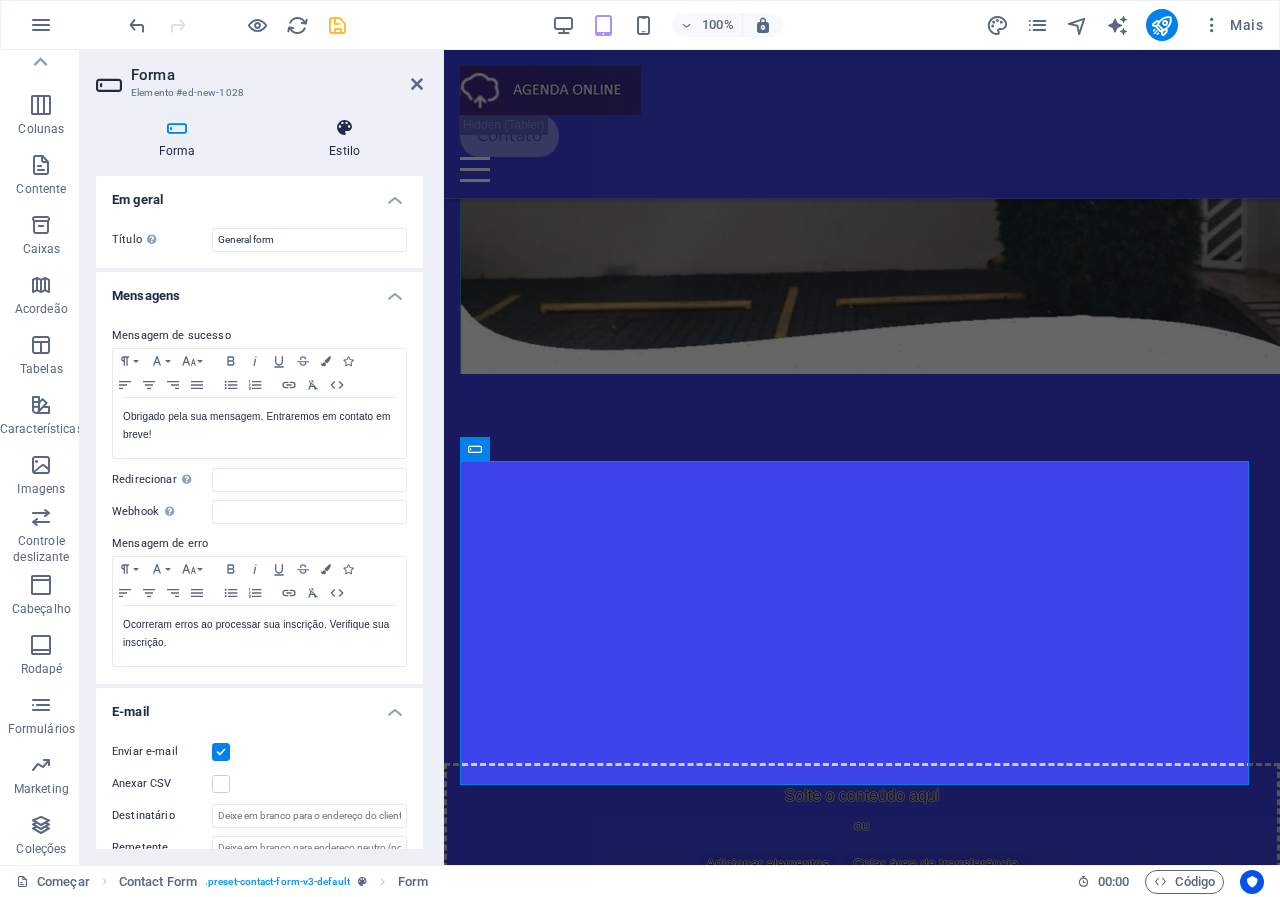 click on "Estilo" at bounding box center [344, 151] 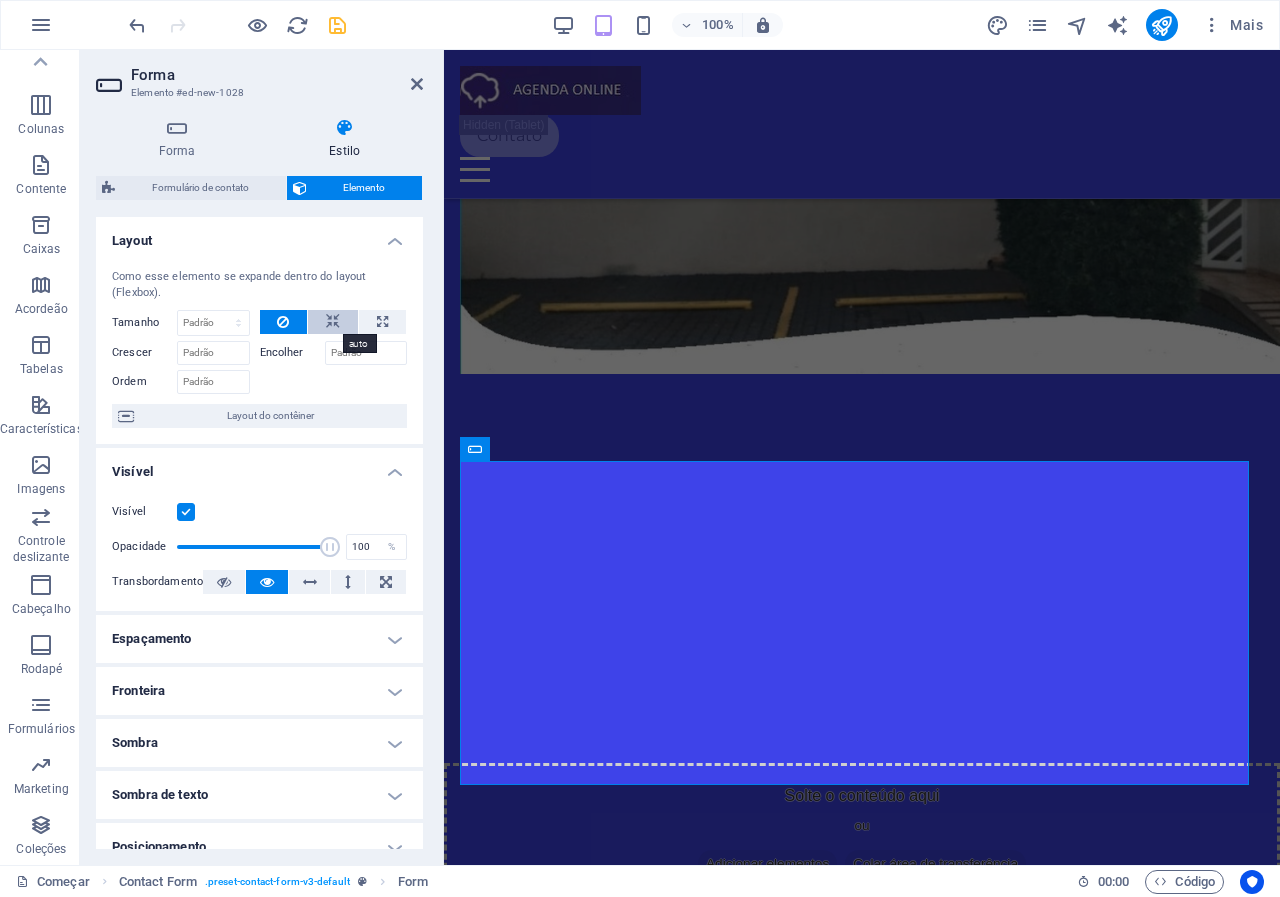 click at bounding box center (333, 322) 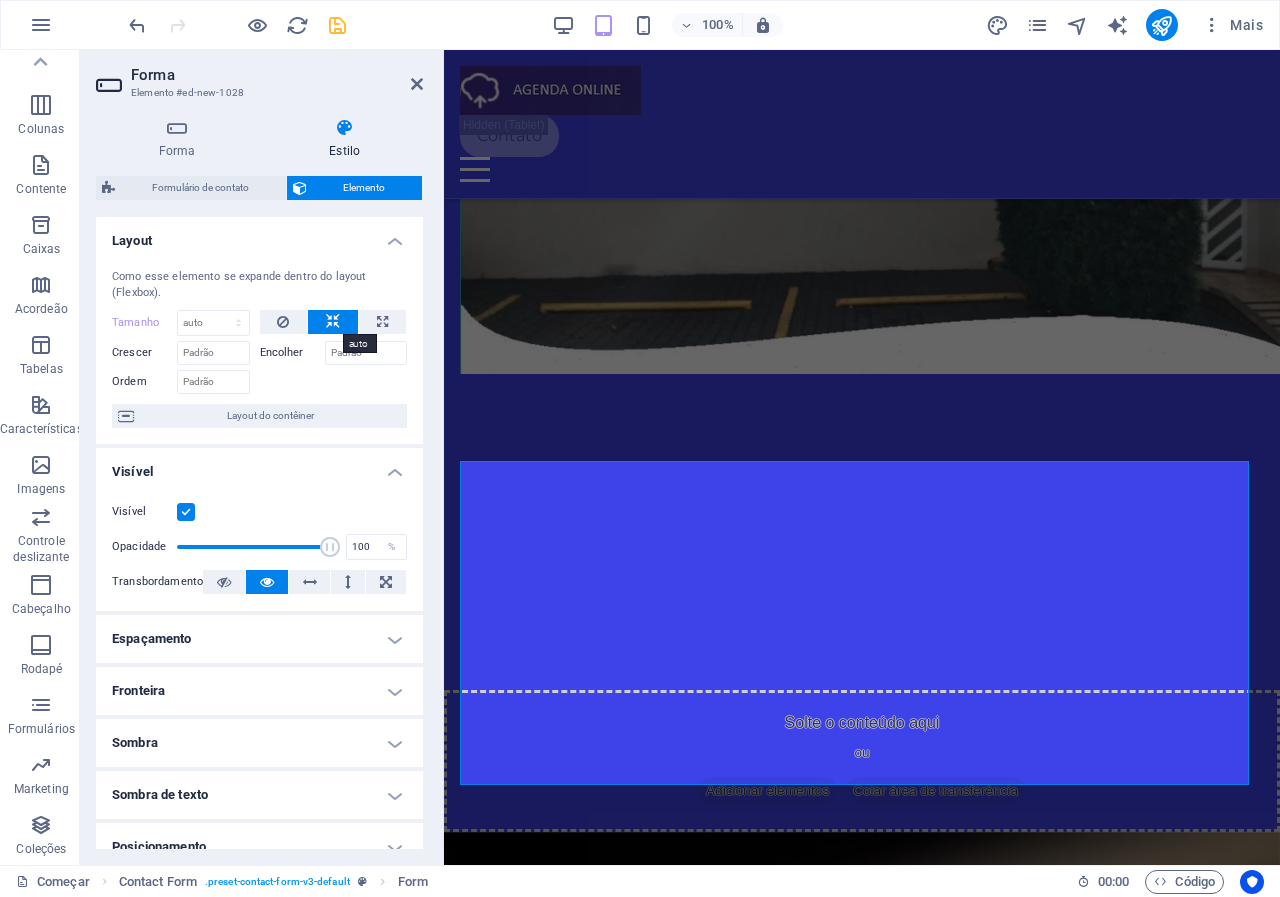click at bounding box center (333, 322) 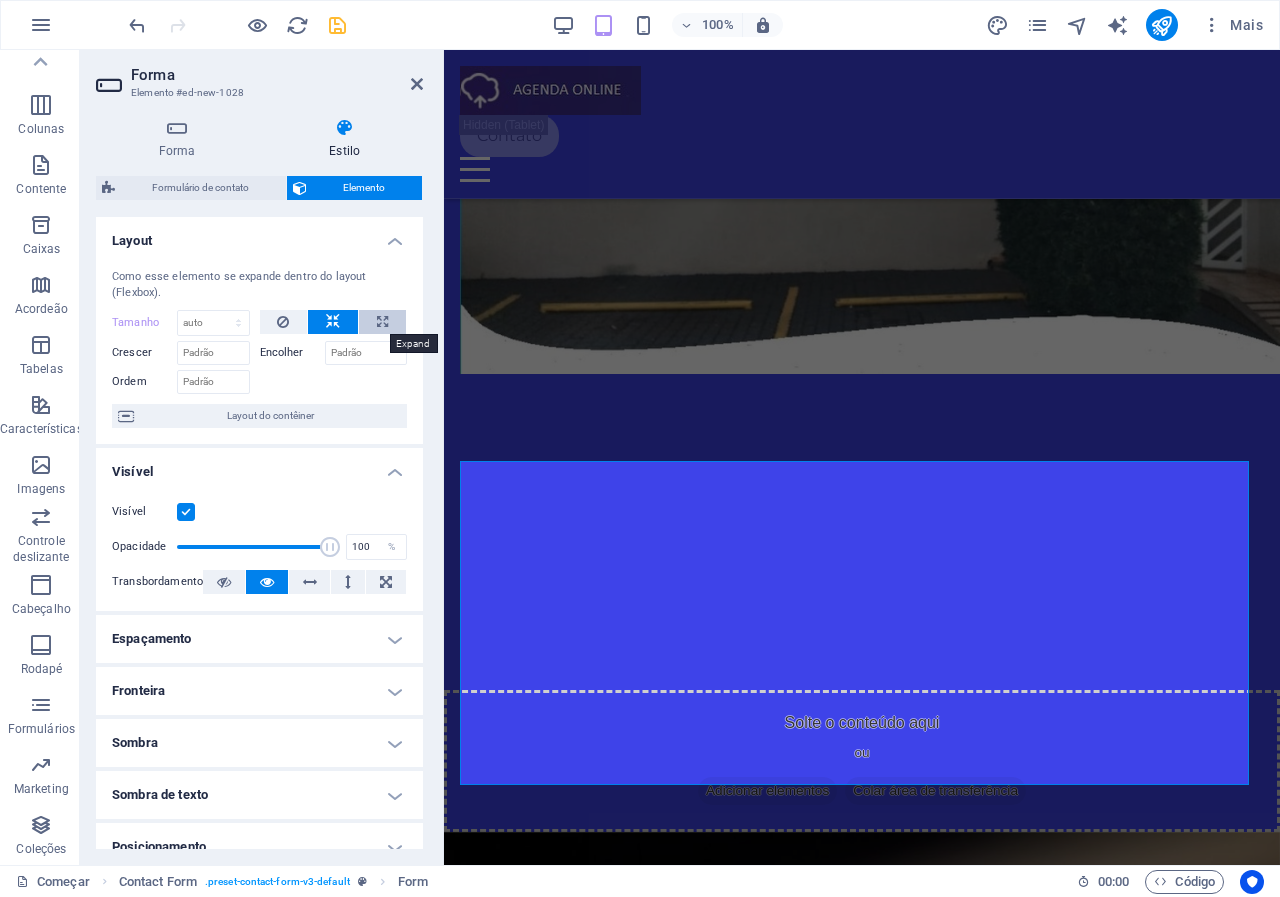 click at bounding box center (382, 322) 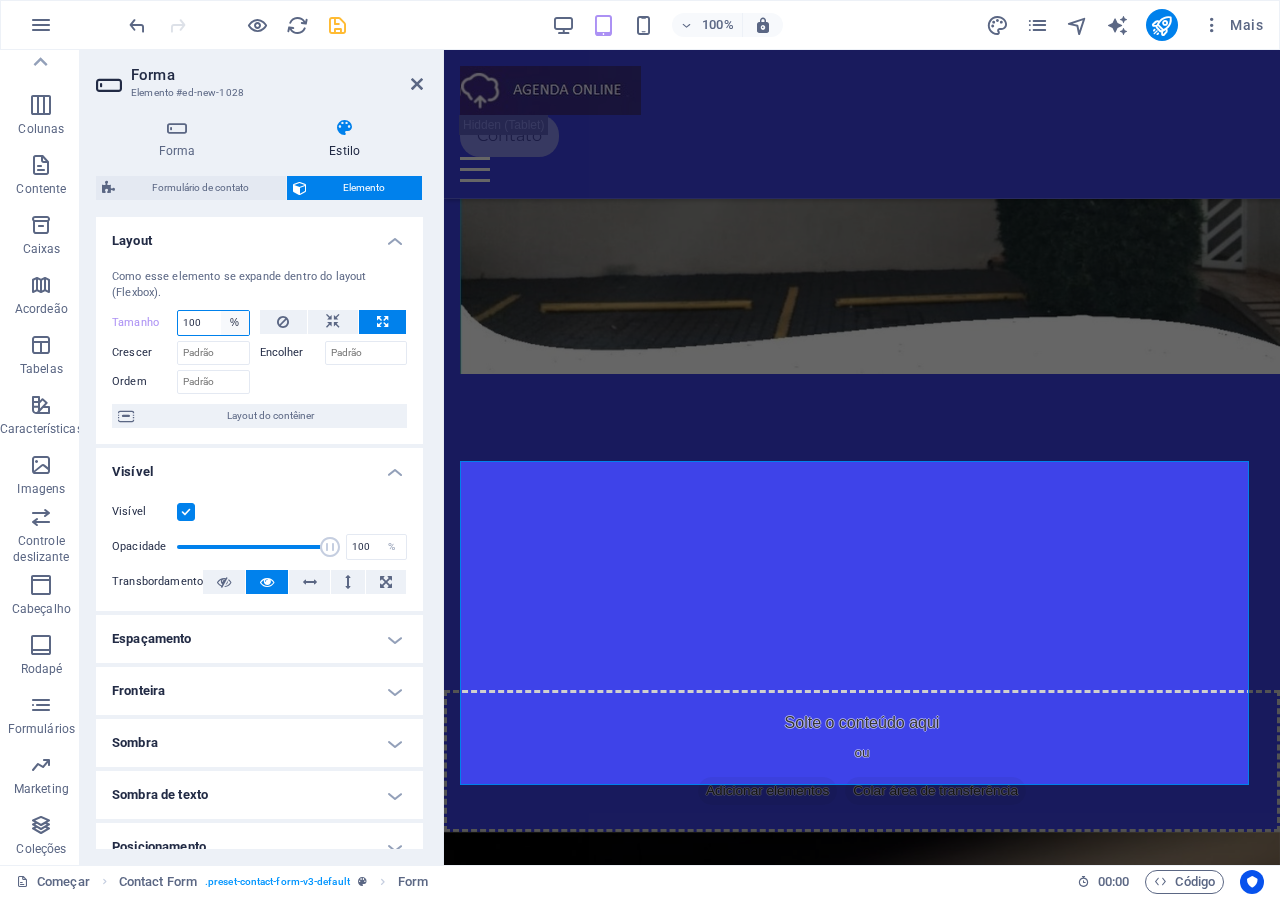 click on "Padrão auto px % 1/1 1/2 1/3 1/4 1/5 1/6 1/7 1/8 1/9 1/10" at bounding box center (235, 323) 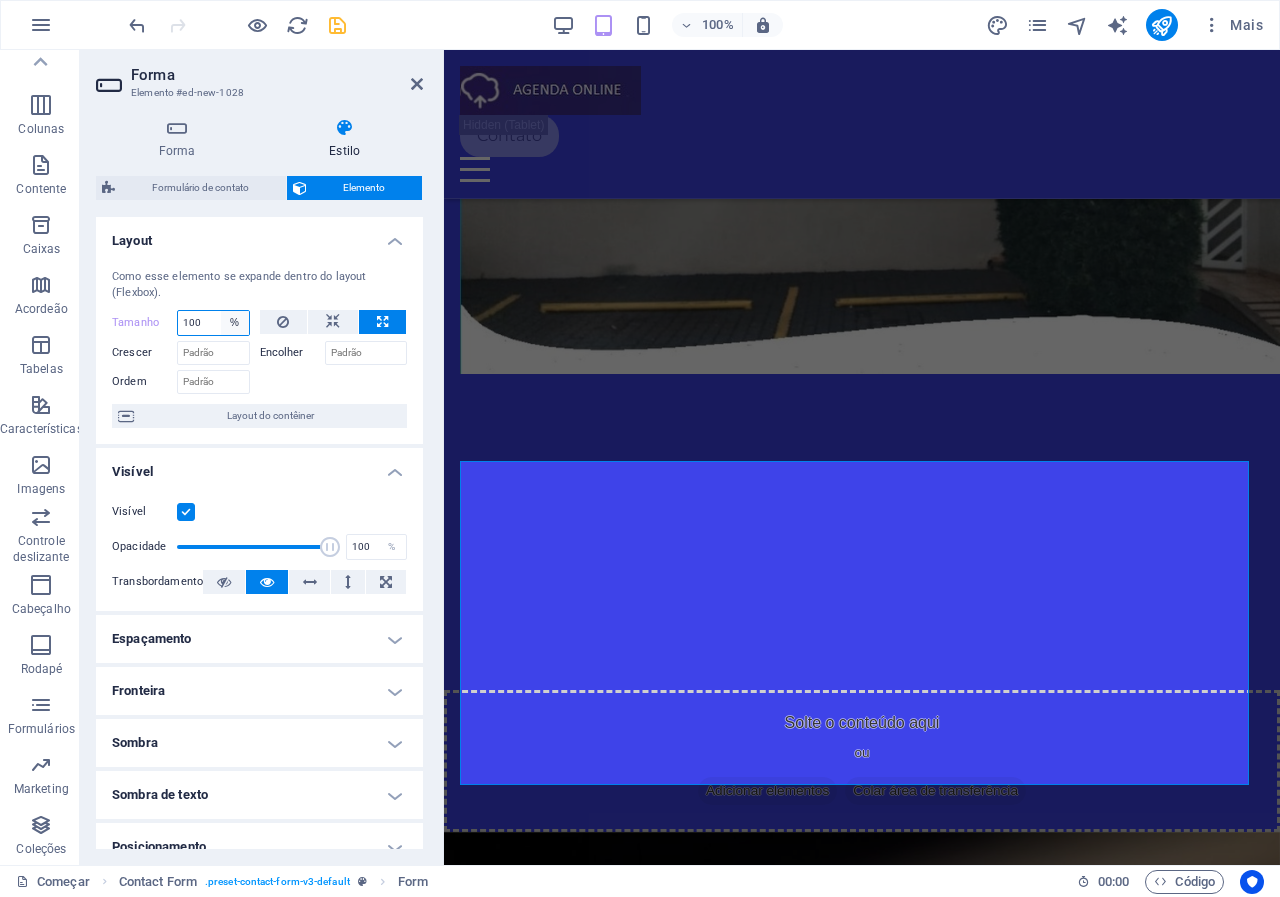 select on "1/4" 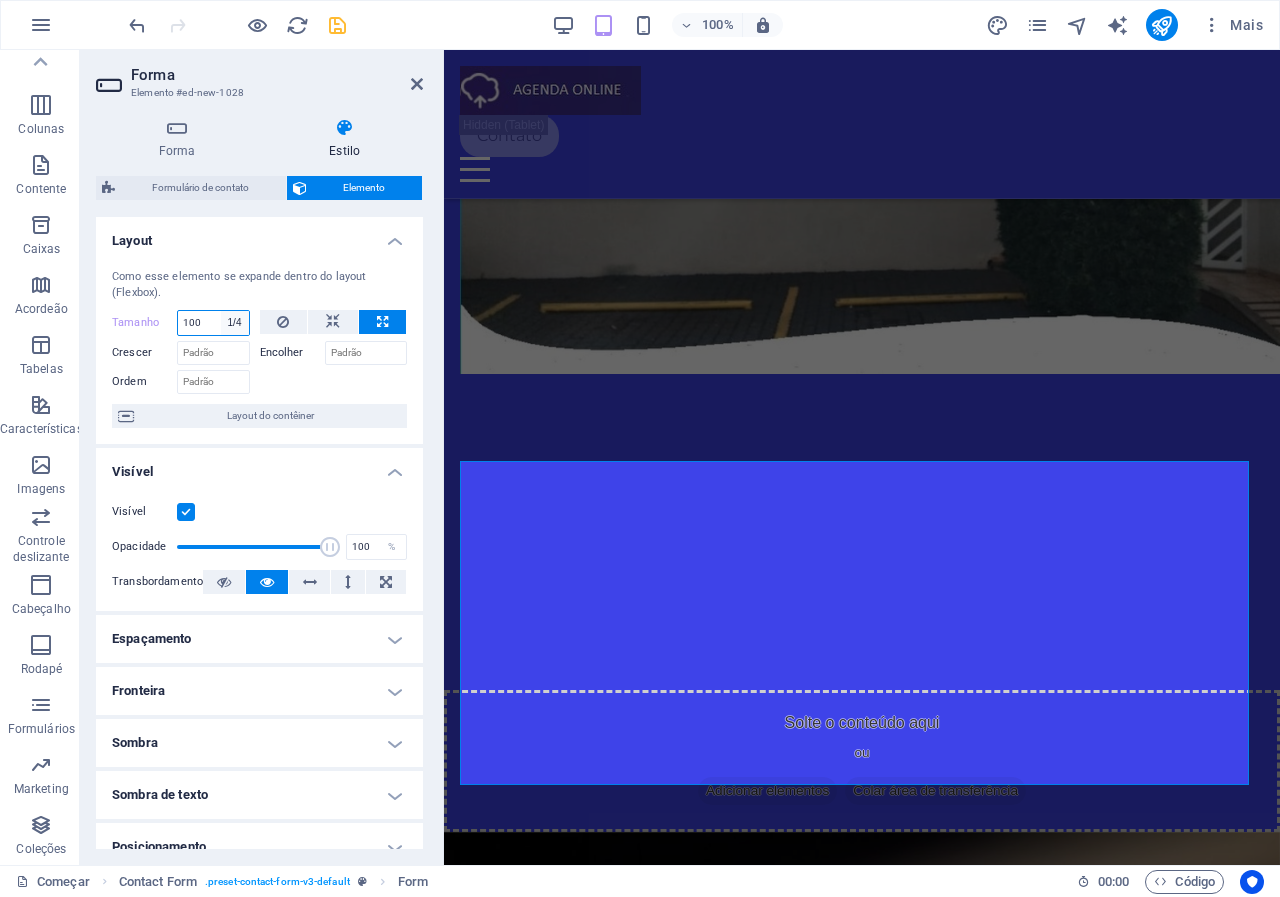 click on "Padrão auto px % 1/1 1/2 1/3 1/4 1/5 1/6 1/7 1/8 1/9 1/10" at bounding box center [235, 323] 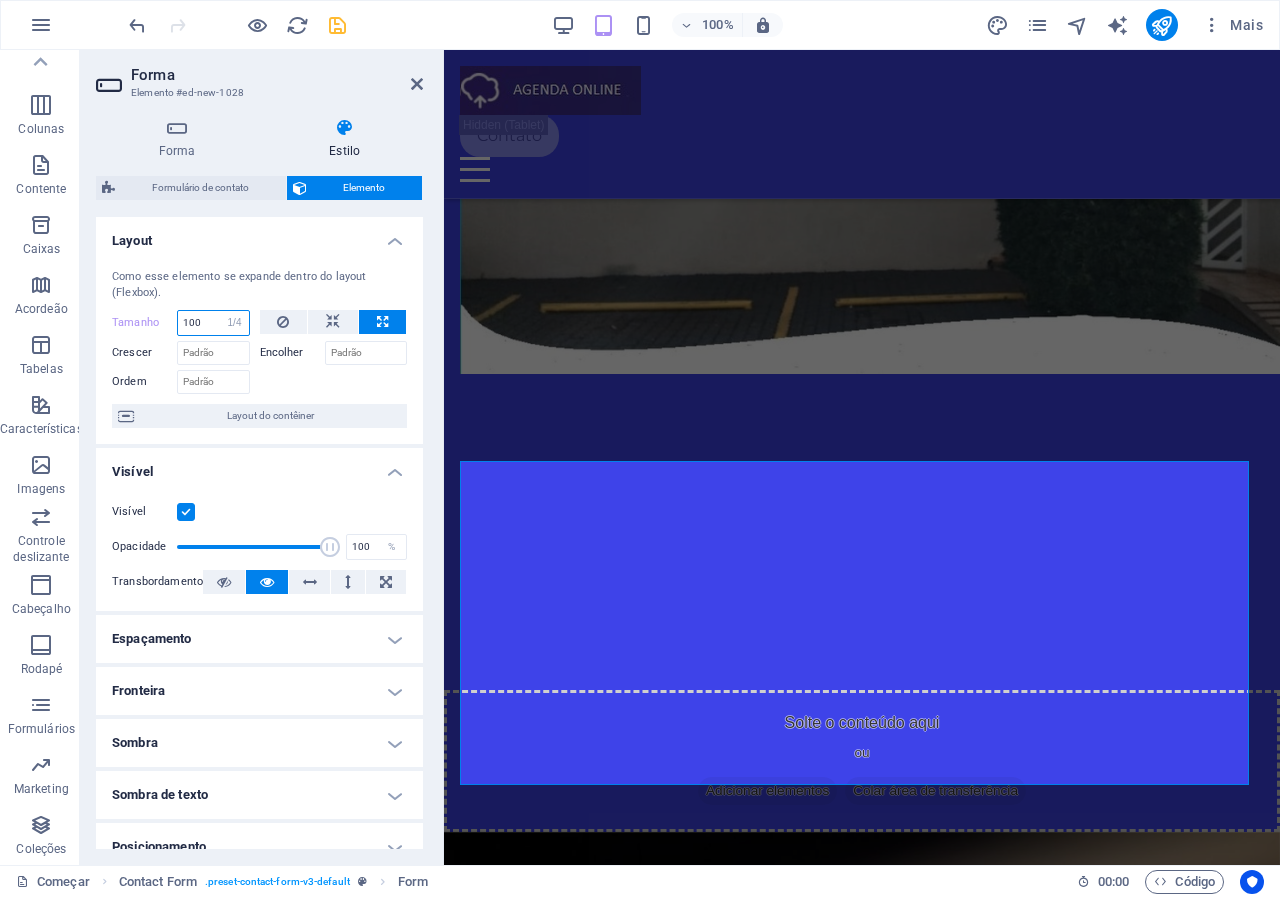 type on "25" 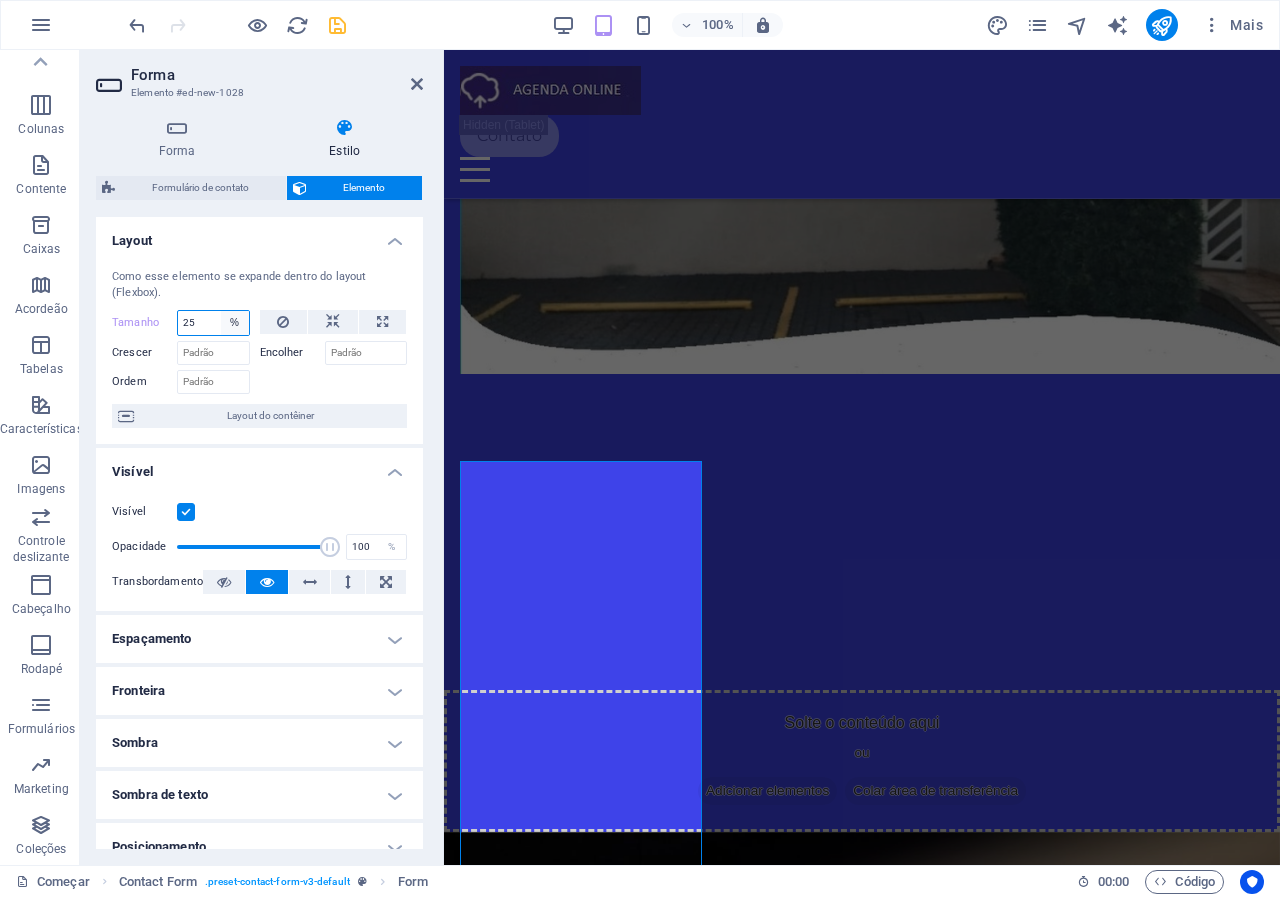 click on "Padrão auto px % 1/1 1/2 1/3 1/4 1/5 1/6 1/7 1/8 1/9 1/10" at bounding box center [235, 323] 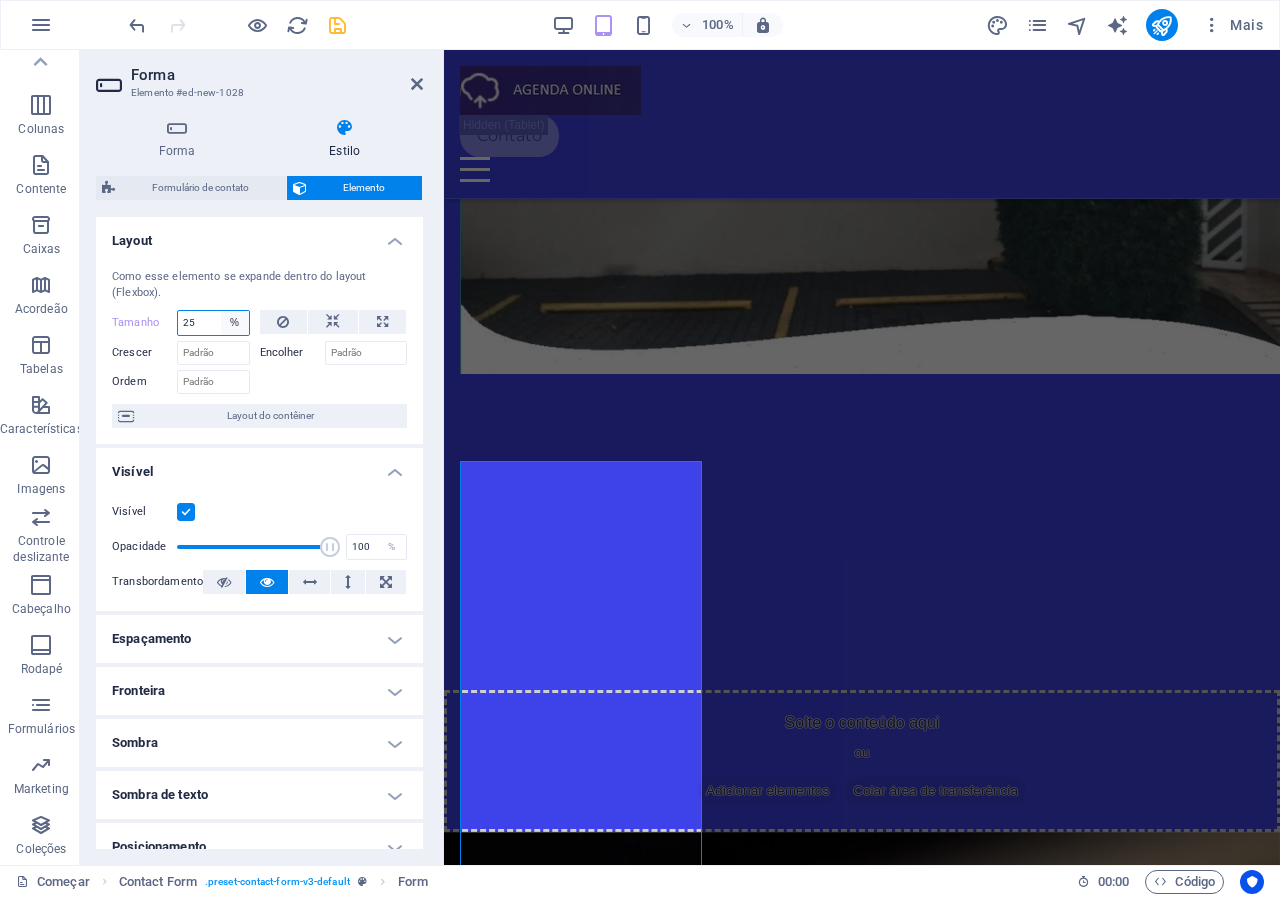 select on "1/2" 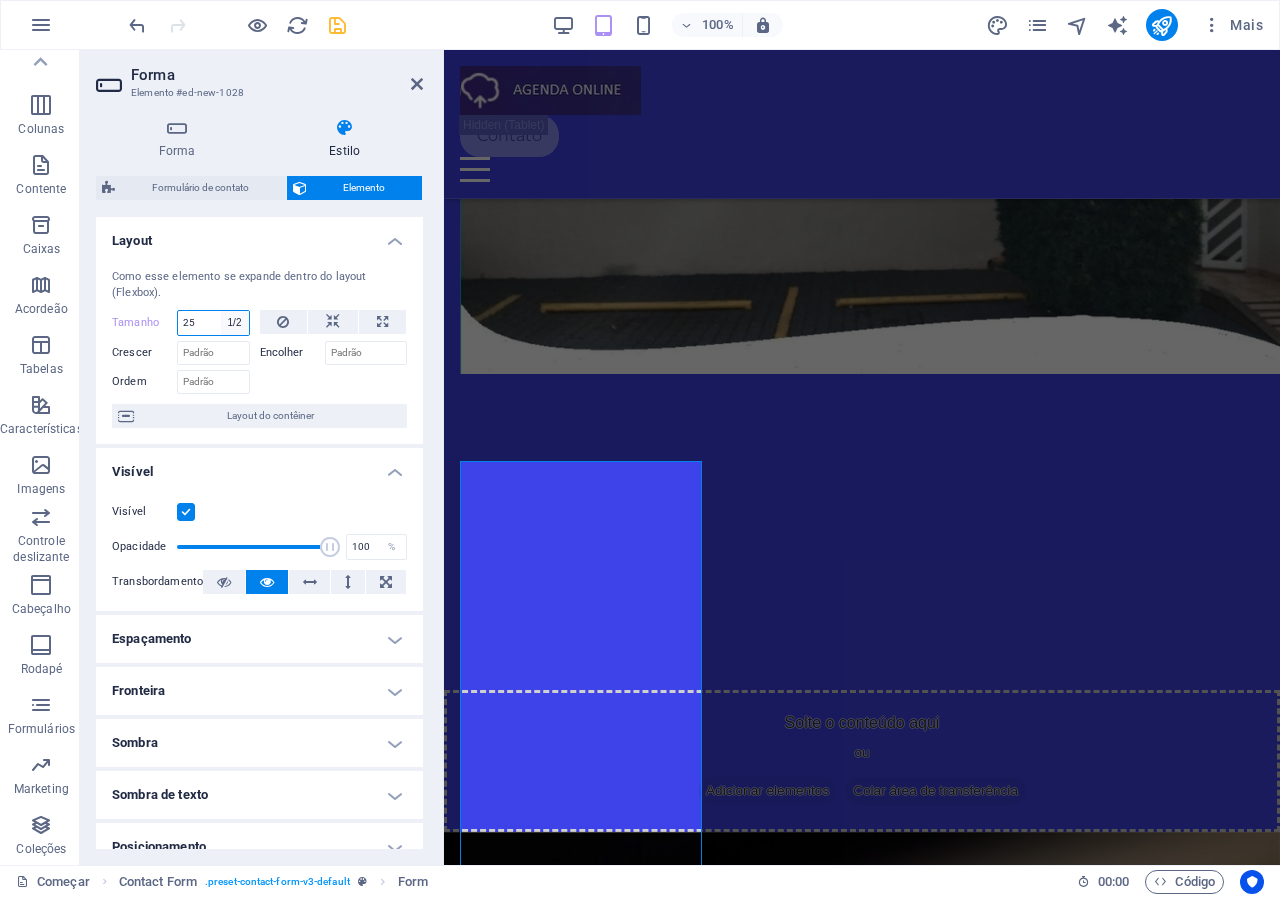 click on "Padrão auto px % 1/1 1/2 1/3 1/4 1/5 1/6 1/7 1/8 1/9 1/10" at bounding box center [235, 323] 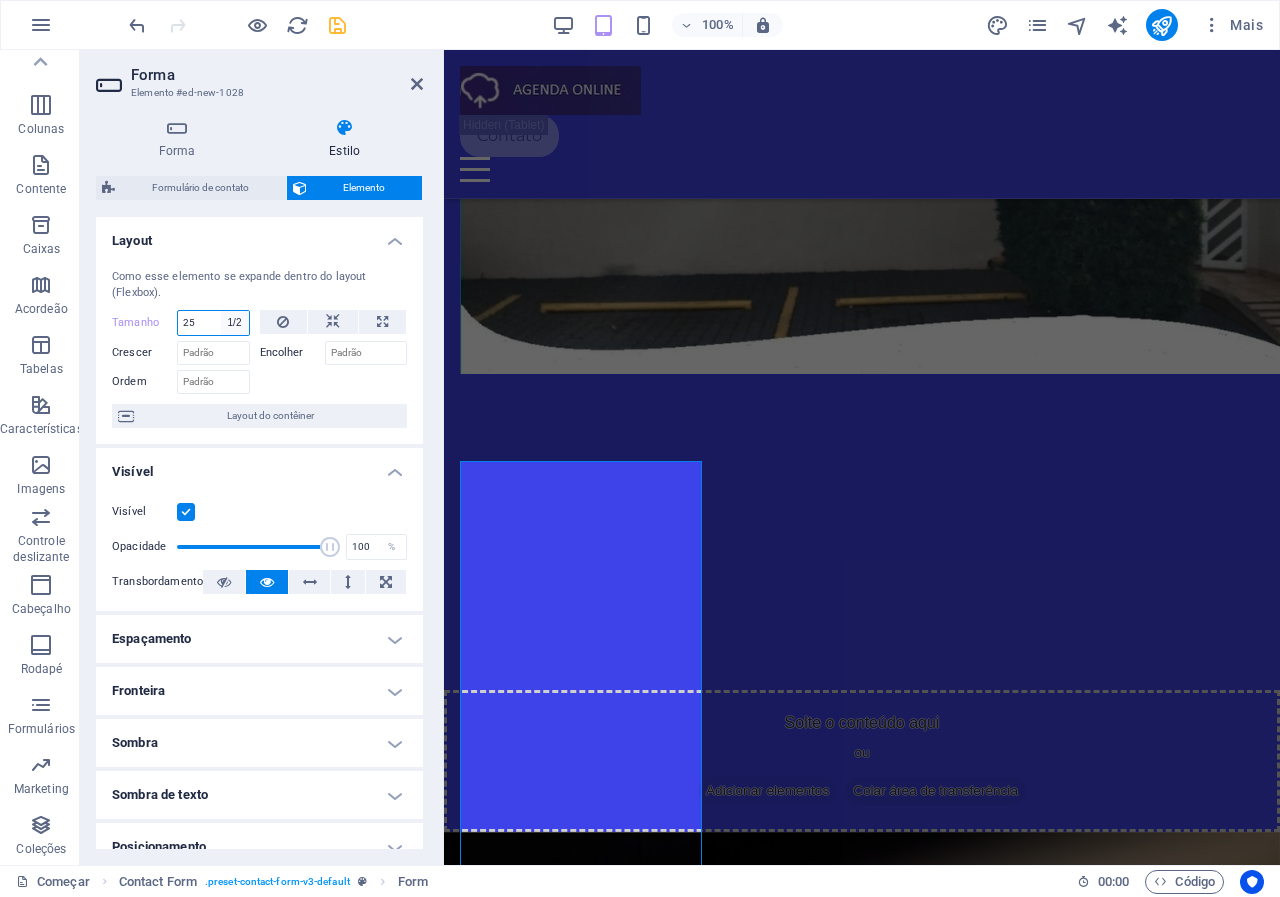 type on "50" 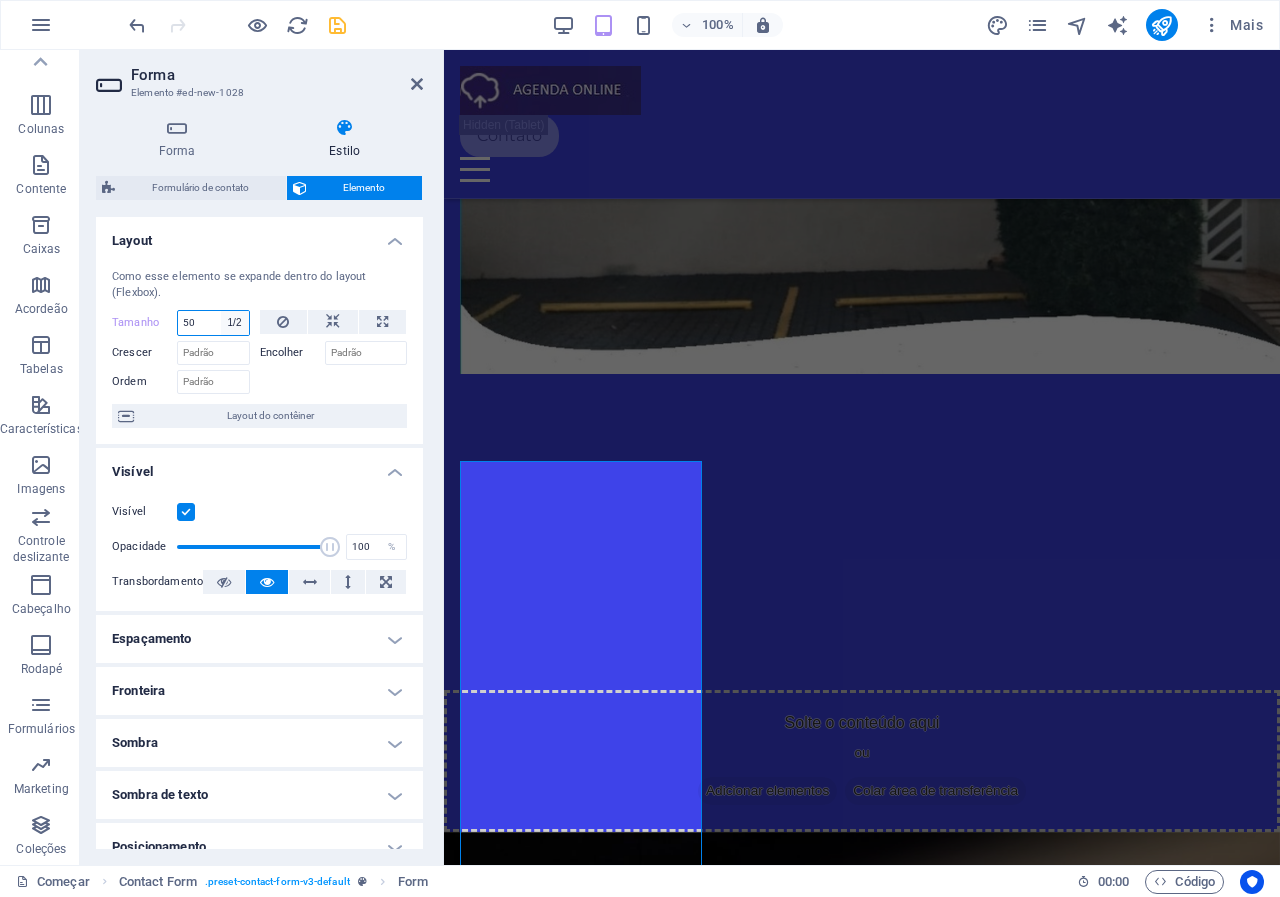 select on "%" 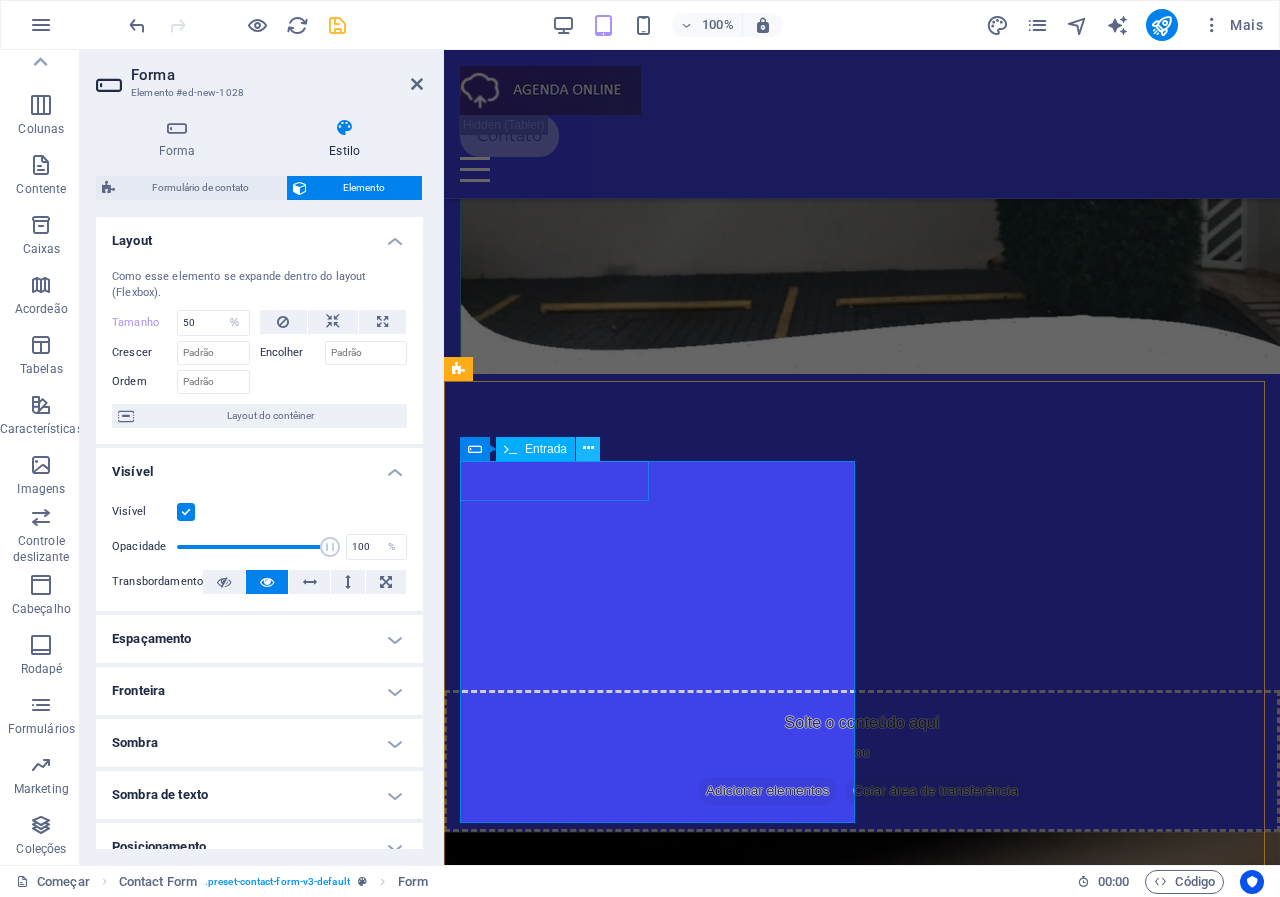 click at bounding box center (588, 448) 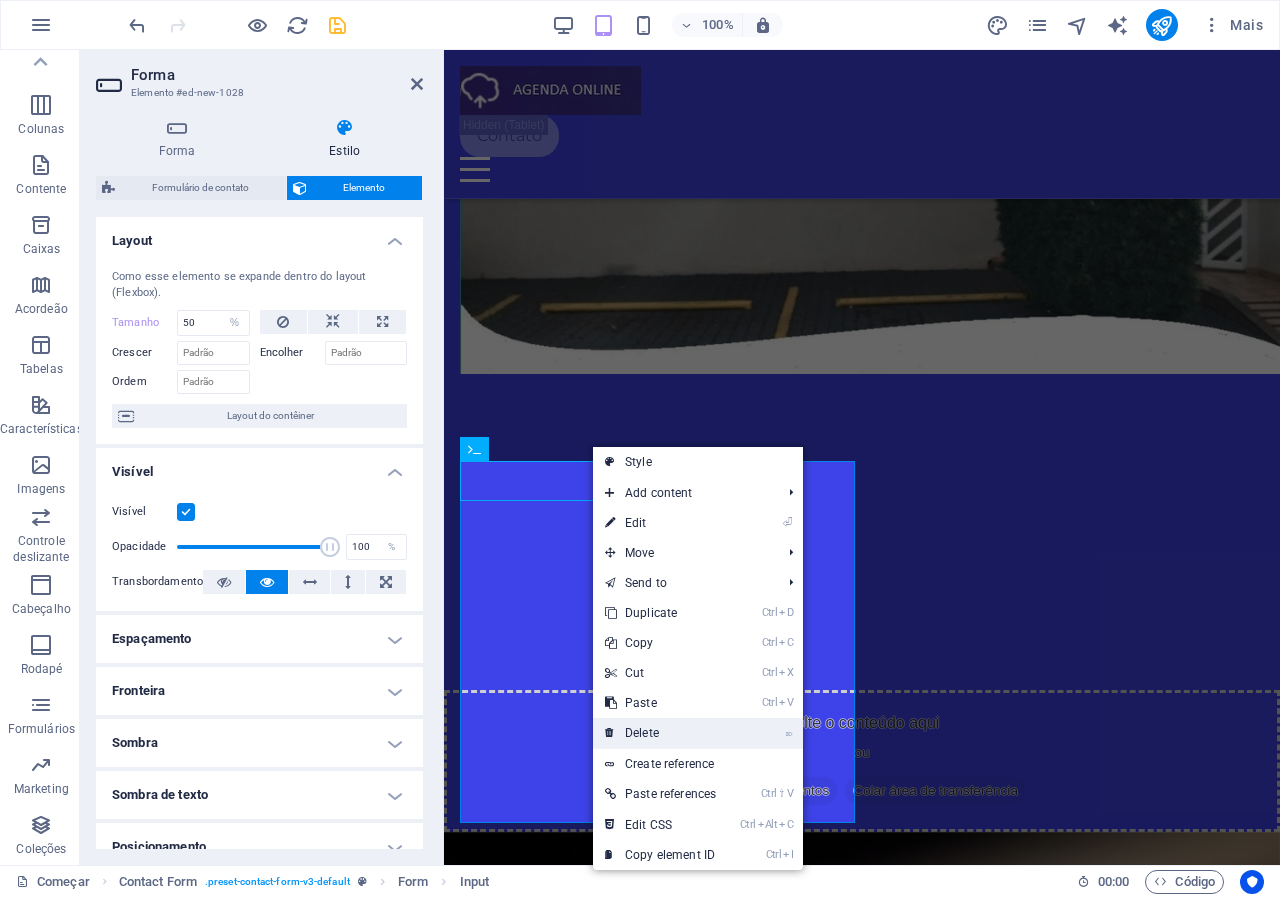 click on "⌦  Delete" at bounding box center [660, 733] 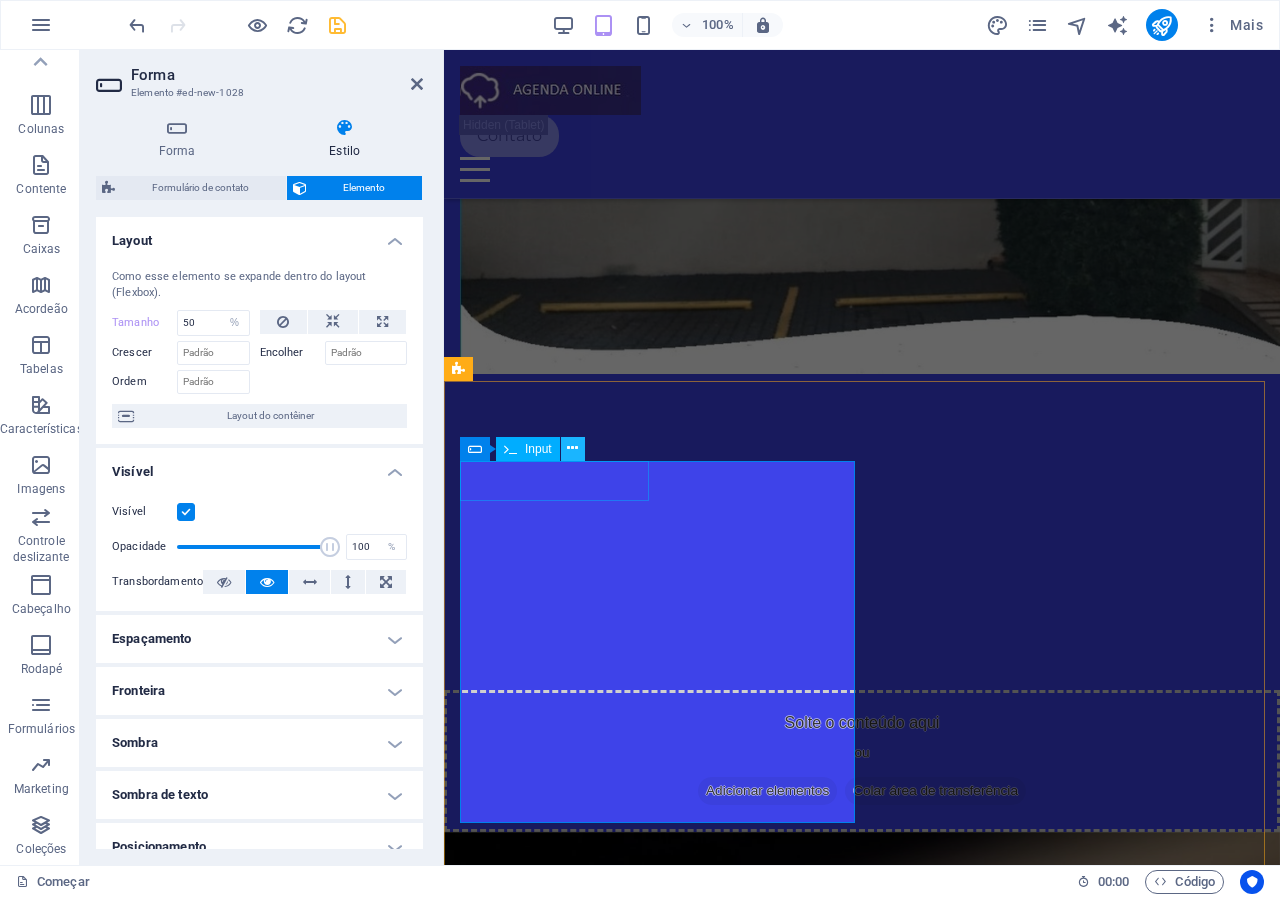 click at bounding box center [573, 449] 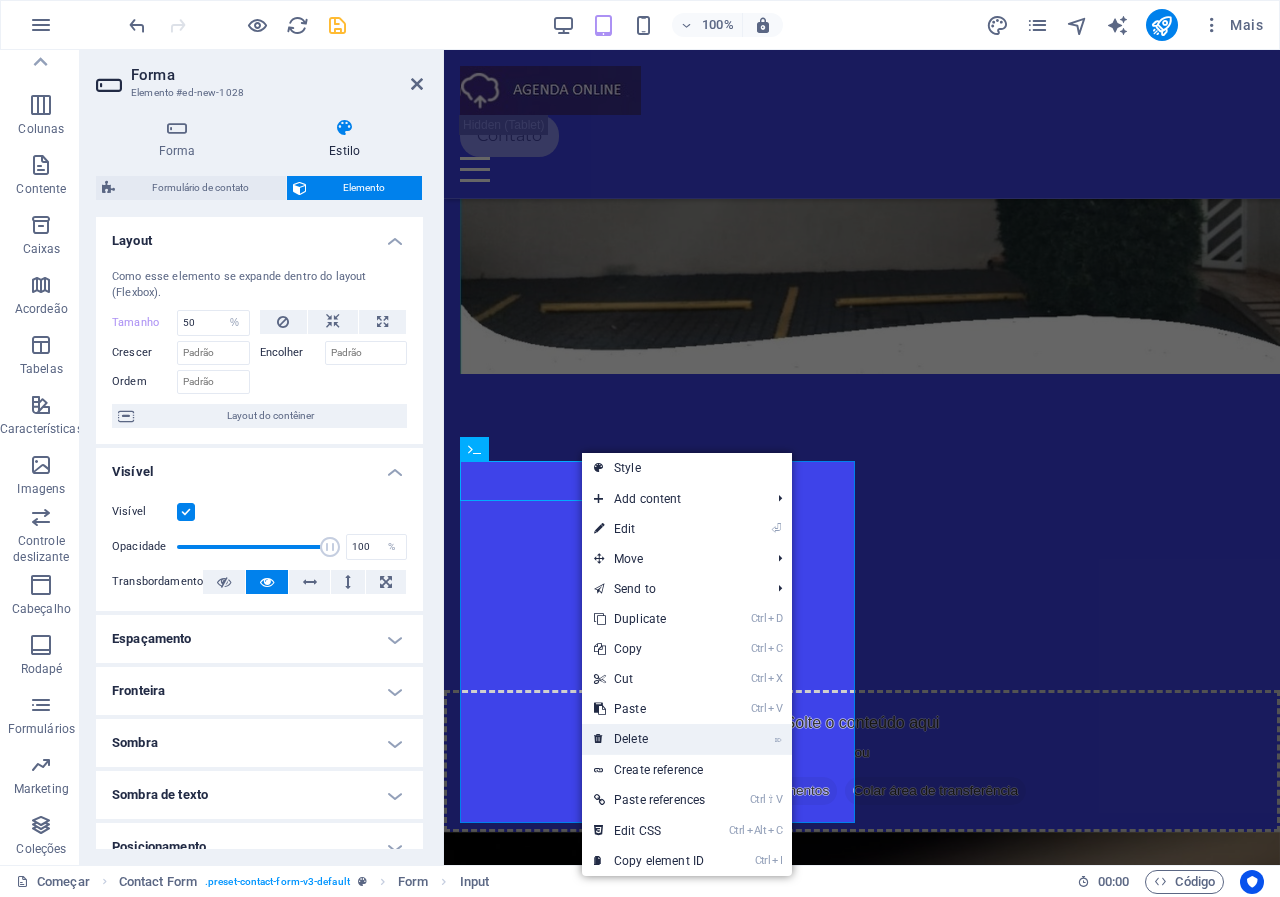 click on "⌦  Delete" at bounding box center (649, 739) 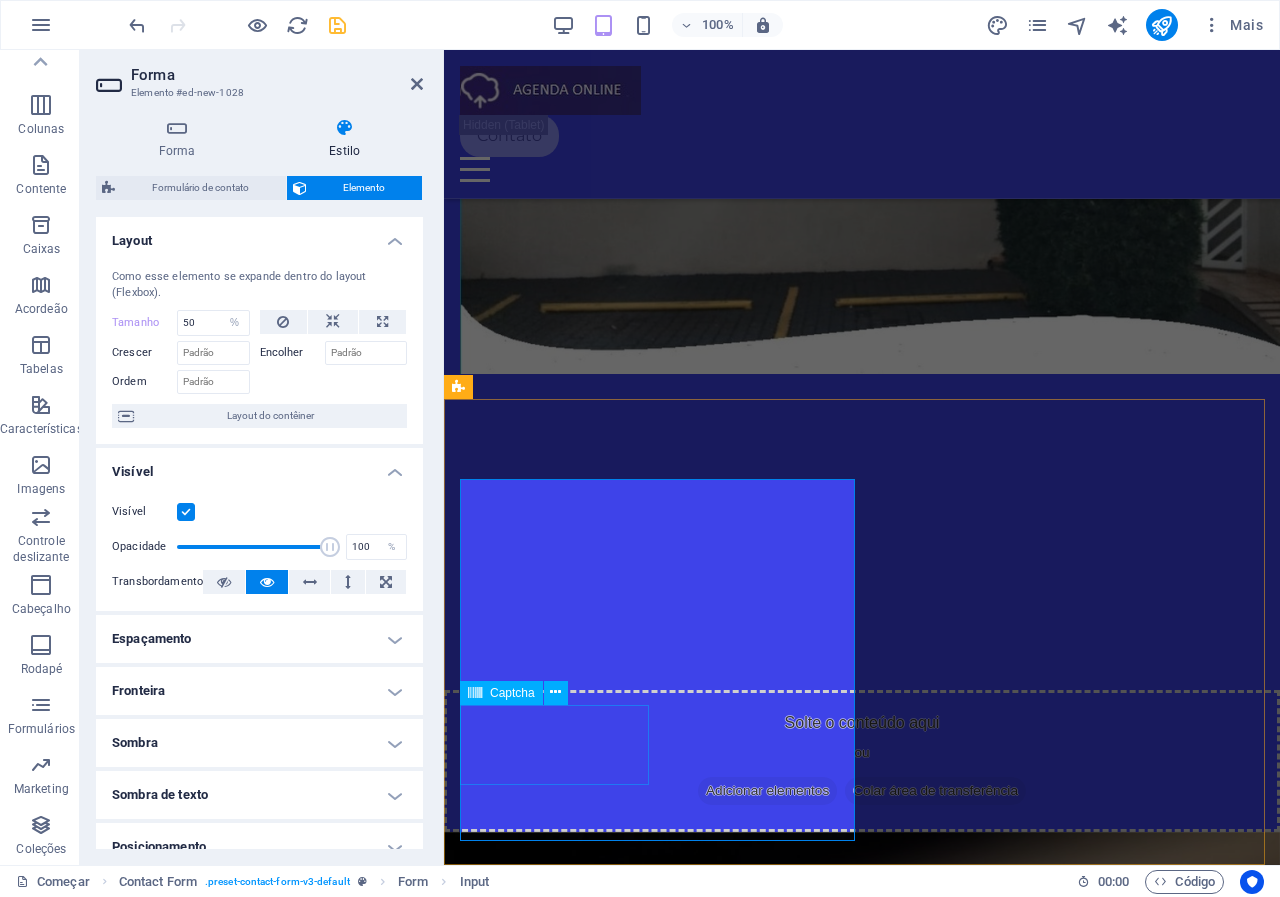 scroll, scrollTop: 4525, scrollLeft: 0, axis: vertical 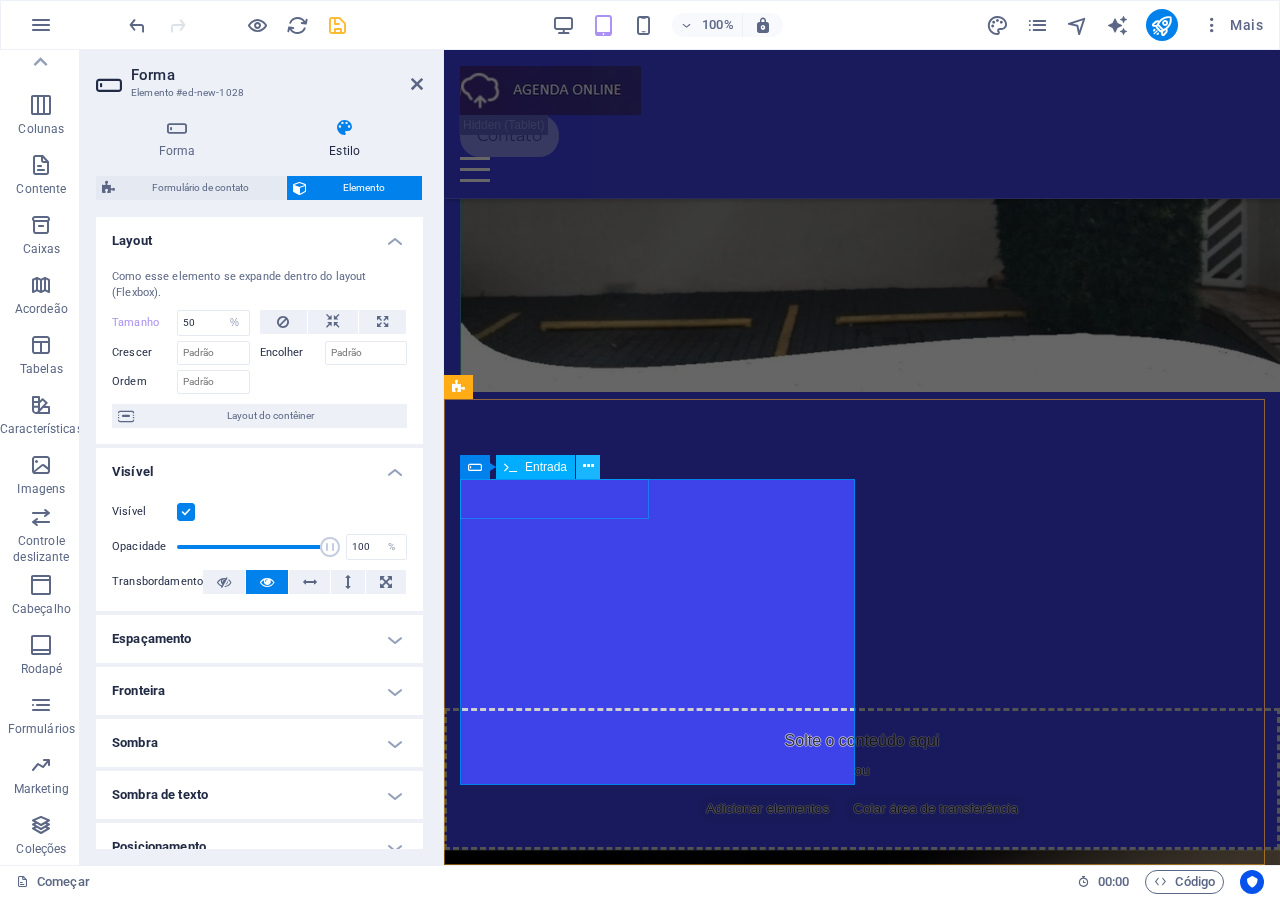 click at bounding box center [588, 466] 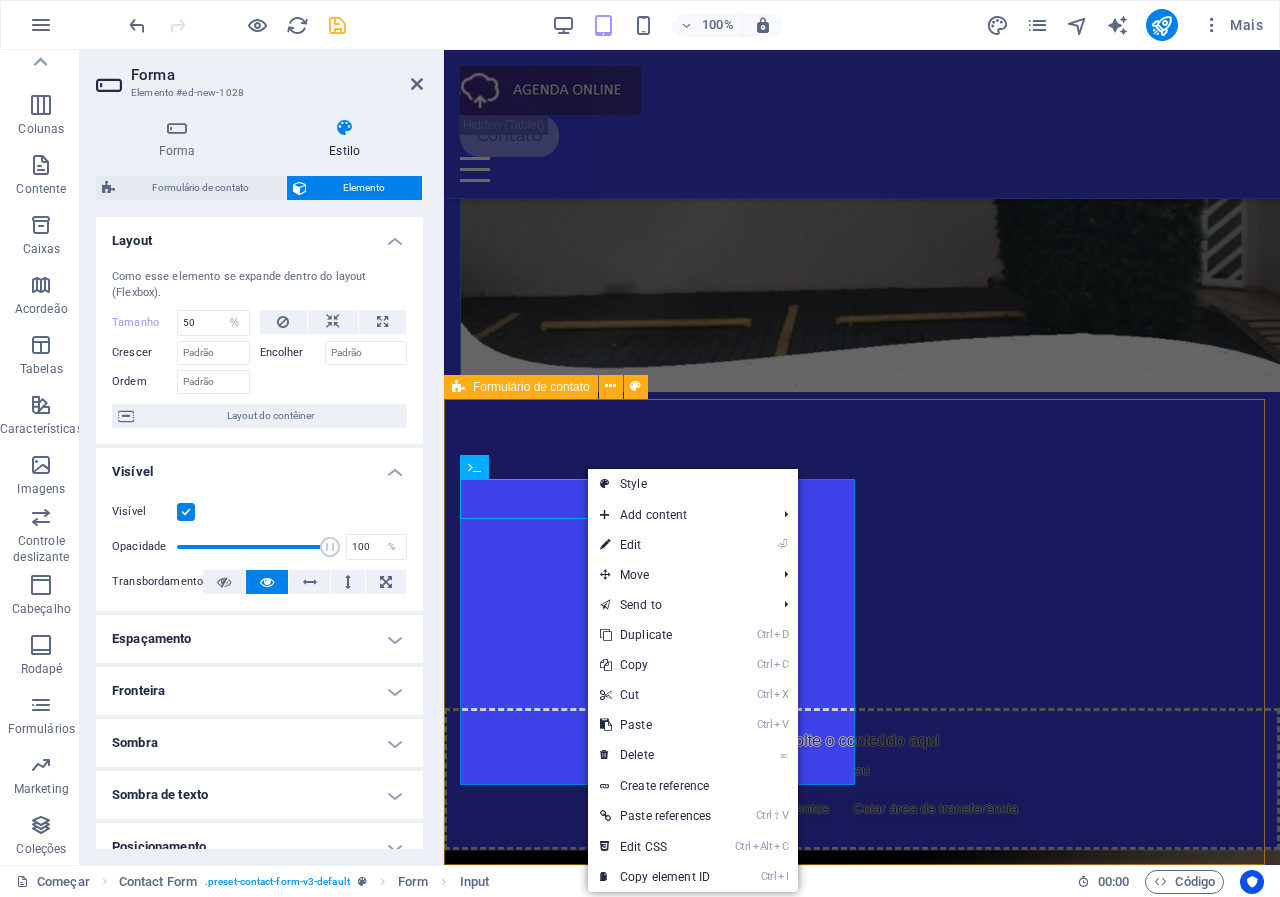 click on "{{ 'content.forms.privacy'|trans }} Ilegível? Carregar novo Enviar" at bounding box center (862, 2962) 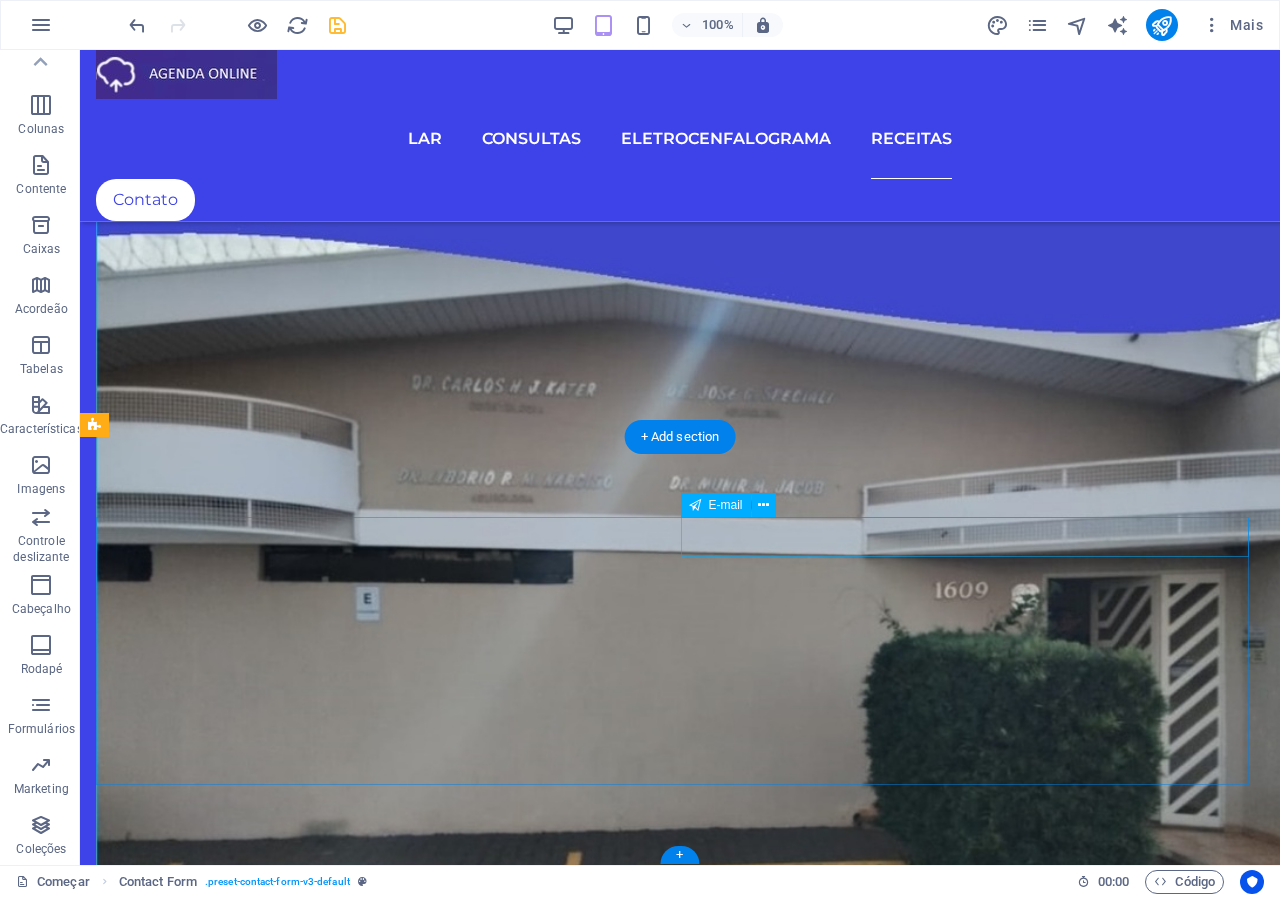 scroll, scrollTop: 3493, scrollLeft: 0, axis: vertical 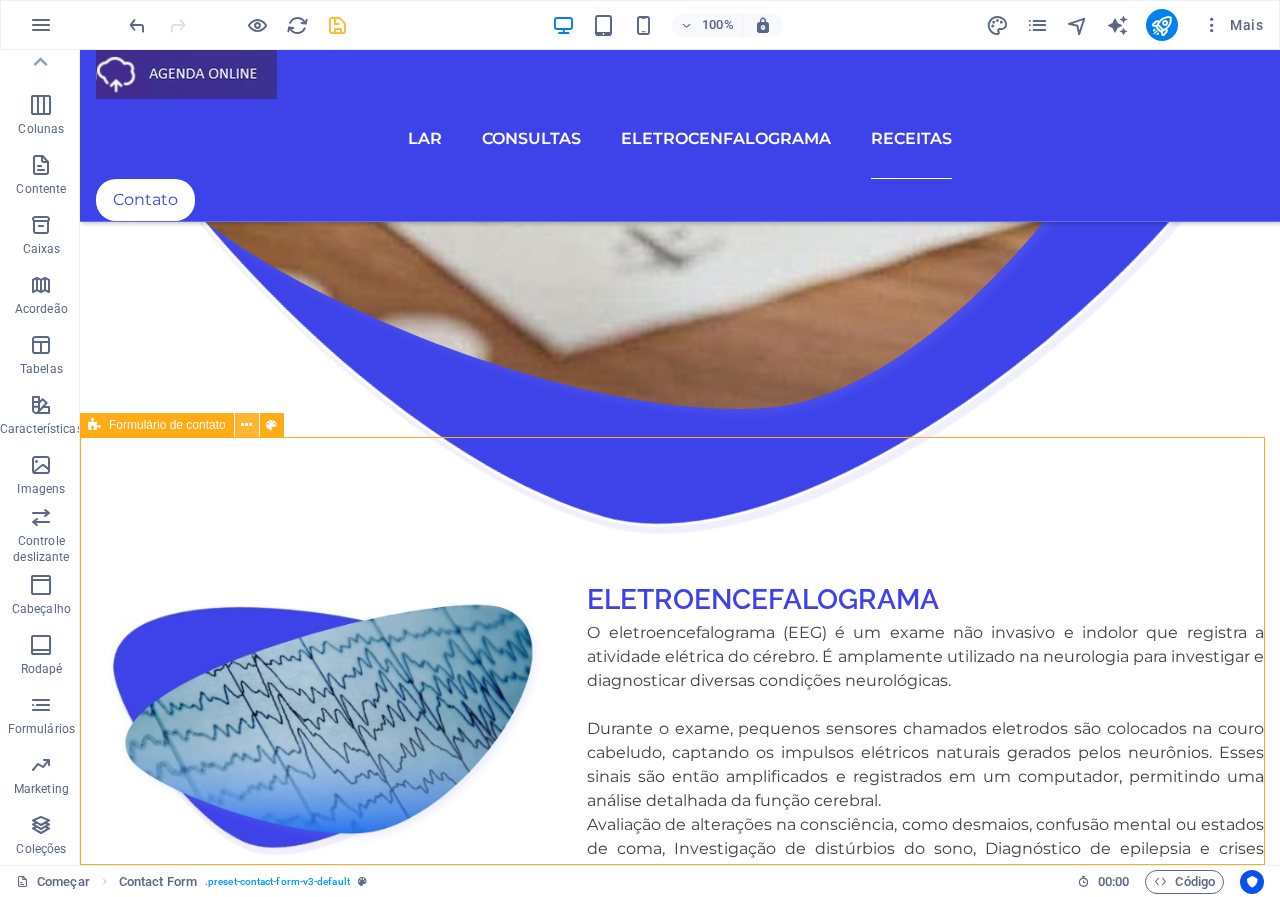 click at bounding box center (246, 425) 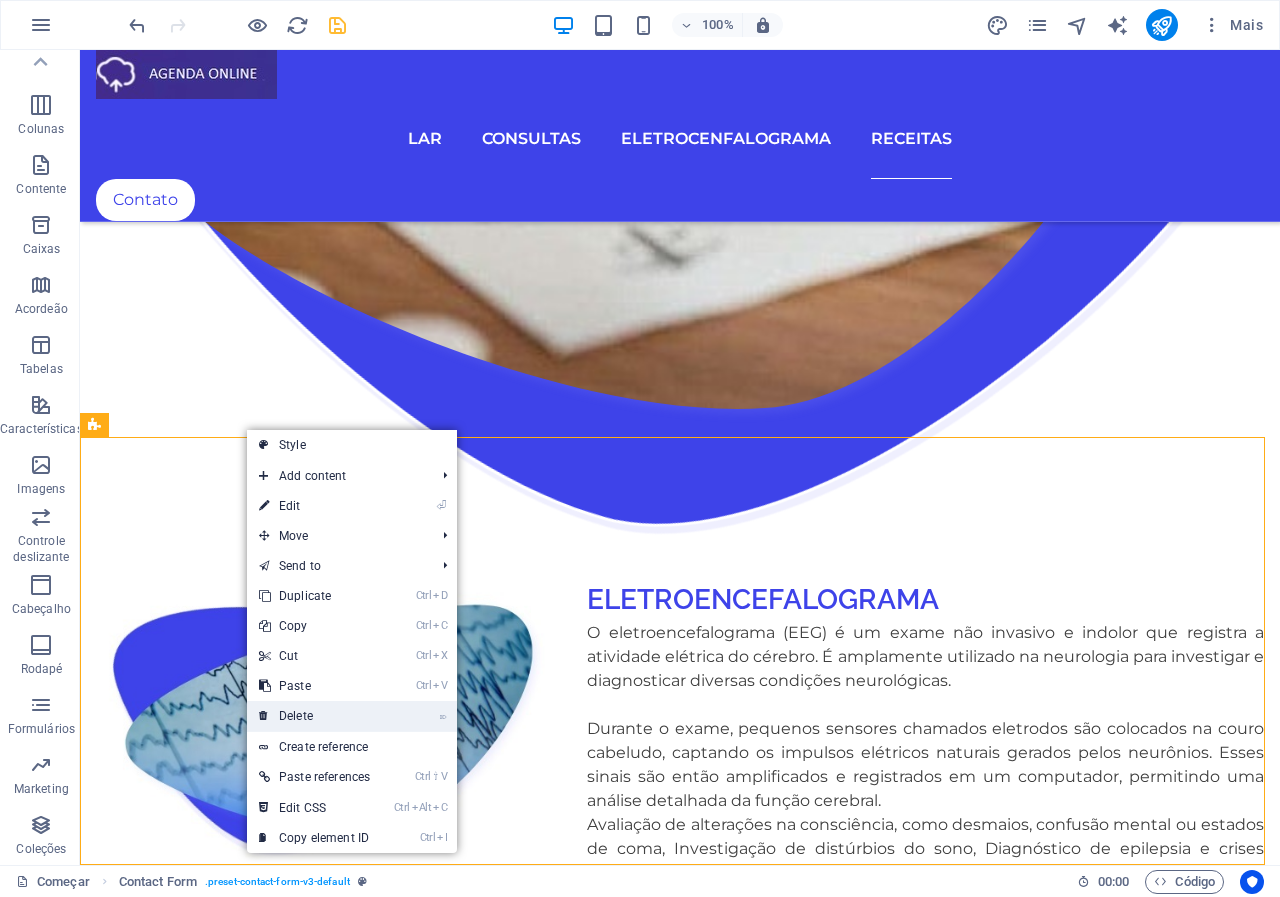 click on "⌦  Delete" at bounding box center (314, 716) 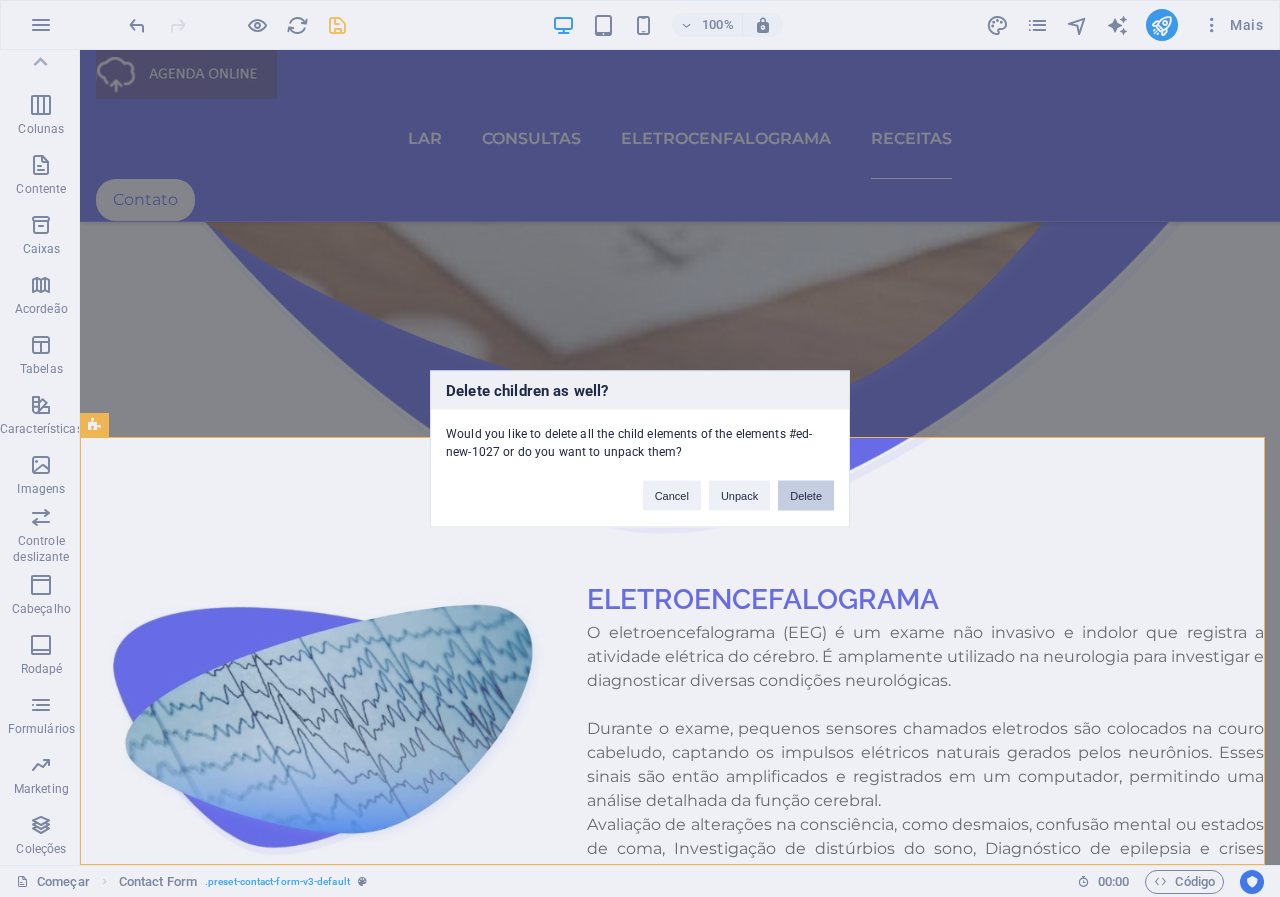 click on "Delete" at bounding box center [806, 495] 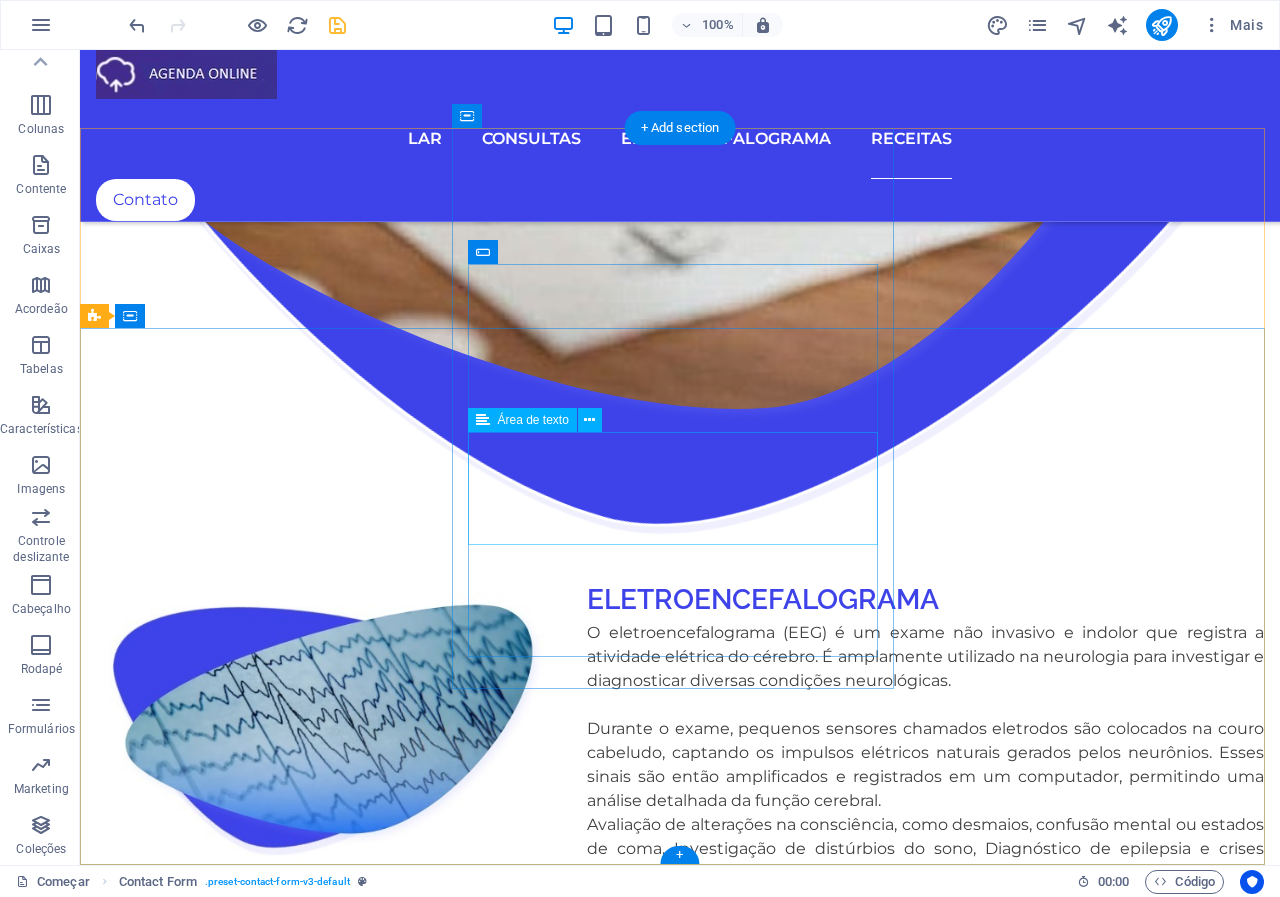 scroll, scrollTop: 3065, scrollLeft: 0, axis: vertical 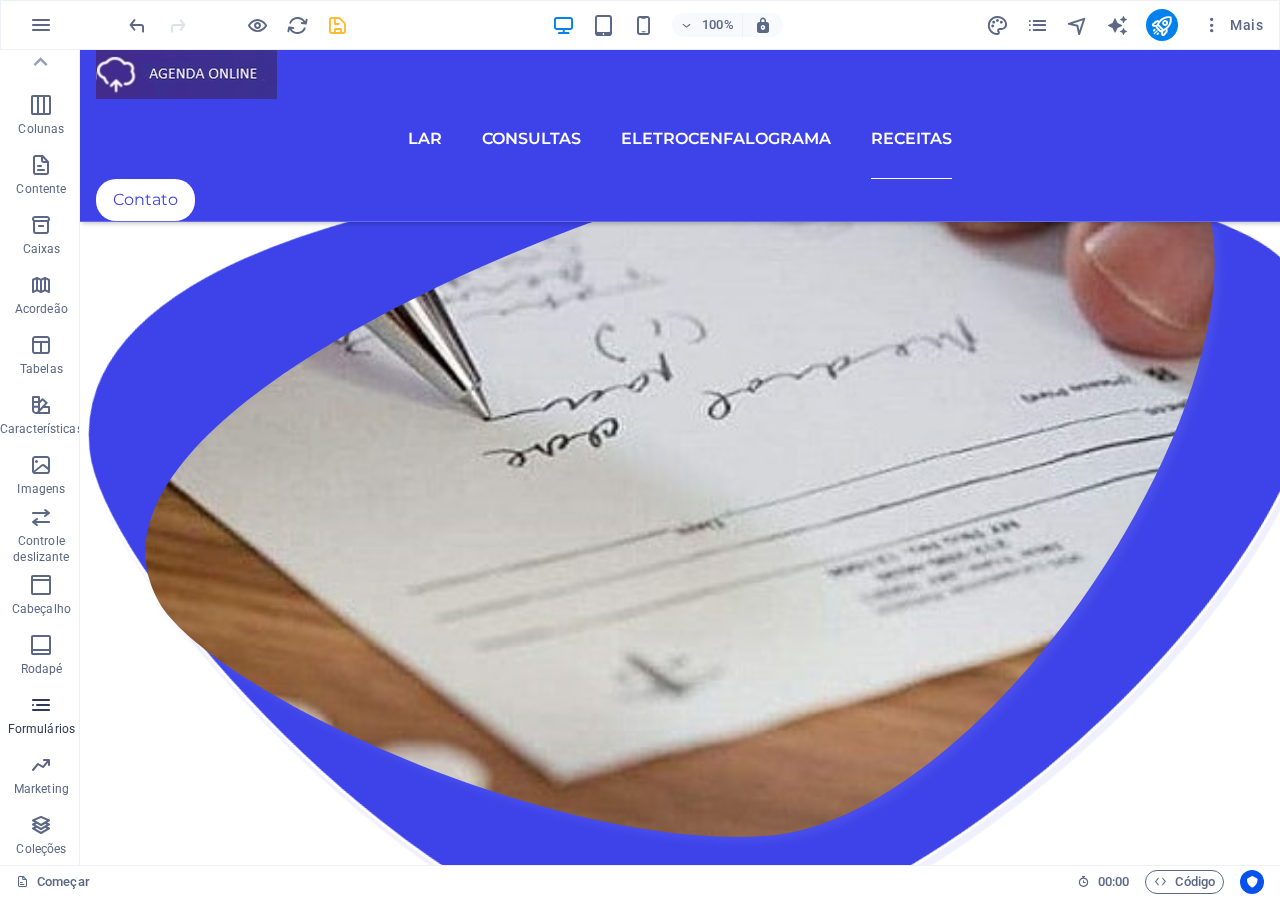 click on "Formulários" at bounding box center [41, 729] 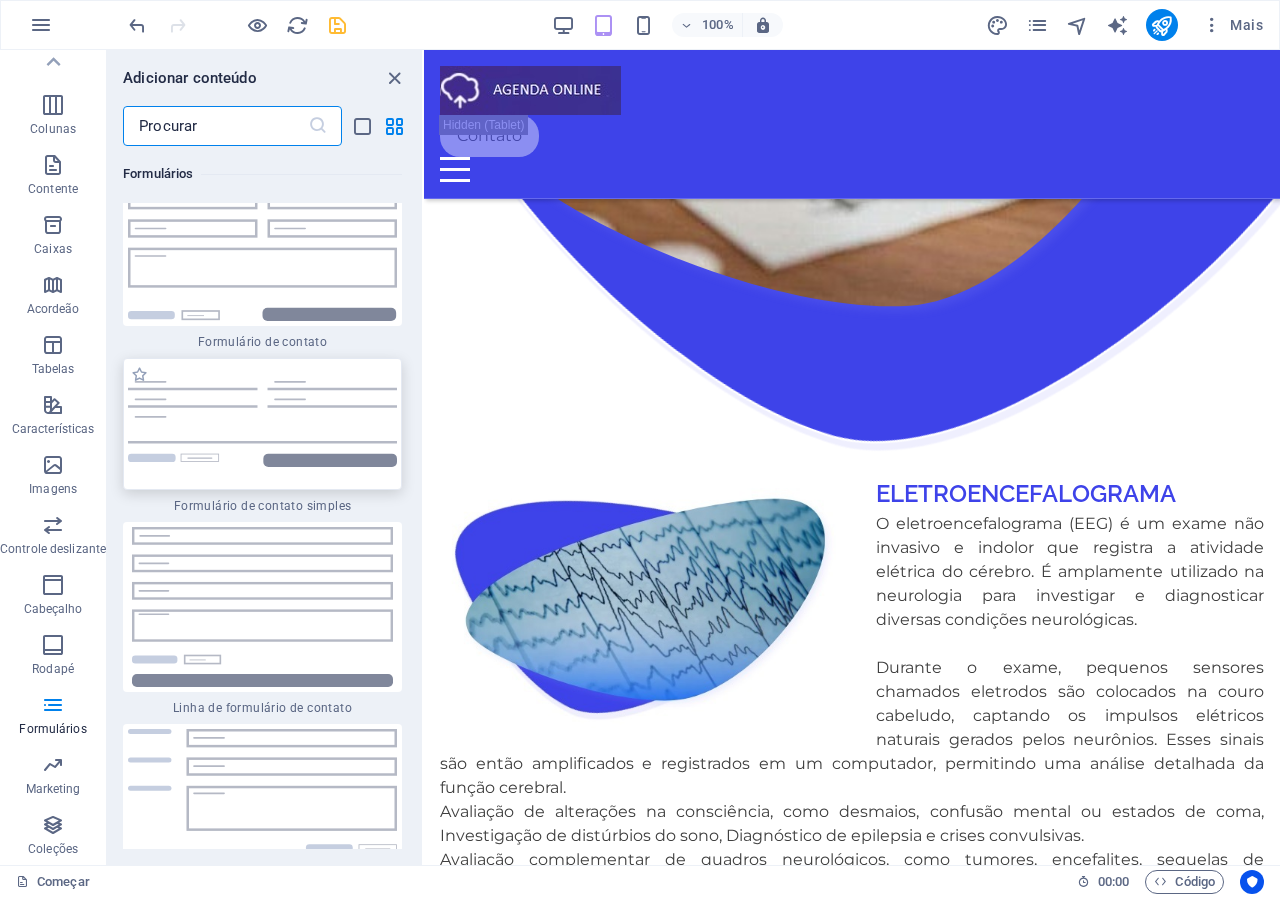 scroll, scrollTop: 29600, scrollLeft: 0, axis: vertical 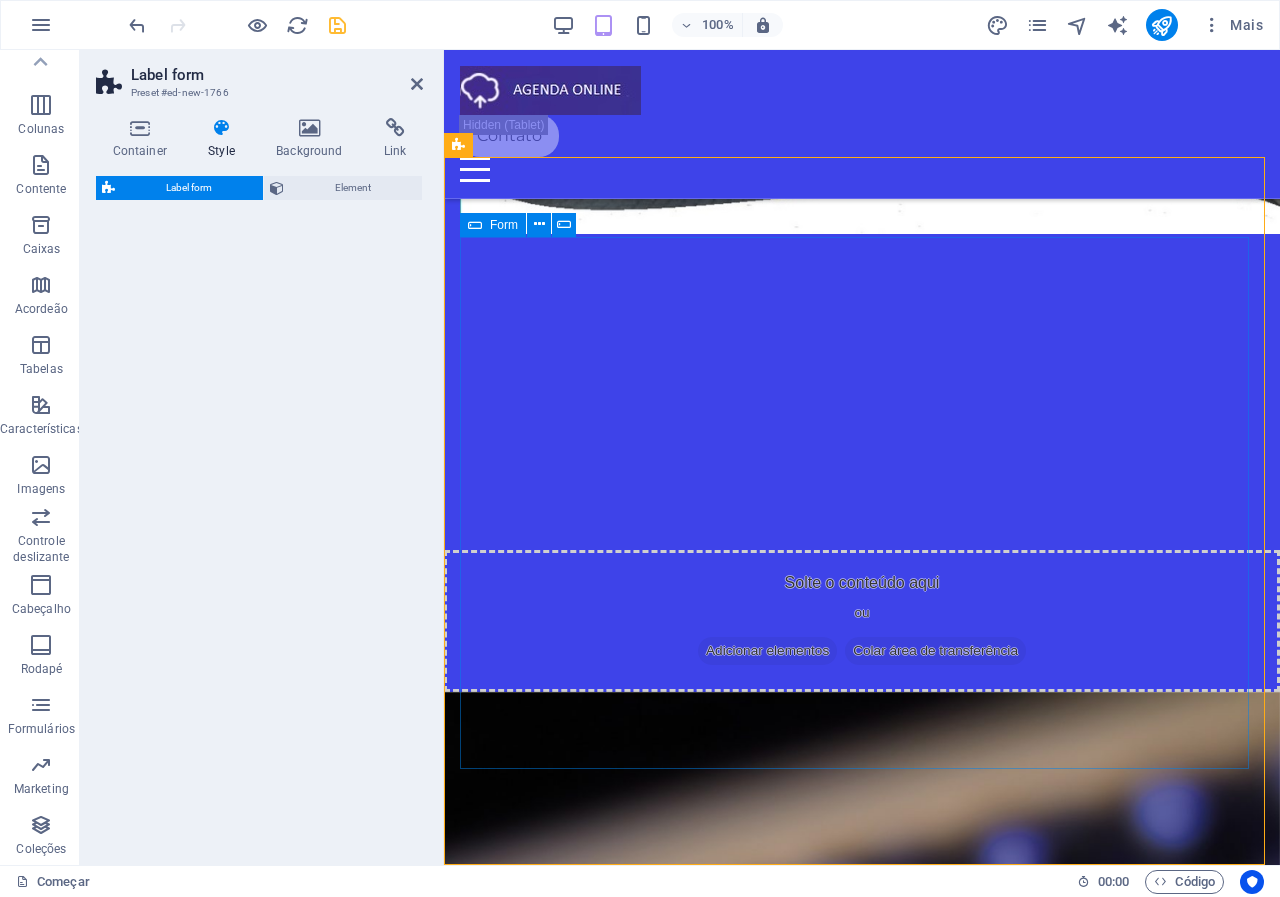 select on "rem" 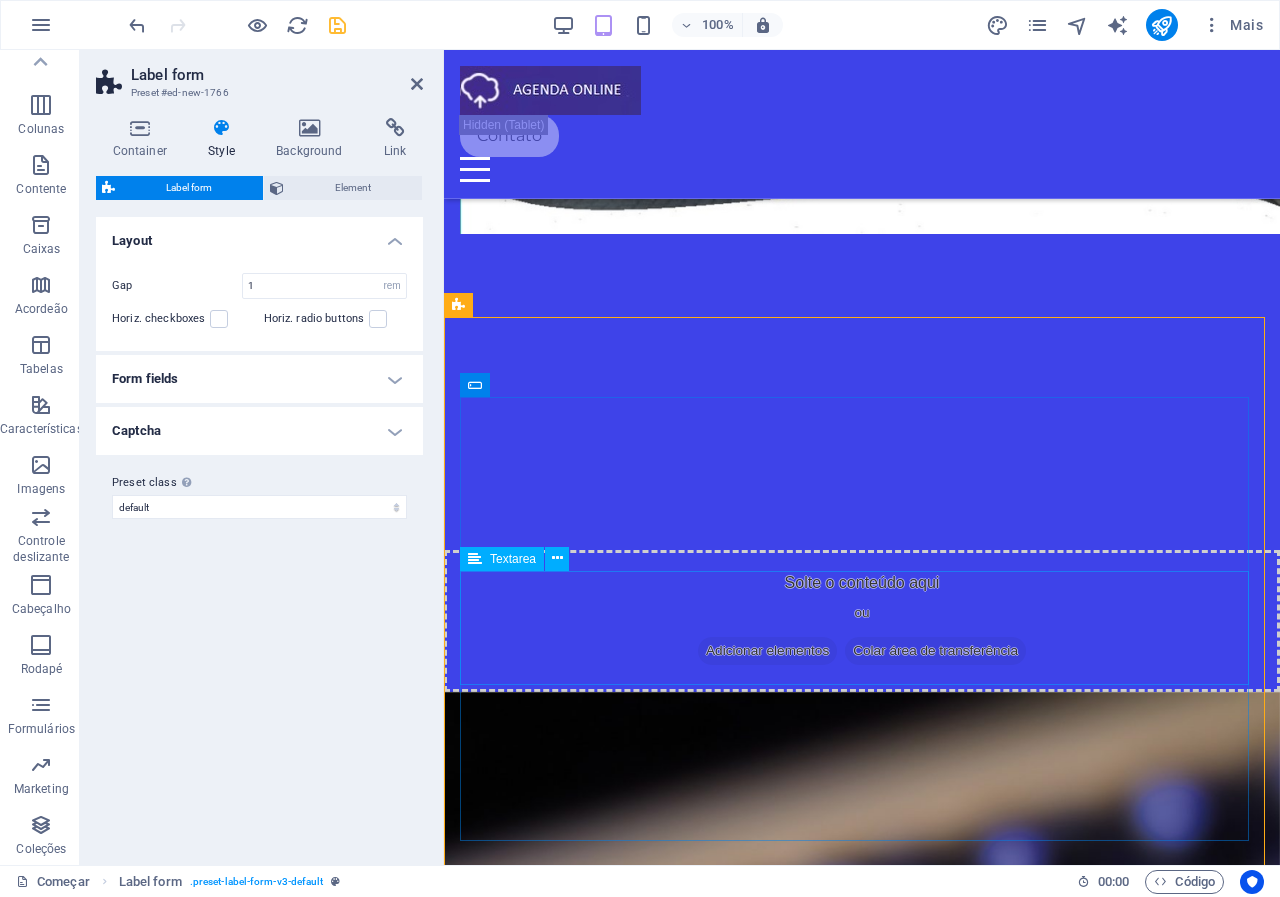 scroll, scrollTop: 4607, scrollLeft: 0, axis: vertical 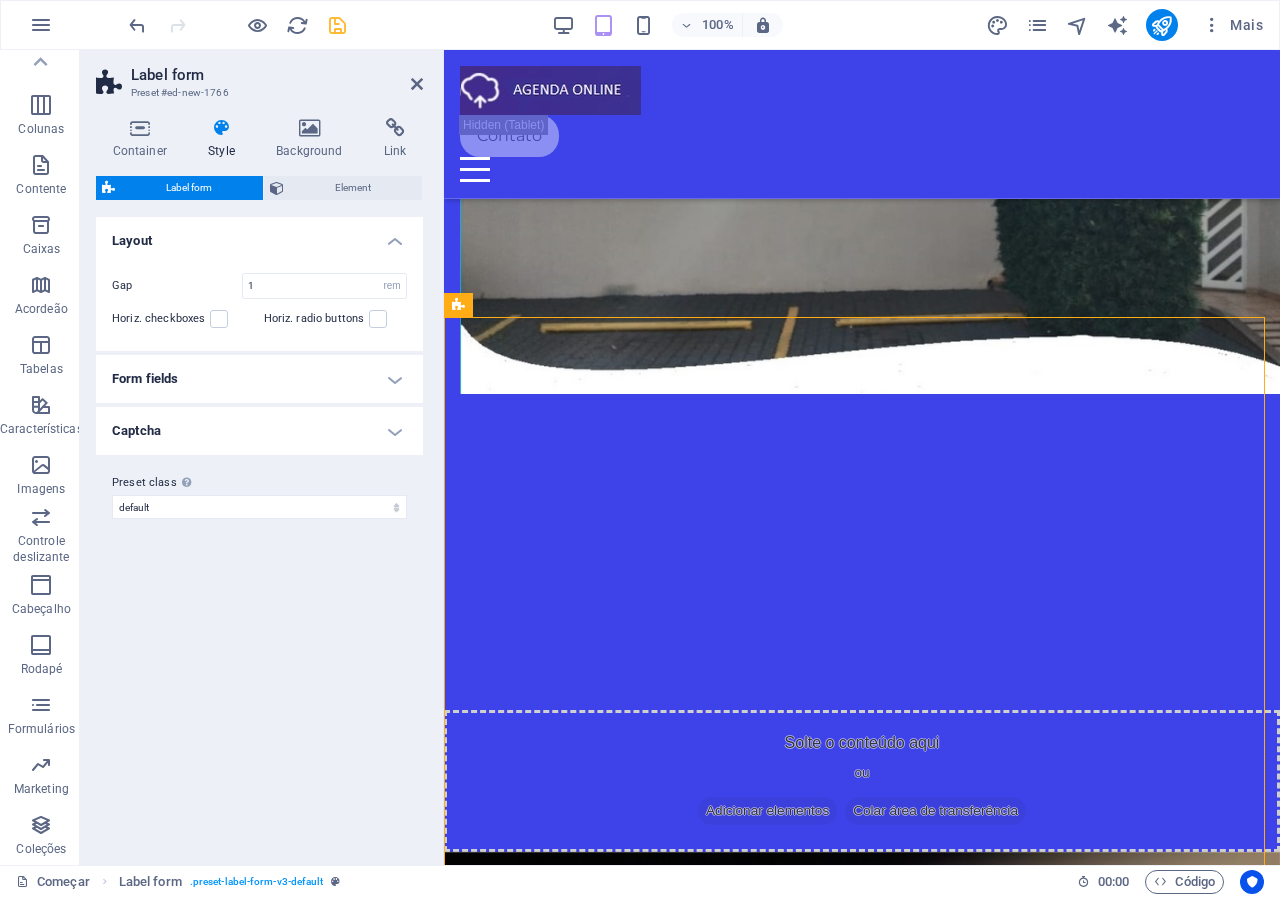 click on "Captcha" at bounding box center [259, 431] 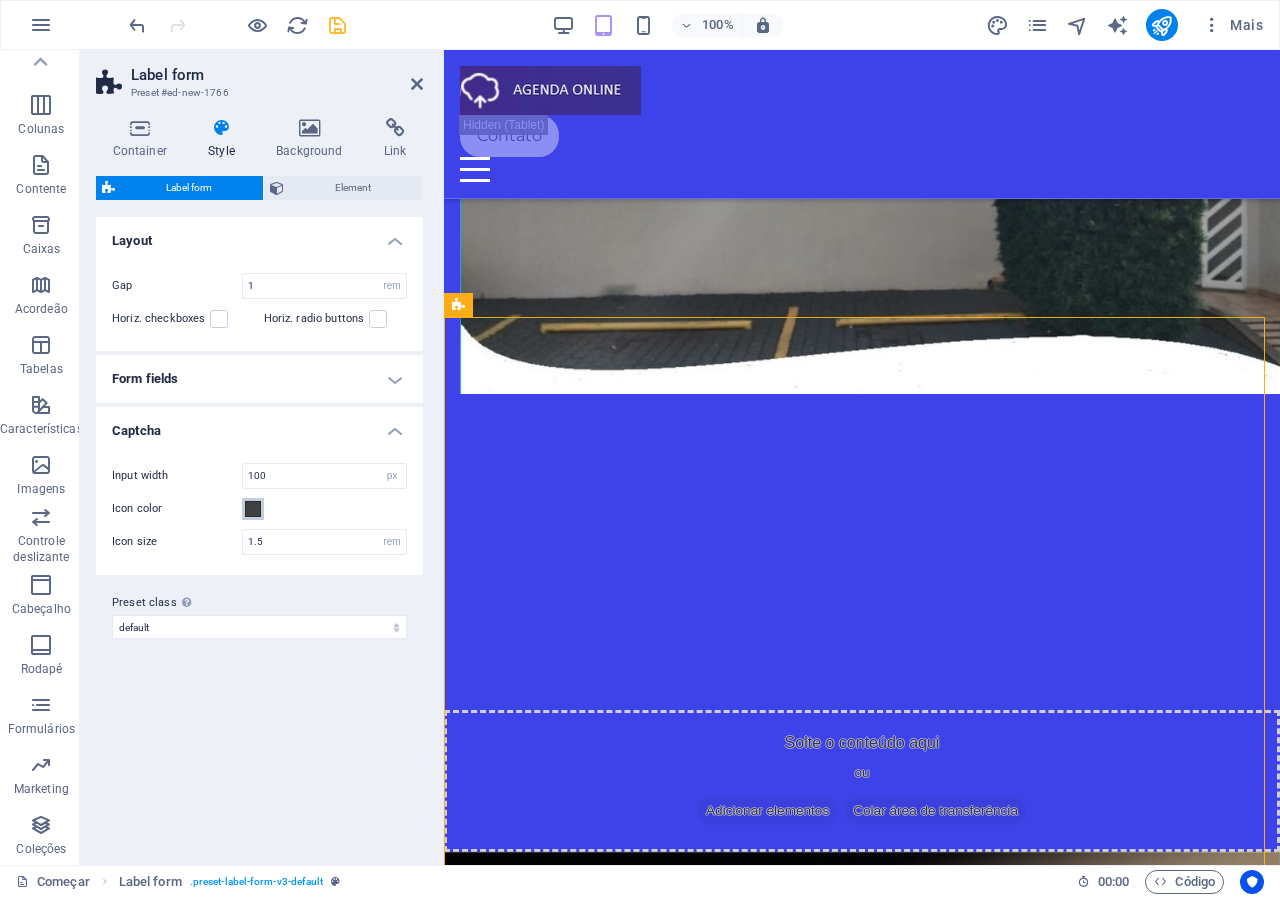 click at bounding box center (253, 509) 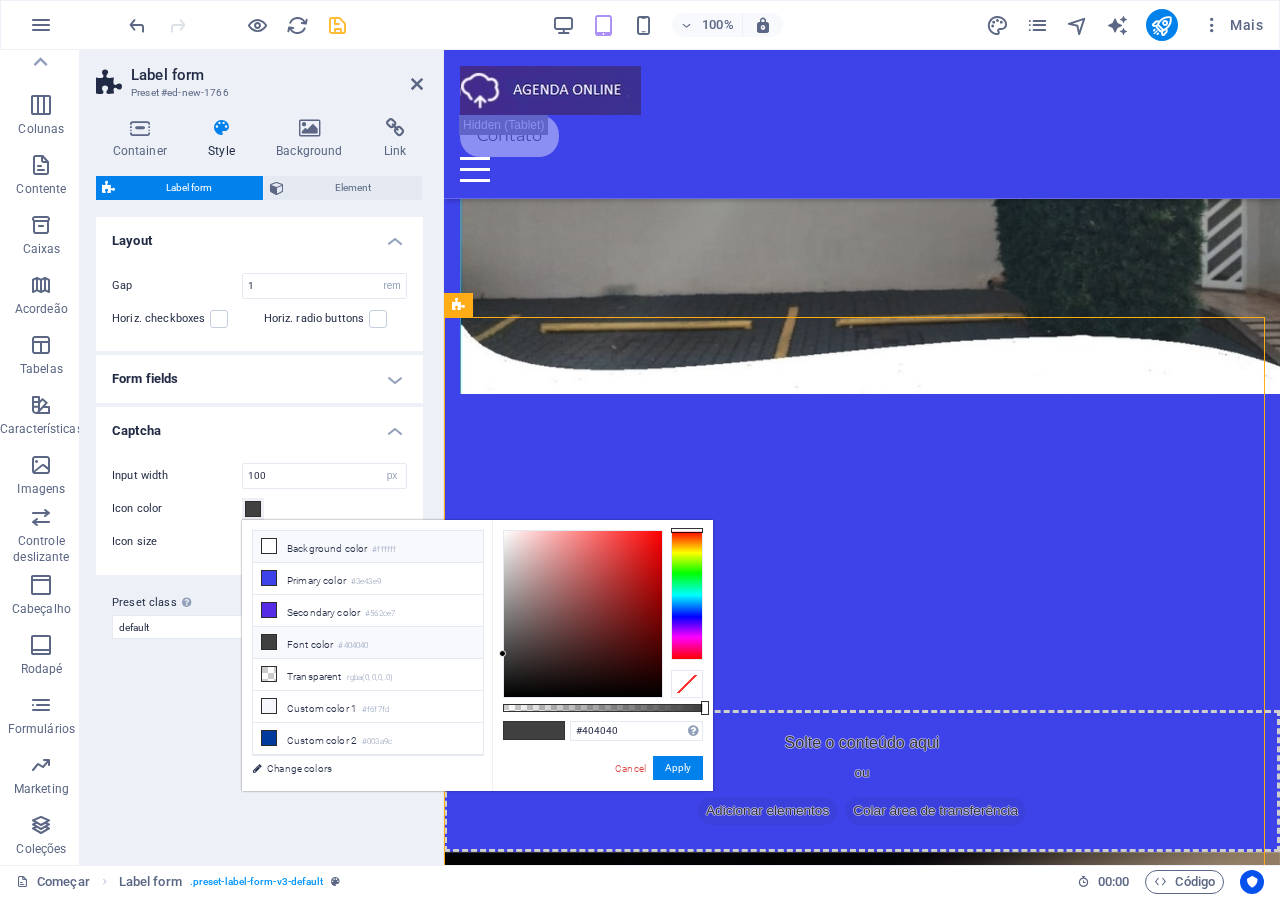 click on "Background color
#ffffff" at bounding box center (368, 547) 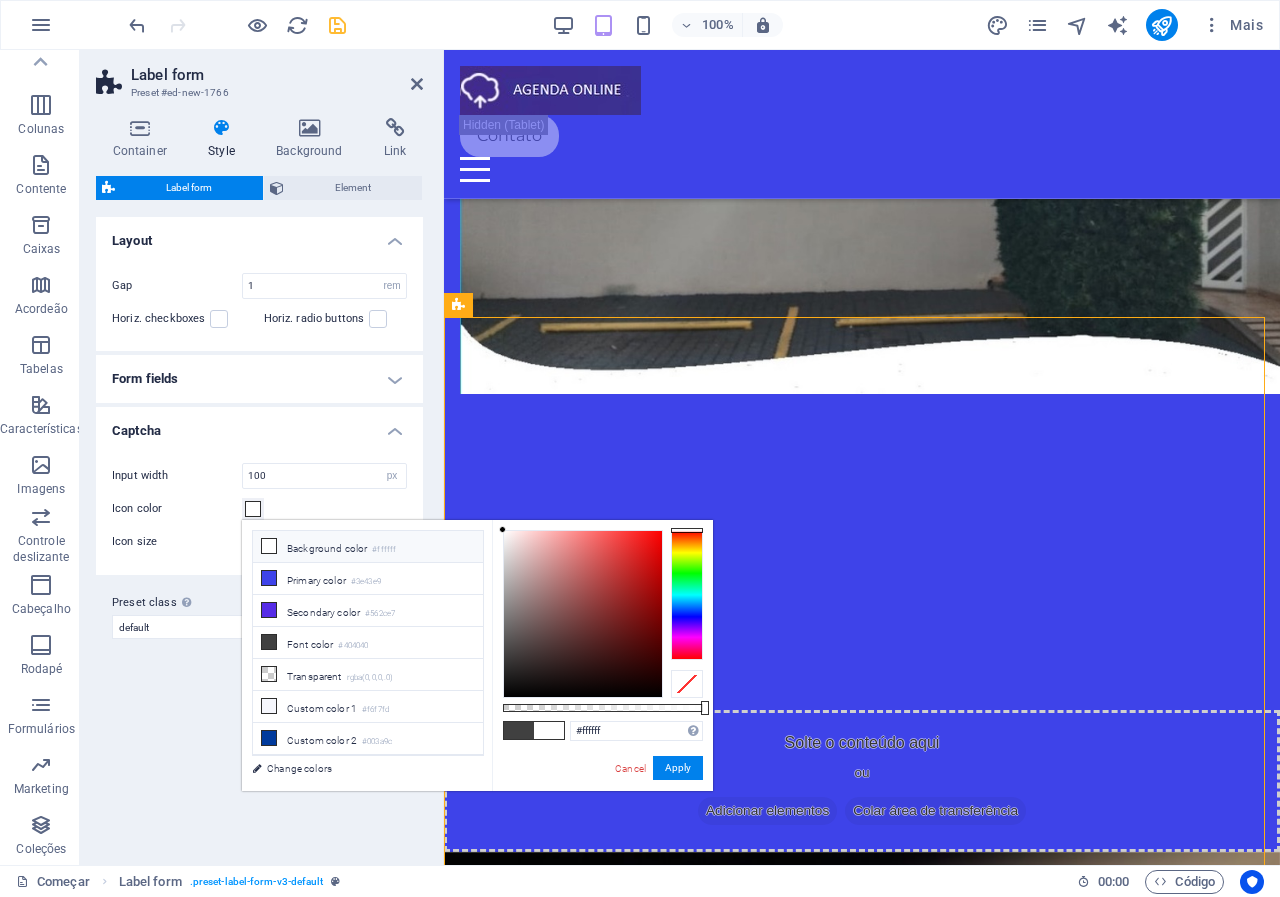 click at bounding box center [269, 546] 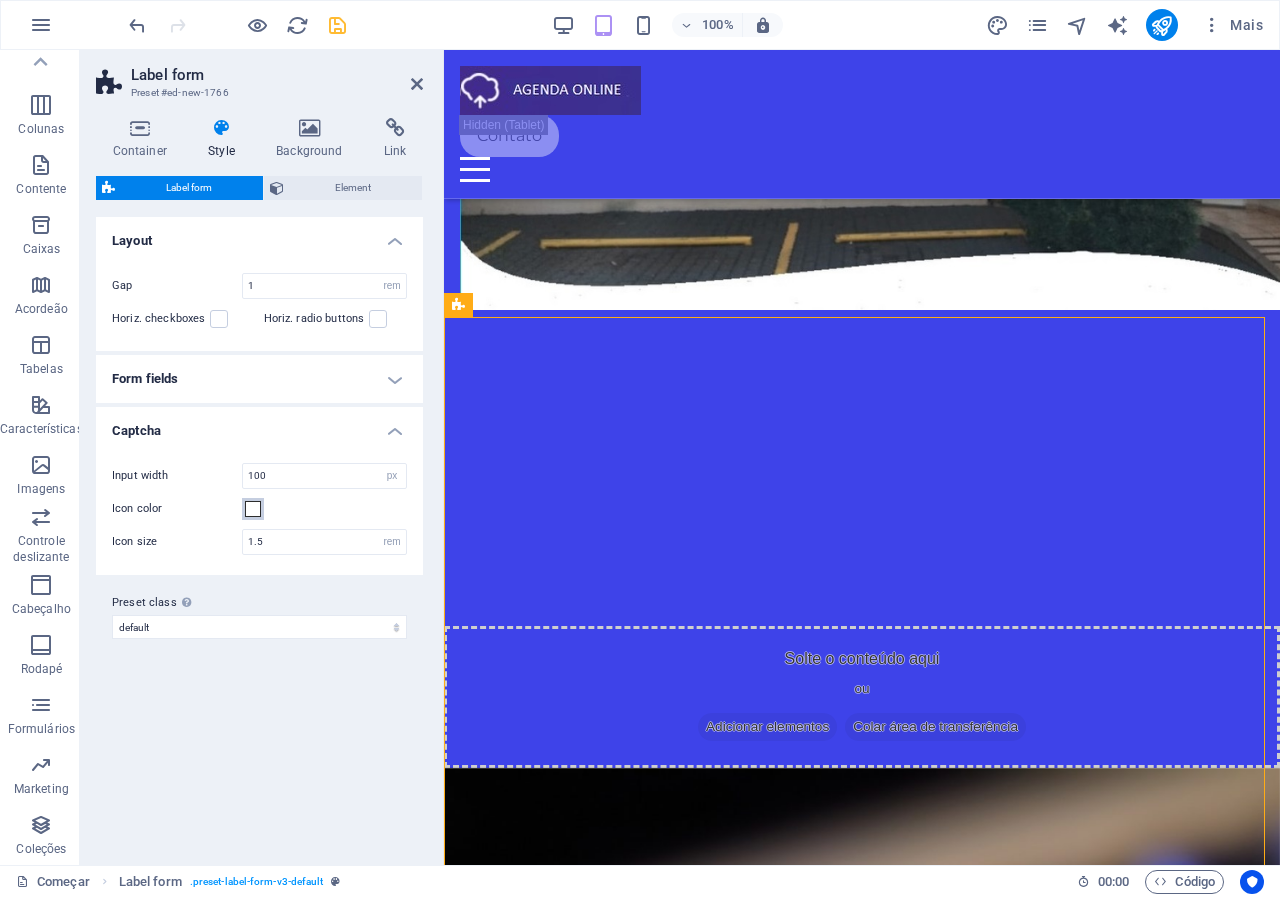 click at bounding box center [253, 509] 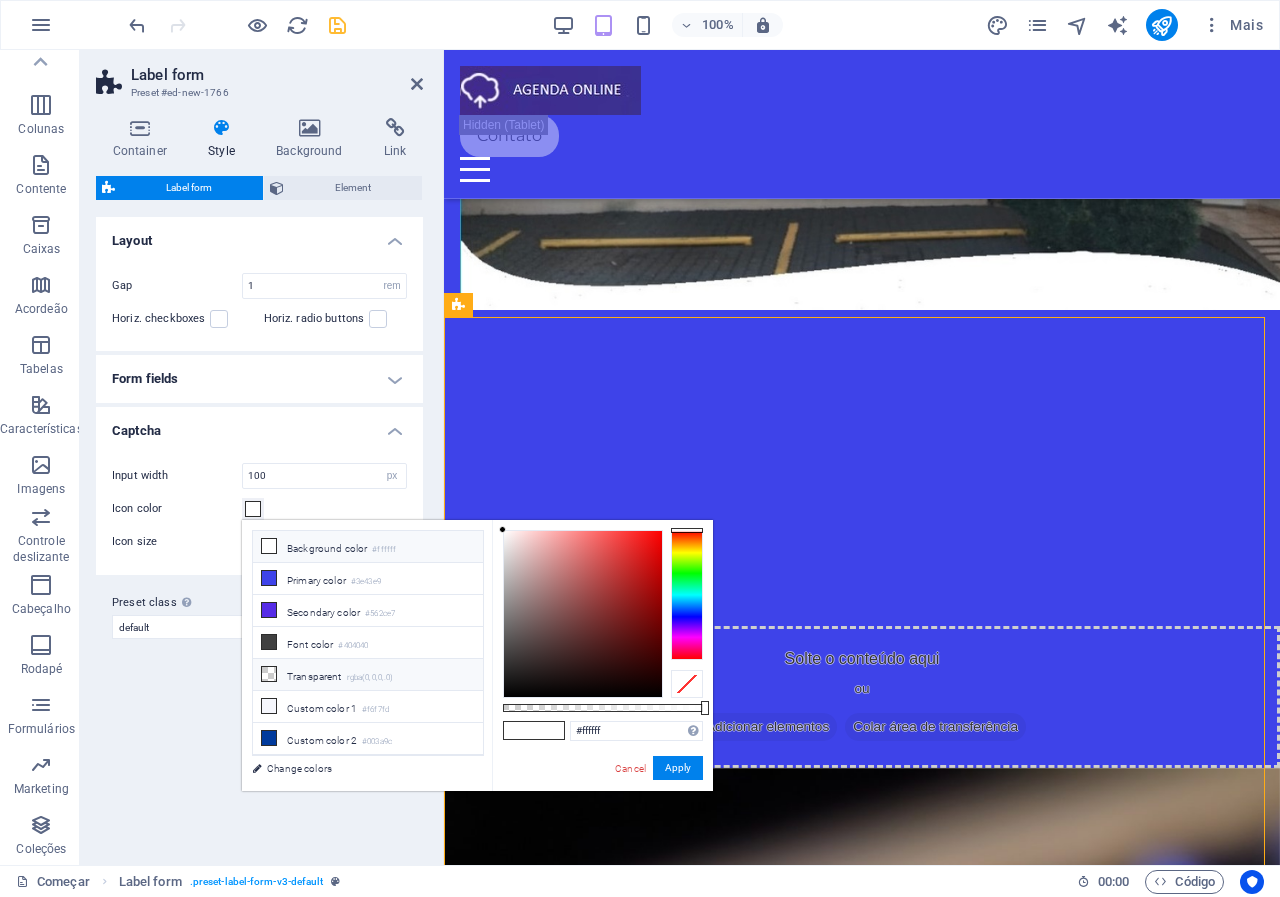click at bounding box center [269, 674] 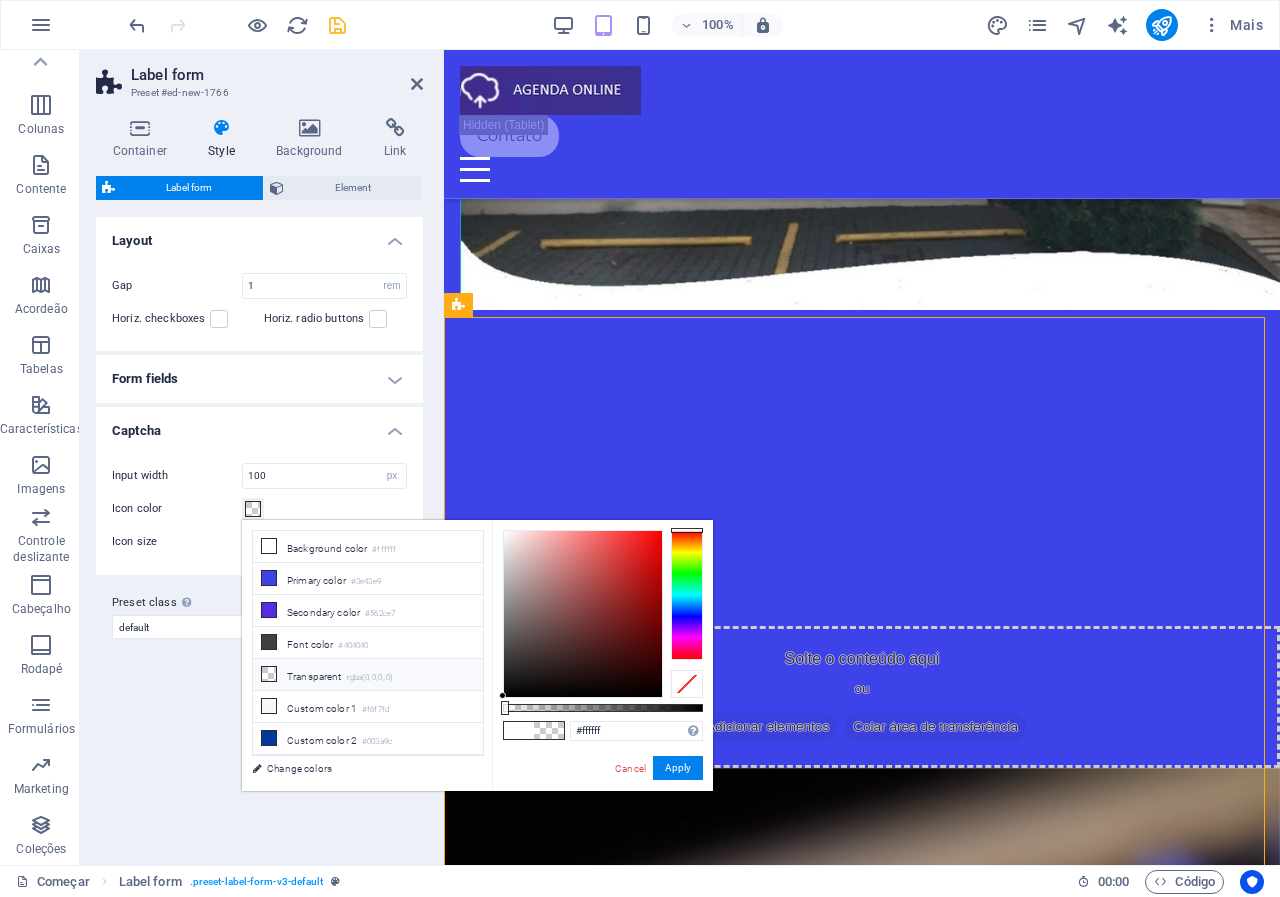 type on "rgba(0, 0, 0, 0)" 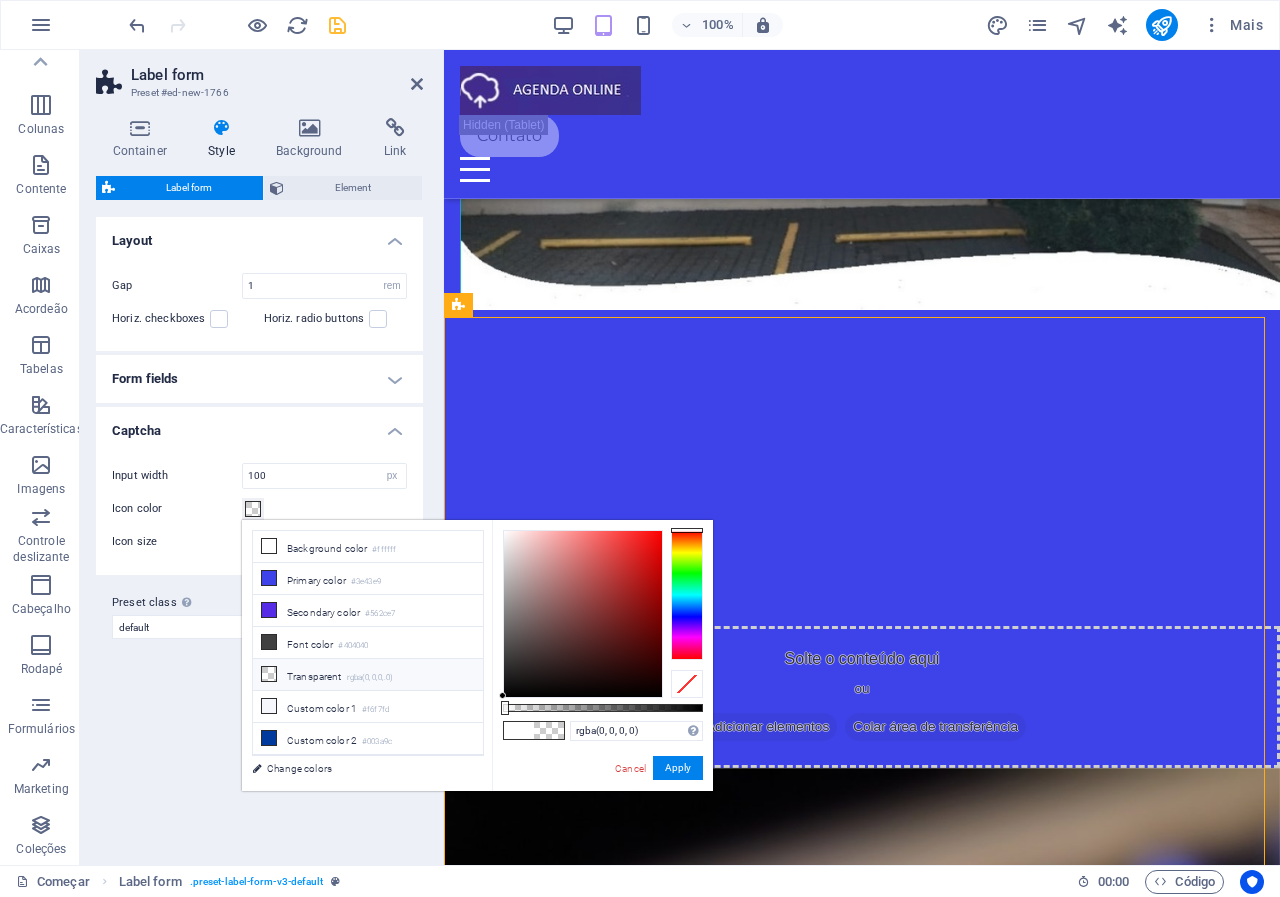 click on "Variants Default Layout Gap 1 px rem % vh vw Horiz. checkboxes Horiz. radio buttons Form fields Switch to preview mode to test the hover and focus style Default Hover Focus Background Text  - Placeholder Label margin 0 px rem % vh vw  - Width 150 px rem % vh vw  - Color Padding px rem % vh vw Custom Custom 1 px rem % vh vw 0.5 px rem % vh vw 0.5 px rem % vh vw 1 px rem % vh vw Border style              - Width 1 px rem vh vw Custom Custom 1 px rem vh vw 1 px rem vh vw 1 px rem vh vw 1 px rem vh vw  - Color Round corners 0 px rem % vh vw Custom Custom 0 px rem % vh vw 0 px rem % vh vw 0 px rem % vh vw 0 px rem % vh vw Shadows None Outside Inside Color X offset 0 px rem vh vw Y offset 0 px rem vh vw Blur 0 px rem % vh vw Spread 0 px rem vh vw Background Text  - Placeholder Padding auto px rem % vh vw Custom Custom 1 auto px rem % vh vw 0.5 auto px rem % vh vw 0.5 auto px rem % vh vw 1 auto px rem % vh vw Border style              - Width 1 auto px rem vh vw Custom Custom 1 auto px rem vh" at bounding box center [259, 533] 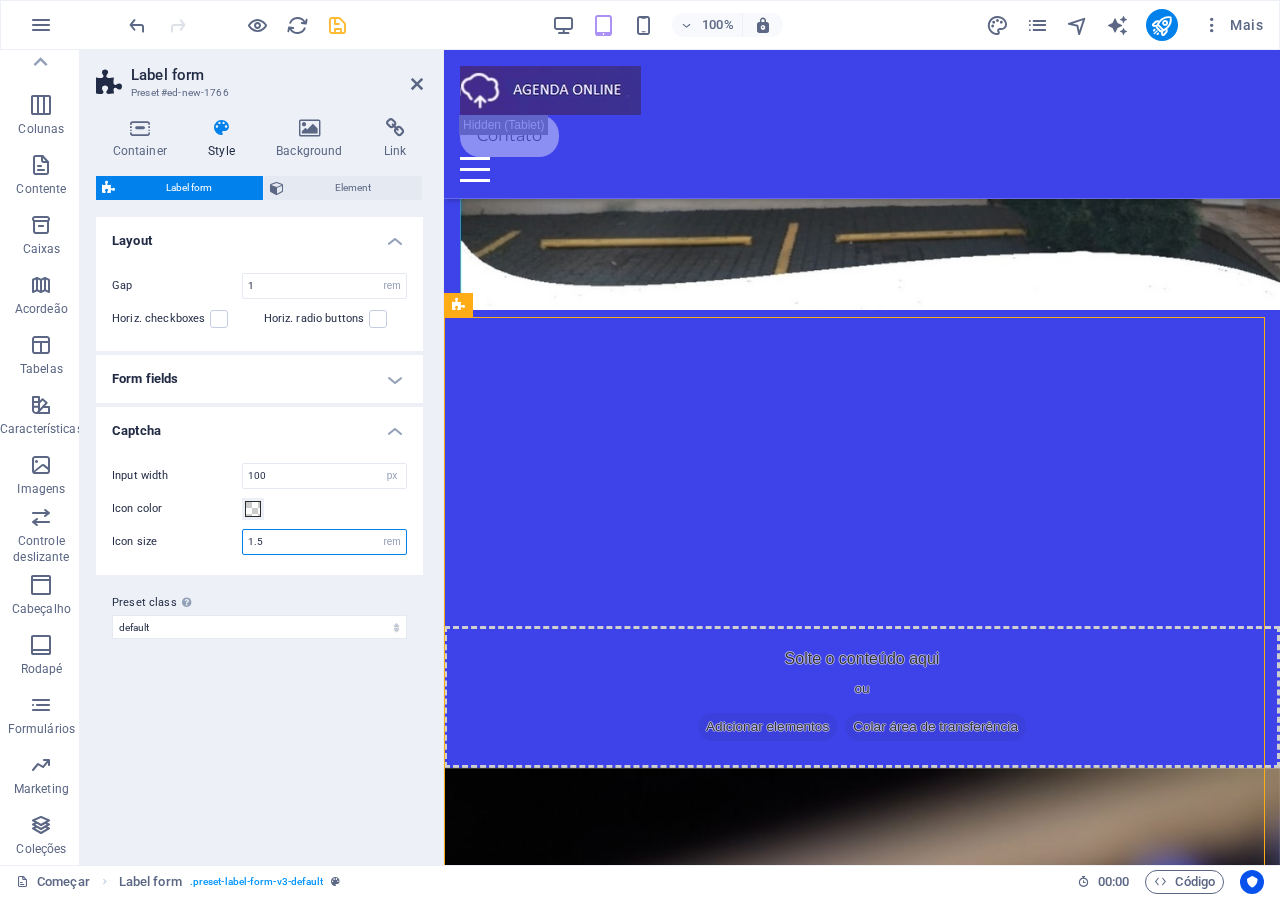click on "1.5" at bounding box center (324, 542) 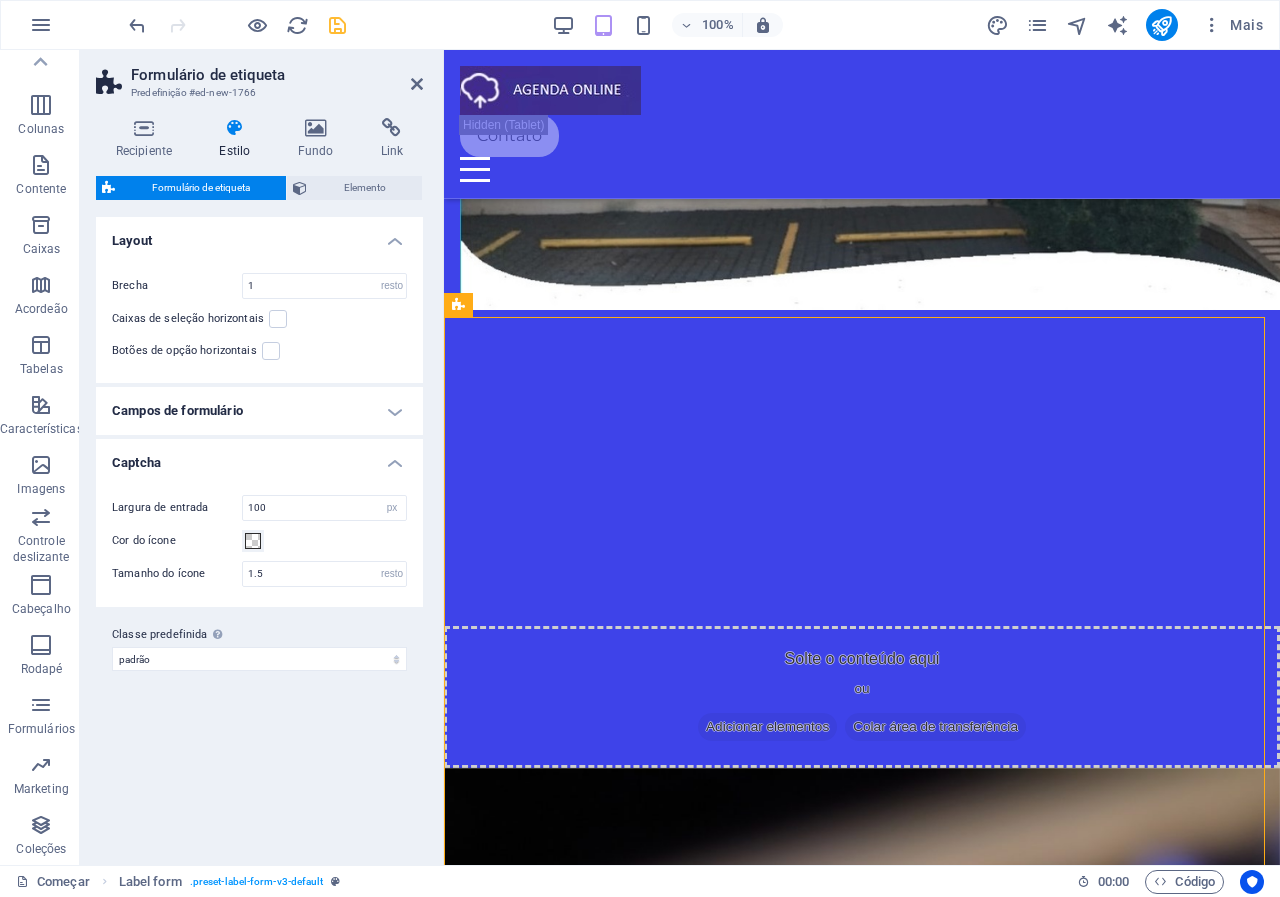 click on "Cor do ícone" at bounding box center [259, 541] 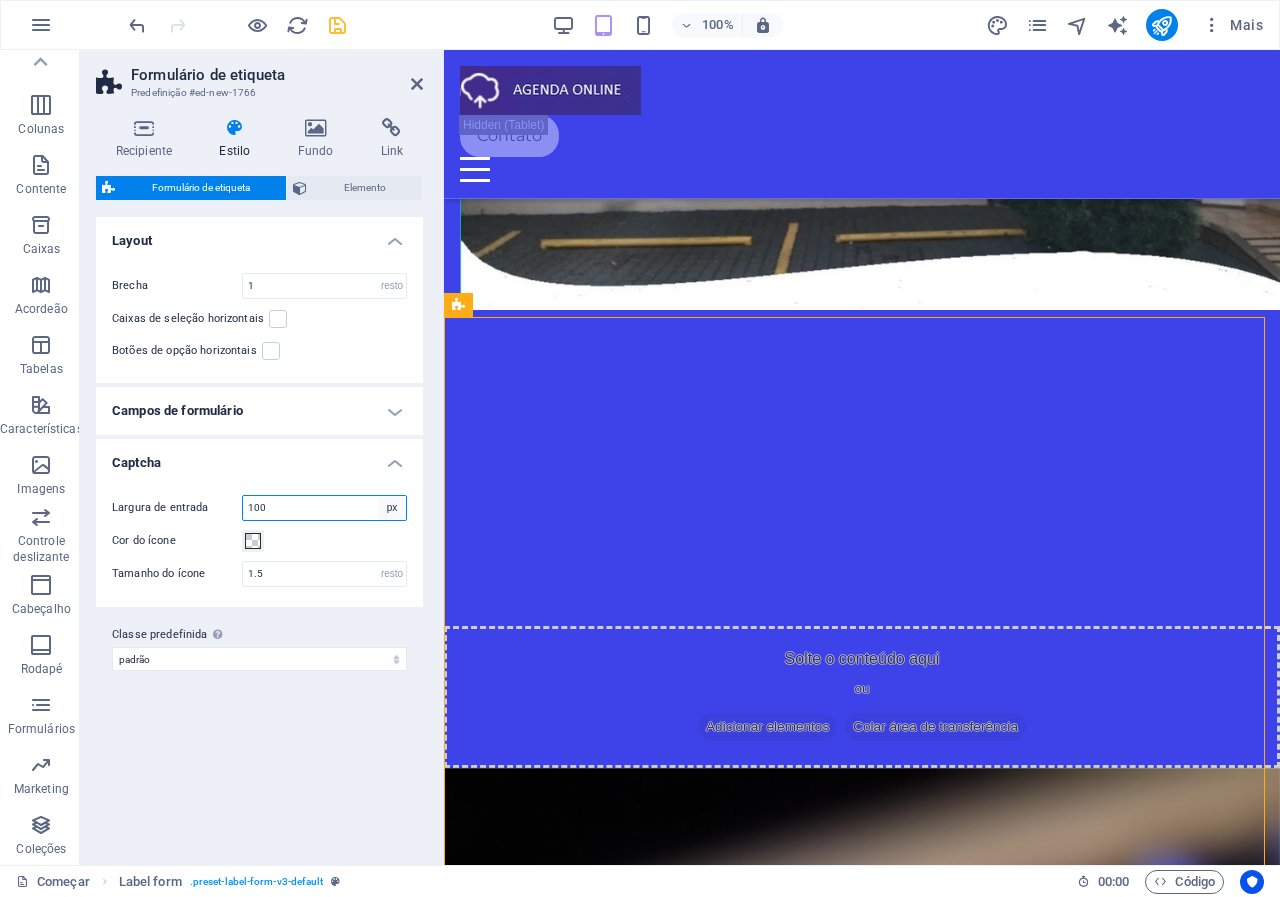 click on "px resto % vh vw" at bounding box center (392, 508) 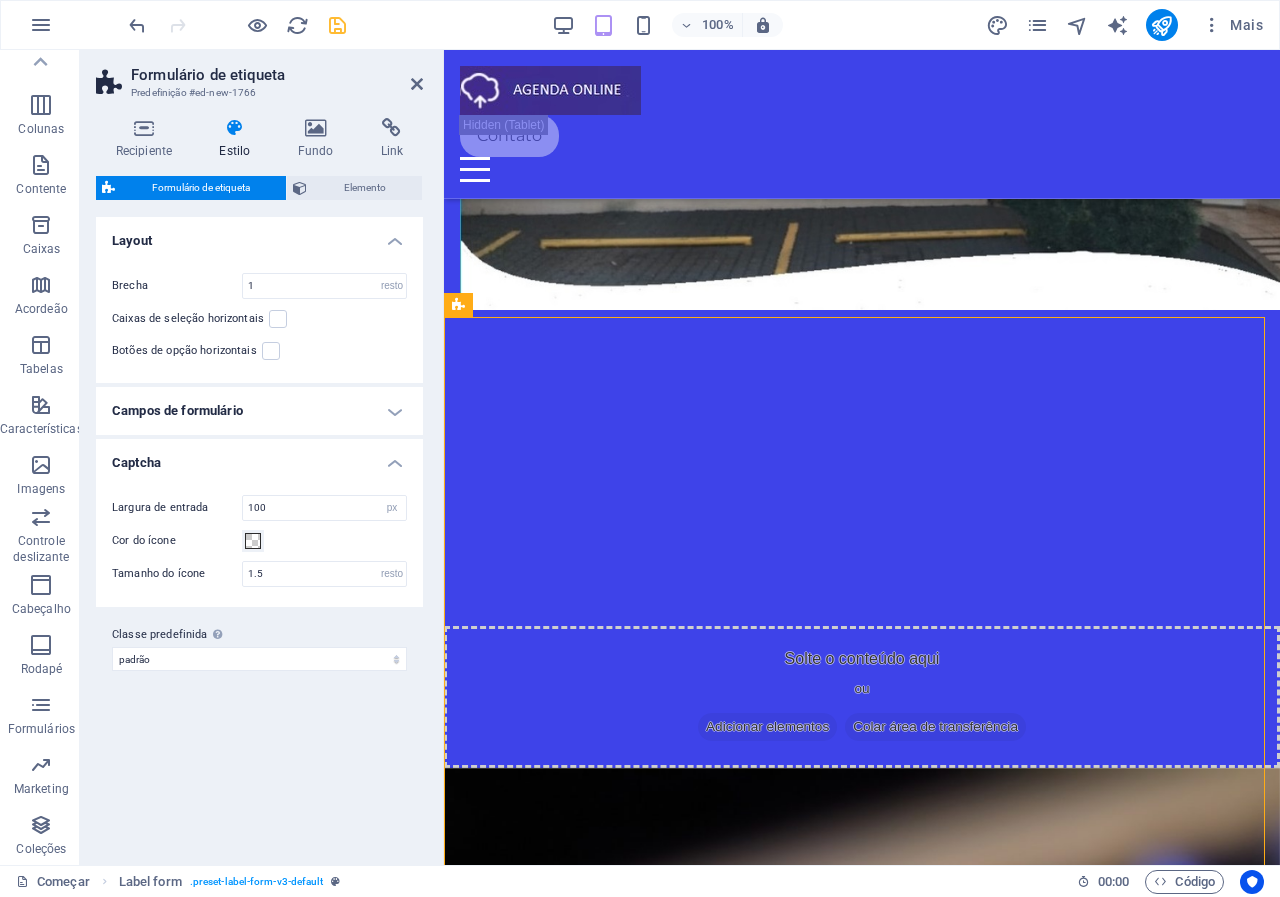 click on "Variantes Padrão Layout Brecha 1 px resto % vh vw Caixas de seleção horizontais Botões de opção horizontais Campos de formulário Mude para o modo de visualização para testar o estilo de foco e foco Padrão Passe o mouse Foco Fundo Texto  - Espaço reservado Margem da etiqueta 0 px resto % vh vw  - Largura 150 px resto % vh vw  - Cor Preenchimento px resto % vh vw Personalizado Custom 1 px resto % vh vw 0.5 px resto % vh vw 0.5 px resto % vh vw 1 px resto % vh vw Estilo de borda              - Largura 1 px resto vh vw Personalizado Personalizado 1 px resto vh vw 1 px resto vh vw 1 px resto vh vw 1 px resto vh vw  - Cor Cantos arredondados 0 px resto % vh vw Personalizado Personalizado 0 px resto % vh vw 0 px resto % vh vw 0 px resto % vh vw 0 px resto % vh vw Sombras Nenhum Fora Dentro Cor Deslocamento X 0 px resto vh vw Deslocamento Y 0 px resto vh vw Borrão 0 px resto % vh vw Espalhar 0 px resto vh vw Fundo Texto  - Espaço reservado Preenchimento auto px resto % vh vw Personalizado 1" at bounding box center (259, 533) 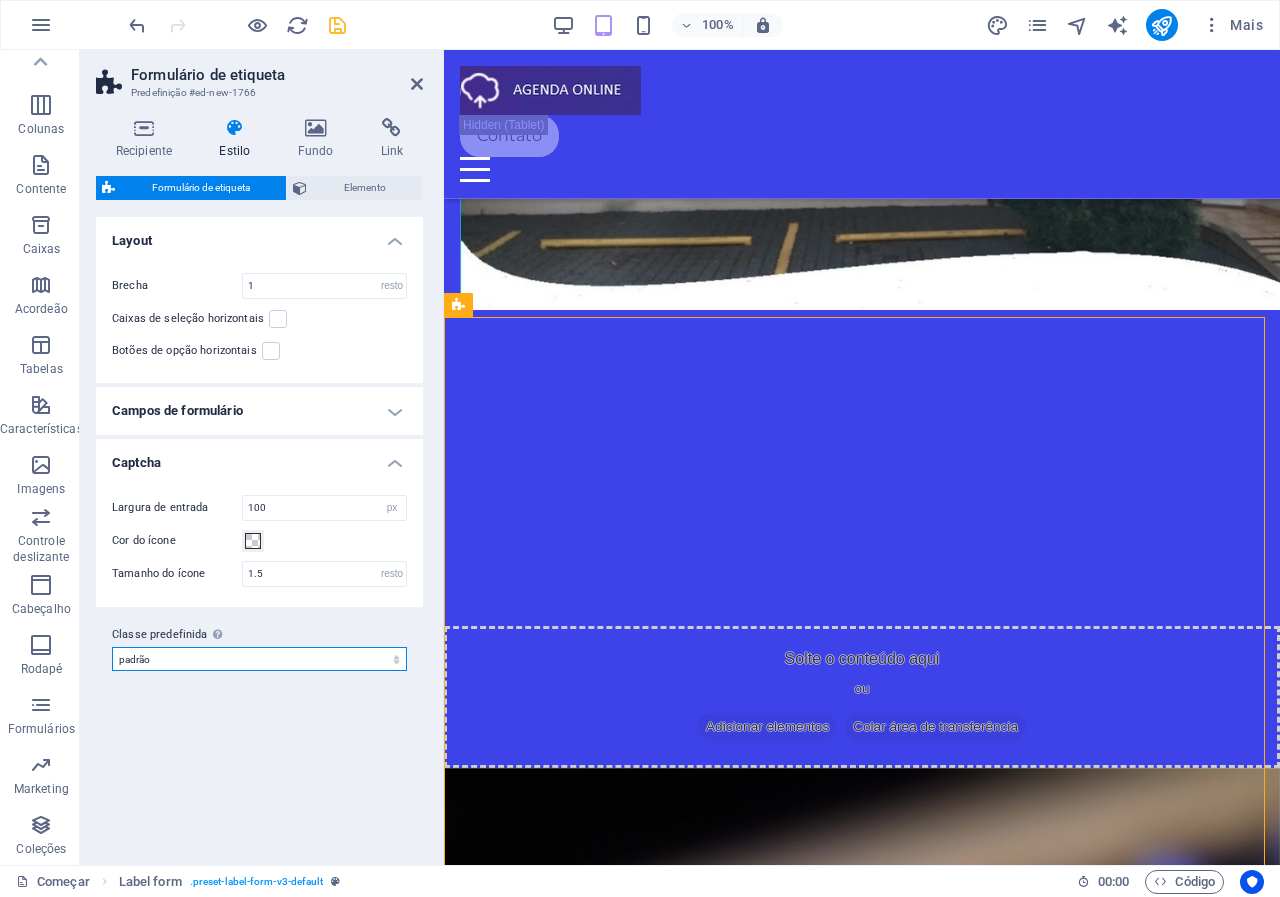 click on "padrão Adicionar classe predefinida" at bounding box center (259, 659) 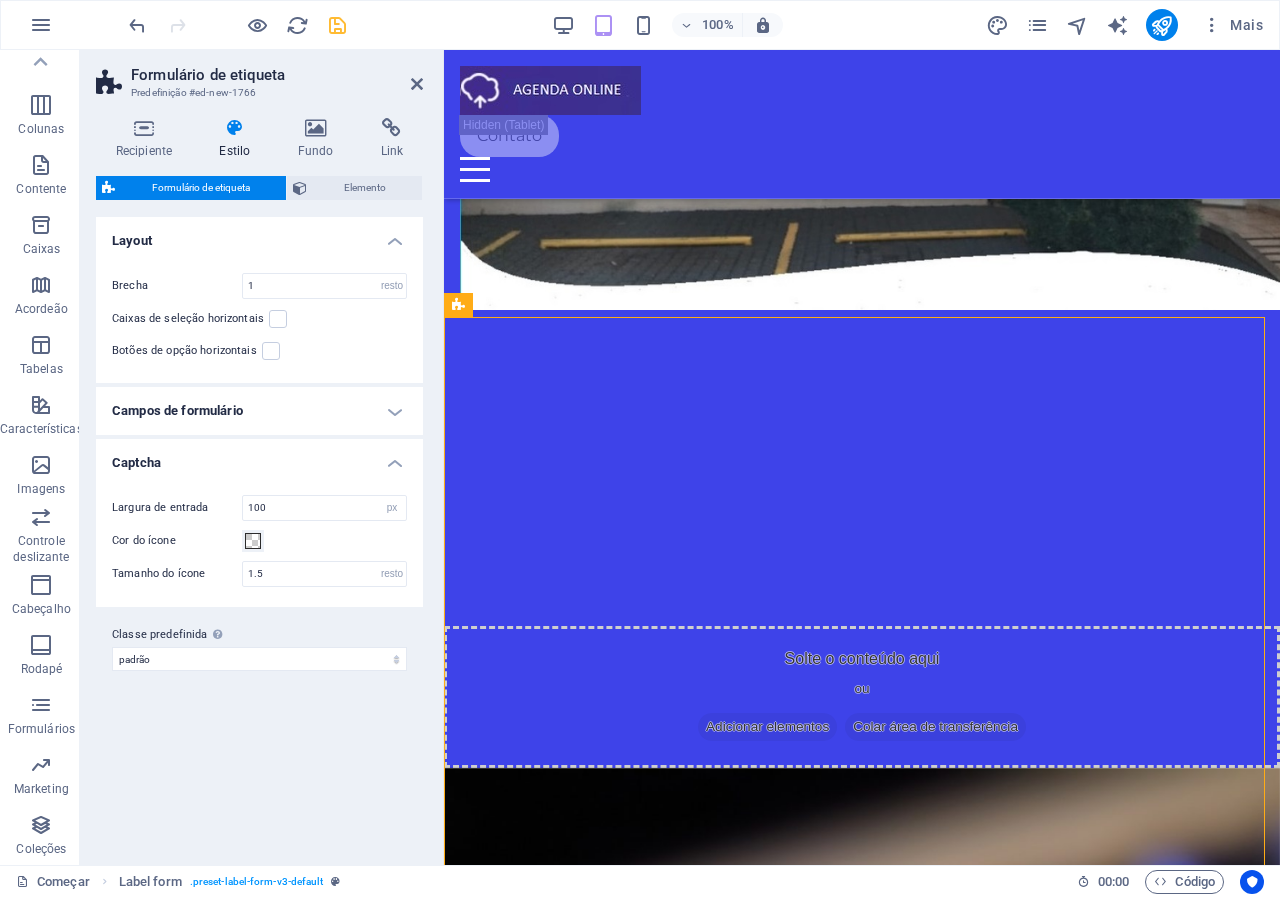 click on "Variantes Padrão Layout Brecha 1 px resto % vh vw Caixas de seleção horizontais Botões de opção horizontais Campos de formulário Mude para o modo de visualização para testar o estilo de foco e foco Padrão Passe o mouse Foco Fundo Texto  - Espaço reservado Margem da etiqueta 0 px resto % vh vw  - Largura 150 px resto % vh vw  - Cor Preenchimento px resto % vh vw Personalizado Custom 1 px resto % vh vw 0.5 px resto % vh vw 0.5 px resto % vh vw 1 px resto % vh vw Estilo de borda              - Largura 1 px resto vh vw Personalizado Personalizado 1 px resto vh vw 1 px resto vh vw 1 px resto vh vw 1 px resto vh vw  - Cor Cantos arredondados 0 px resto % vh vw Personalizado Personalizado 0 px resto % vh vw 0 px resto % vh vw 0 px resto % vh vw 0 px resto % vh vw Sombras Nenhum Fora Dentro Cor Deslocamento X 0 px resto vh vw Deslocamento Y 0 px resto vh vw Borrão 0 px resto % vh vw Espalhar 0 px resto vh vw Fundo Texto  - Espaço reservado Preenchimento auto px resto % vh vw Personalizado 1" at bounding box center (259, 533) 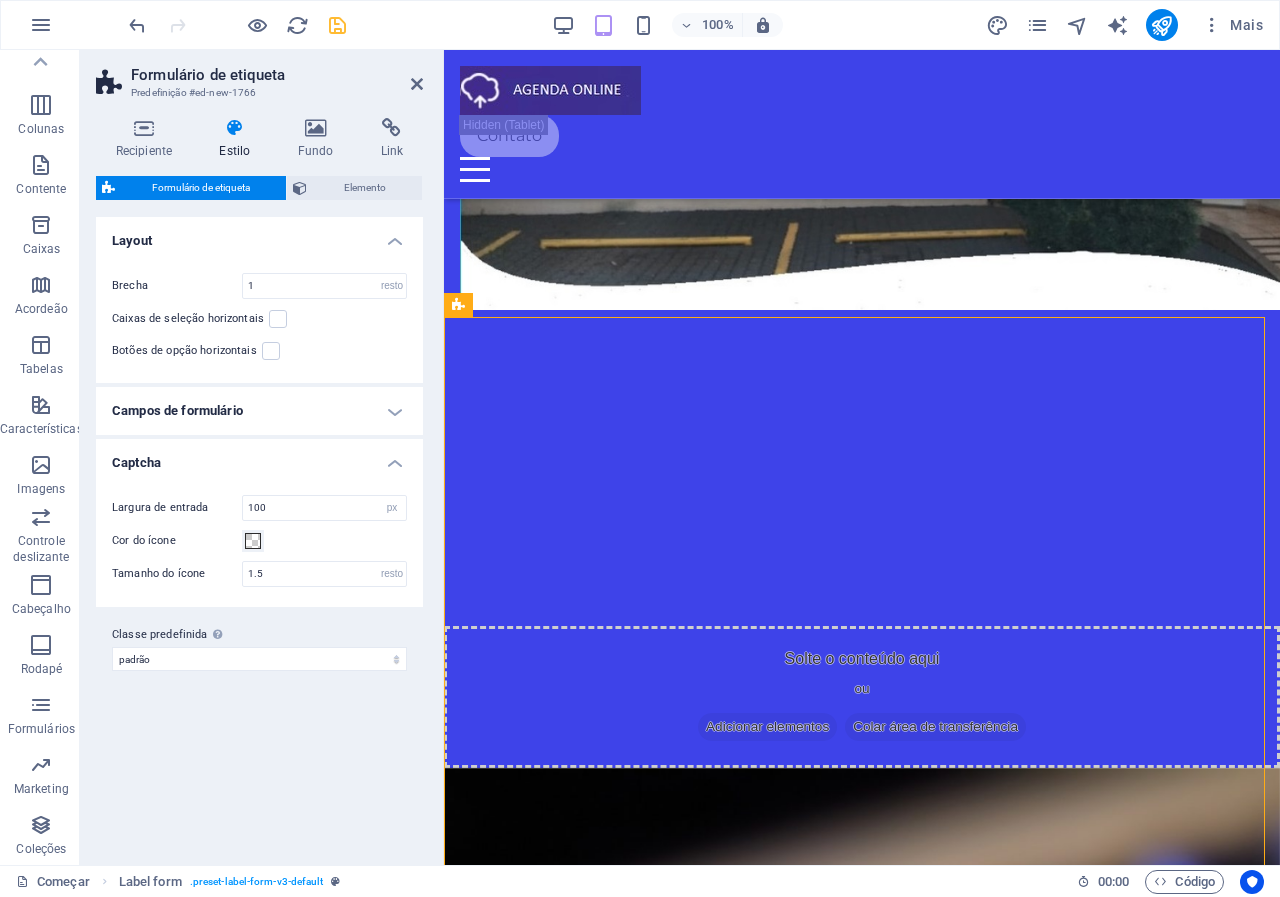 click on "Campos de formulário" at bounding box center (259, 411) 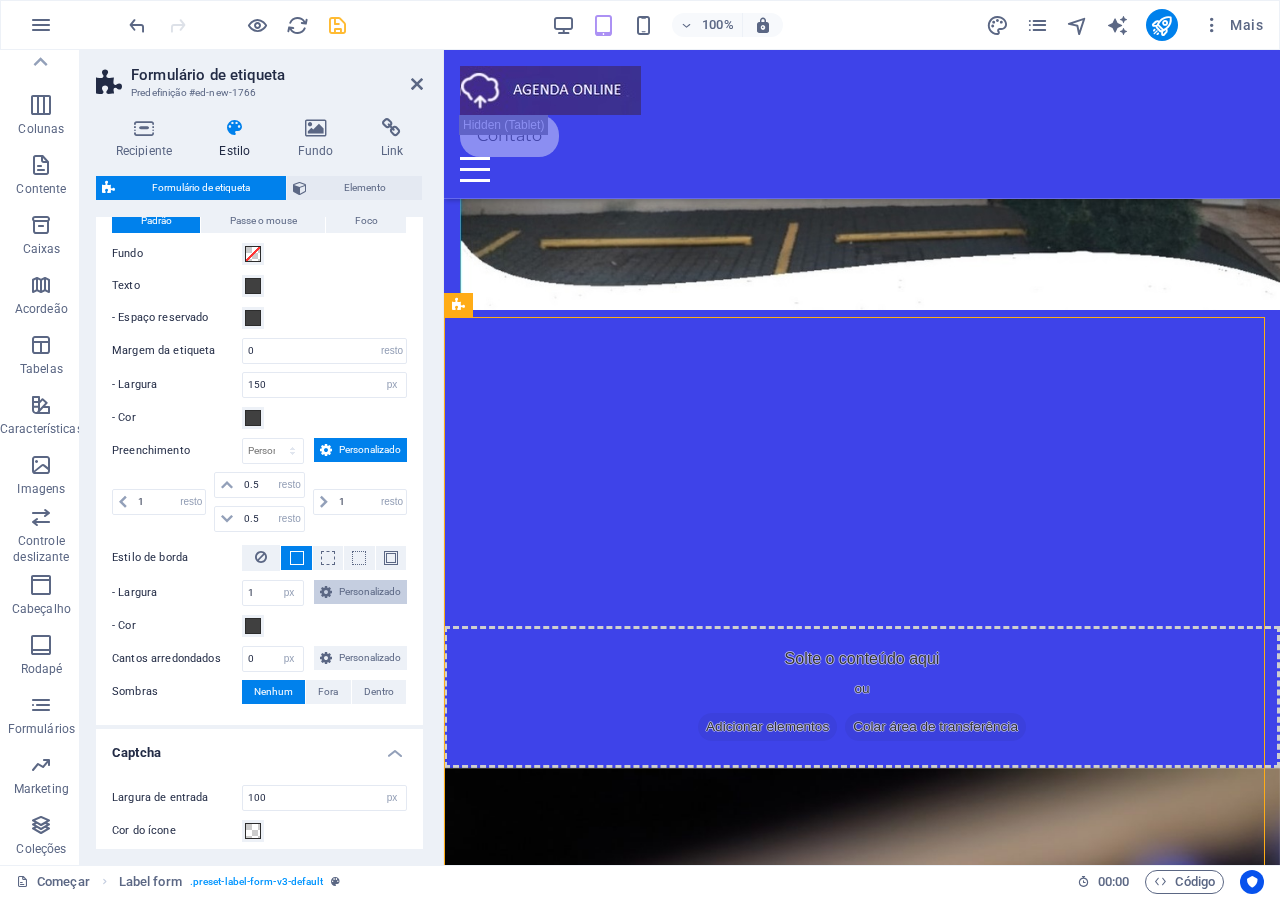 scroll, scrollTop: 175, scrollLeft: 0, axis: vertical 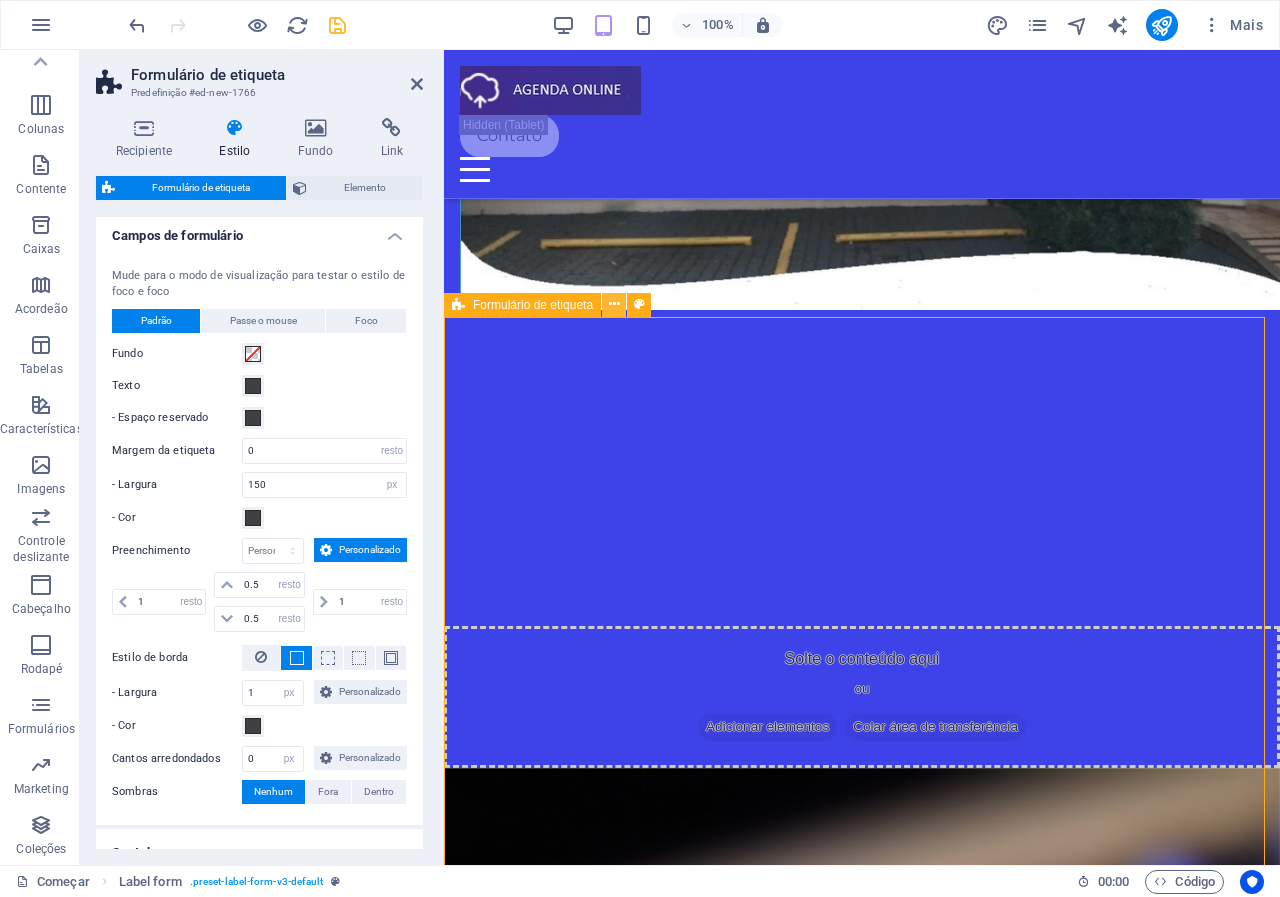 click at bounding box center (614, 304) 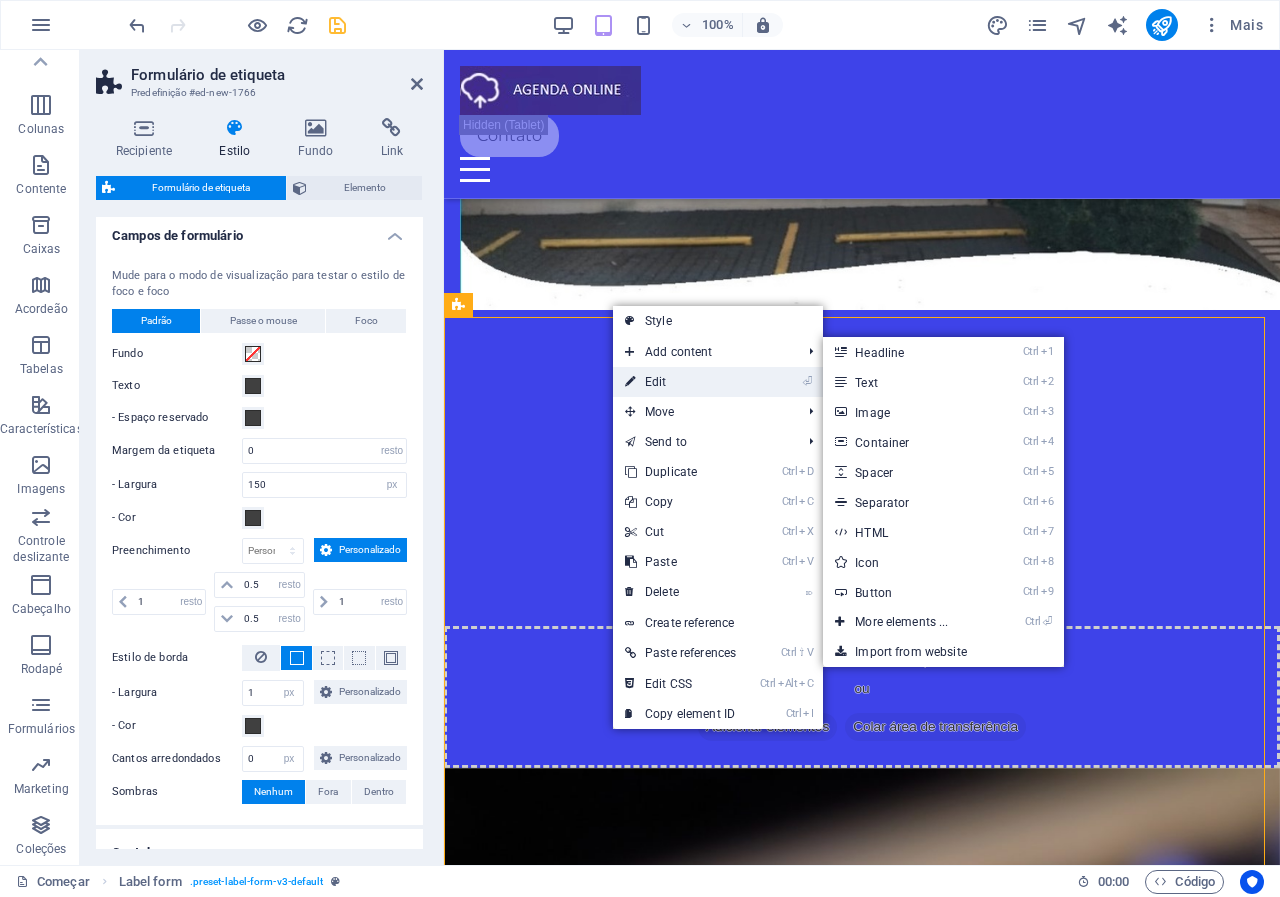 click on "⏎  Edit" at bounding box center (680, 382) 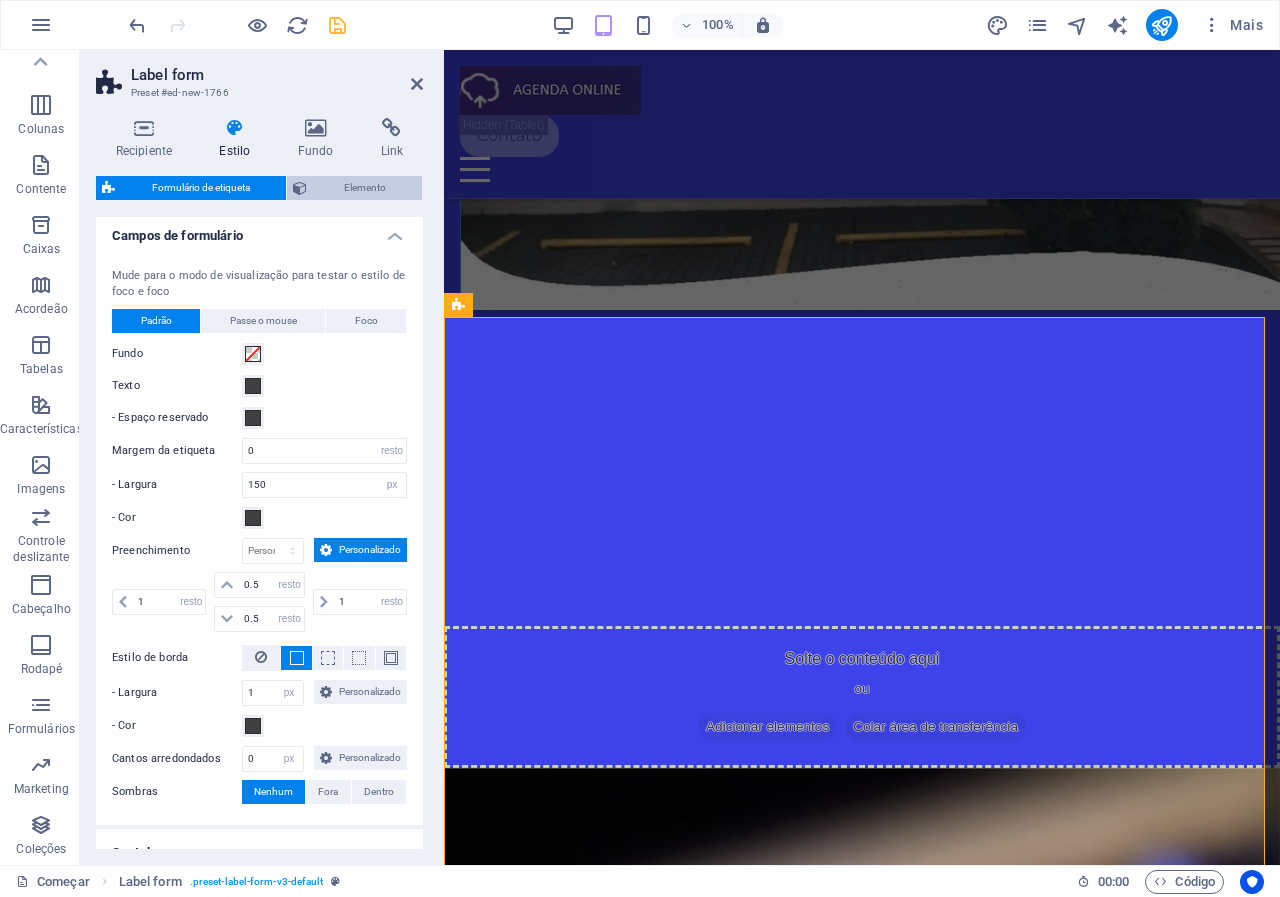 click on "Elemento" at bounding box center (365, 187) 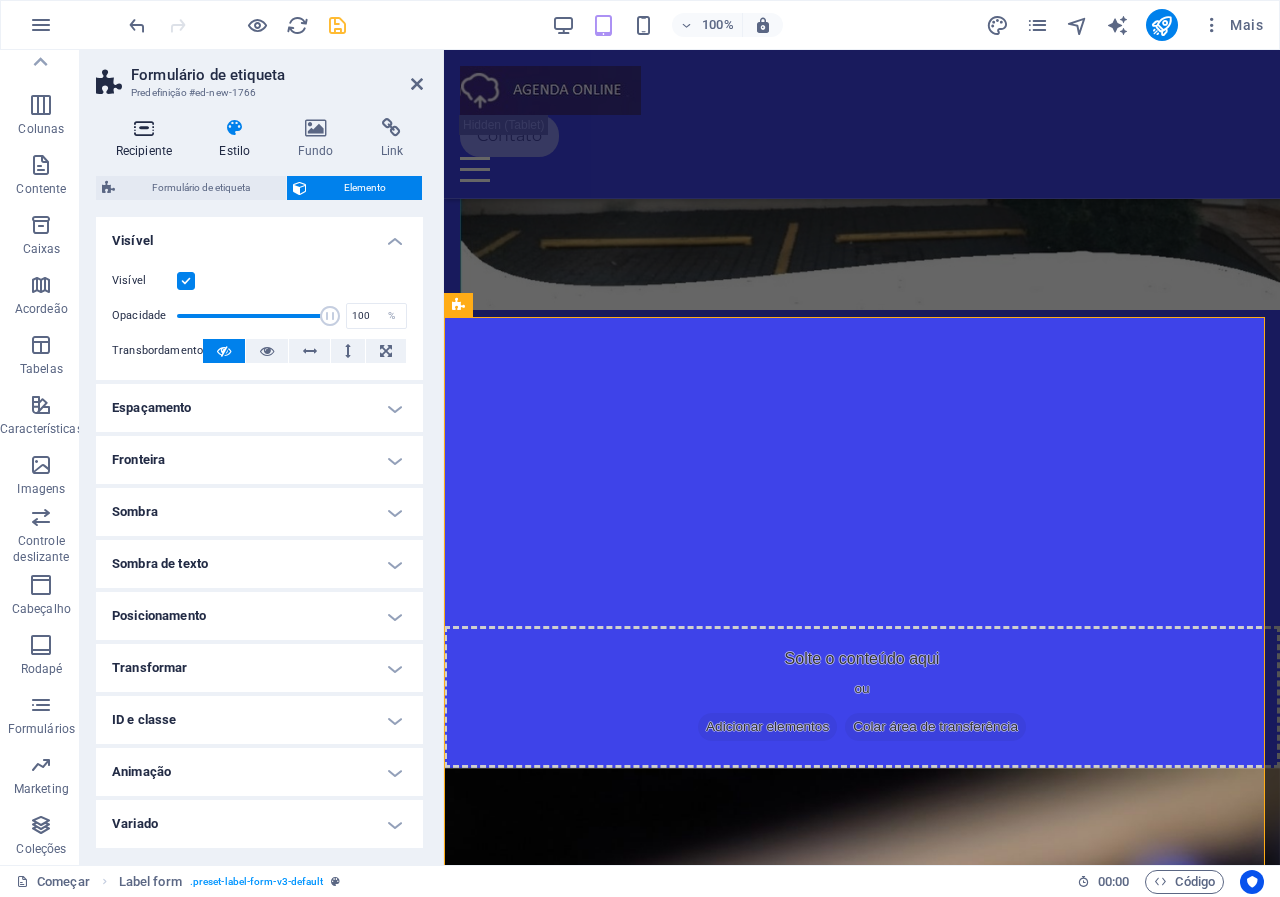 click on "Recipiente" at bounding box center [148, 139] 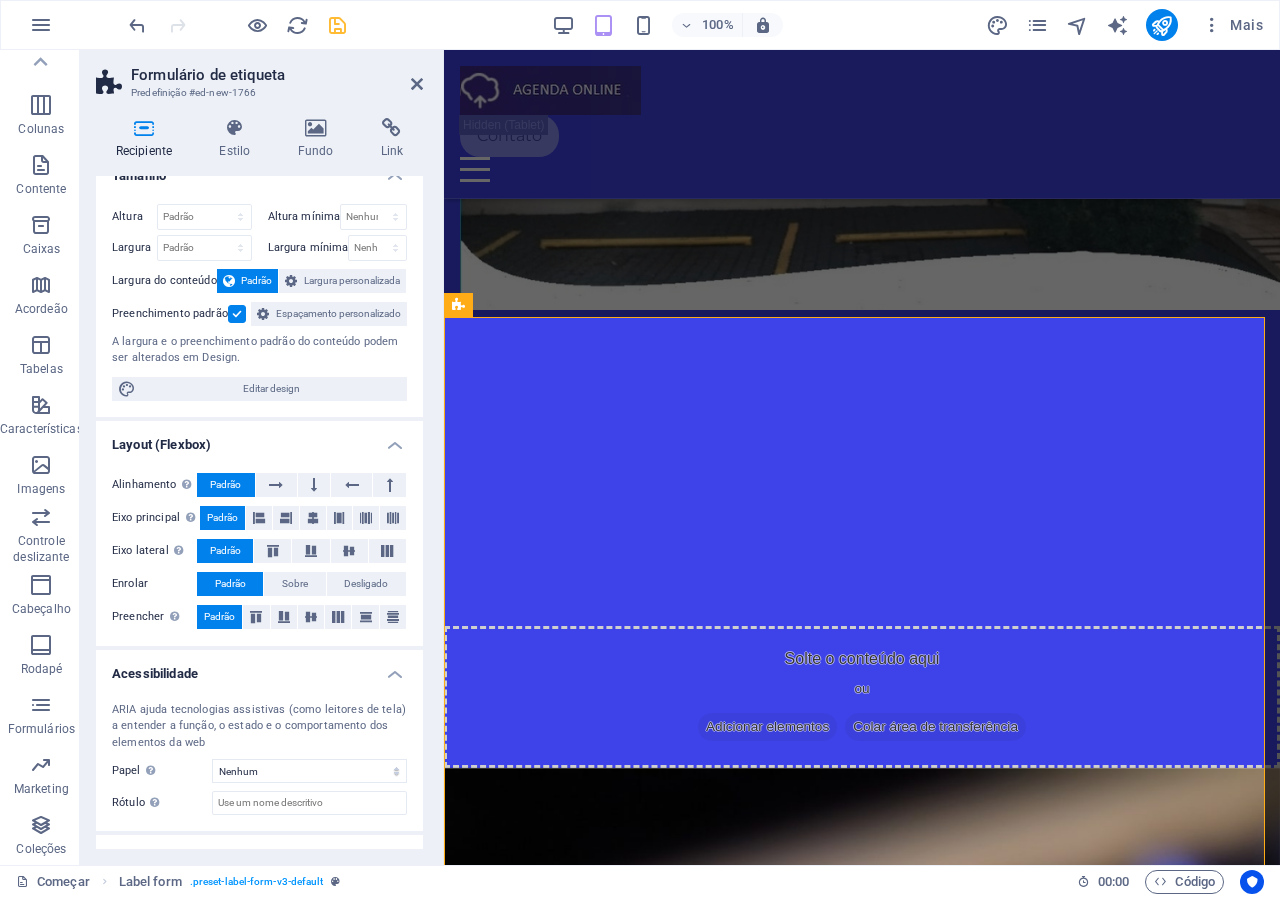 scroll, scrollTop: 0, scrollLeft: 0, axis: both 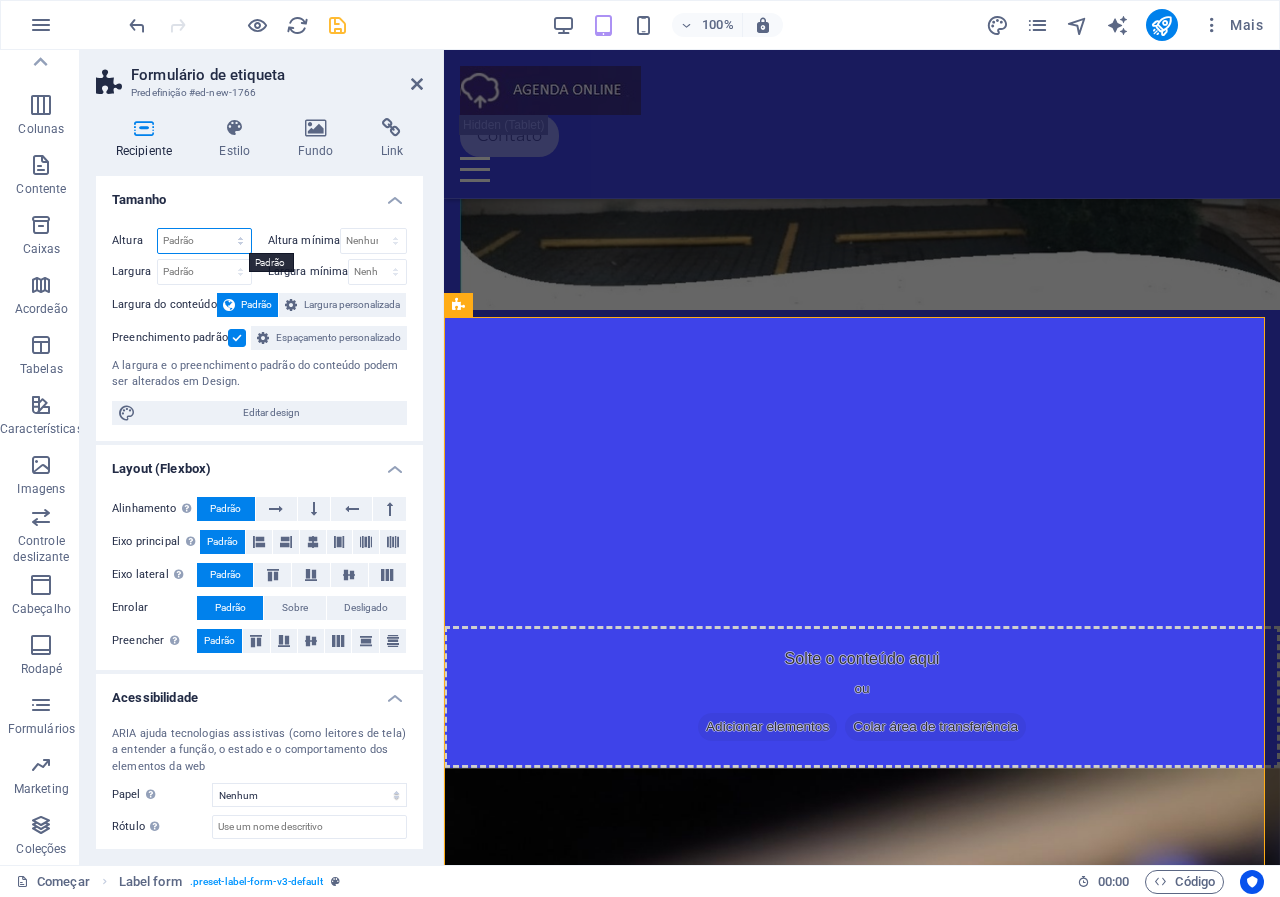 click on "Padrão px resto % vh vw" at bounding box center [204, 241] 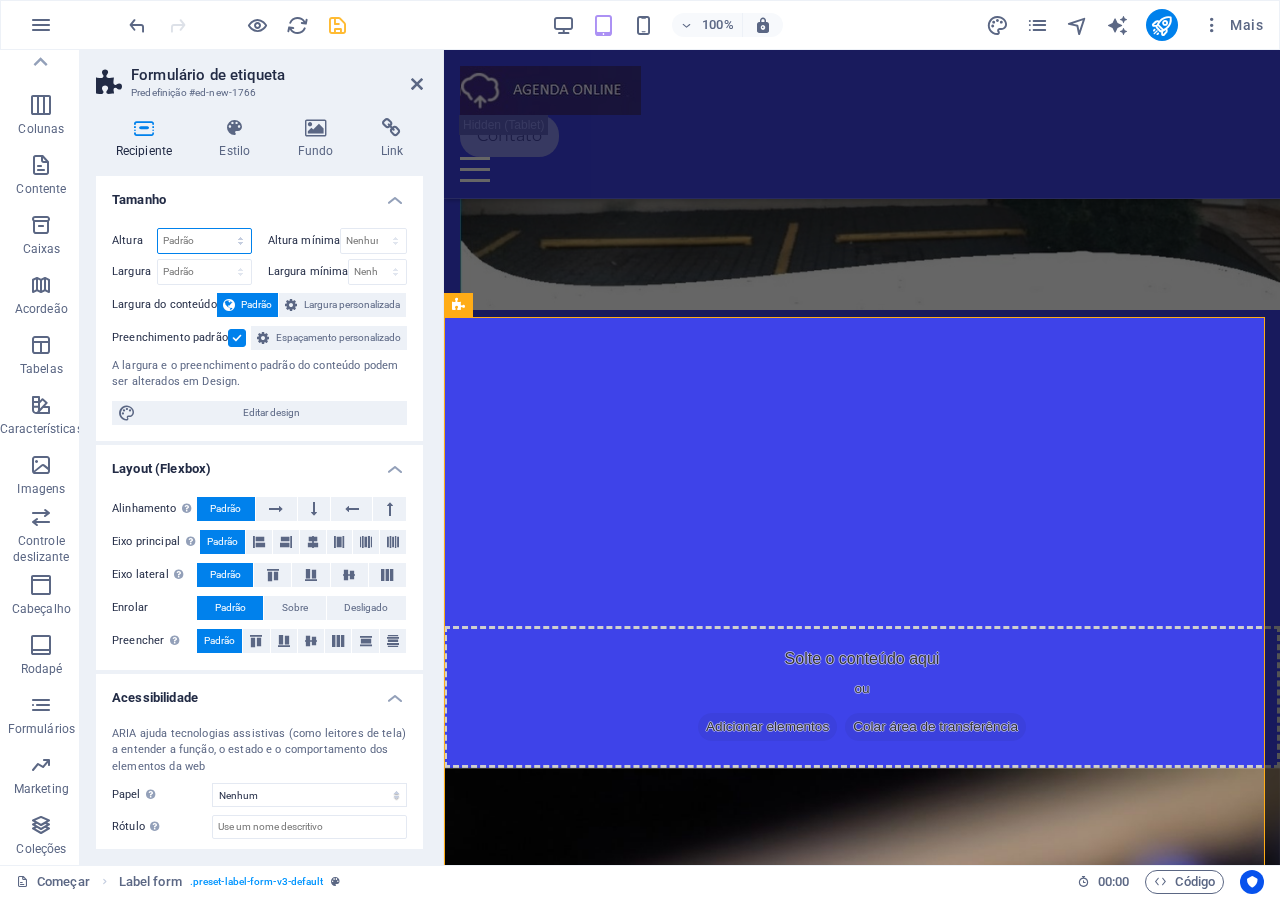 click on "Padrão px resto % vh vw" at bounding box center [204, 241] 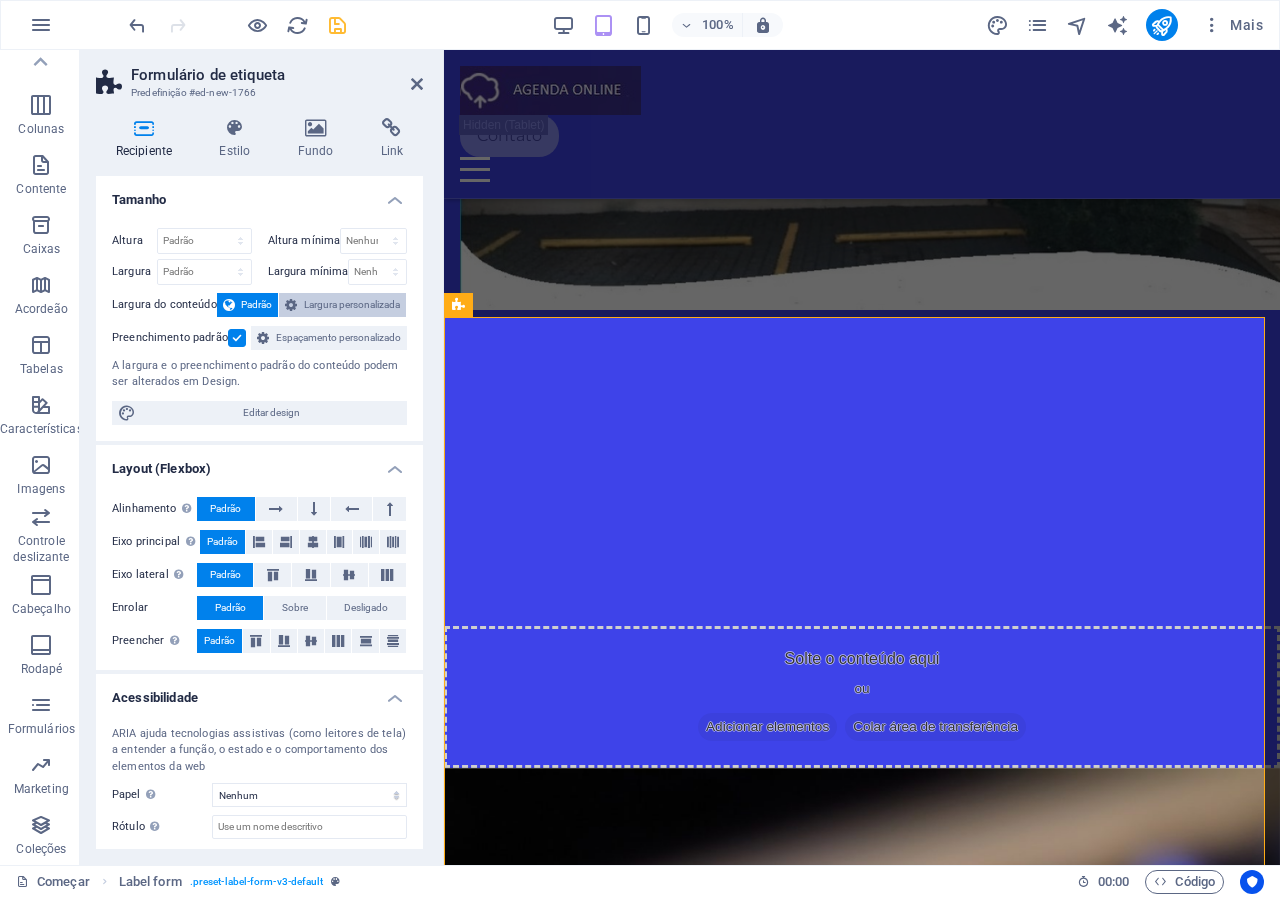click on "Largura personalizada" at bounding box center [352, 304] 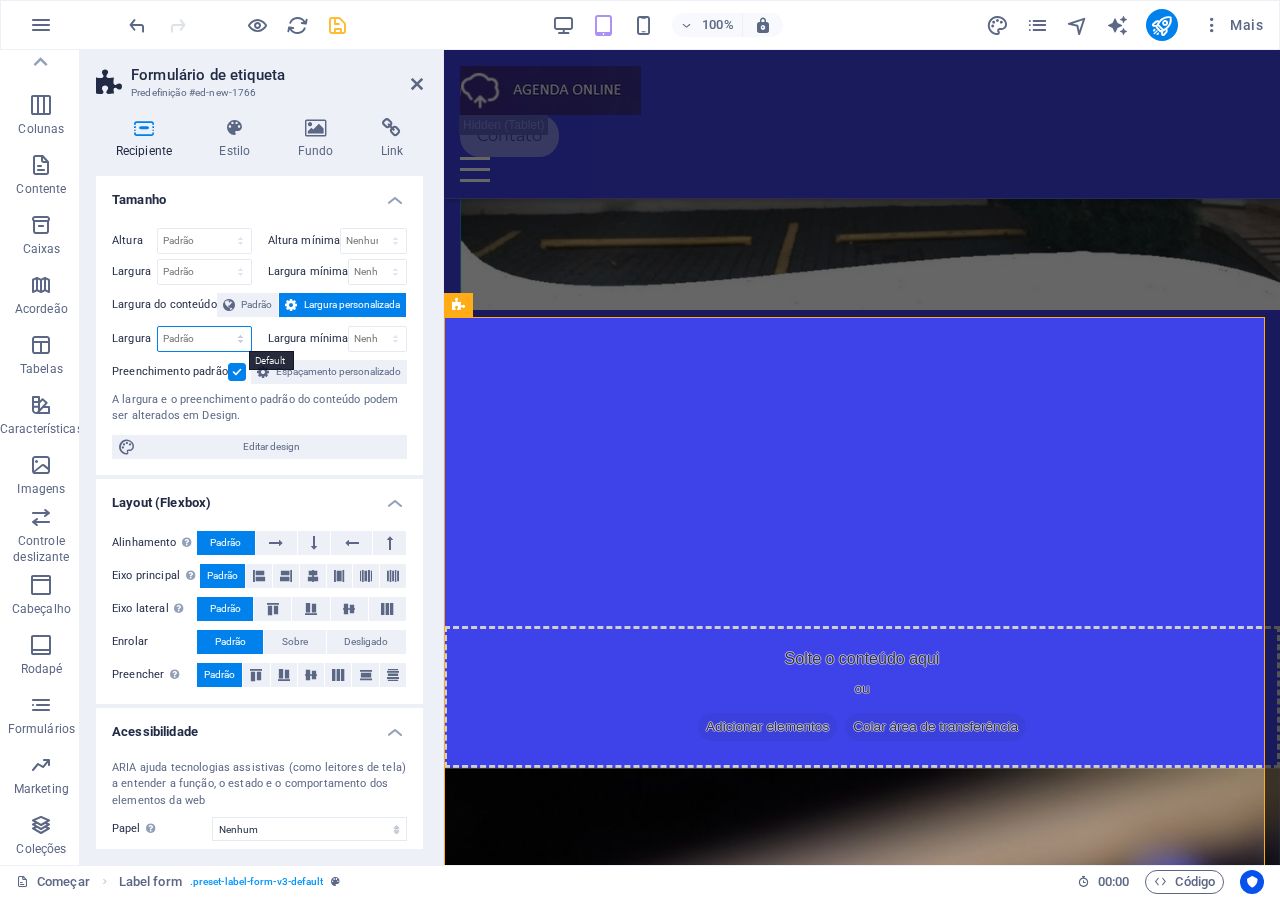 click on "Padrão px resto % em vh vw" at bounding box center (204, 339) 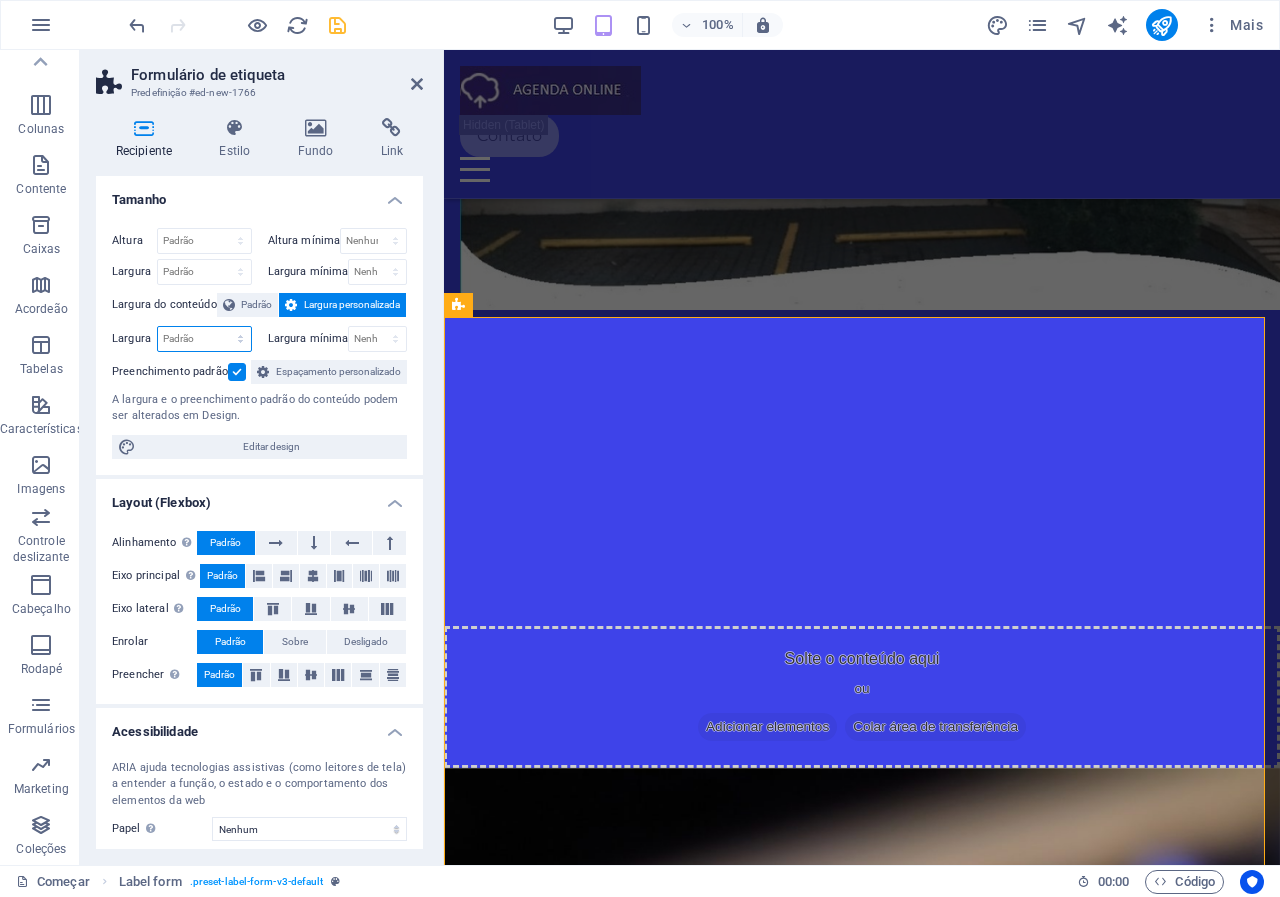 select on "px" 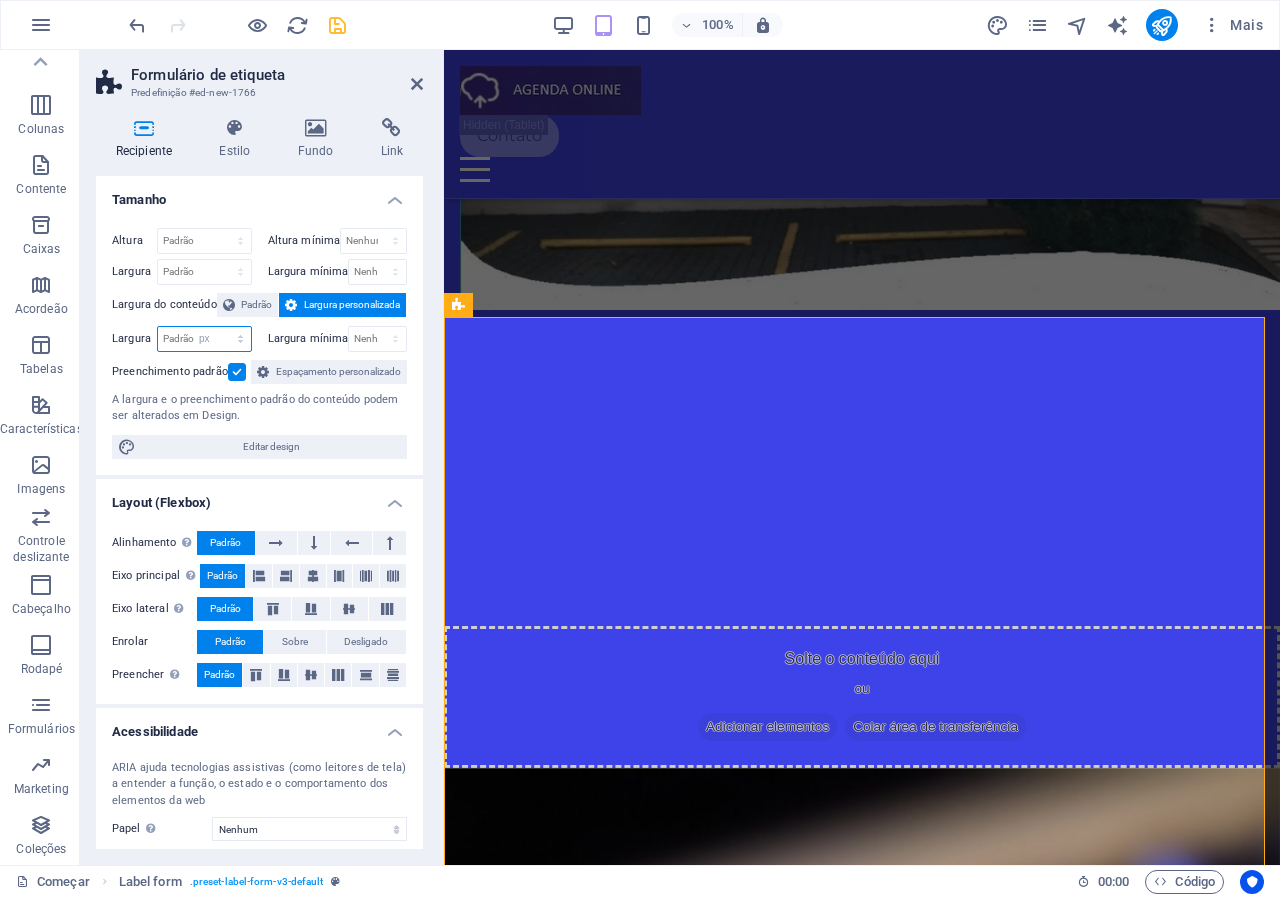 click on "Padrão px resto % em vh vw" at bounding box center [204, 339] 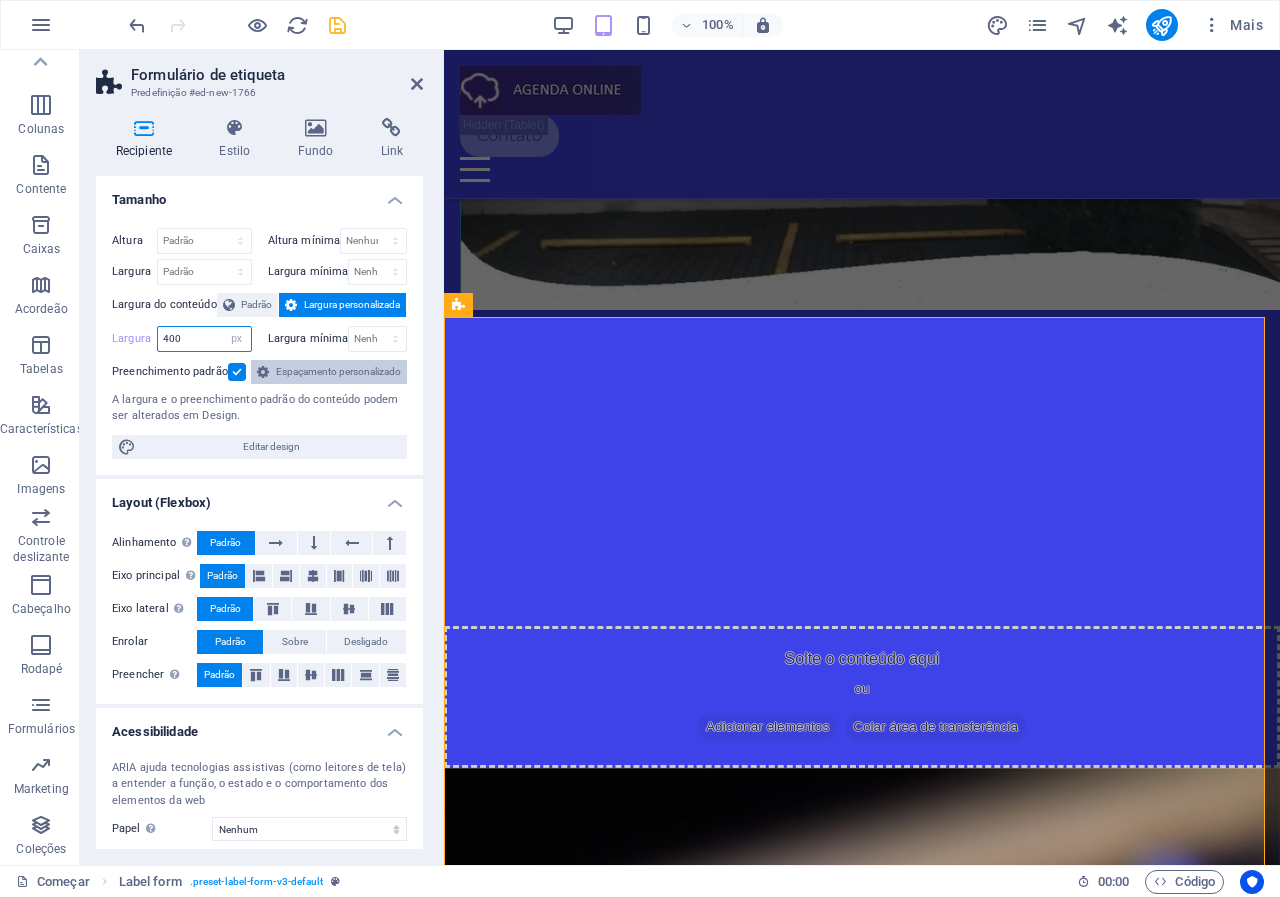 type on "400" 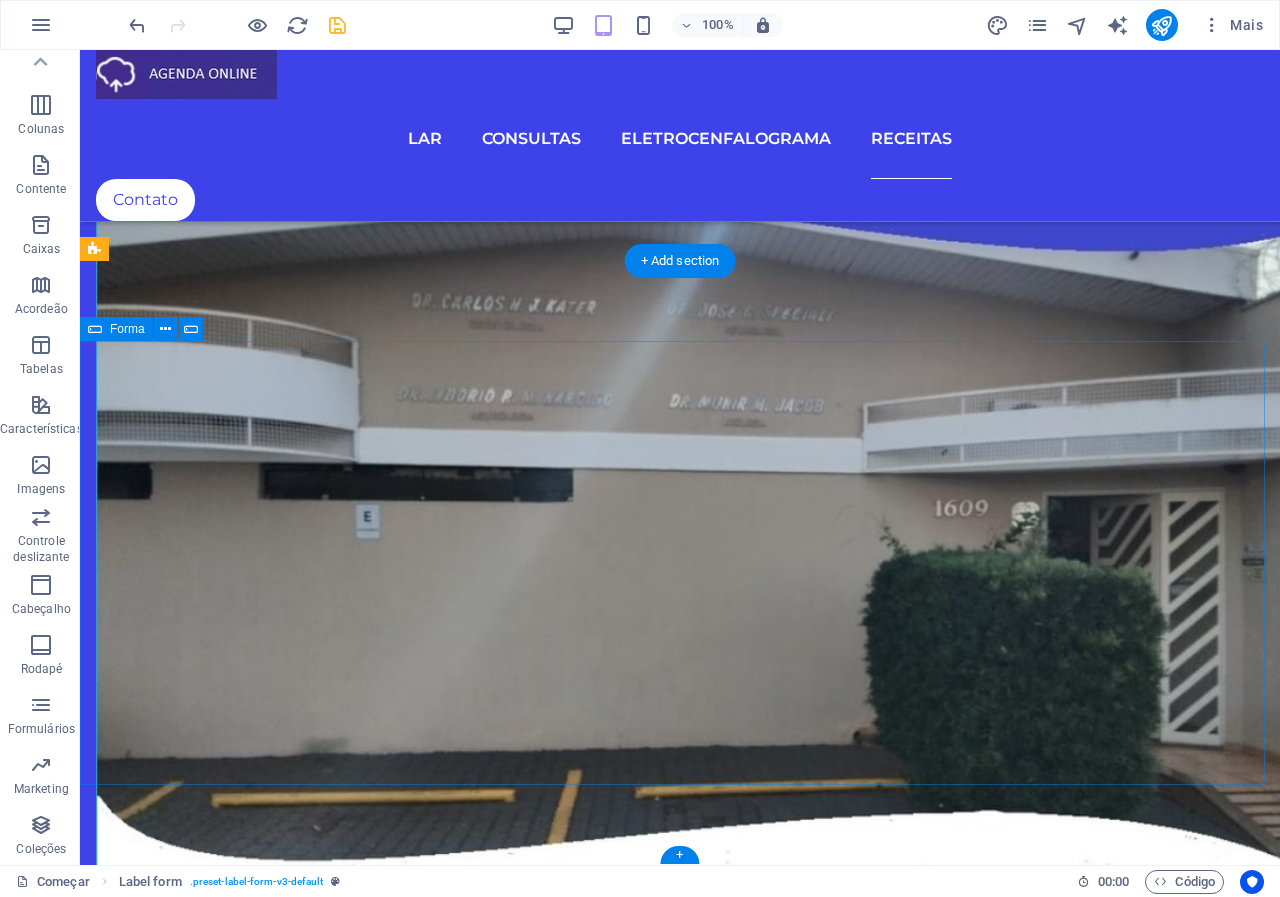 scroll, scrollTop: 3669, scrollLeft: 0, axis: vertical 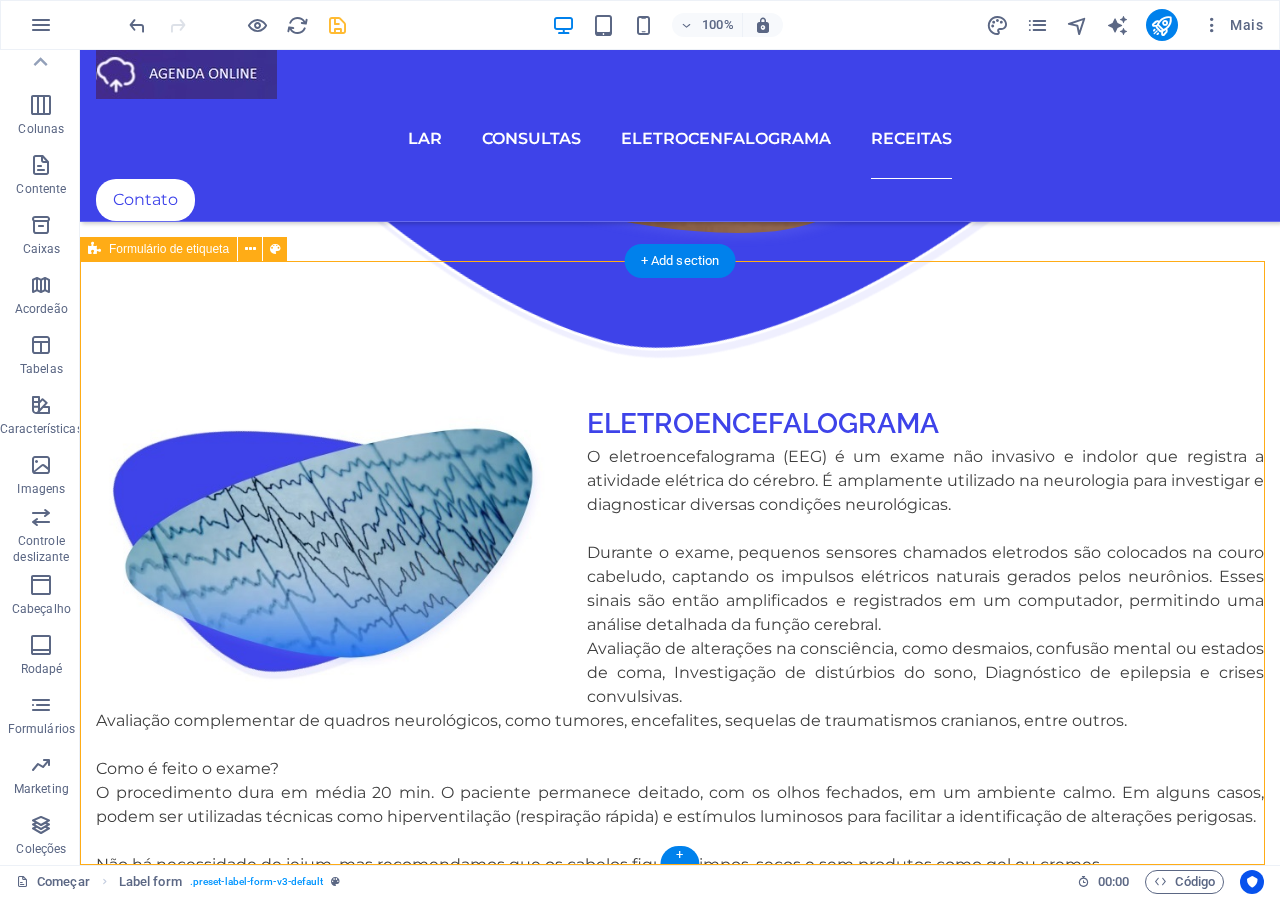 click on "Nome Telefone E-mail Mensagem {{ 'content.forms.privacy'|trans }} Ilegível? Carregar novo Enviar" at bounding box center [680, 5035] 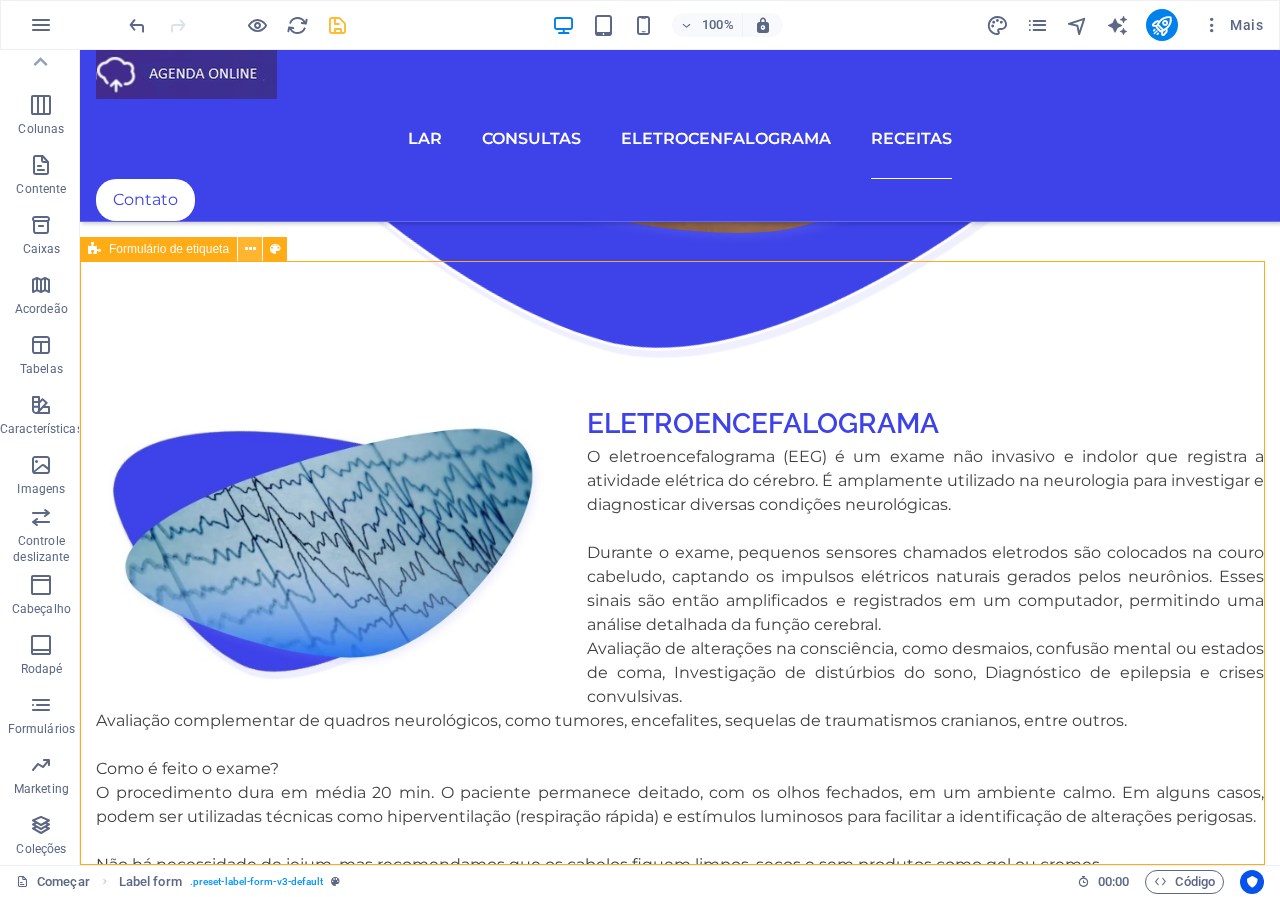 click at bounding box center [250, 249] 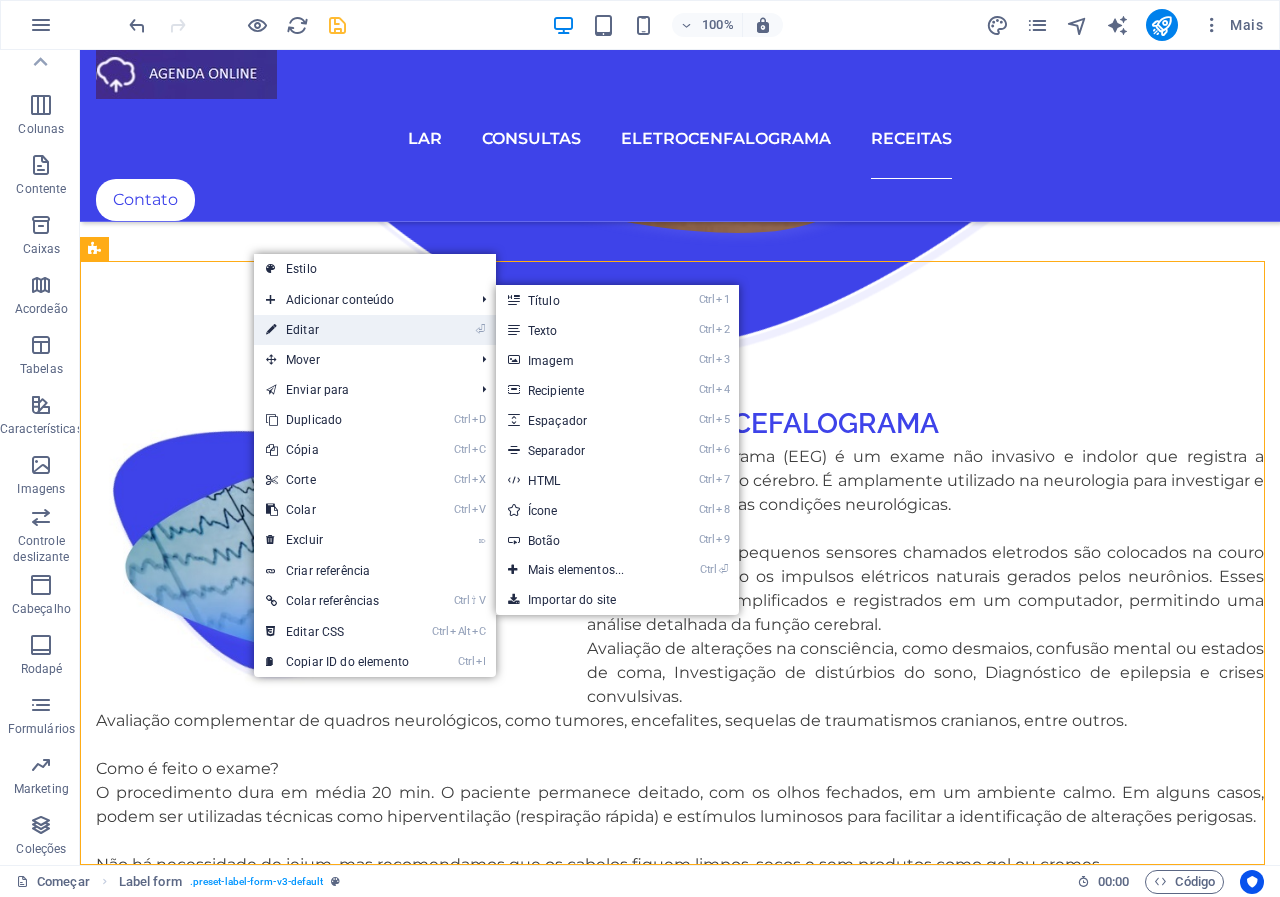 click on "⏎ Editar" at bounding box center (337, 330) 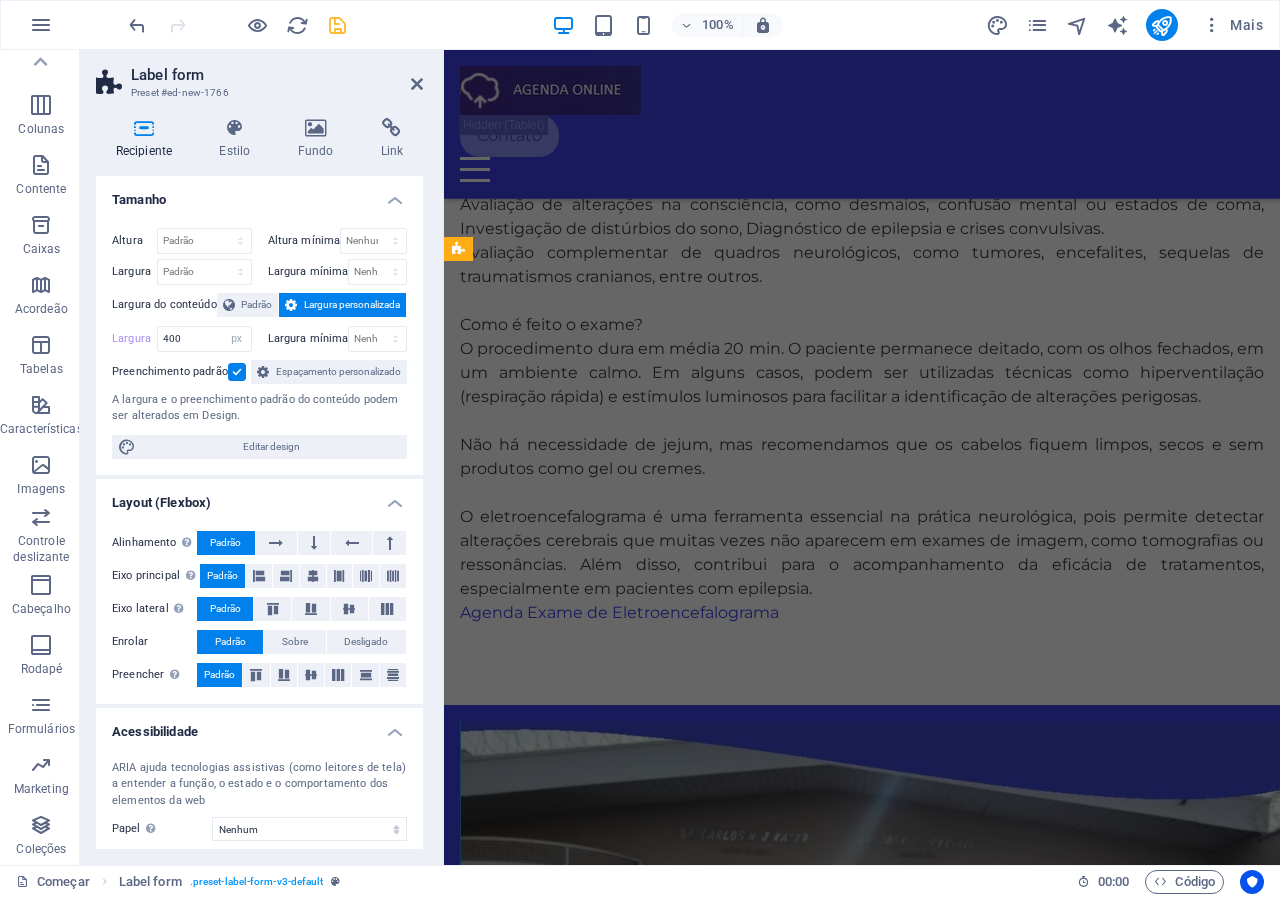 scroll, scrollTop: 4663, scrollLeft: 0, axis: vertical 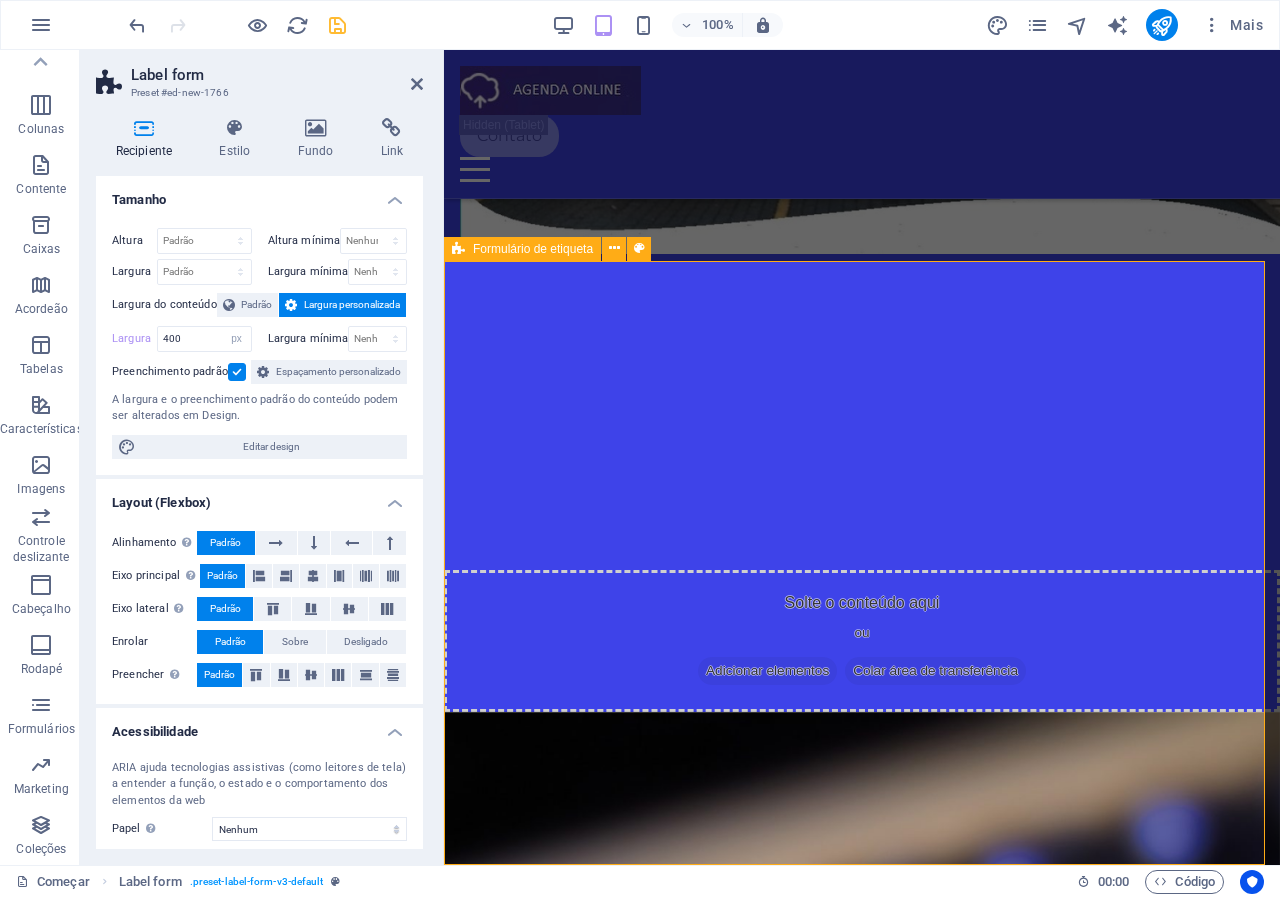 click on "Nome Telefone E-mail Mensagem {{ 'content.forms.privacy'|trans }} Ilegível? Carregar novo Enviar" at bounding box center [862, 2908] 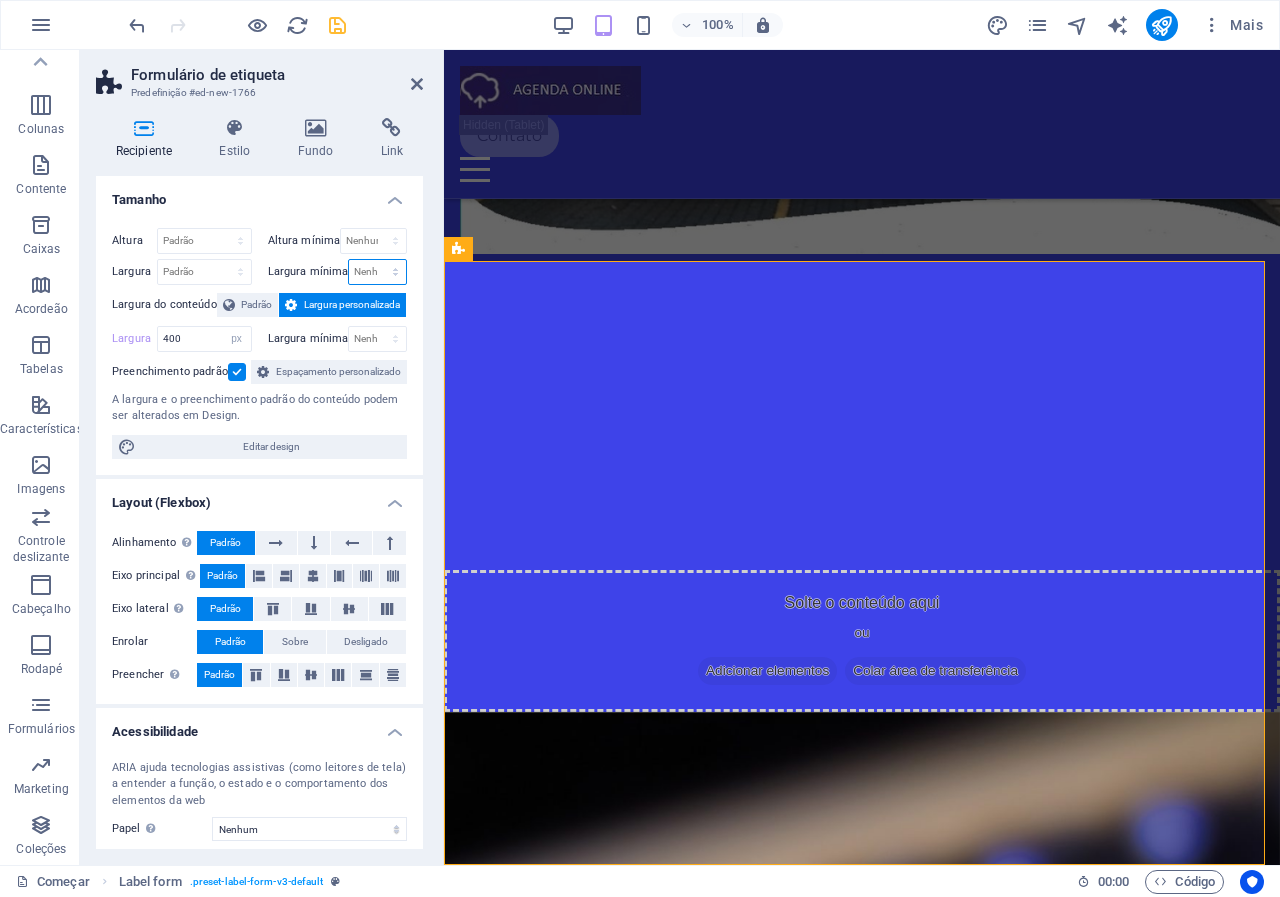 click on "Nenhum px resto % vh vw" at bounding box center [377, 272] 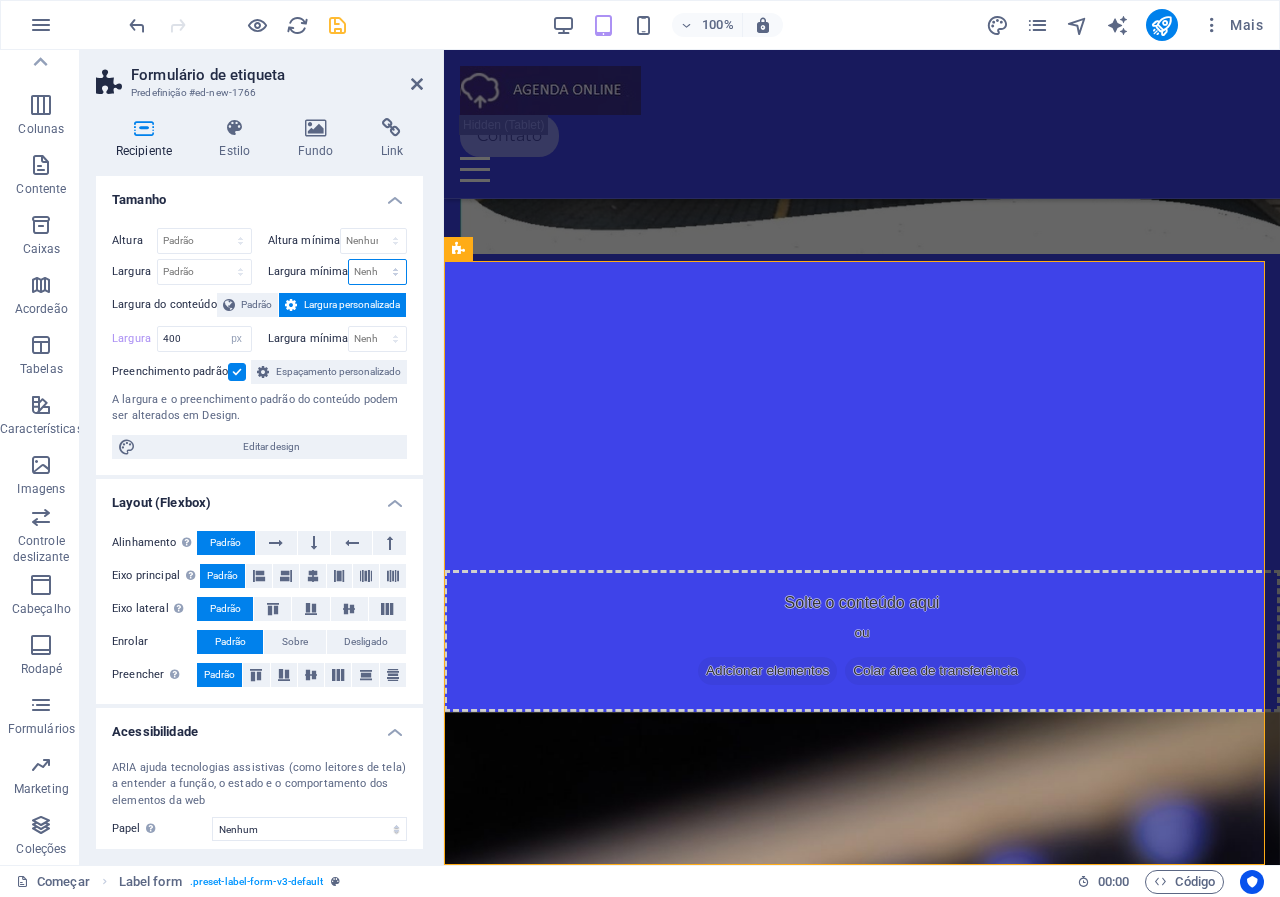 select on "px" 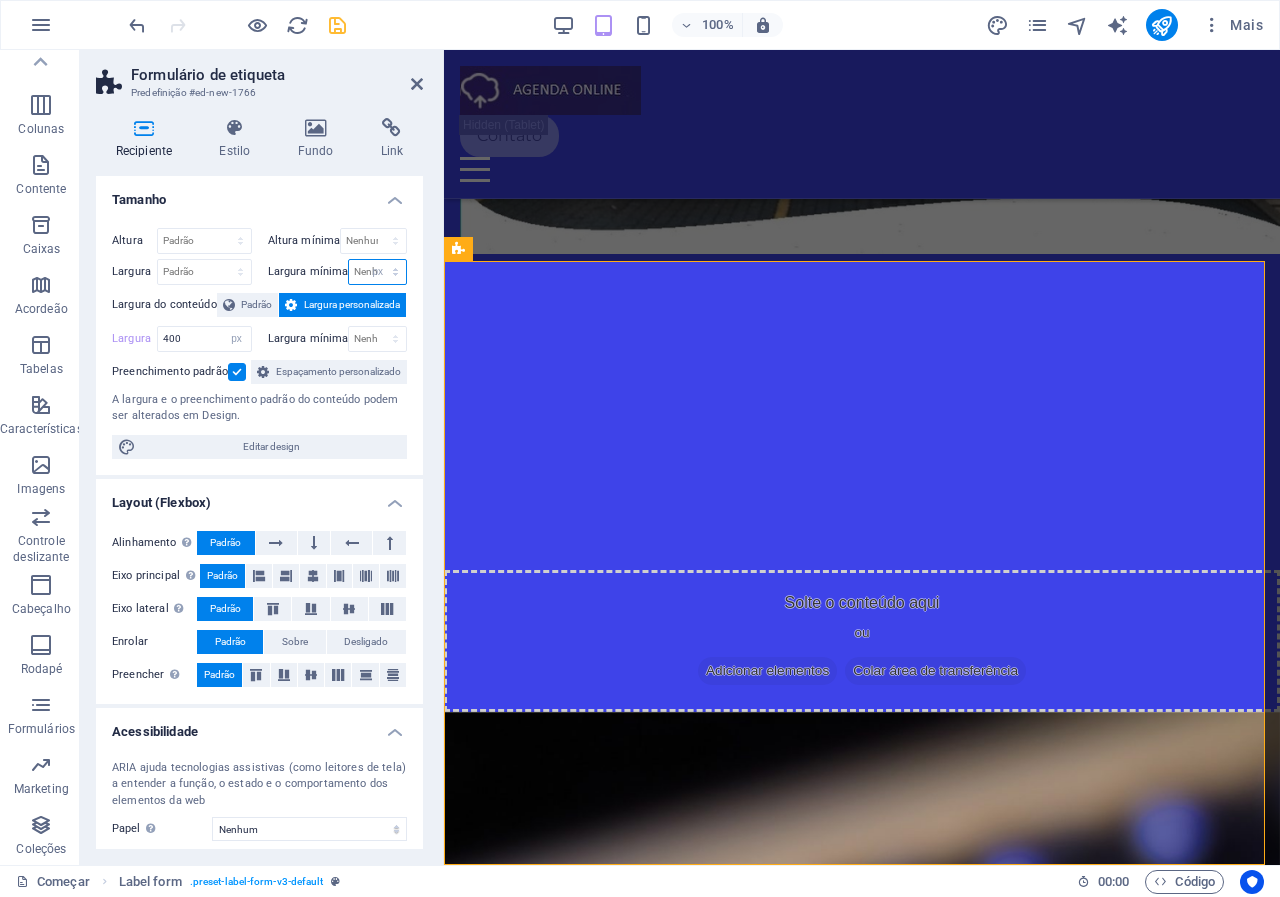 click on "Nenhum px resto % vh vw" at bounding box center [377, 272] 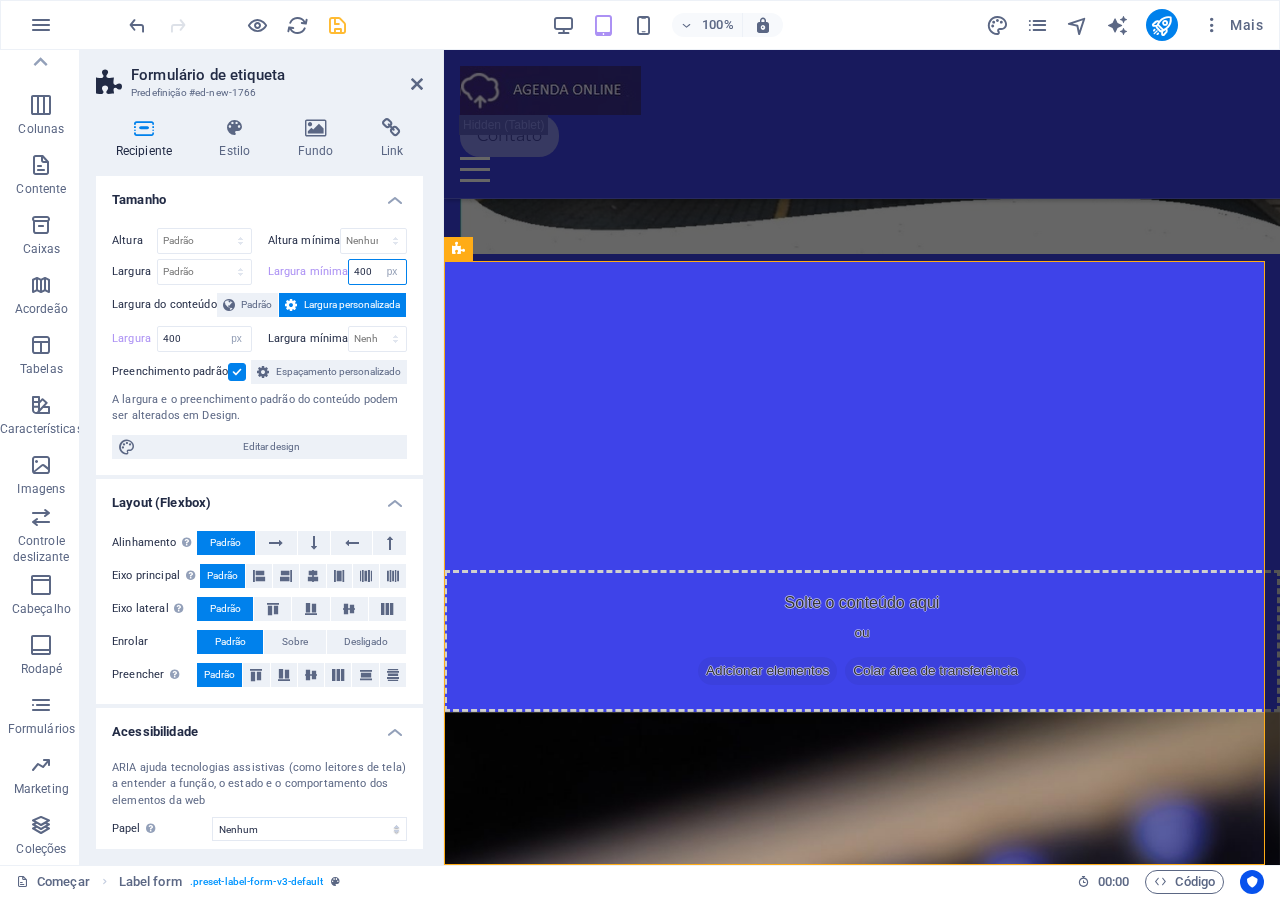 type on "400" 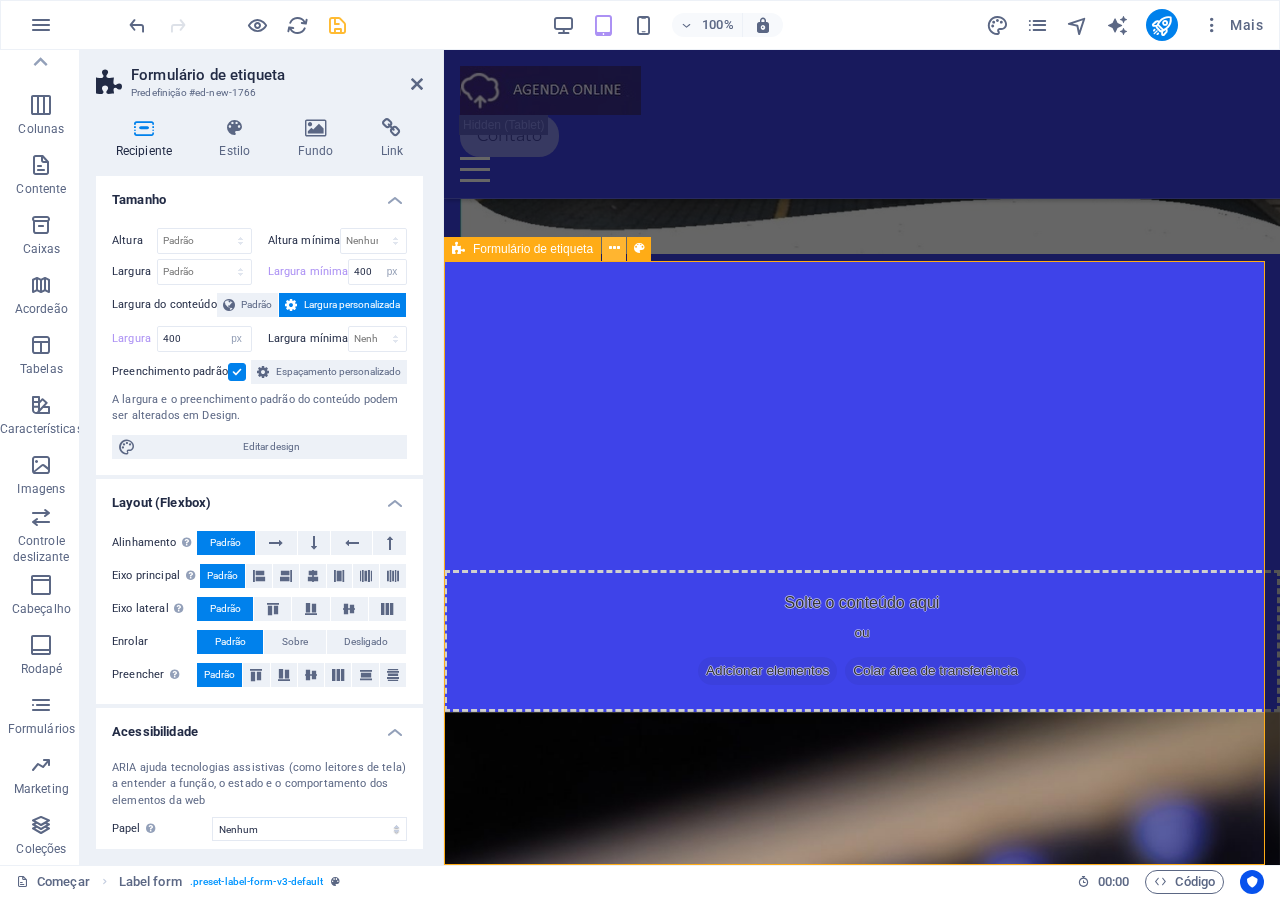 click at bounding box center (614, 249) 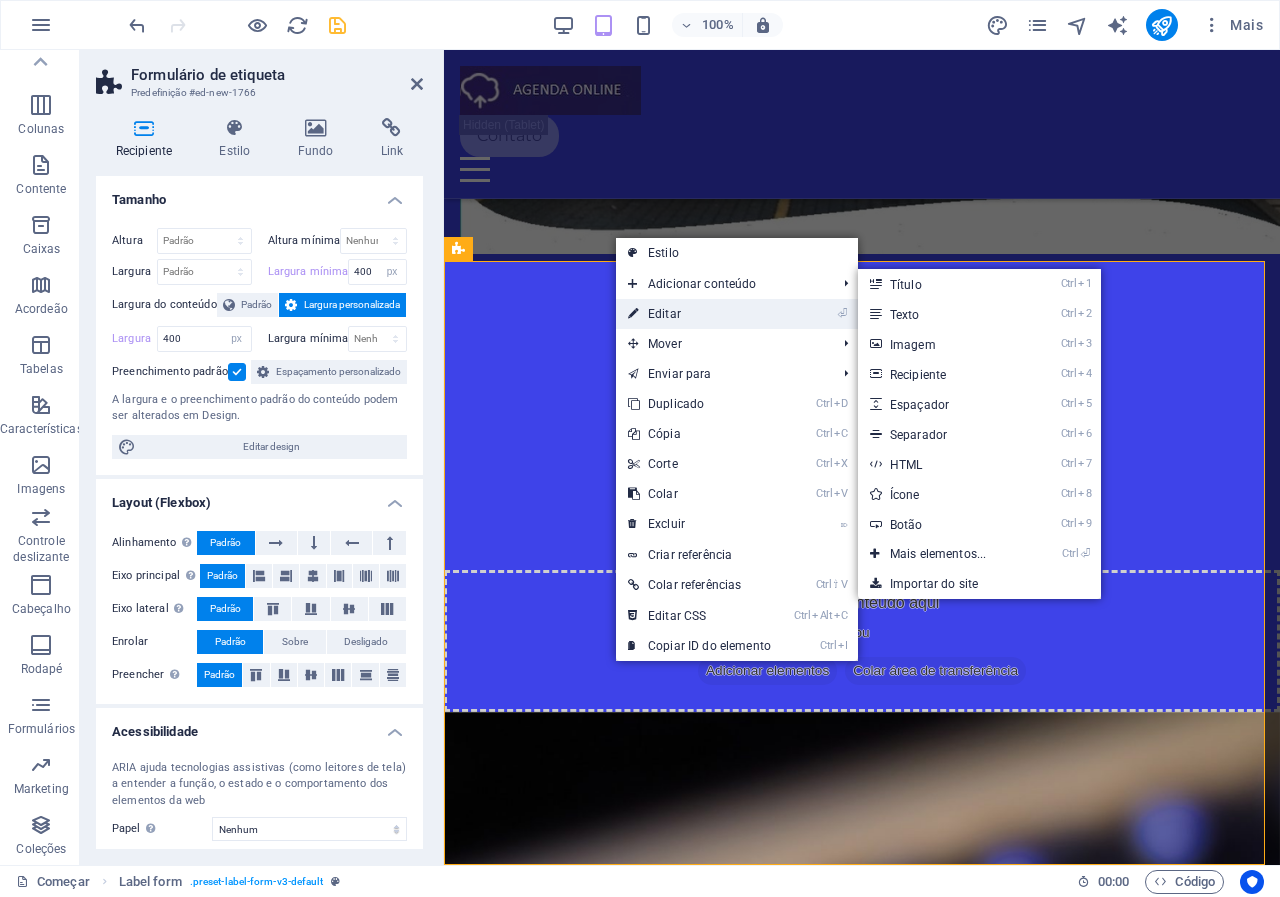 click on "Editar" at bounding box center (664, 314) 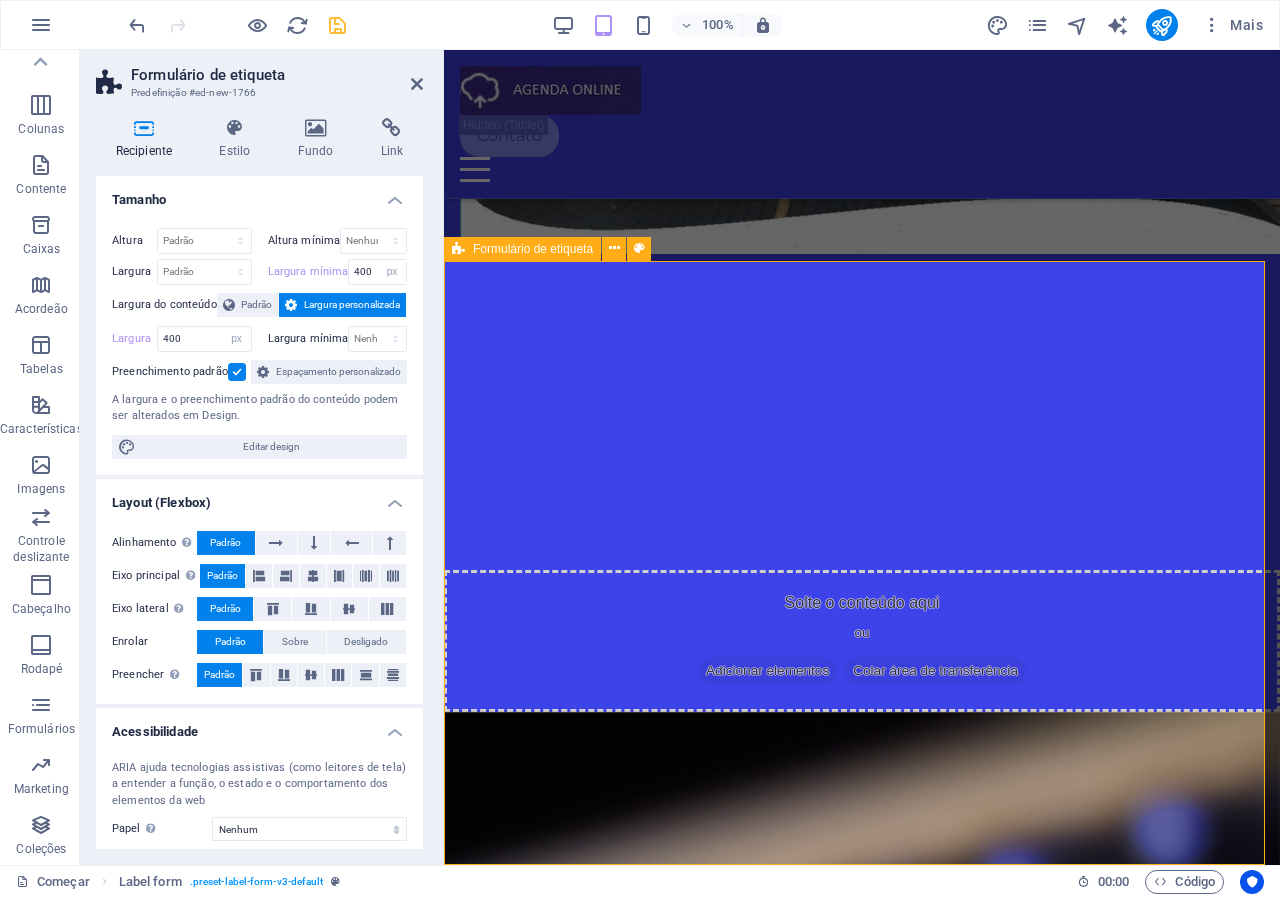 click on "Nome Telefone E-mail Mensagem {{ 'content.forms.privacy'|trans }} Ilegível? Carregar novo Enviar" at bounding box center [862, 2908] 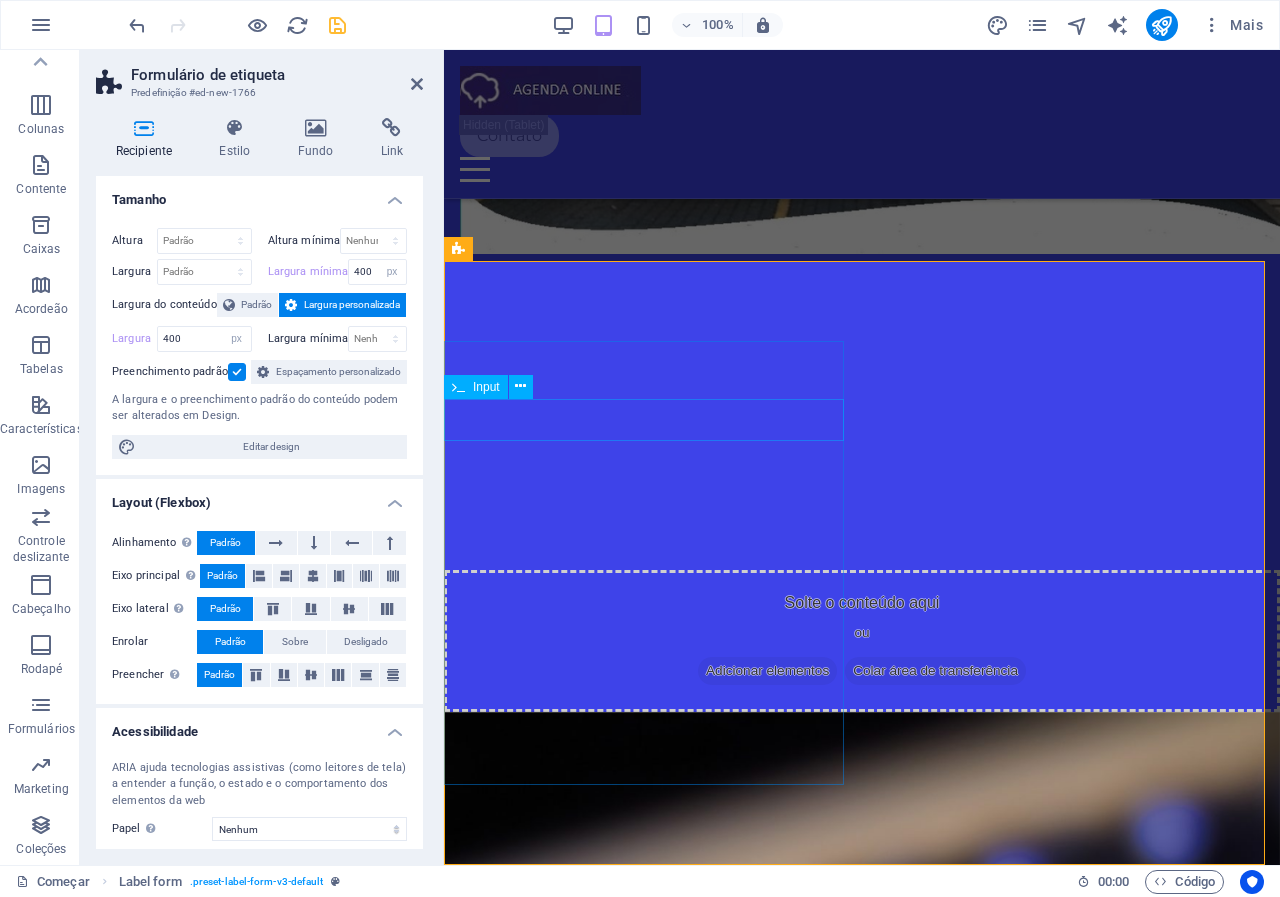 click on "Telefone" at bounding box center (717, 2765) 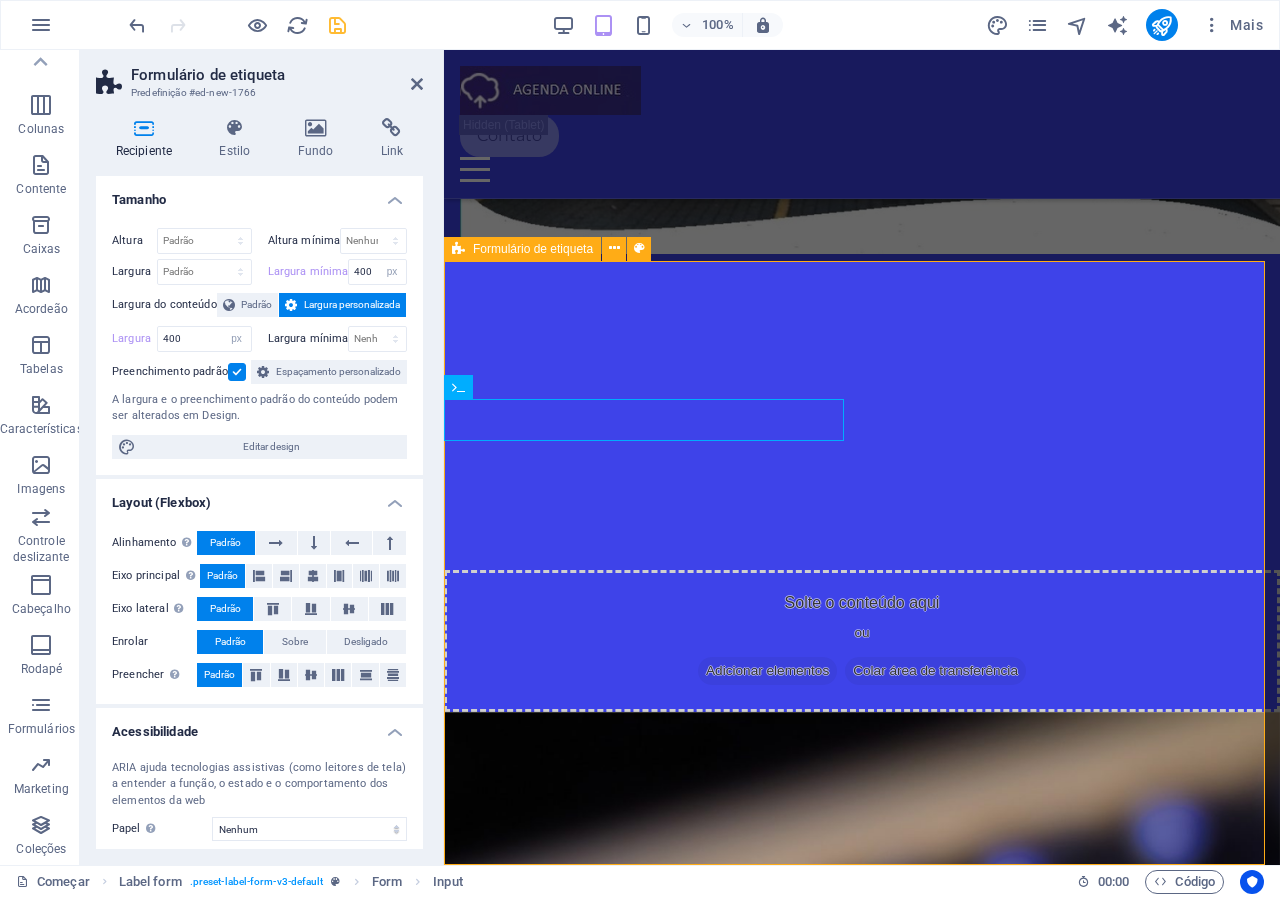 click on "Nome Telefone E-mail Mensagem {{ 'content.forms.privacy'|trans }} Ilegível? Carregar novo Enviar" at bounding box center (862, 2908) 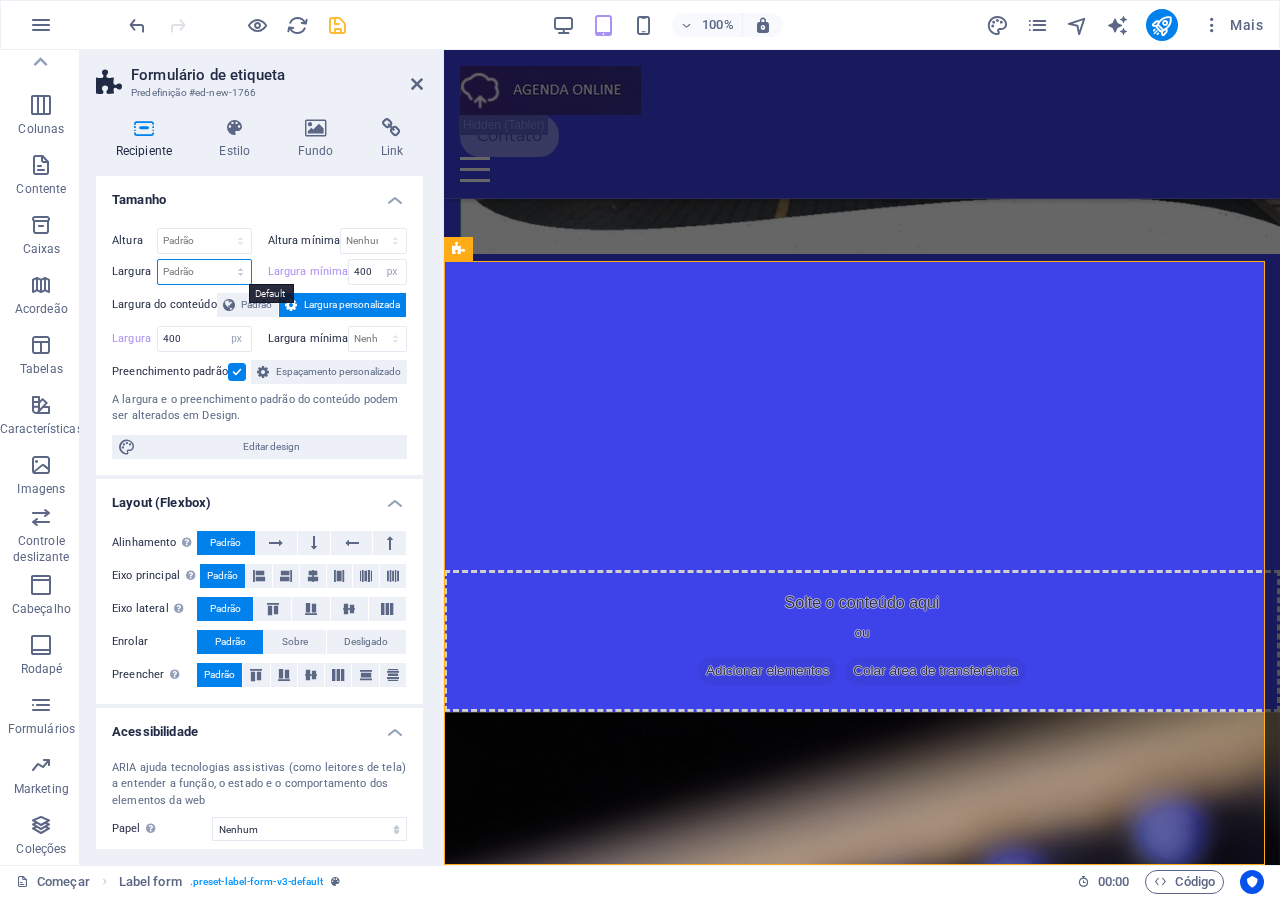 click on "Padrão px resto % em vh vw" at bounding box center (204, 272) 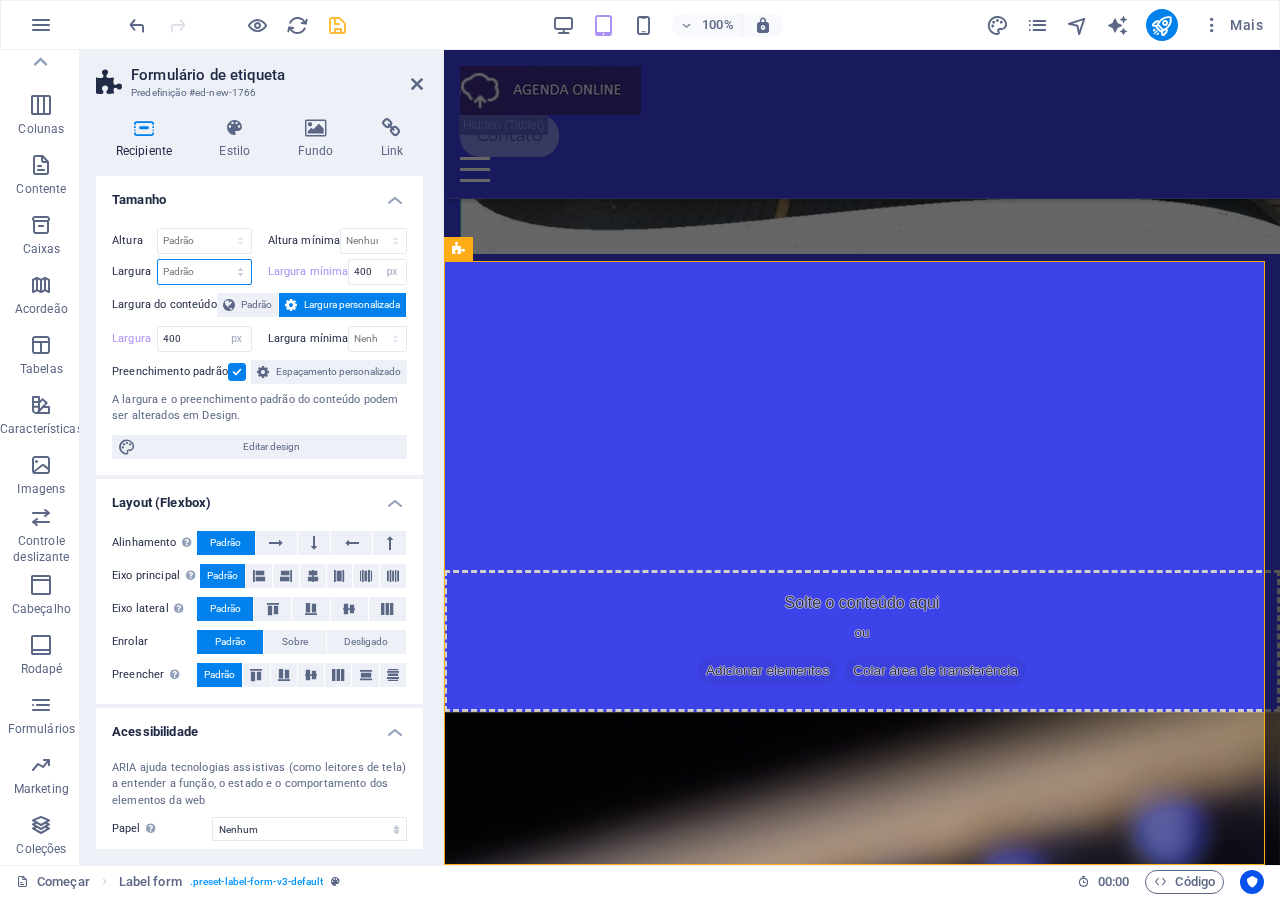 select on "px" 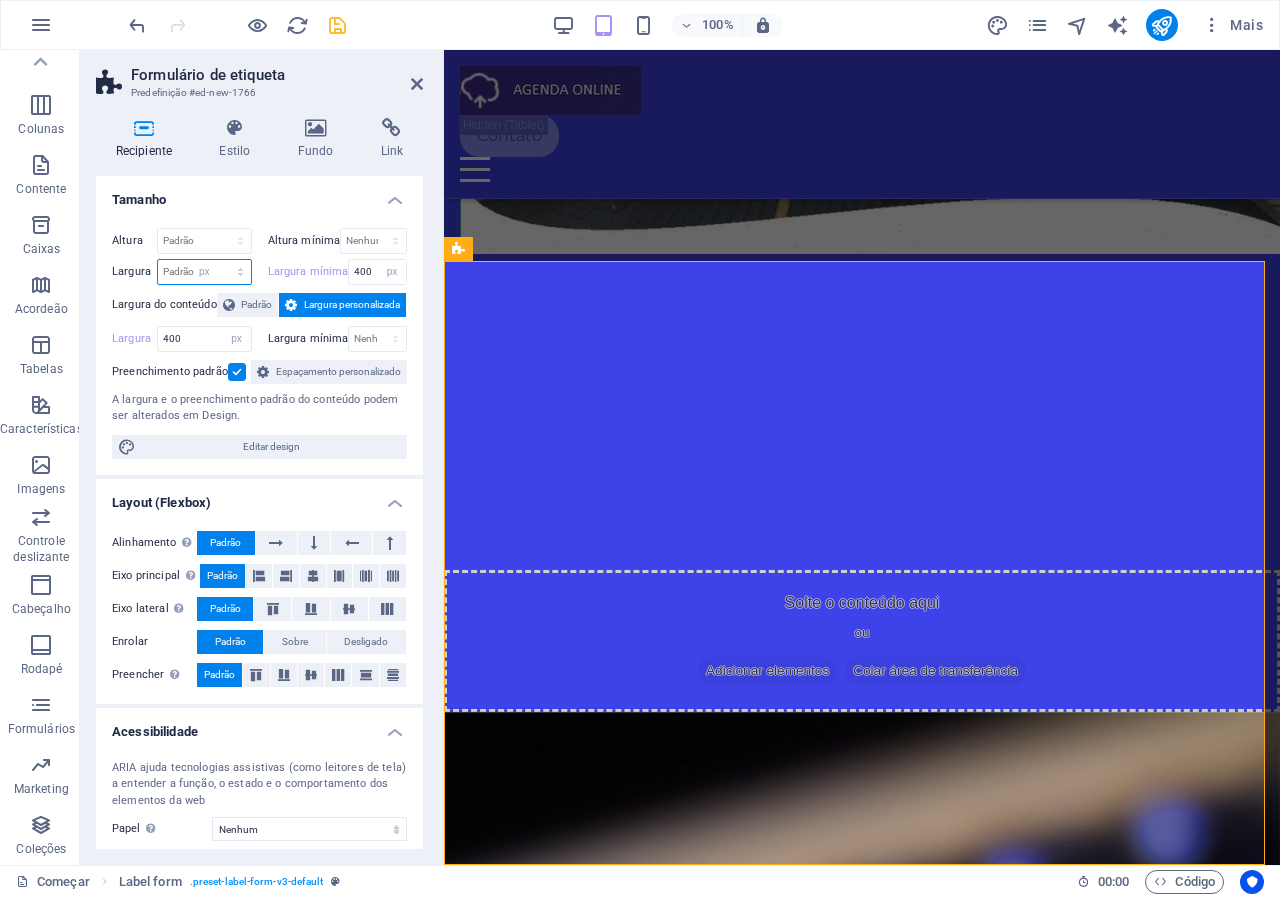 click on "Padrão px resto % em vh vw" at bounding box center (204, 272) 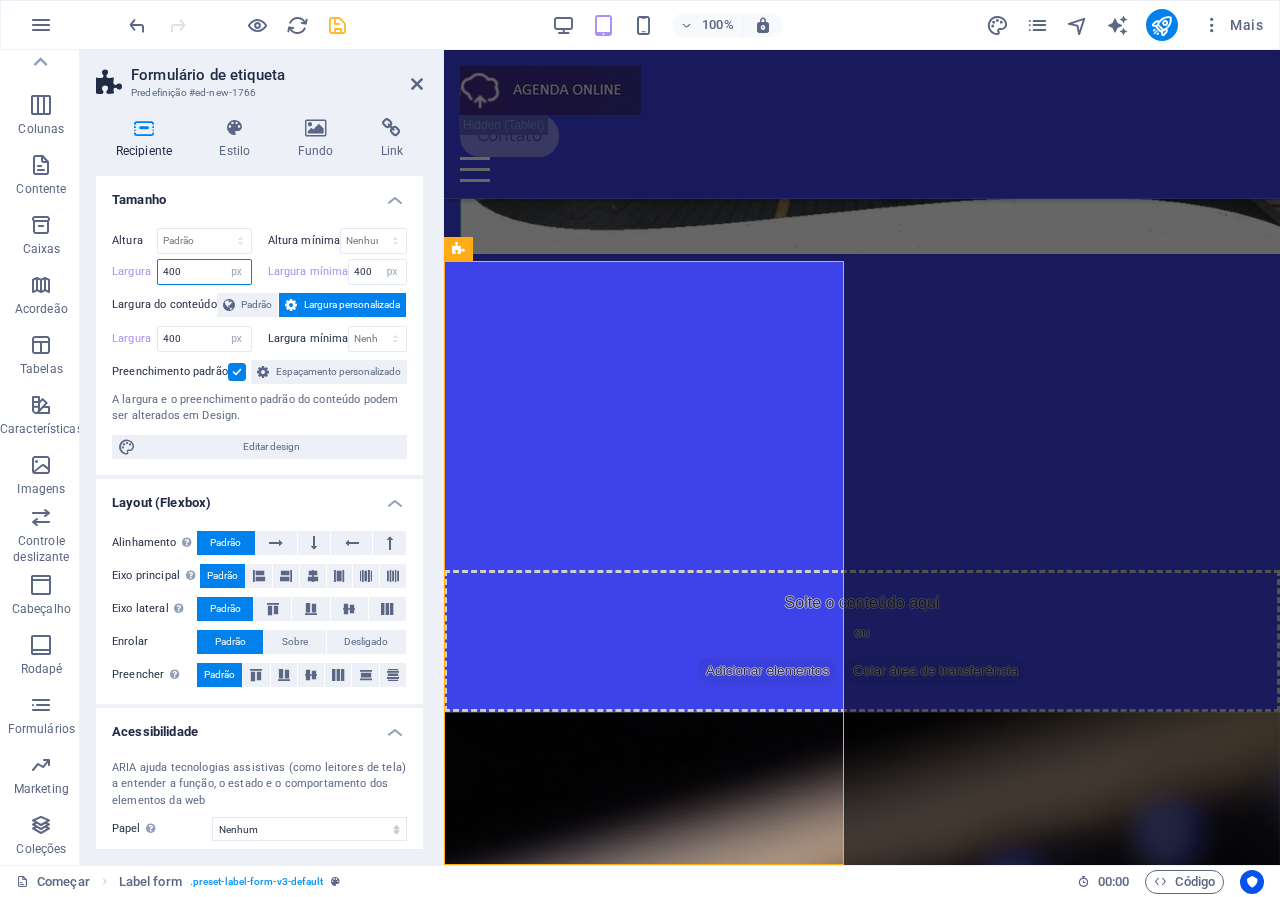 drag, startPoint x: 194, startPoint y: 270, endPoint x: 131, endPoint y: 263, distance: 63.387695 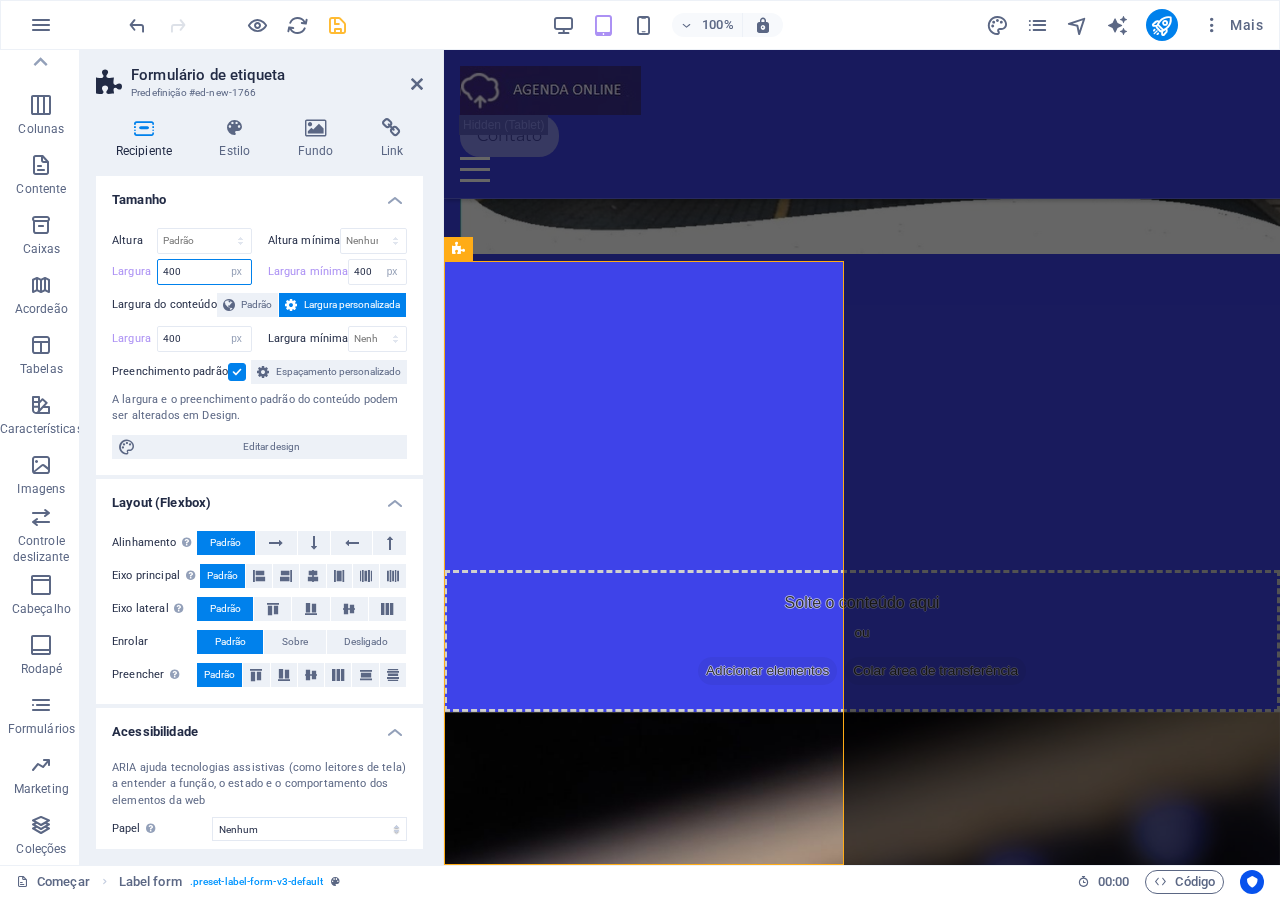 click on "Largura 400 Padrão px resto % em vh vw" at bounding box center (182, 272) 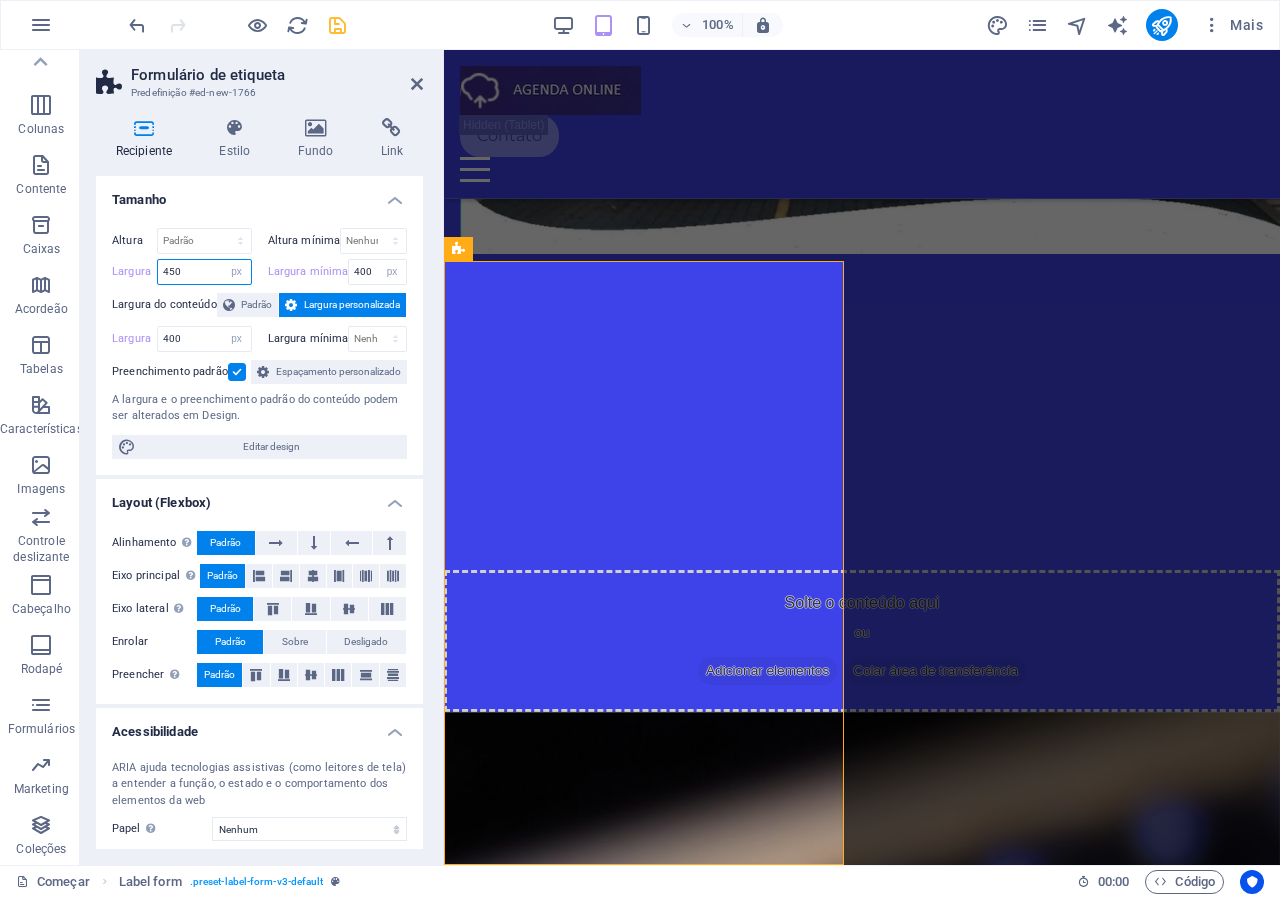 type on "450" 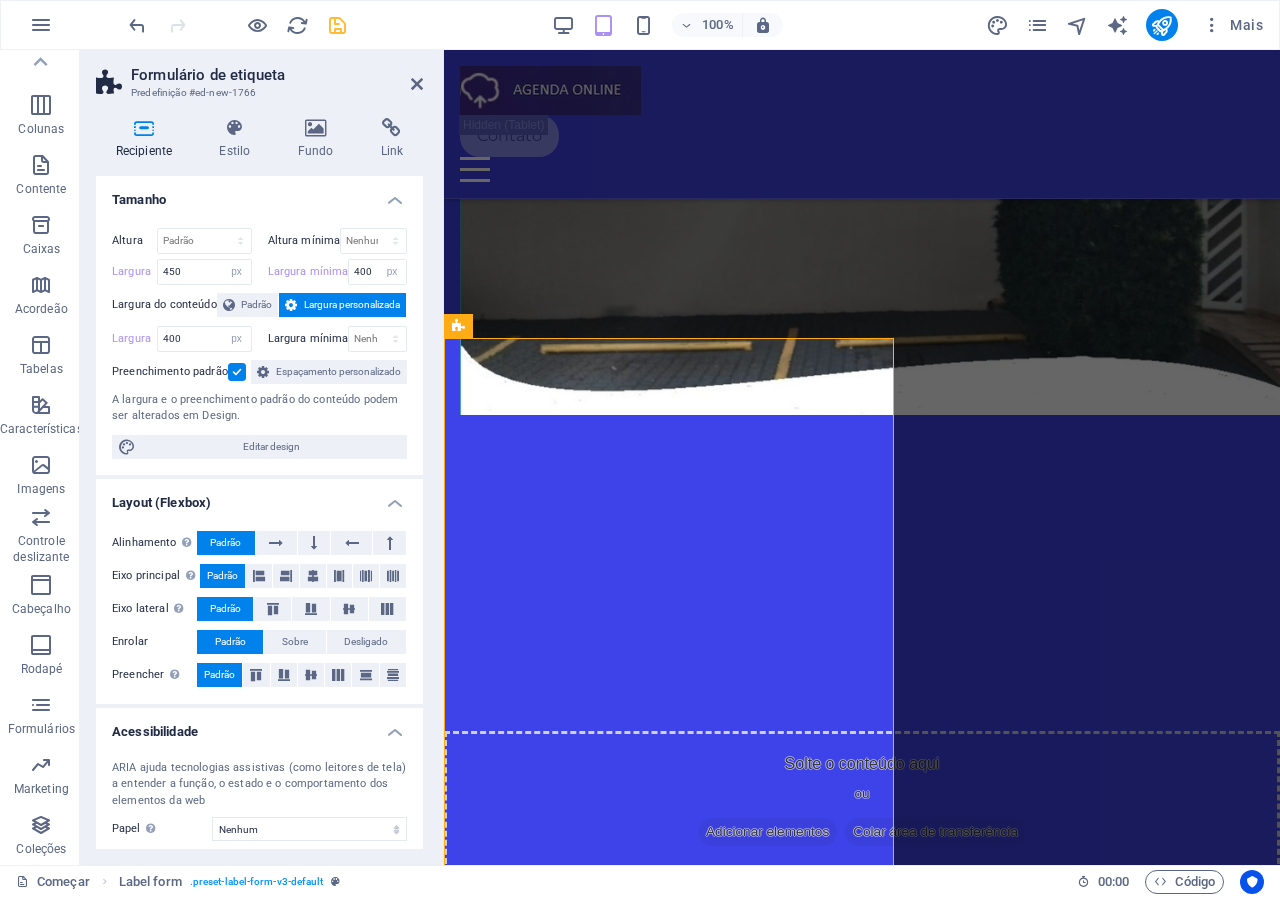 scroll, scrollTop: 4593, scrollLeft: 0, axis: vertical 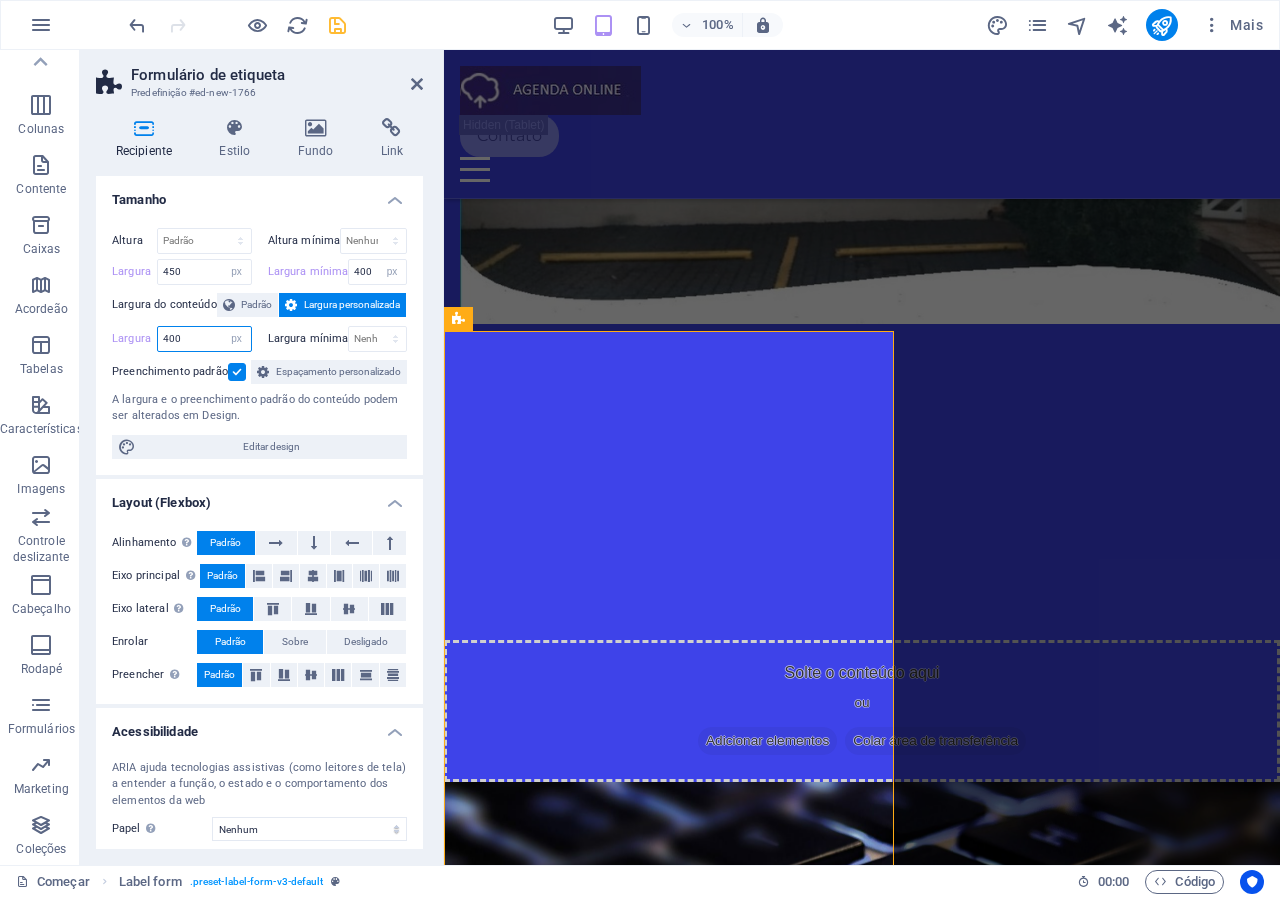 click on "400" at bounding box center (204, 339) 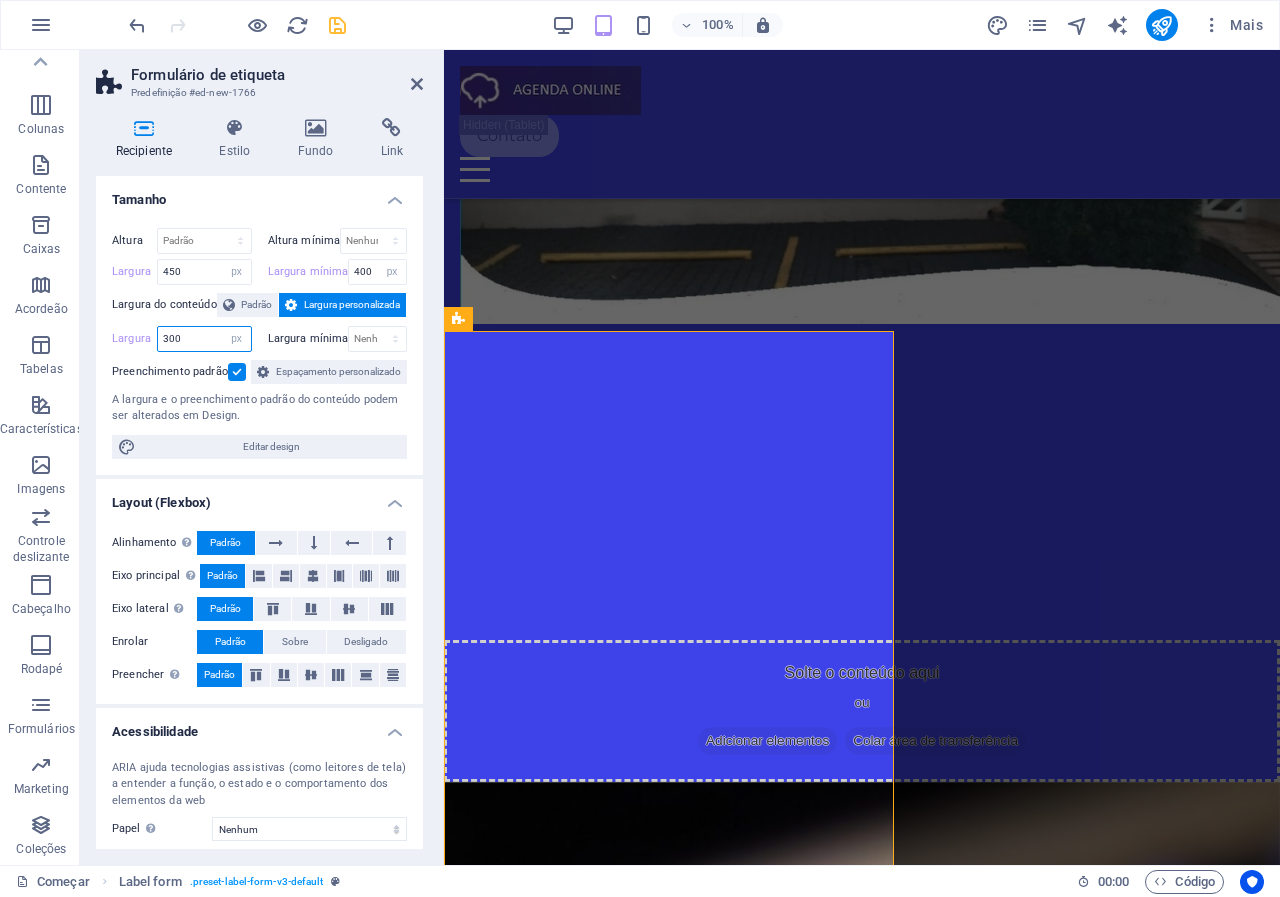drag, startPoint x: 185, startPoint y: 346, endPoint x: 143, endPoint y: 331, distance: 44.598206 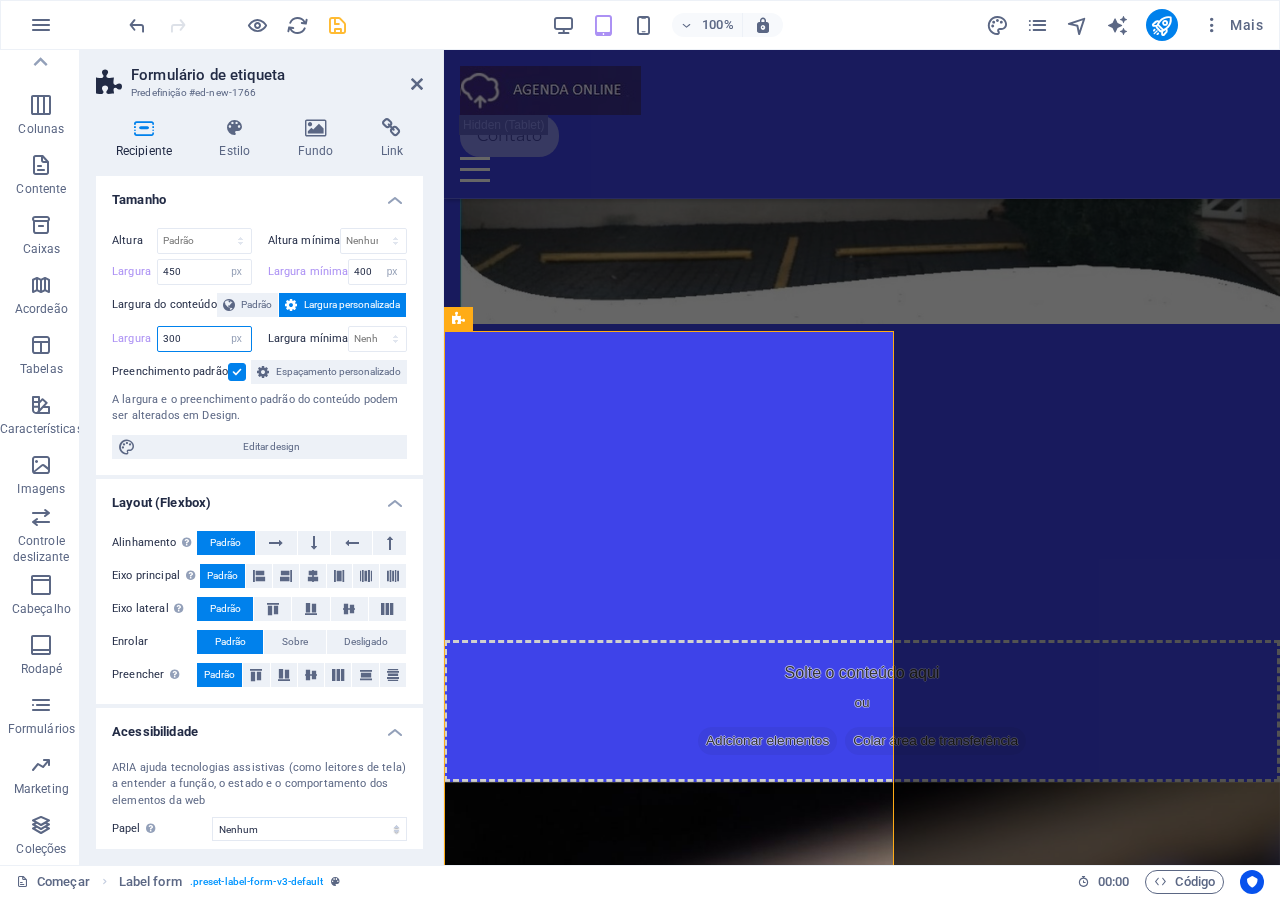 click on "Largura 300 Padrão px resto % em vh vw" at bounding box center [182, 339] 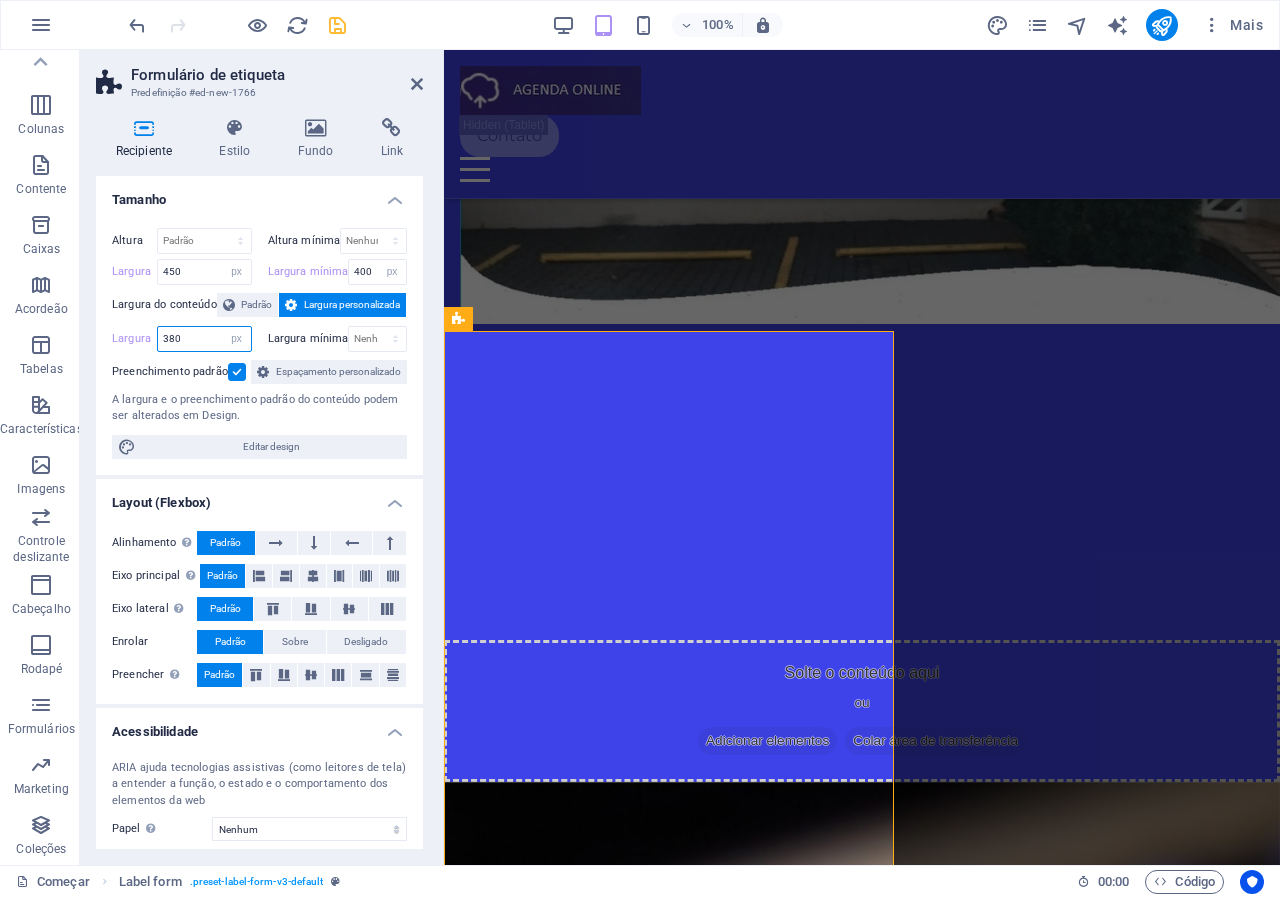 type on "380" 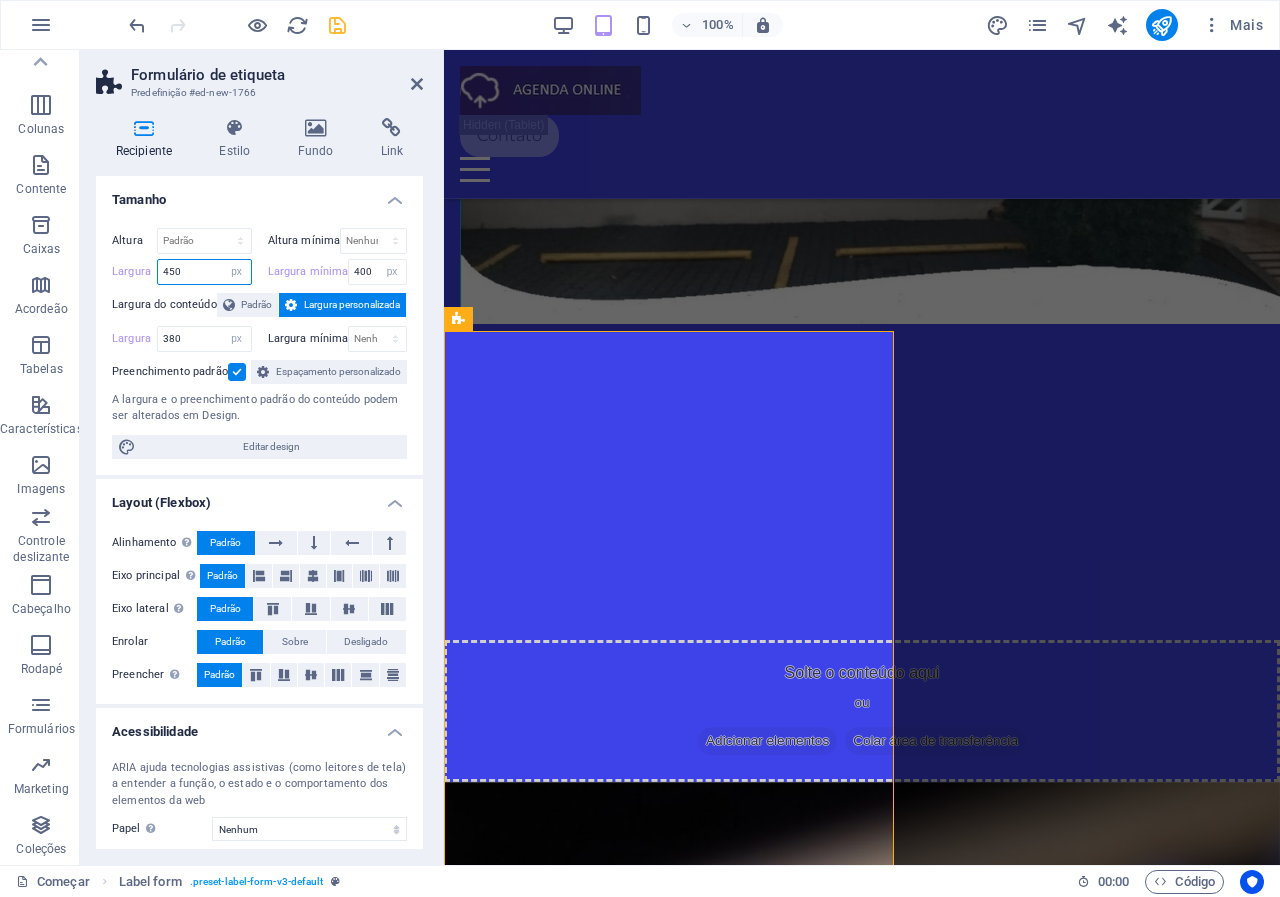 drag, startPoint x: 189, startPoint y: 271, endPoint x: 95, endPoint y: 266, distance: 94.13288 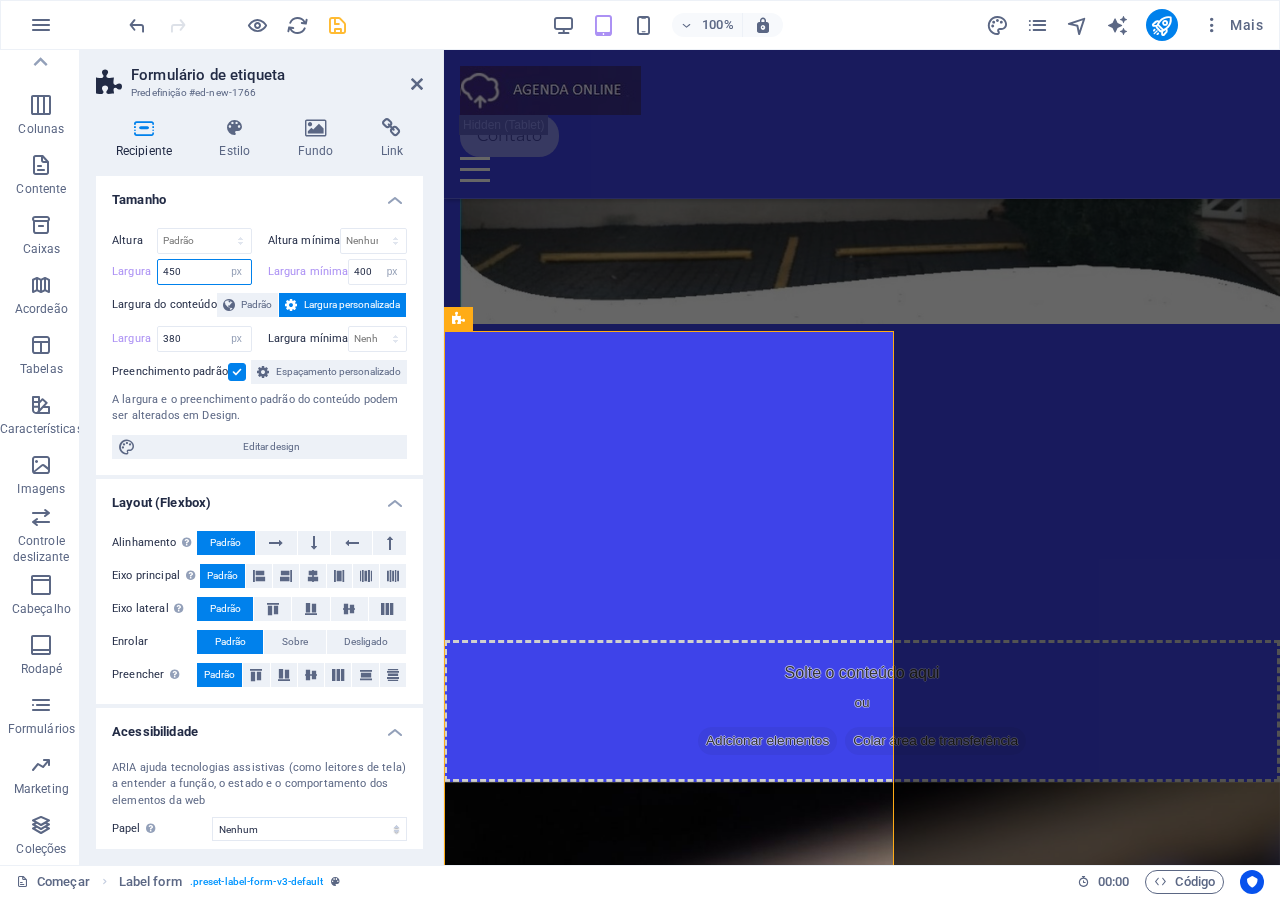 click on "Altura Padrão px resto % vh vw Altura mínima Nenhum px resto % vh vw Largura 450 Padrão px resto % em vh vw Largura mínima 400 Nenhum px resto % vh vw Largura do conteúdo Padrão Largura personalizada Largura 380 Padrão px resto % em vh vw Largura mínima Nenhum px resto % vh vw Preenchimento padrão Espaçamento personalizado A largura e o preenchimento padrão do conteúdo podem ser alterados em Design. Editar design" at bounding box center [259, 343] 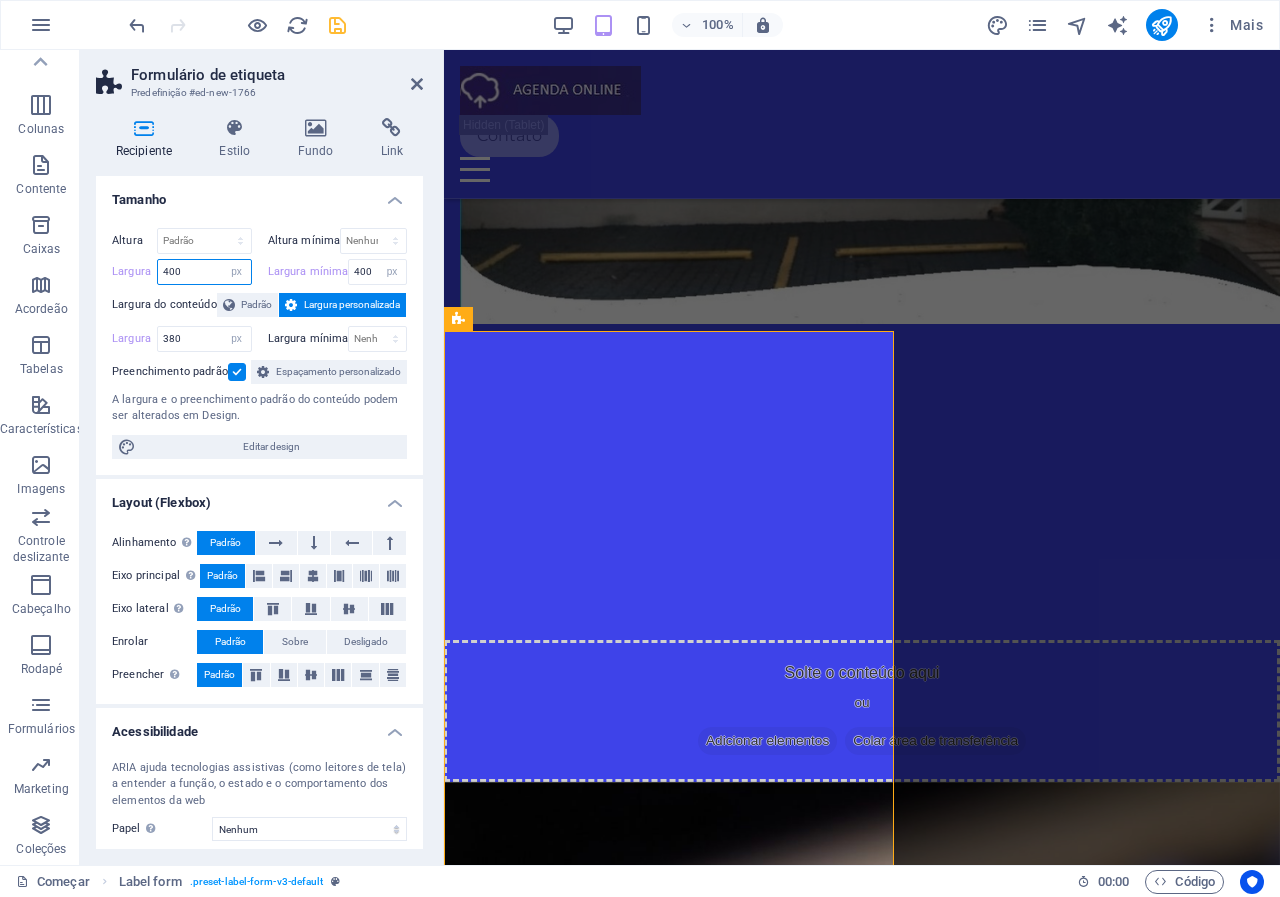 type on "400" 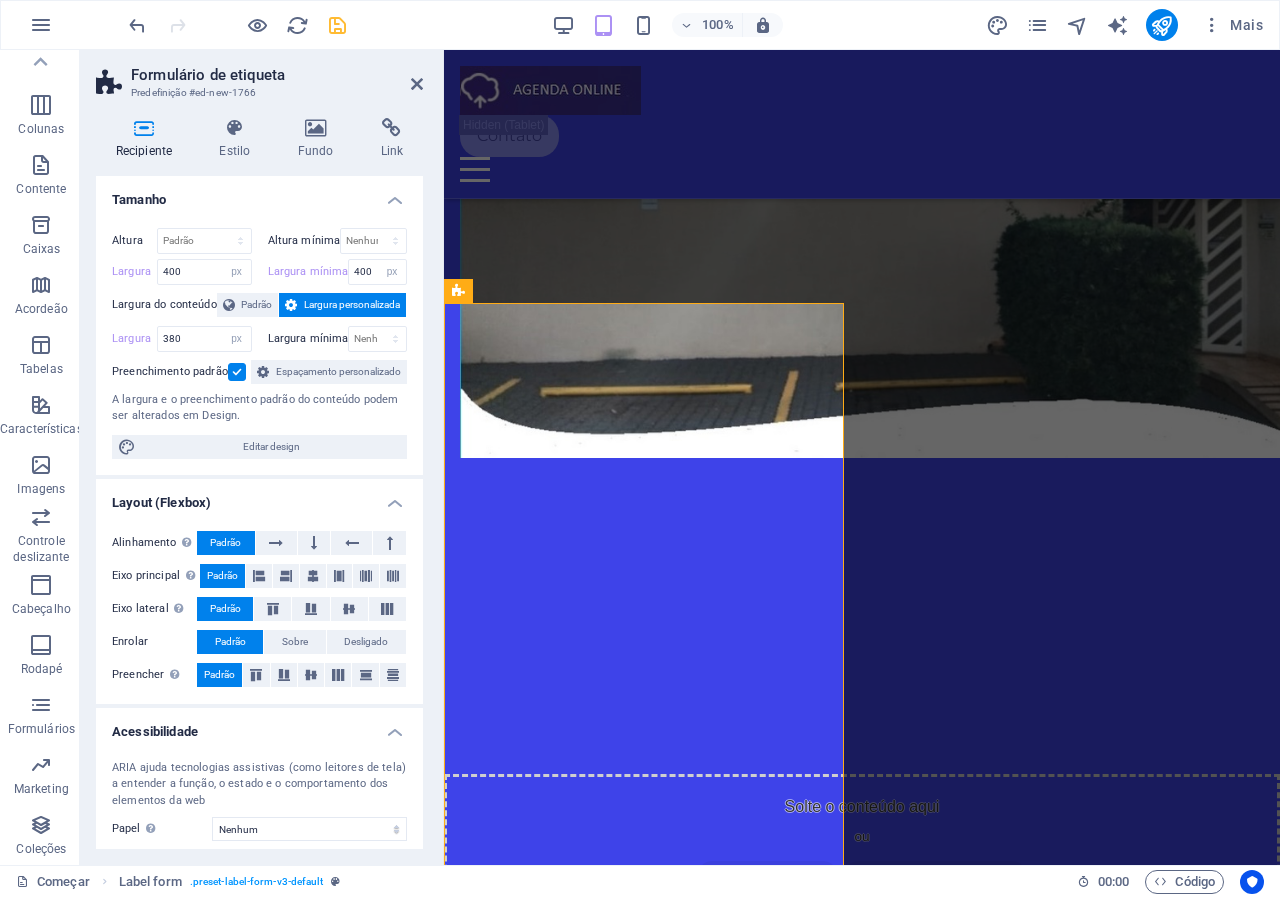 scroll, scrollTop: 4628, scrollLeft: 0, axis: vertical 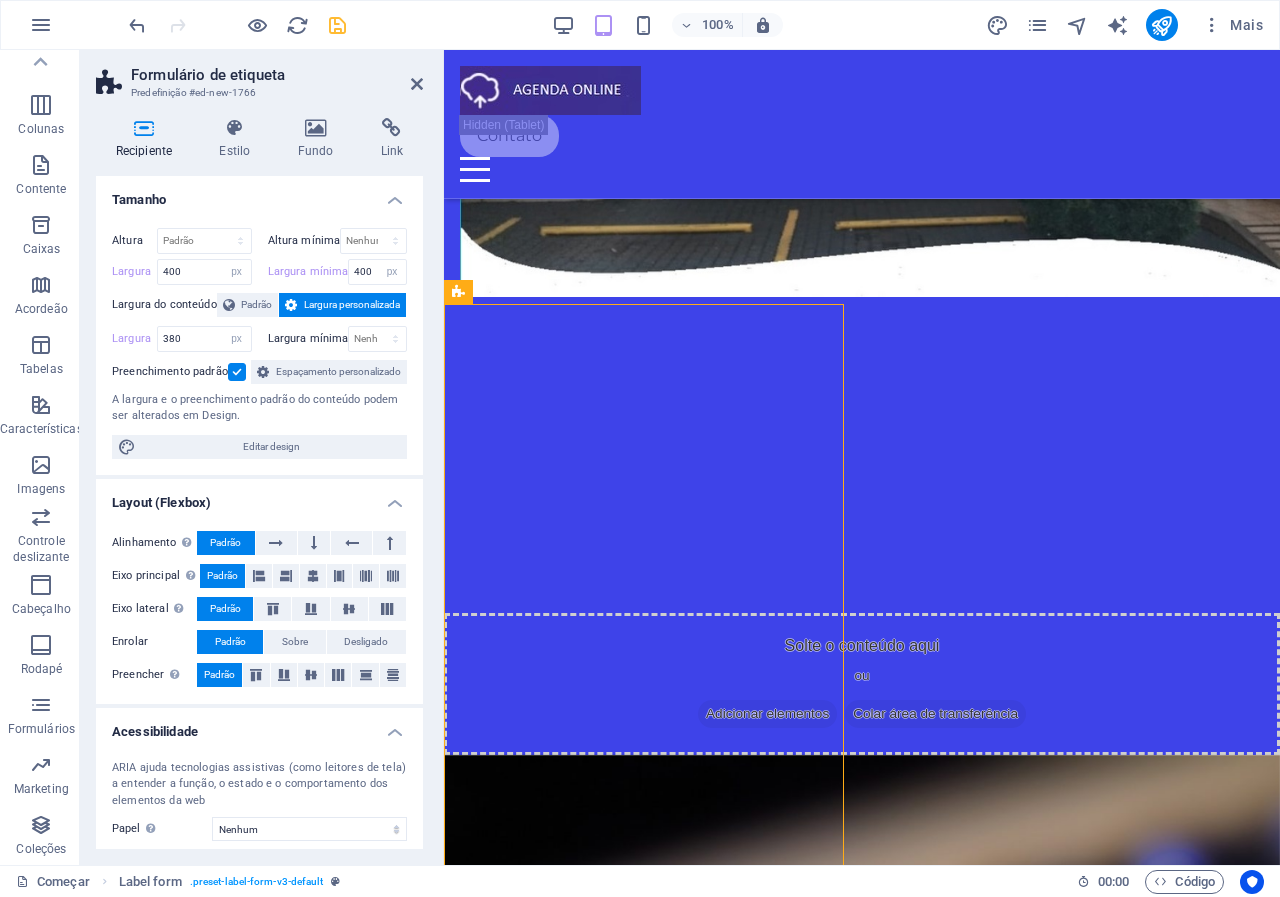 drag, startPoint x: 939, startPoint y: 334, endPoint x: 774, endPoint y: 309, distance: 166.8832 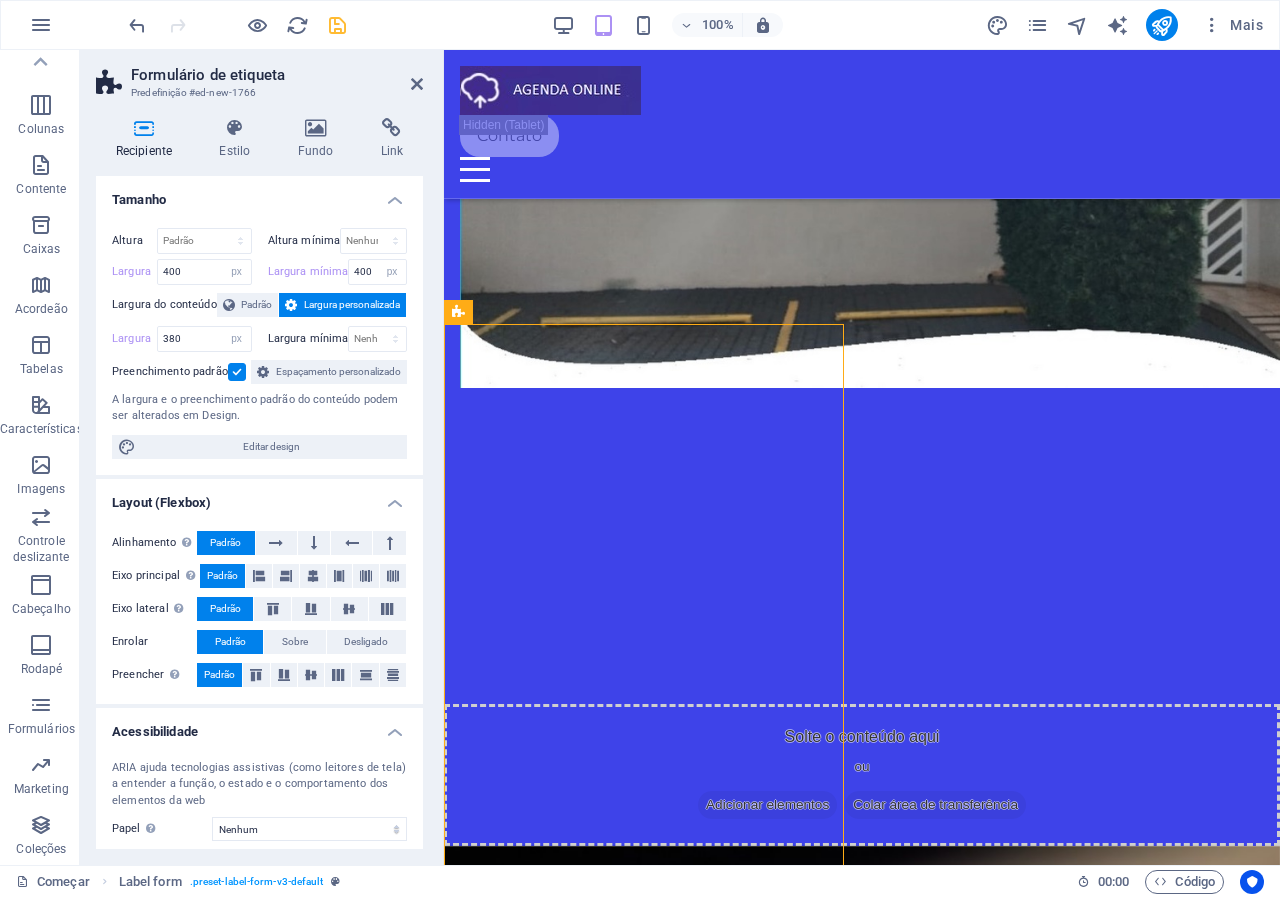 scroll, scrollTop: 4620, scrollLeft: 0, axis: vertical 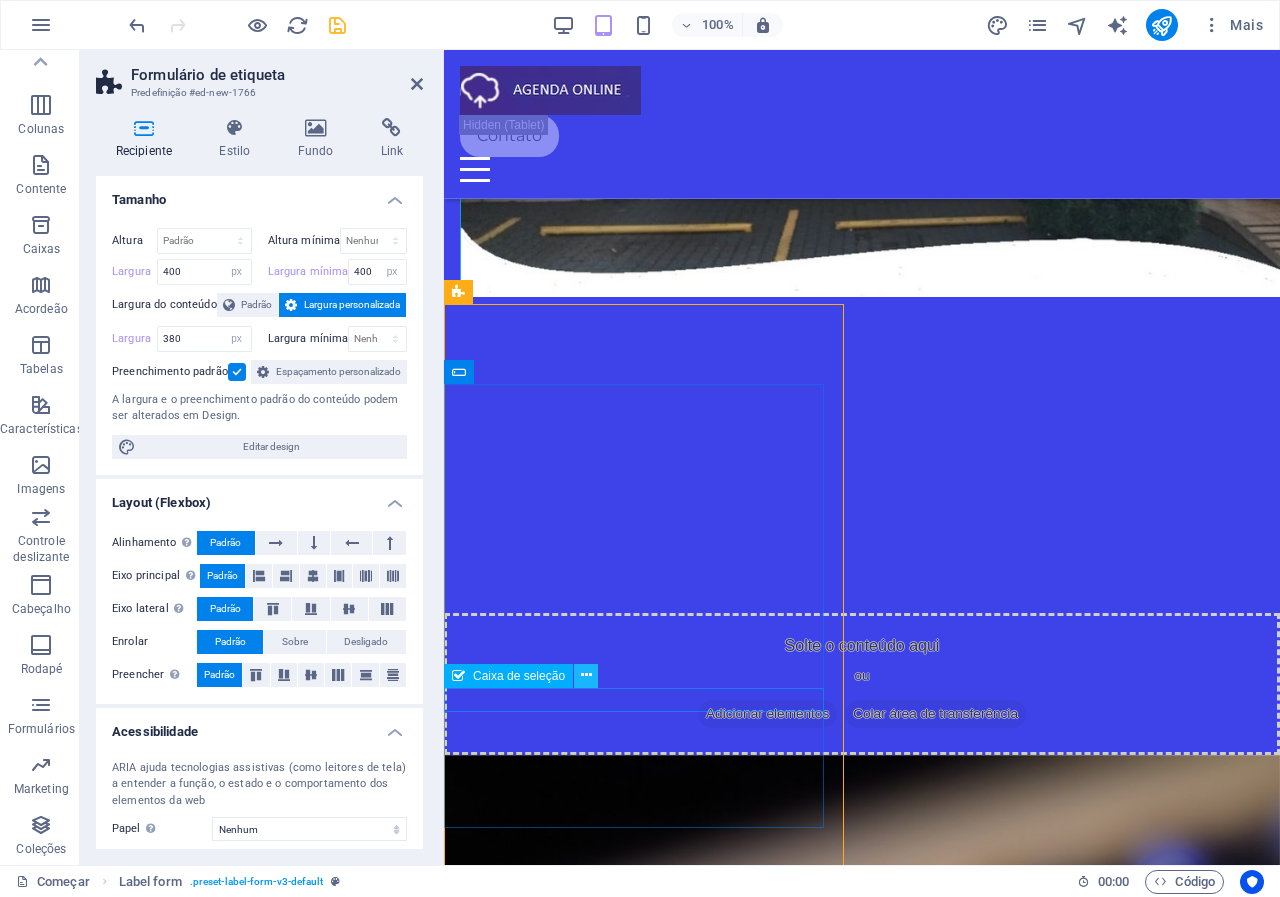 click at bounding box center [586, 675] 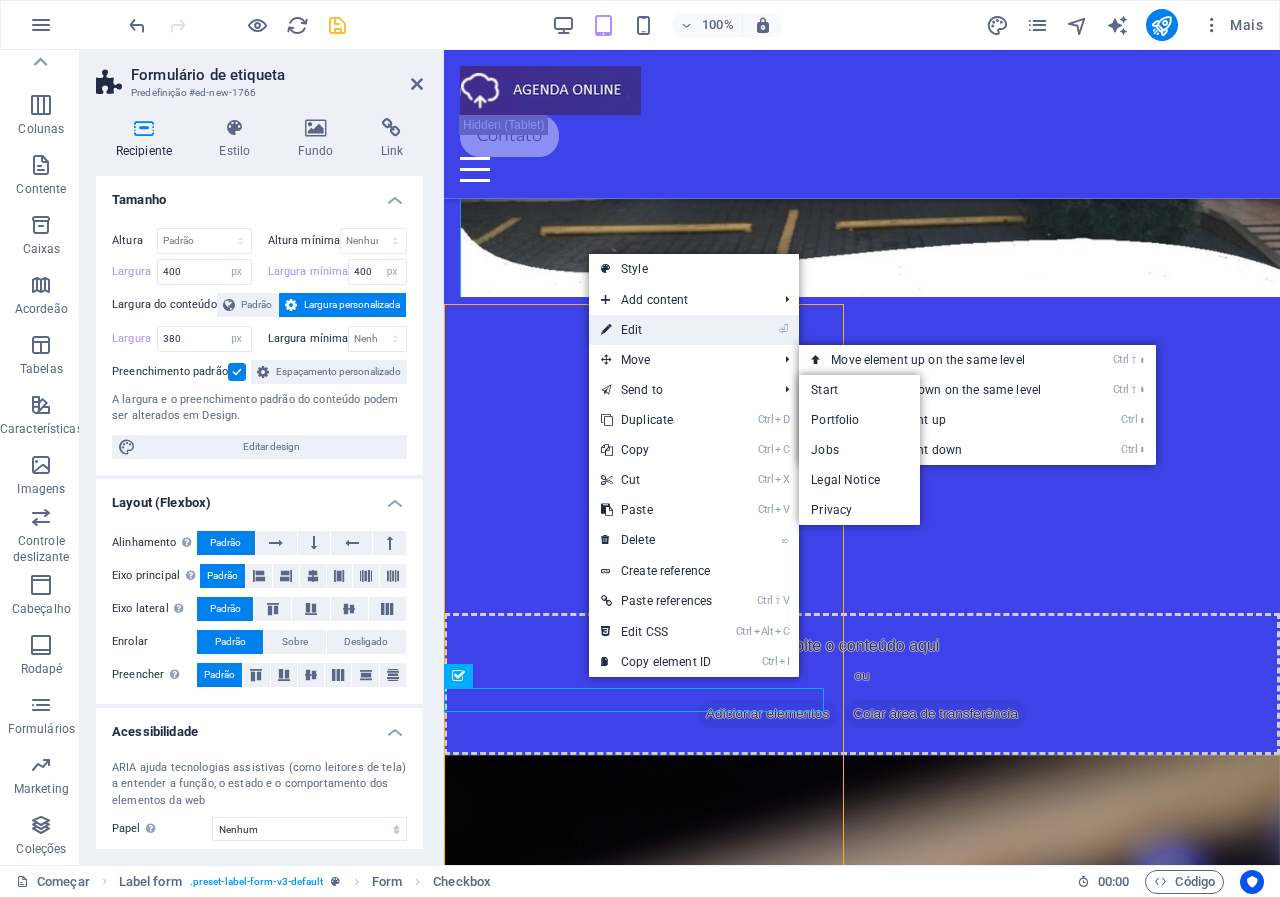 click on "⏎  Edit" at bounding box center (656, 330) 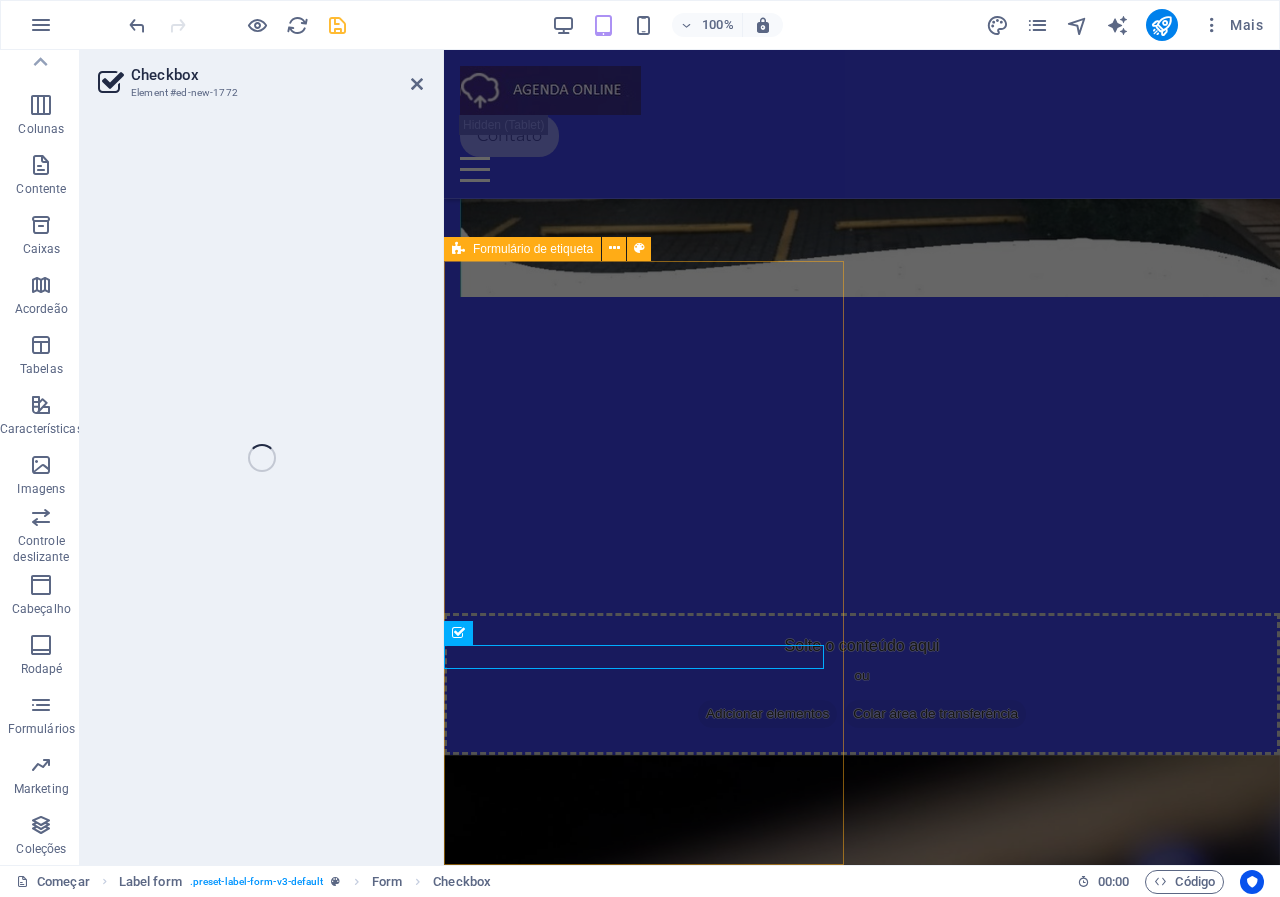 scroll, scrollTop: 4663, scrollLeft: 0, axis: vertical 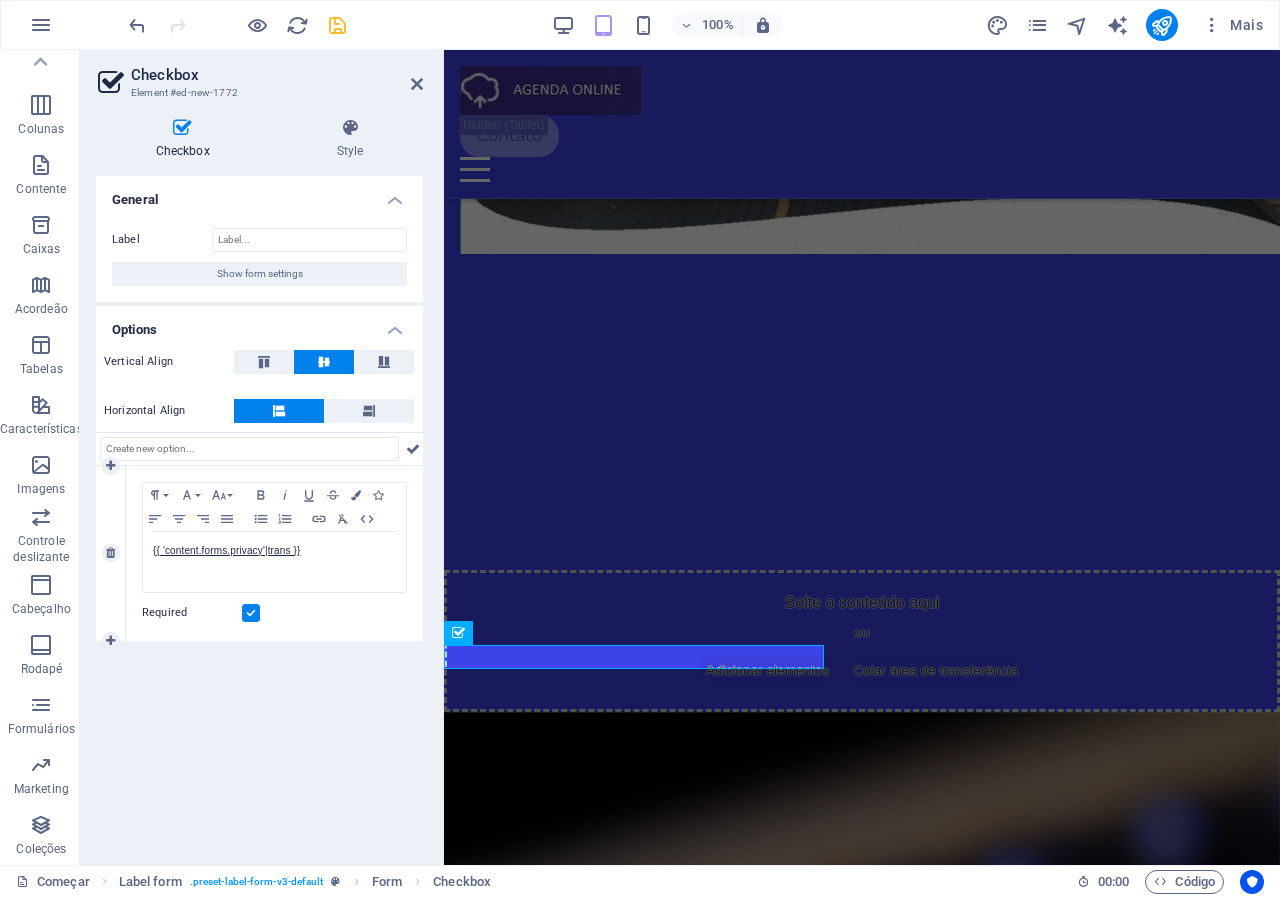 click at bounding box center (251, 613) 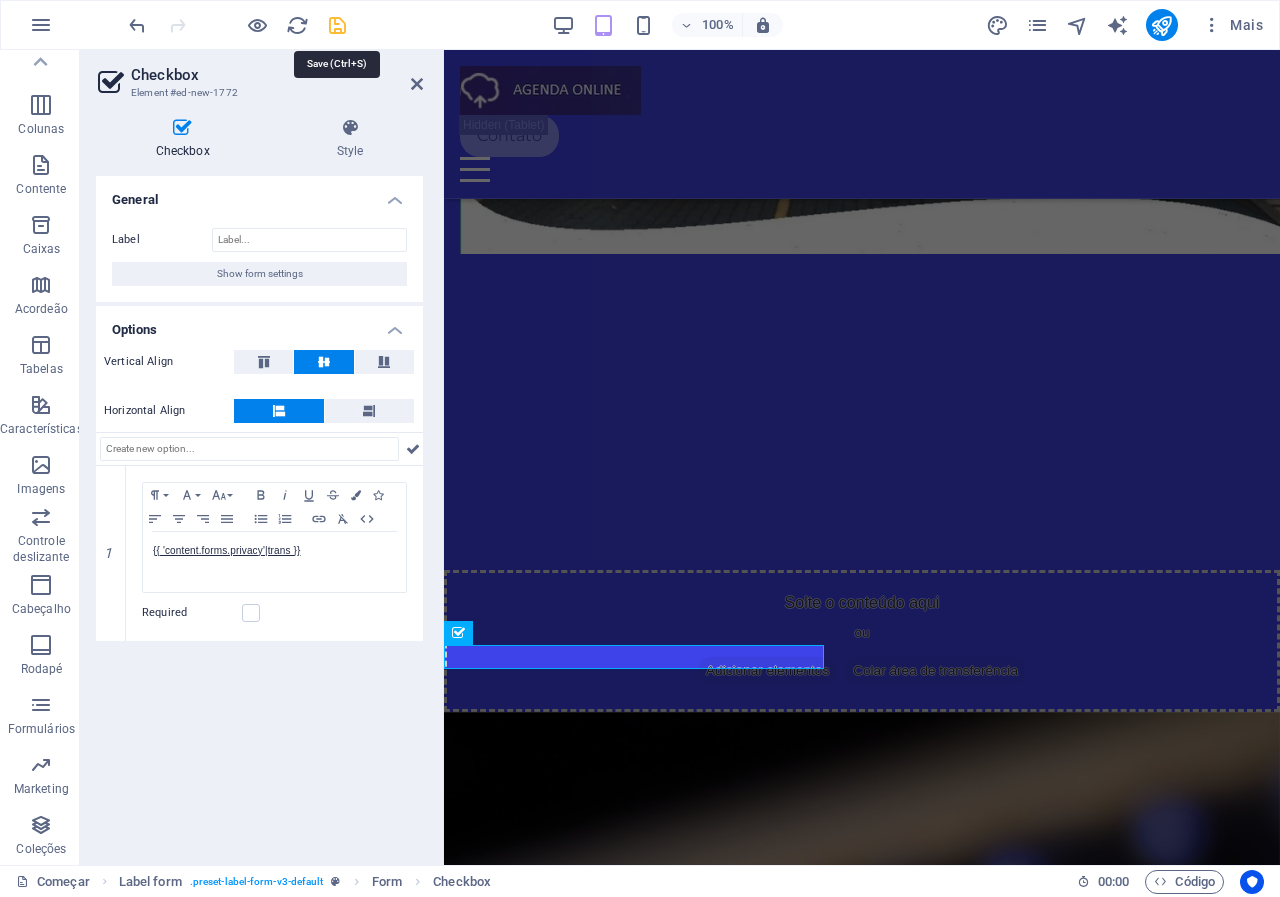 click at bounding box center (337, 25) 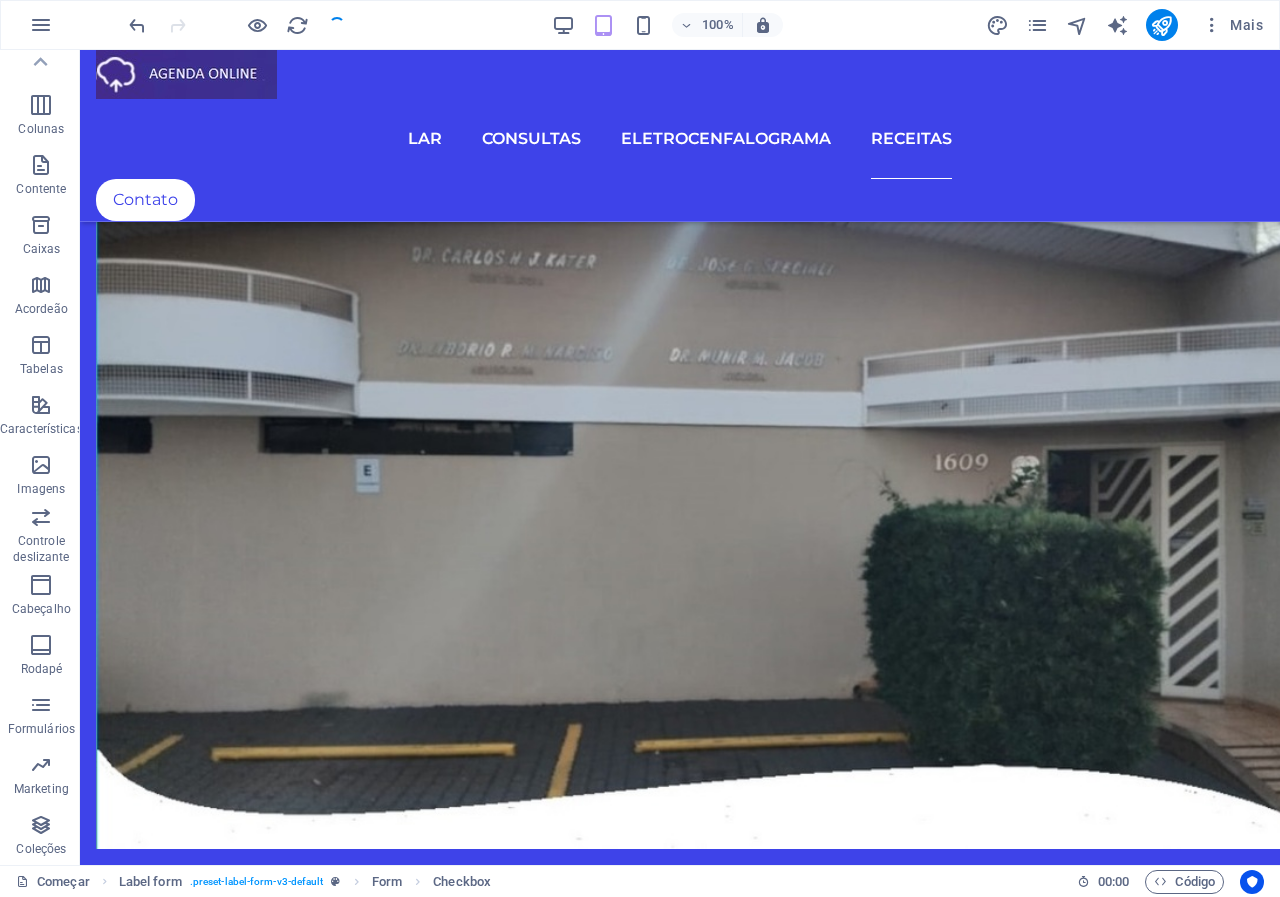 scroll, scrollTop: 3669, scrollLeft: 0, axis: vertical 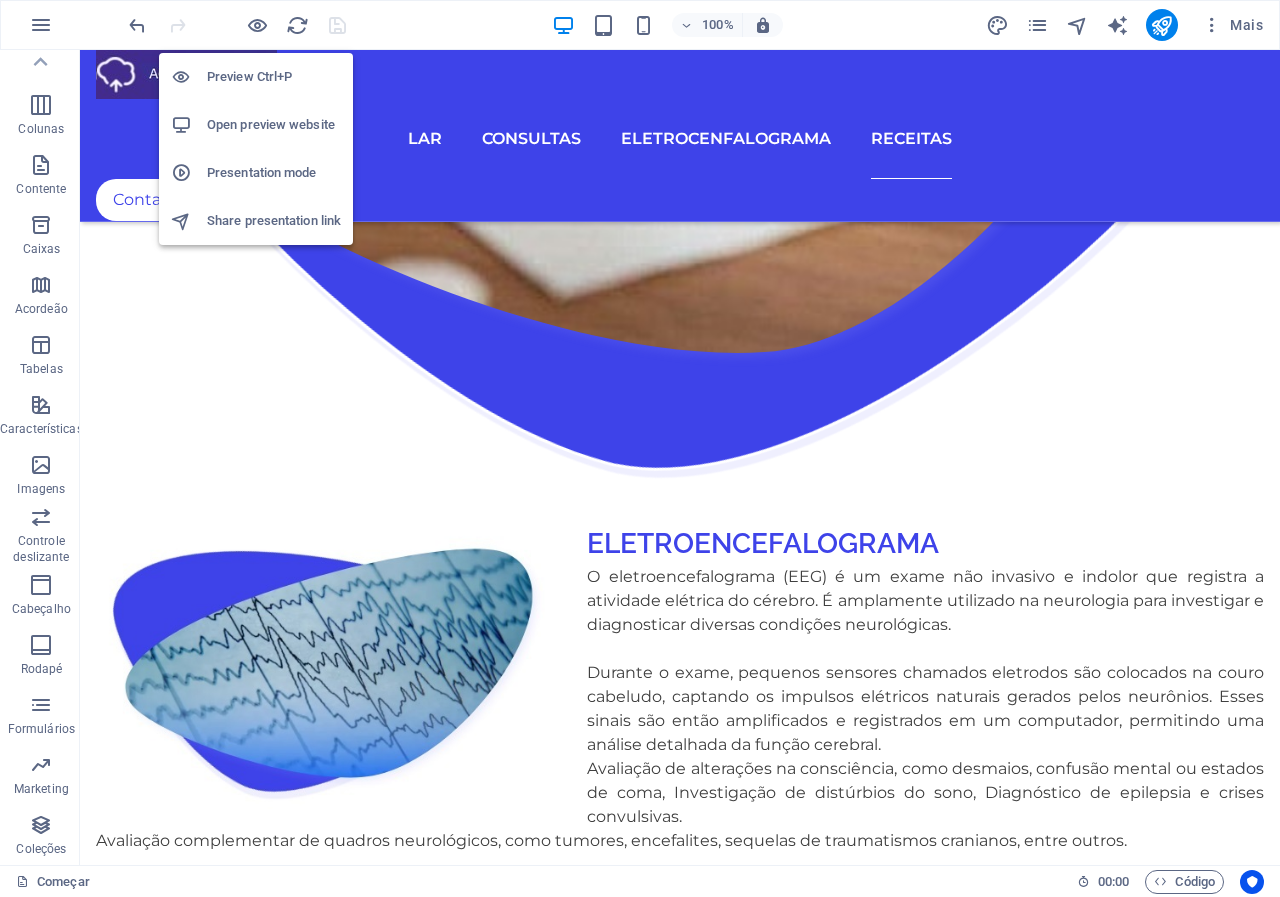 click on "Open preview website" at bounding box center [274, 125] 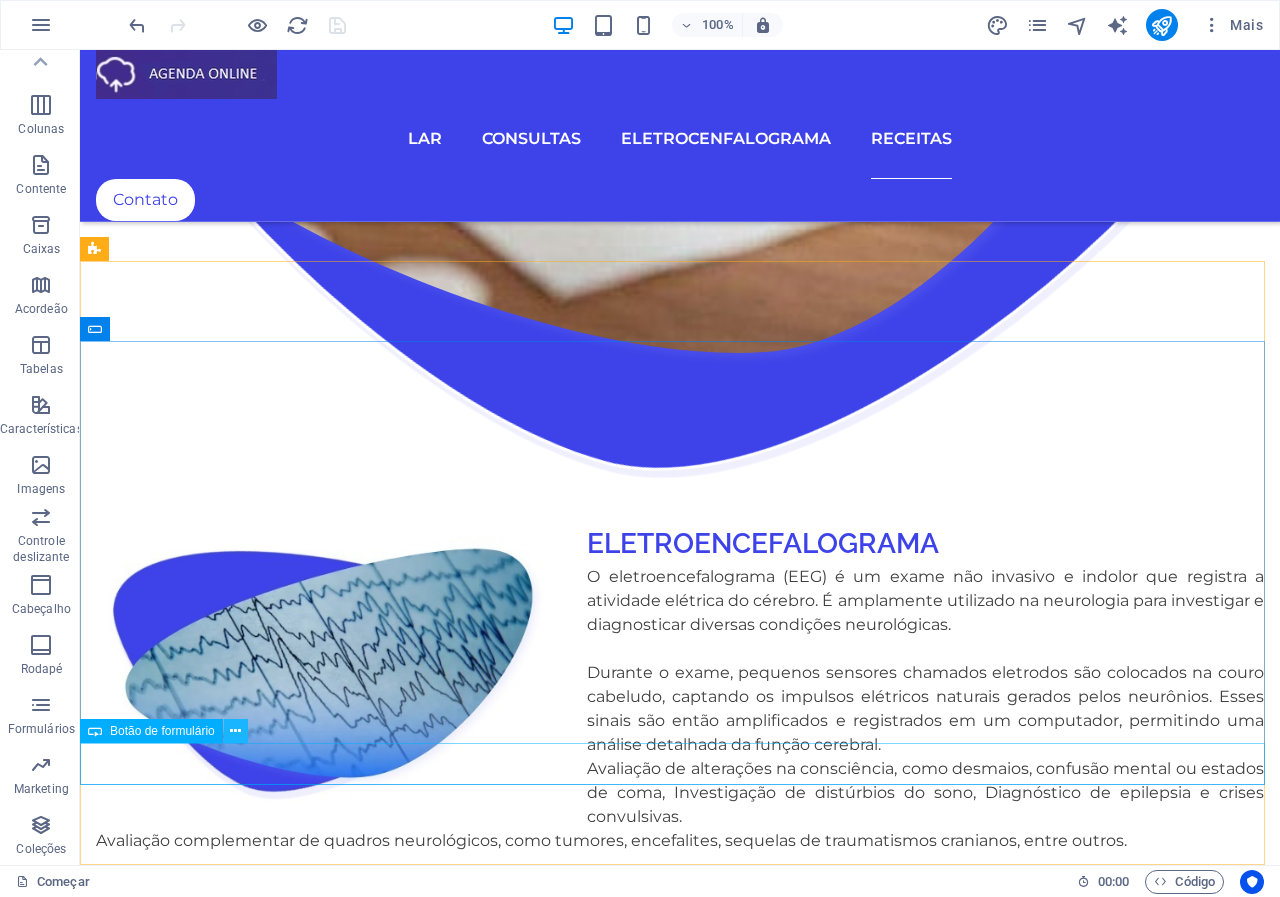 click at bounding box center [235, 731] 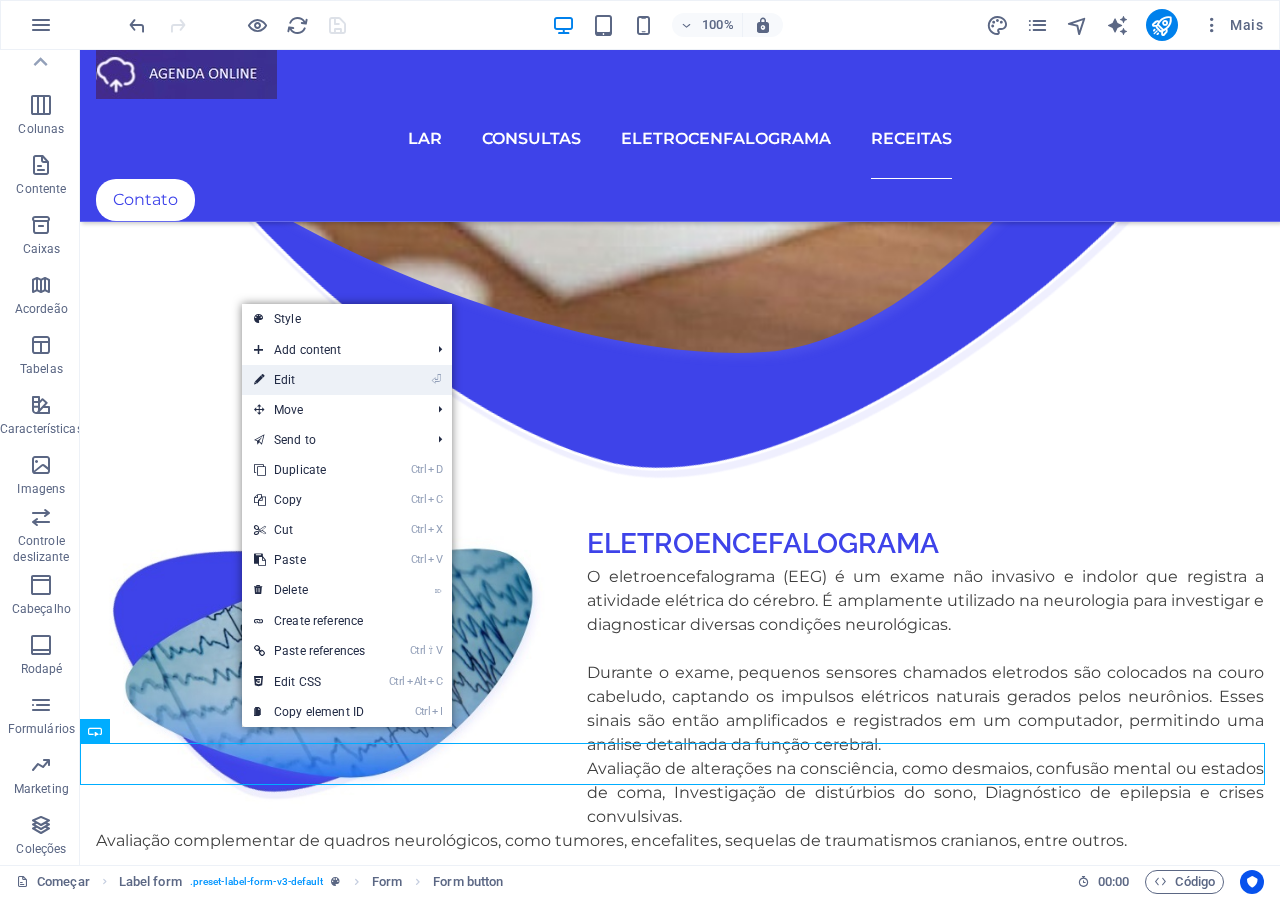 click on "⏎  Edit" at bounding box center (309, 380) 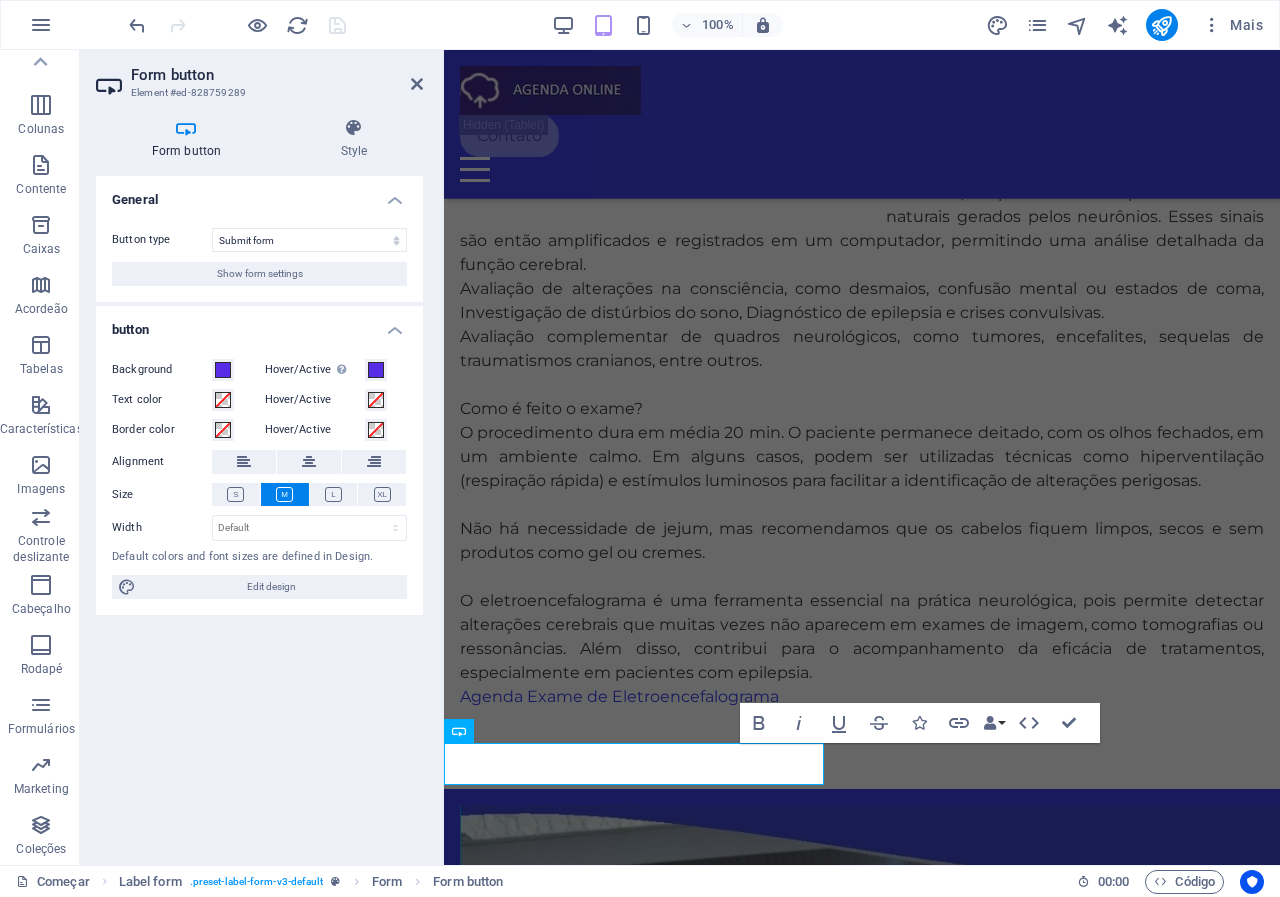 scroll, scrollTop: 4663, scrollLeft: 0, axis: vertical 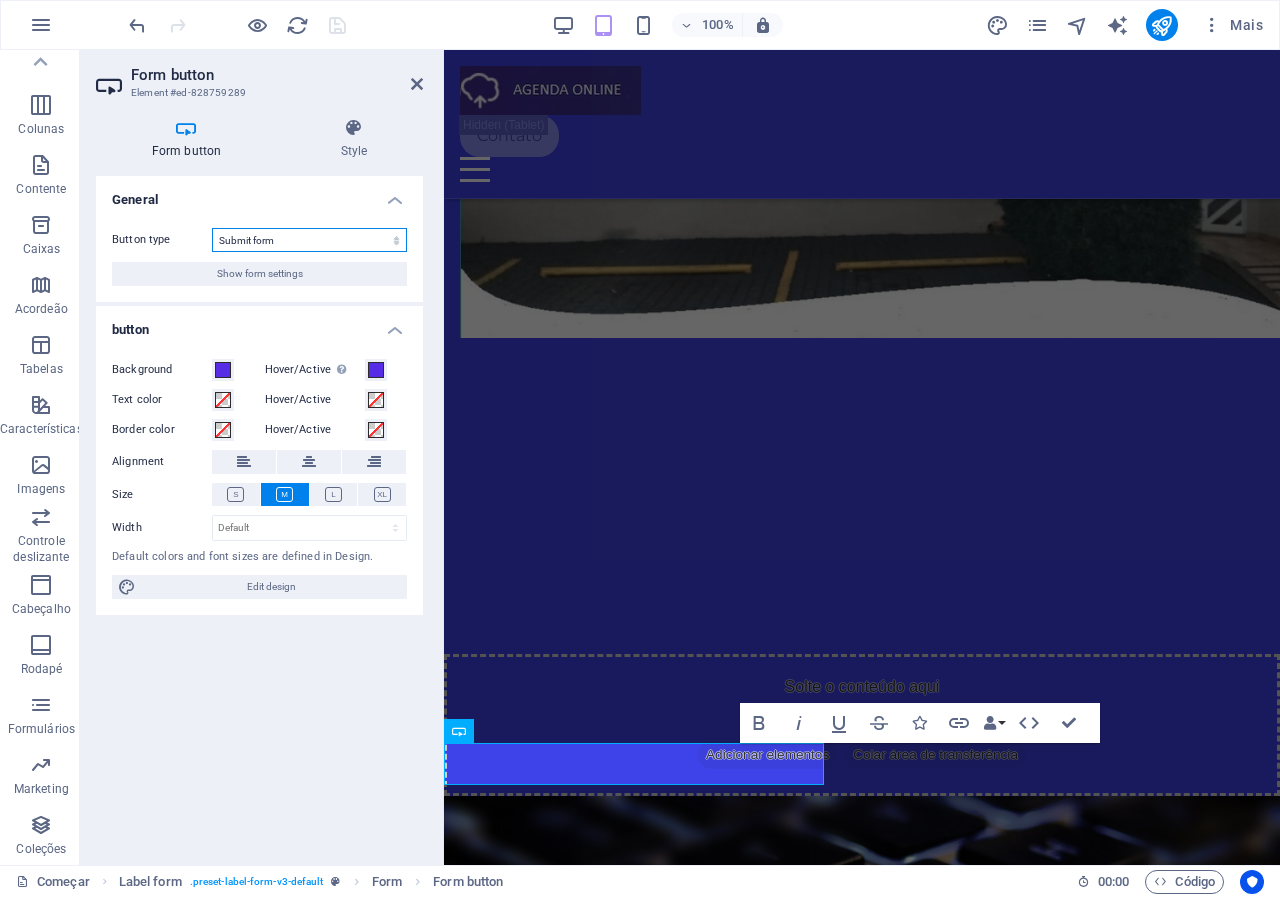 click on "Submit form Reset form No action" at bounding box center (309, 240) 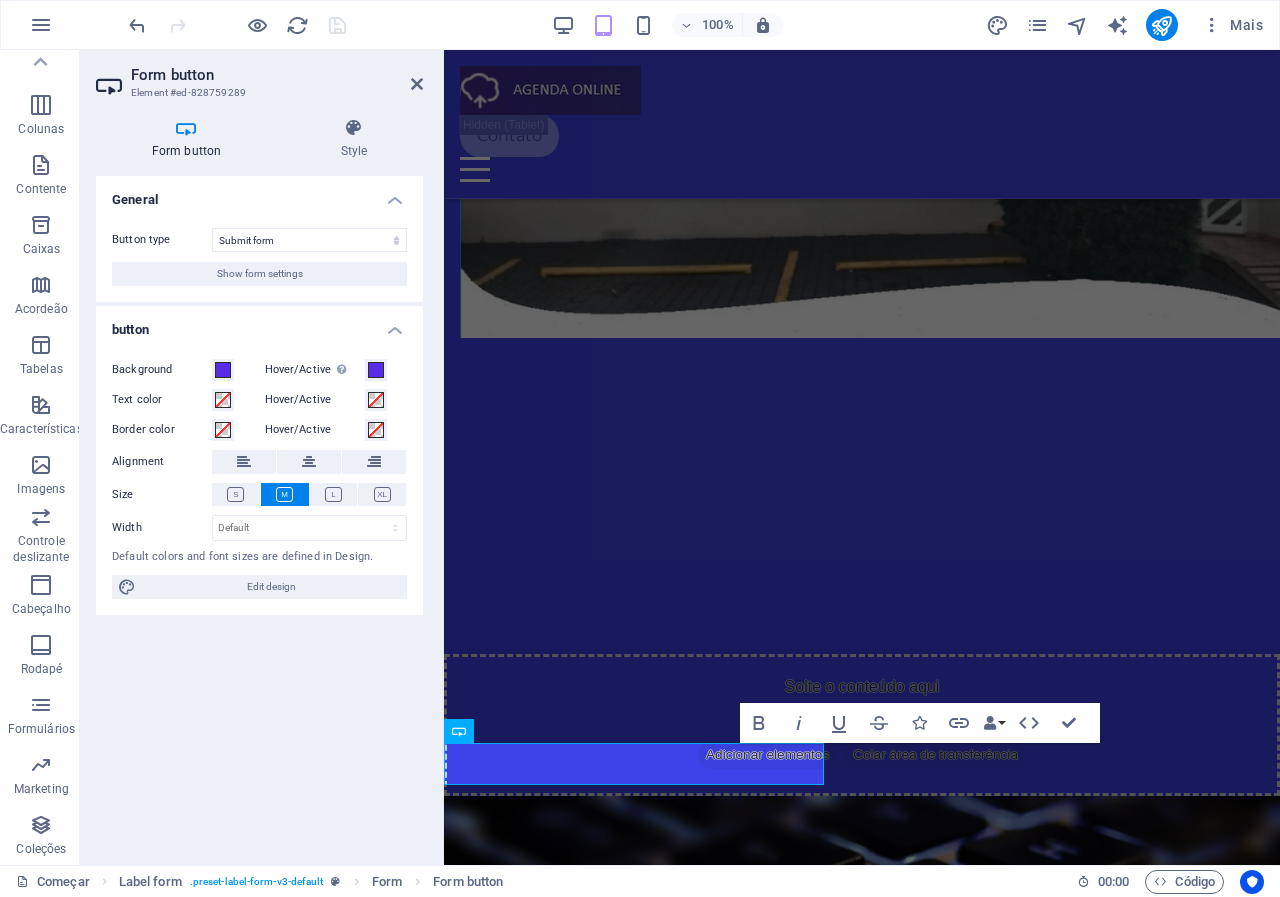 click on "Show form settings" at bounding box center (260, 274) 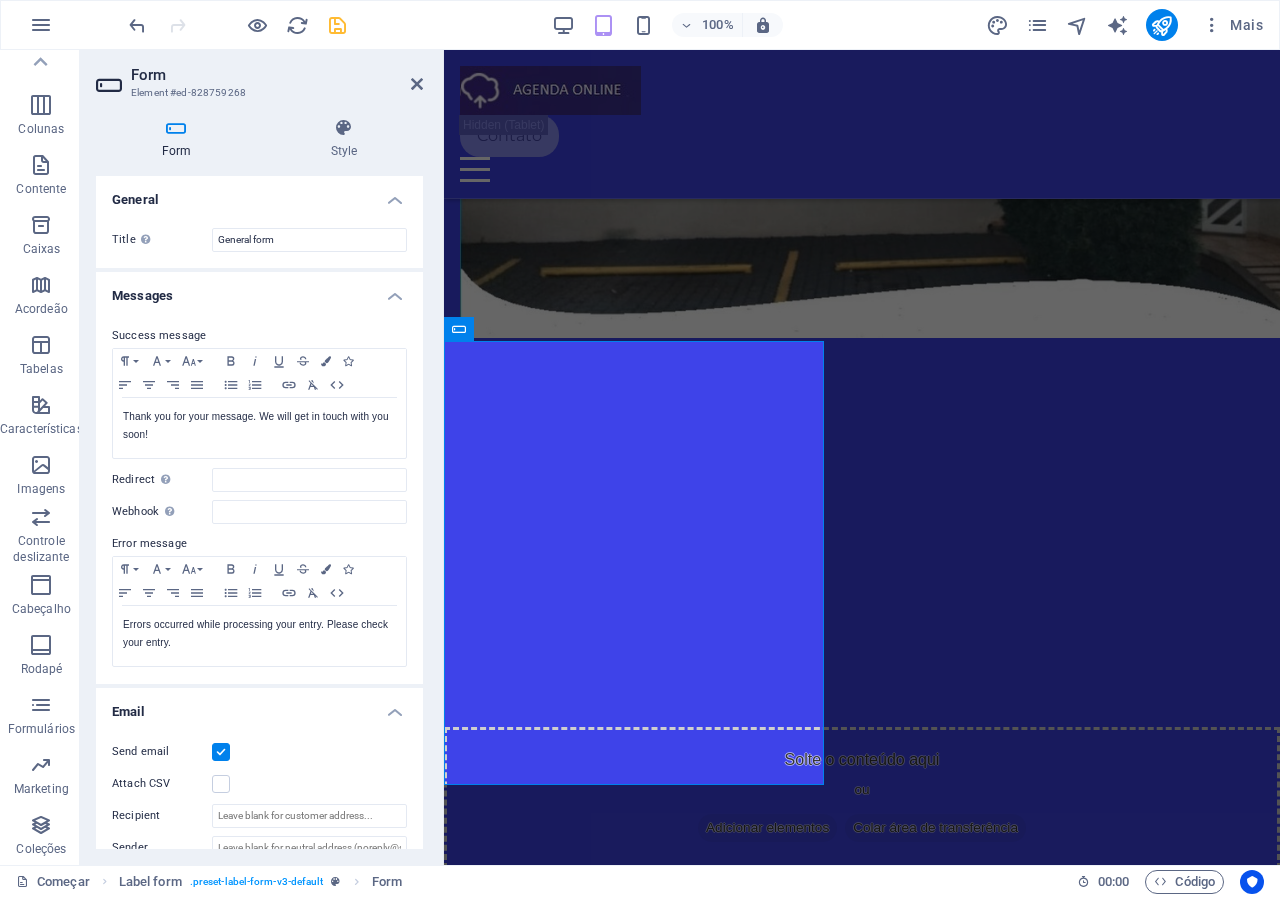 scroll, scrollTop: 200, scrollLeft: 0, axis: vertical 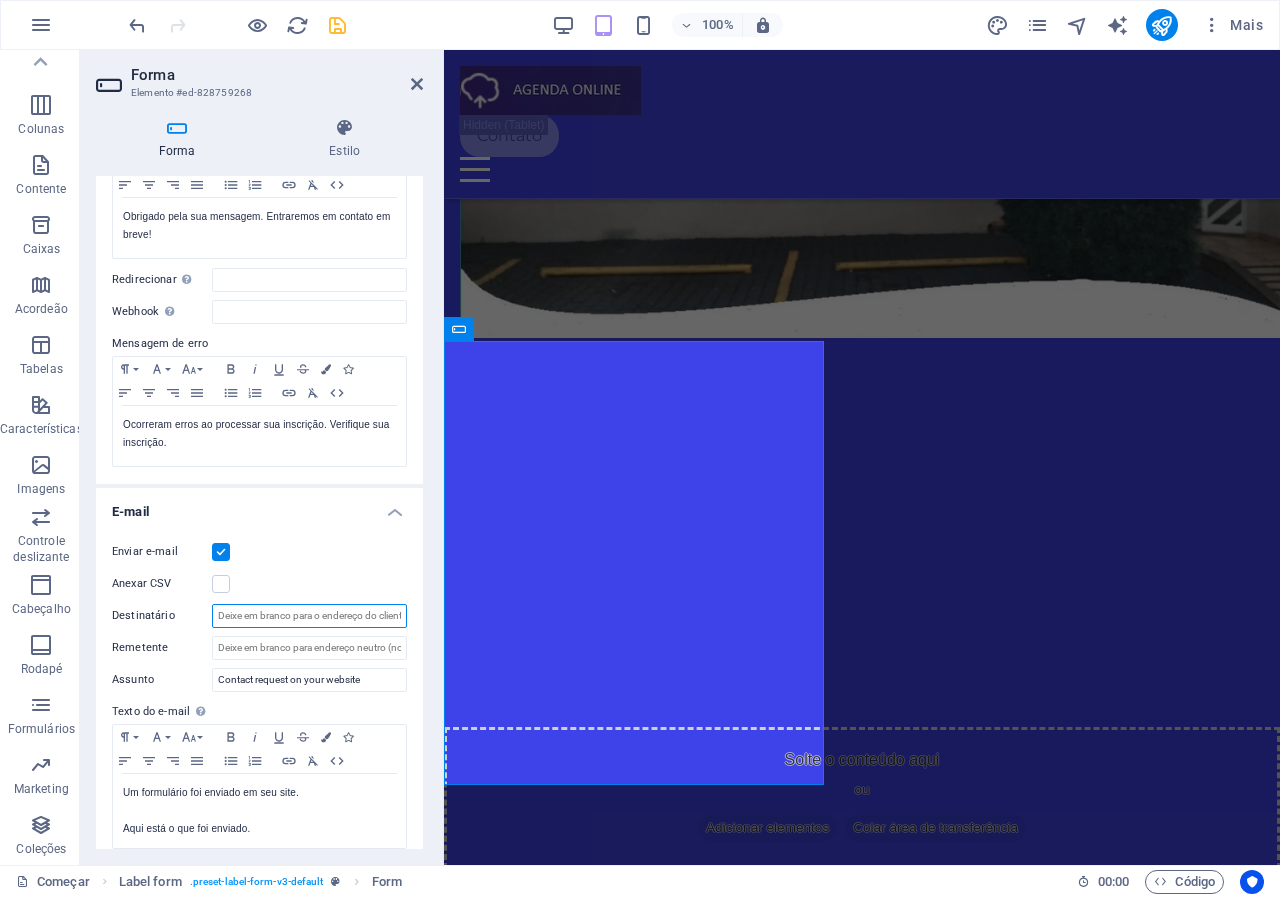 click on "Destinatário" at bounding box center (309, 616) 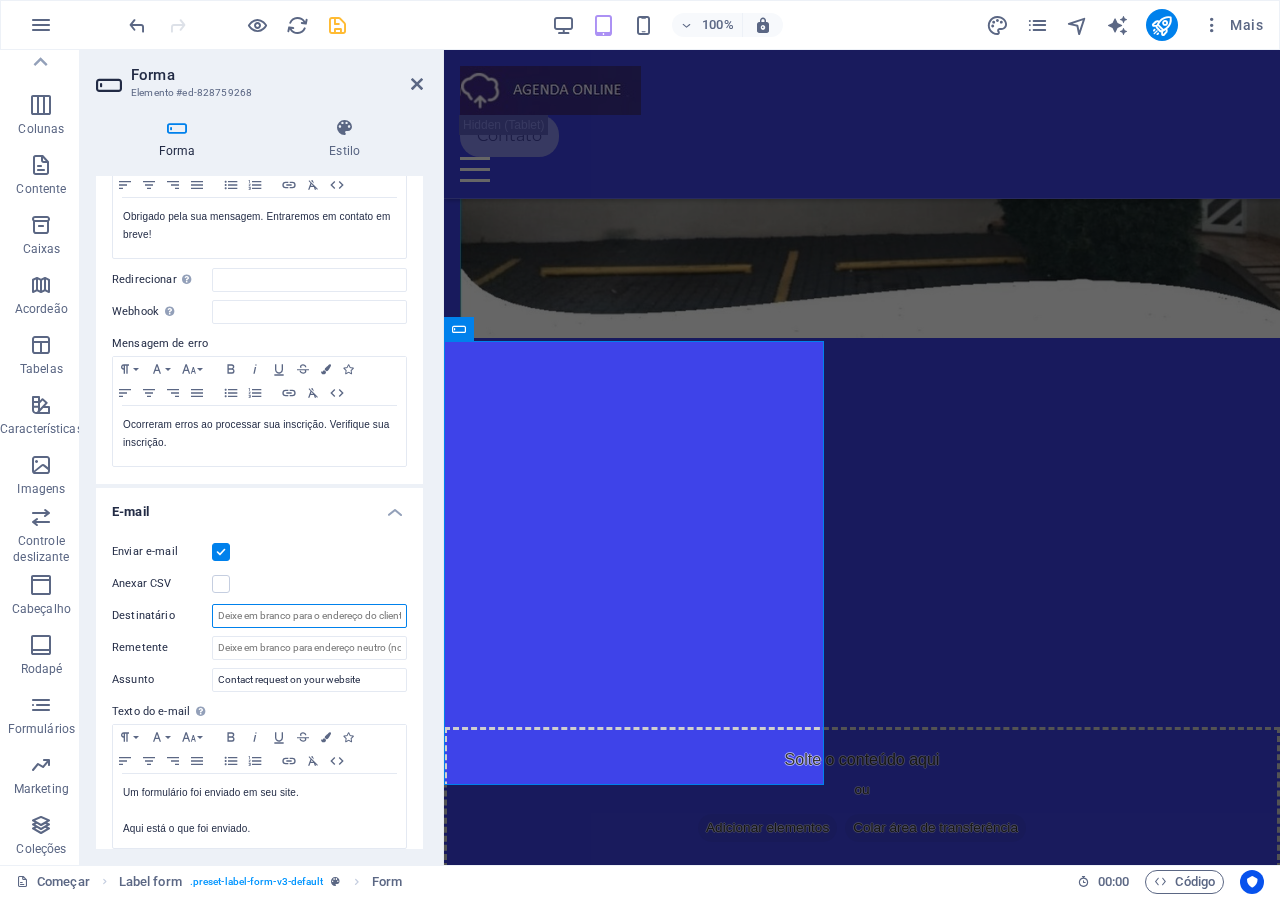 click on "Destinatário" at bounding box center (309, 616) 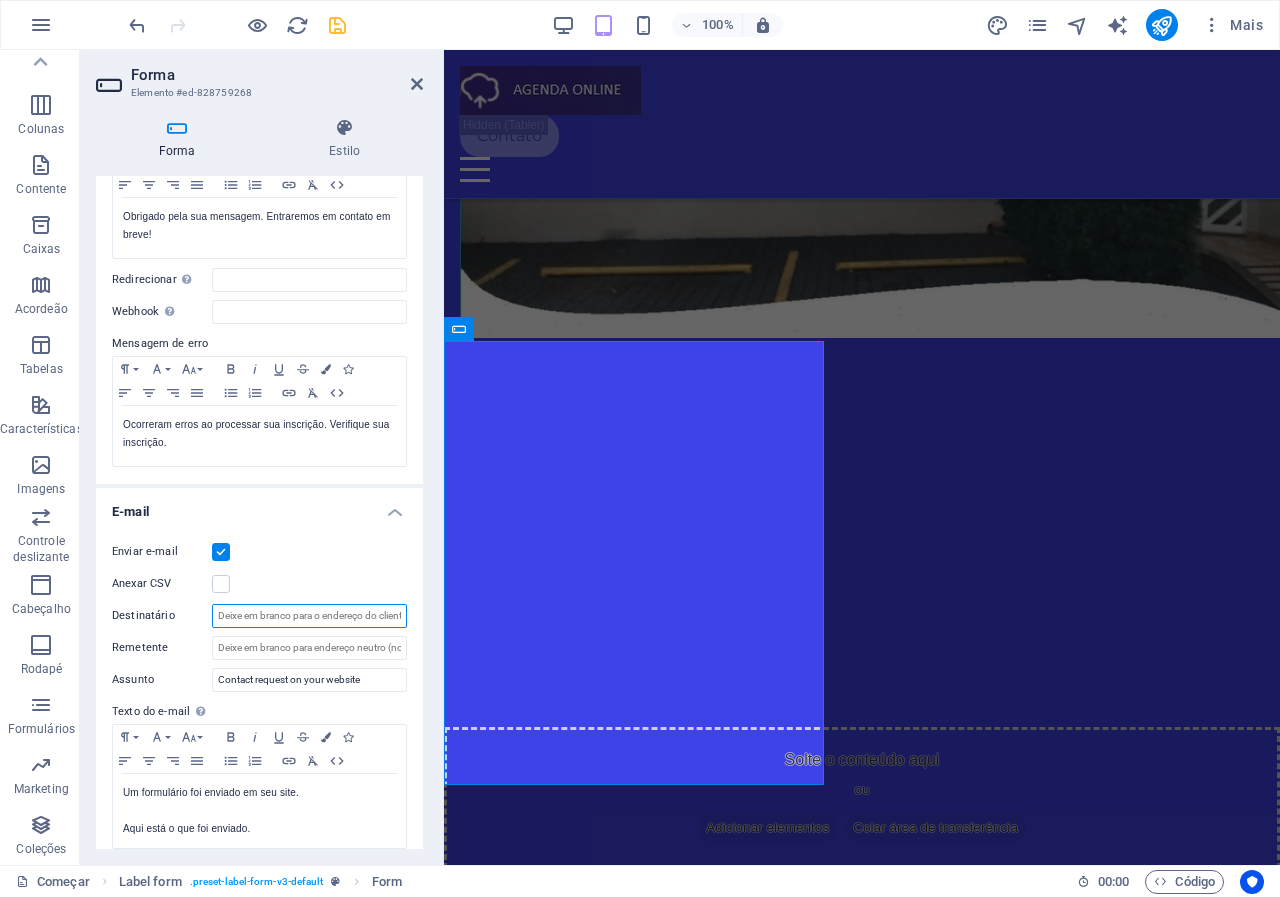 paste on "eeg.clinicarp@[EMAIL]" 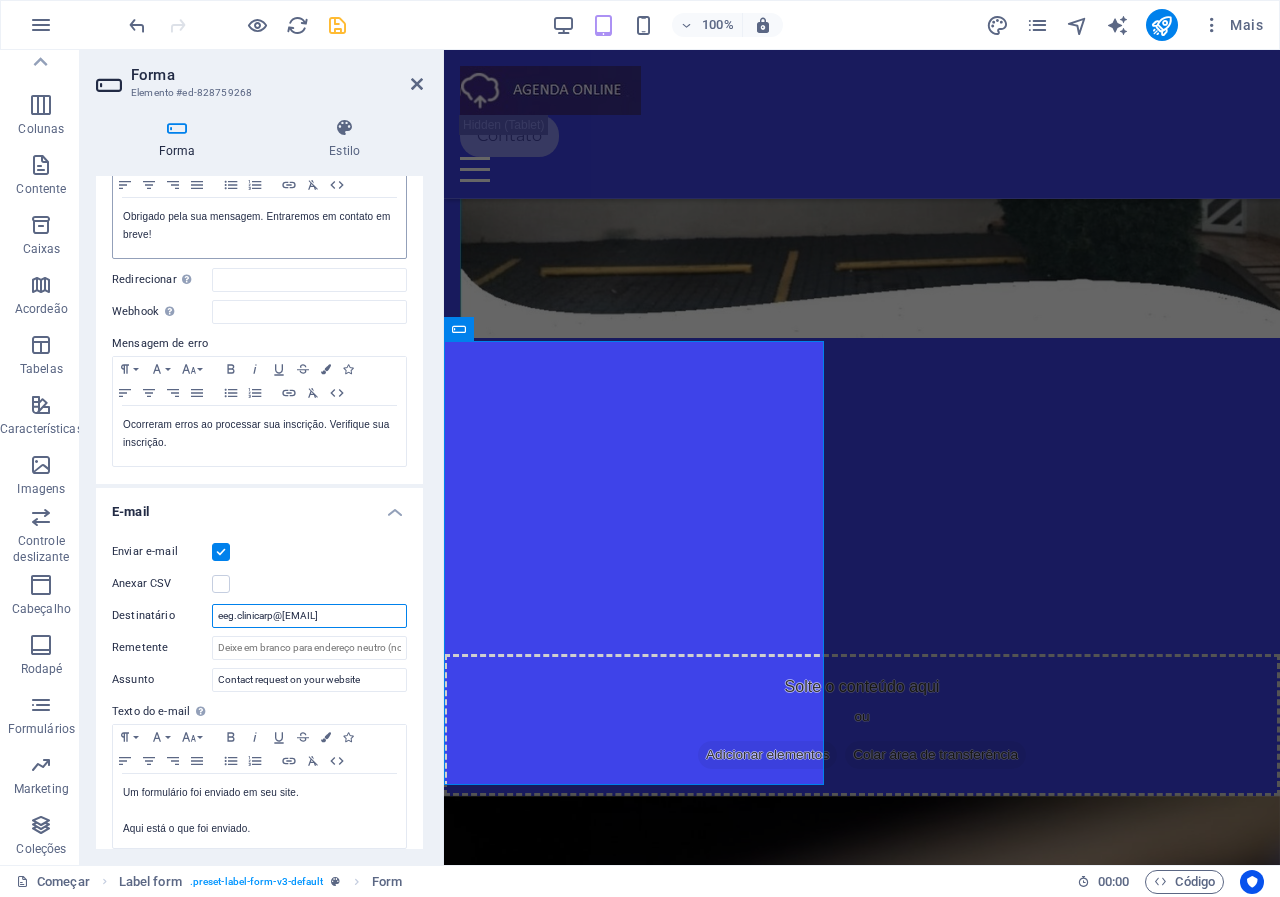 type on "eeg.clinicarp@[EMAIL]" 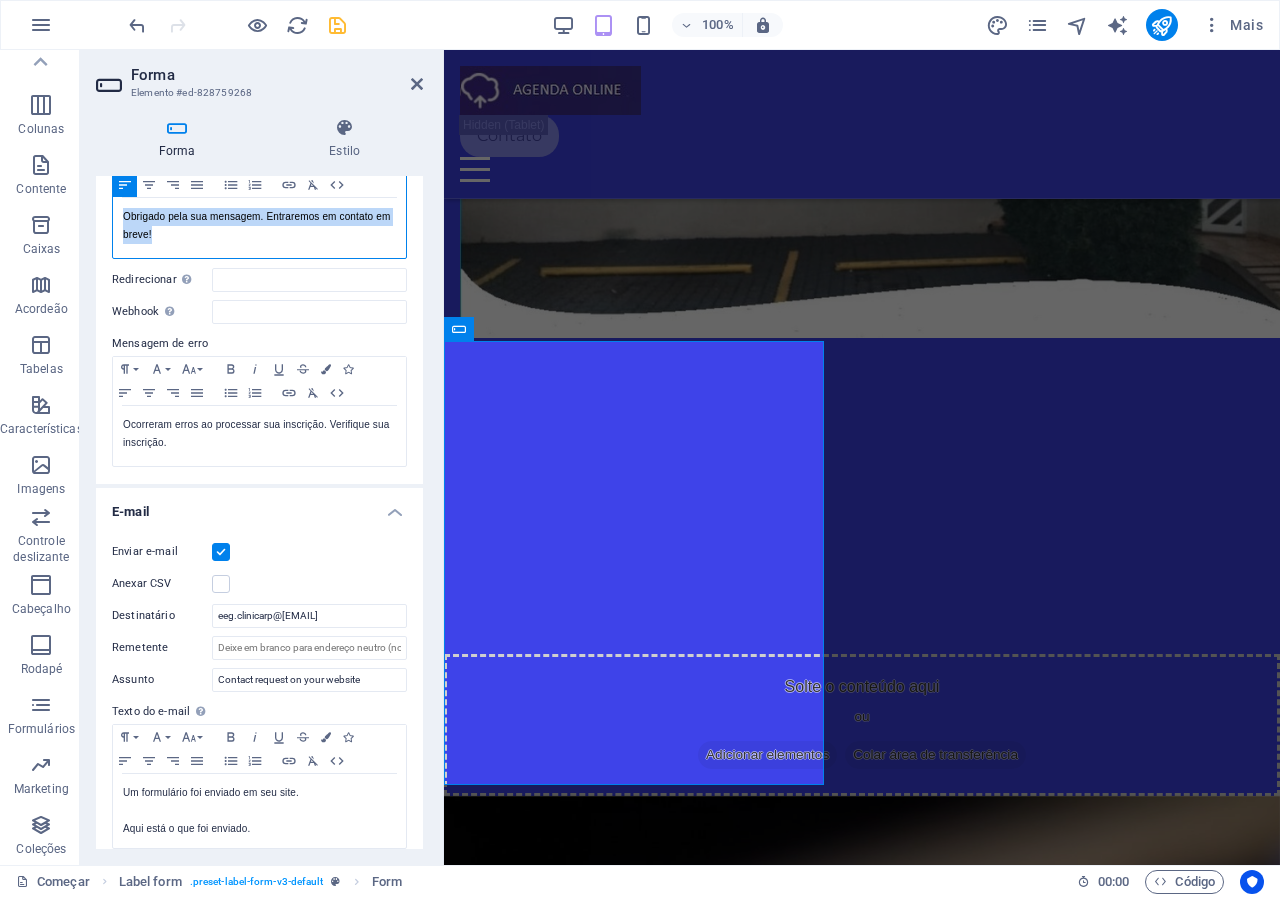 drag, startPoint x: 153, startPoint y: 237, endPoint x: 111, endPoint y: 201, distance: 55.31727 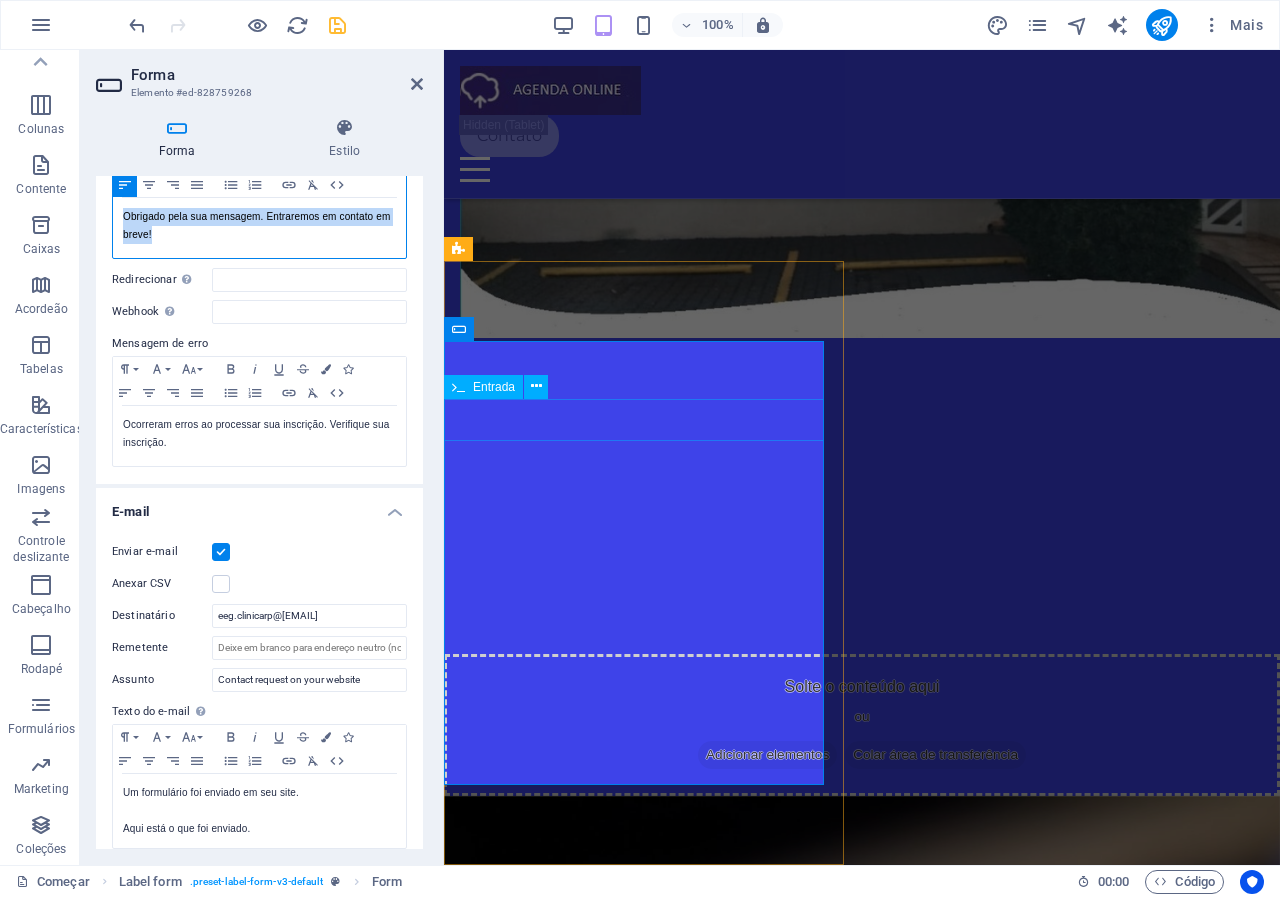 copy on "Obrigado pela sua mensagem. Entraremos em contato em breve!" 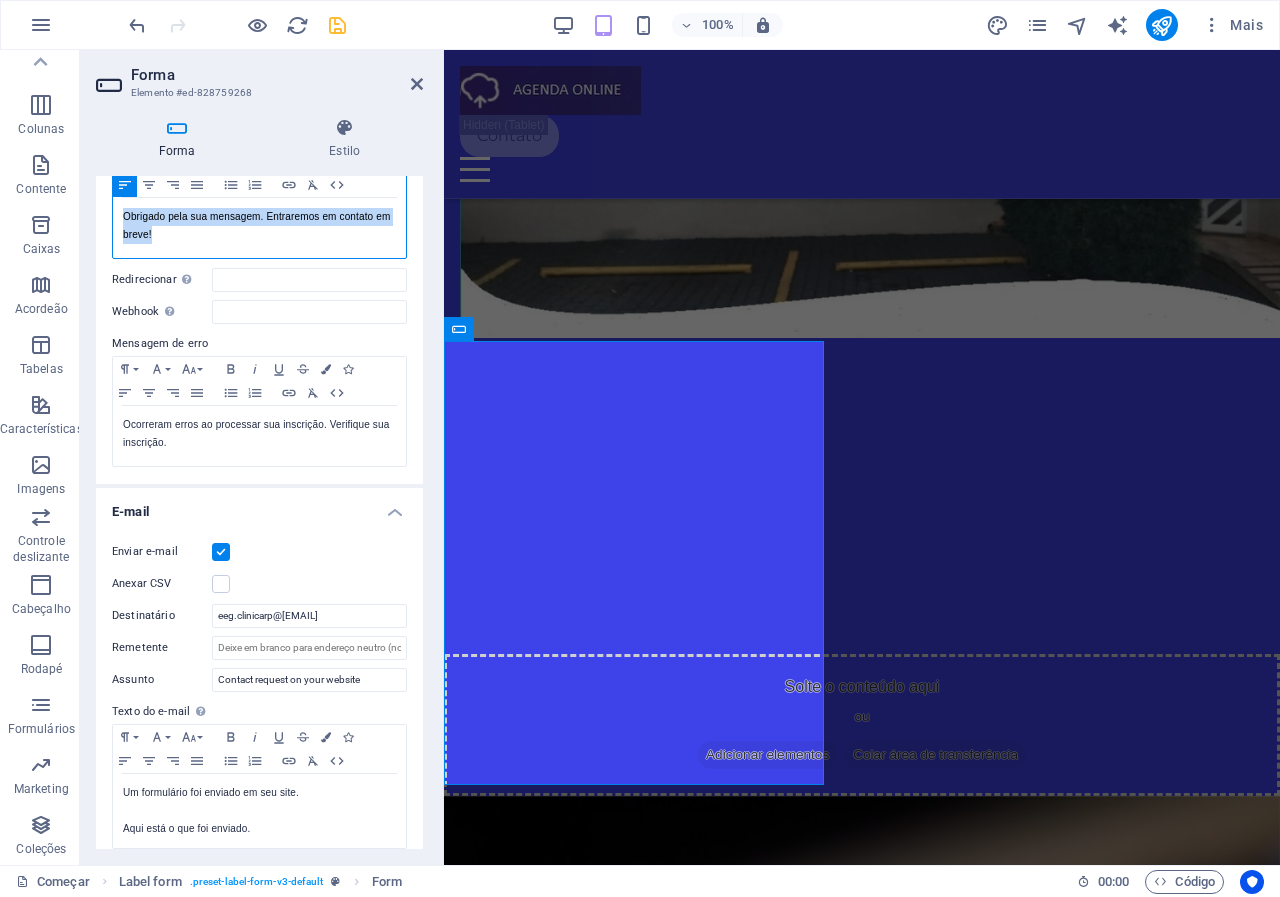 click on "Obrigado pela sua mensagem. Entraremos em contato em breve!" at bounding box center (259, 226) 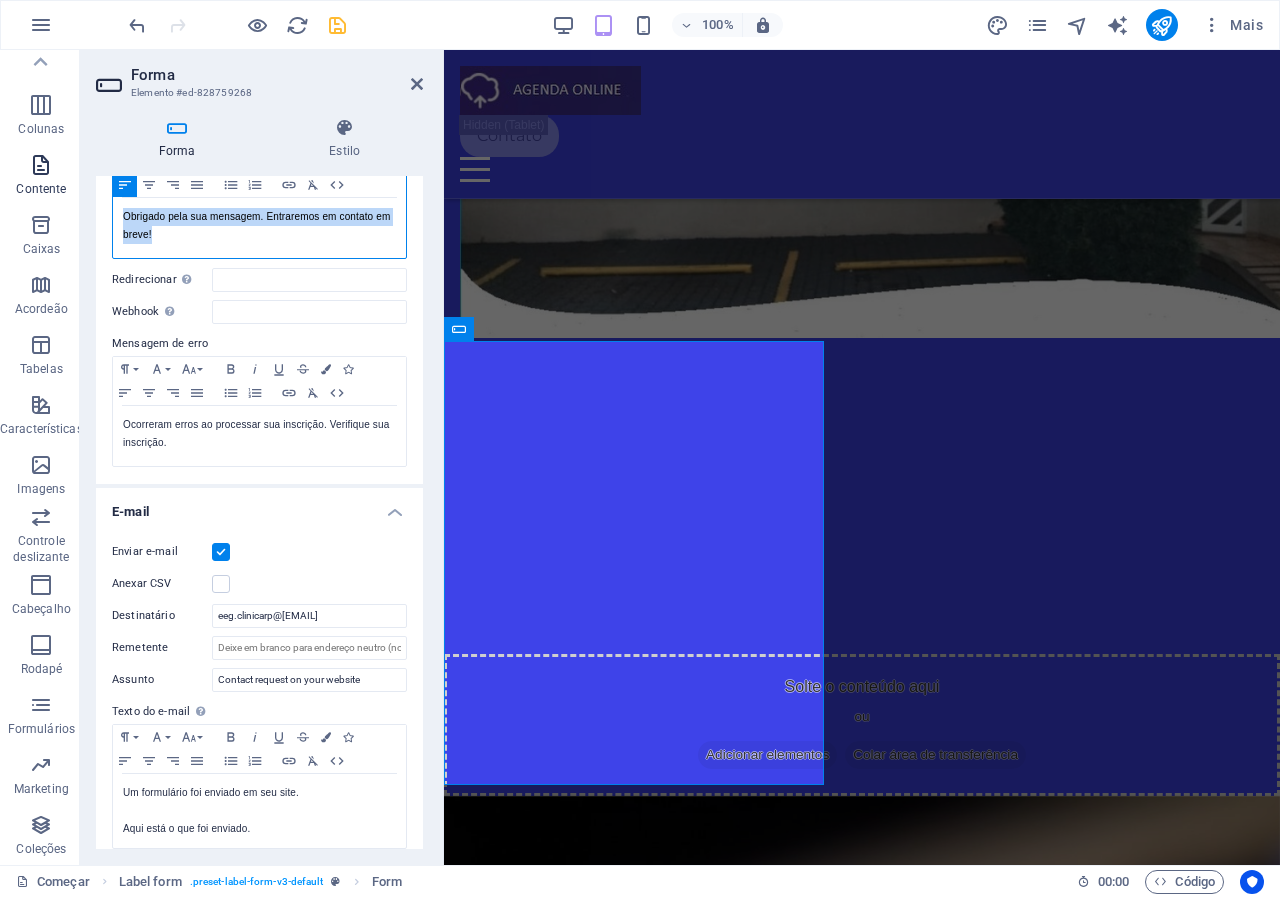 drag, startPoint x: 228, startPoint y: 251, endPoint x: 63, endPoint y: 191, distance: 175.5705 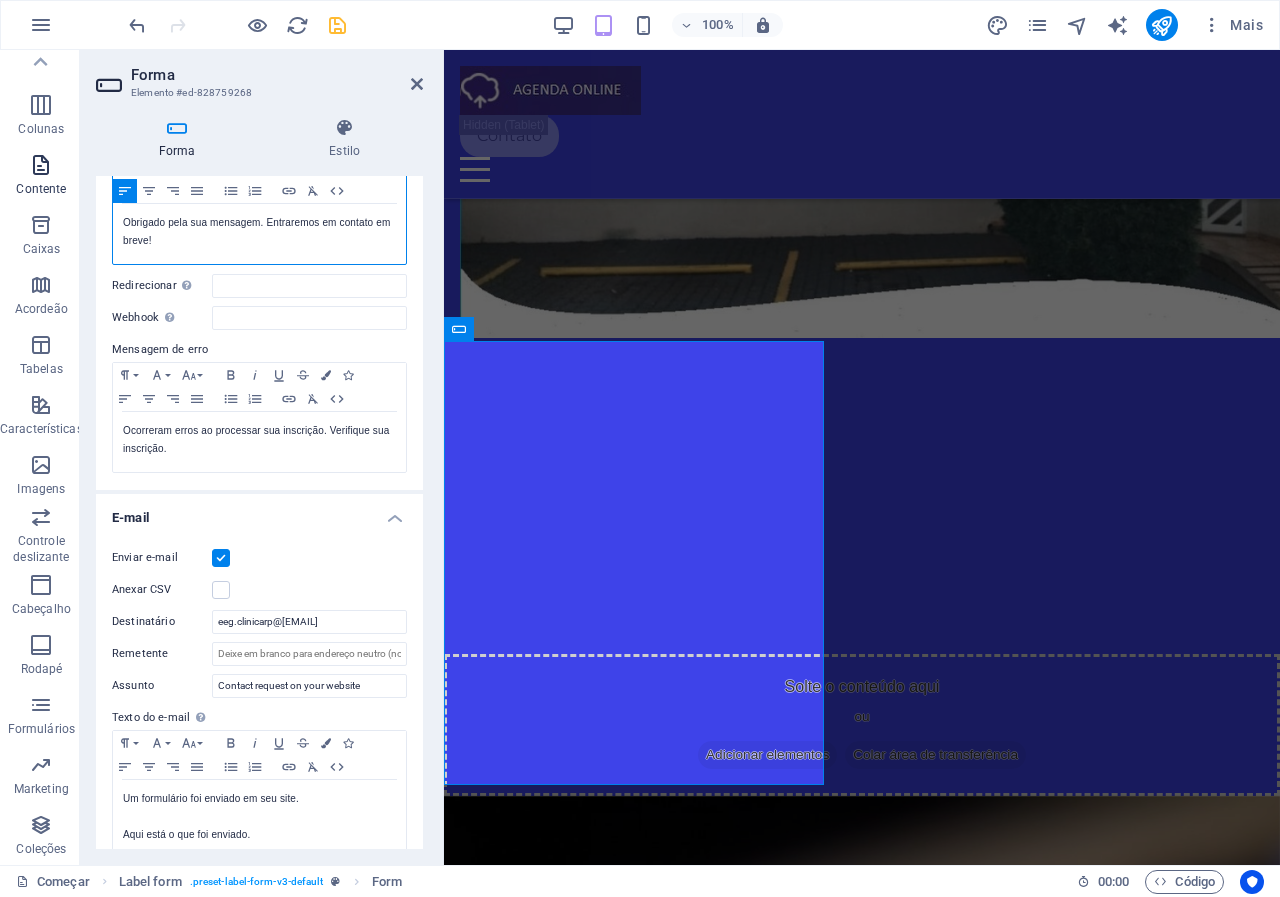 scroll, scrollTop: 0, scrollLeft: 1, axis: horizontal 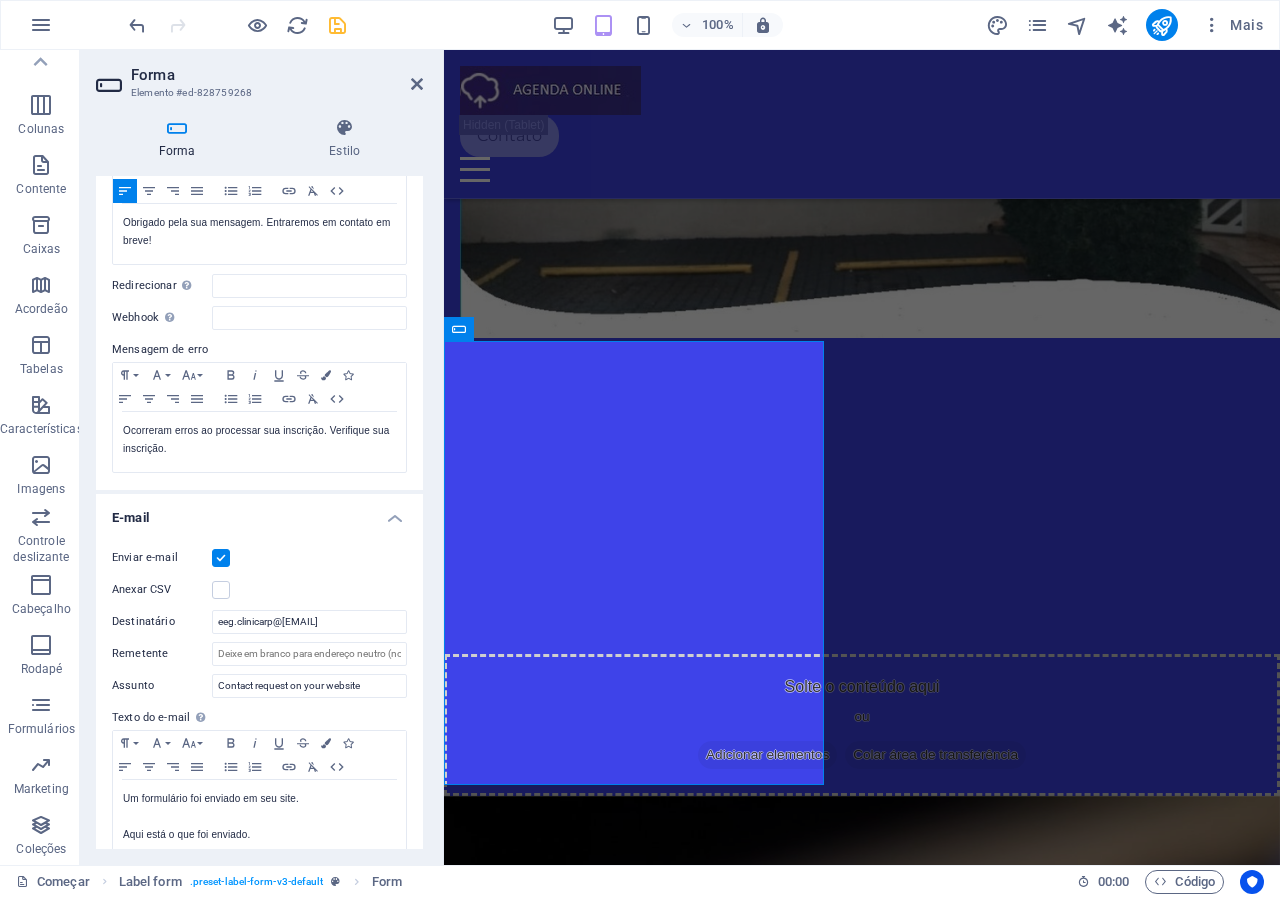 click at bounding box center (237, 25) 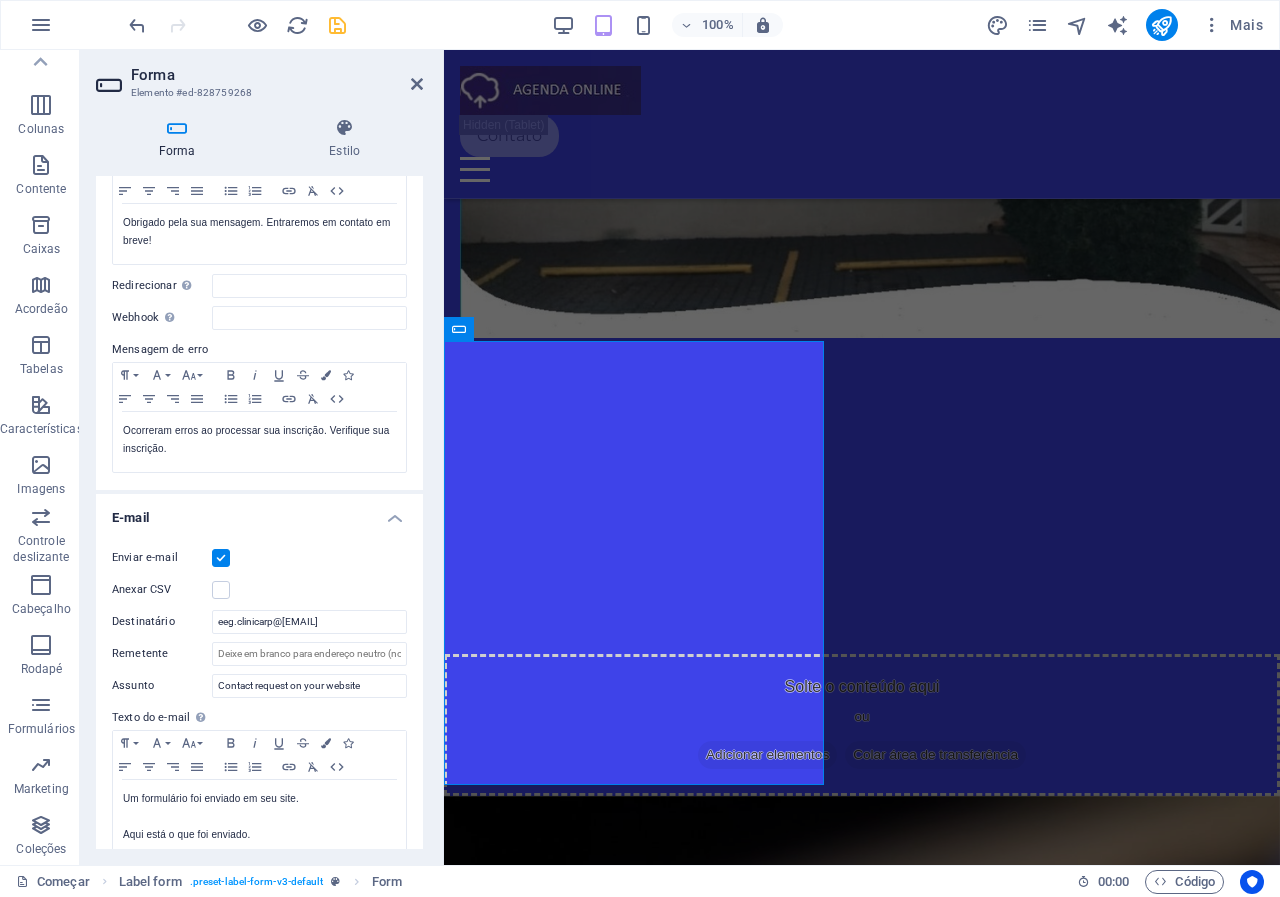 click at bounding box center [337, 25] 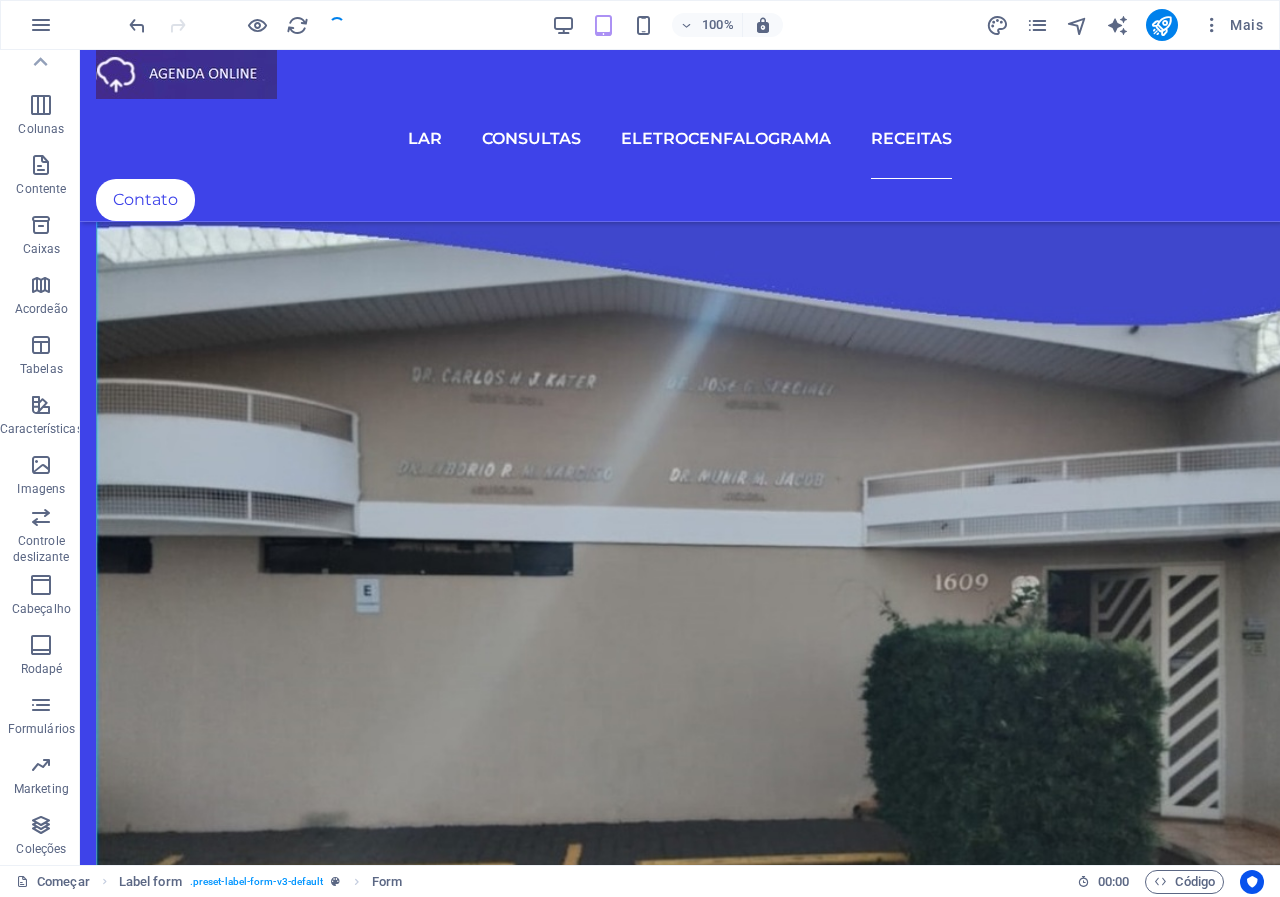 scroll, scrollTop: 3669, scrollLeft: 0, axis: vertical 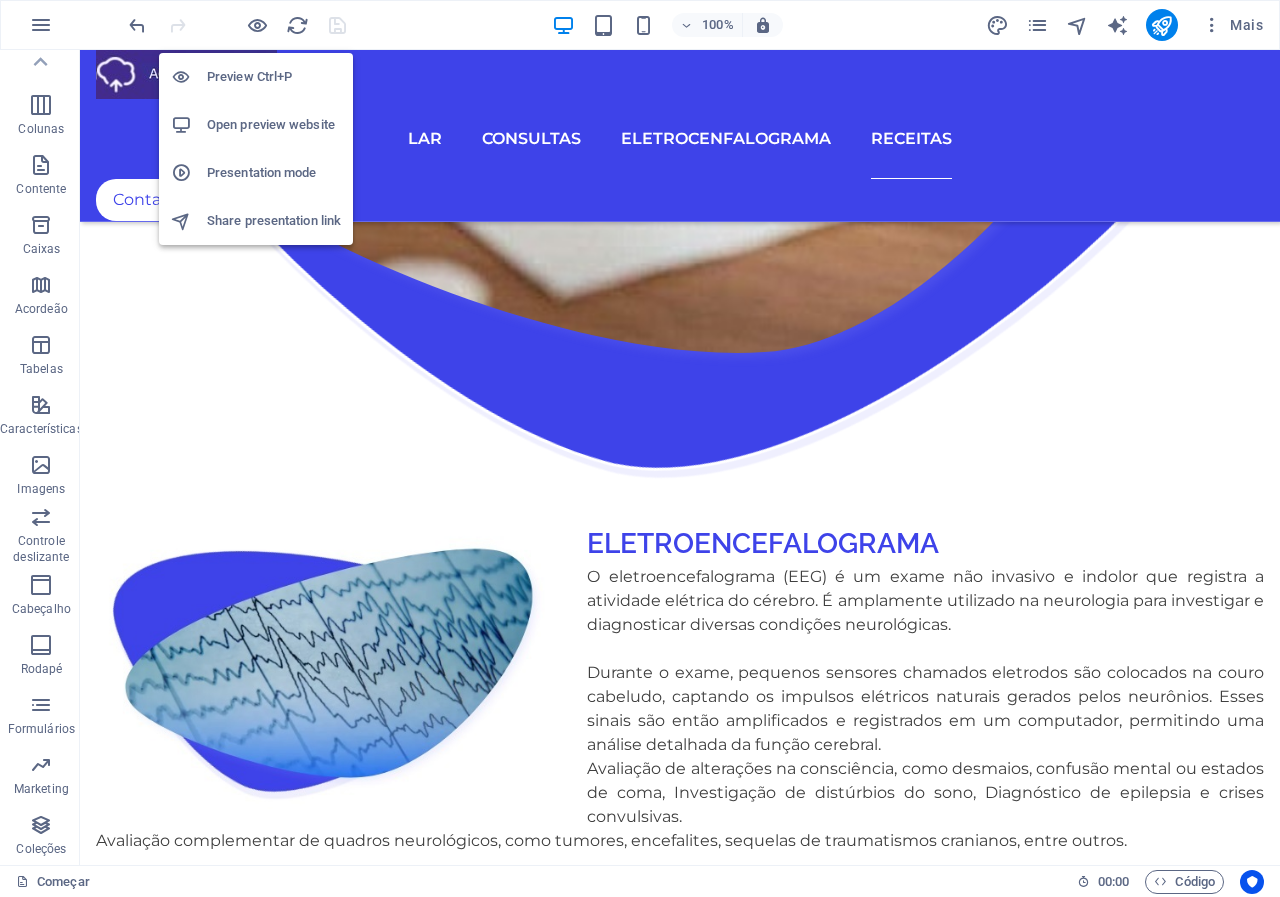 click on "Open preview website" at bounding box center (274, 125) 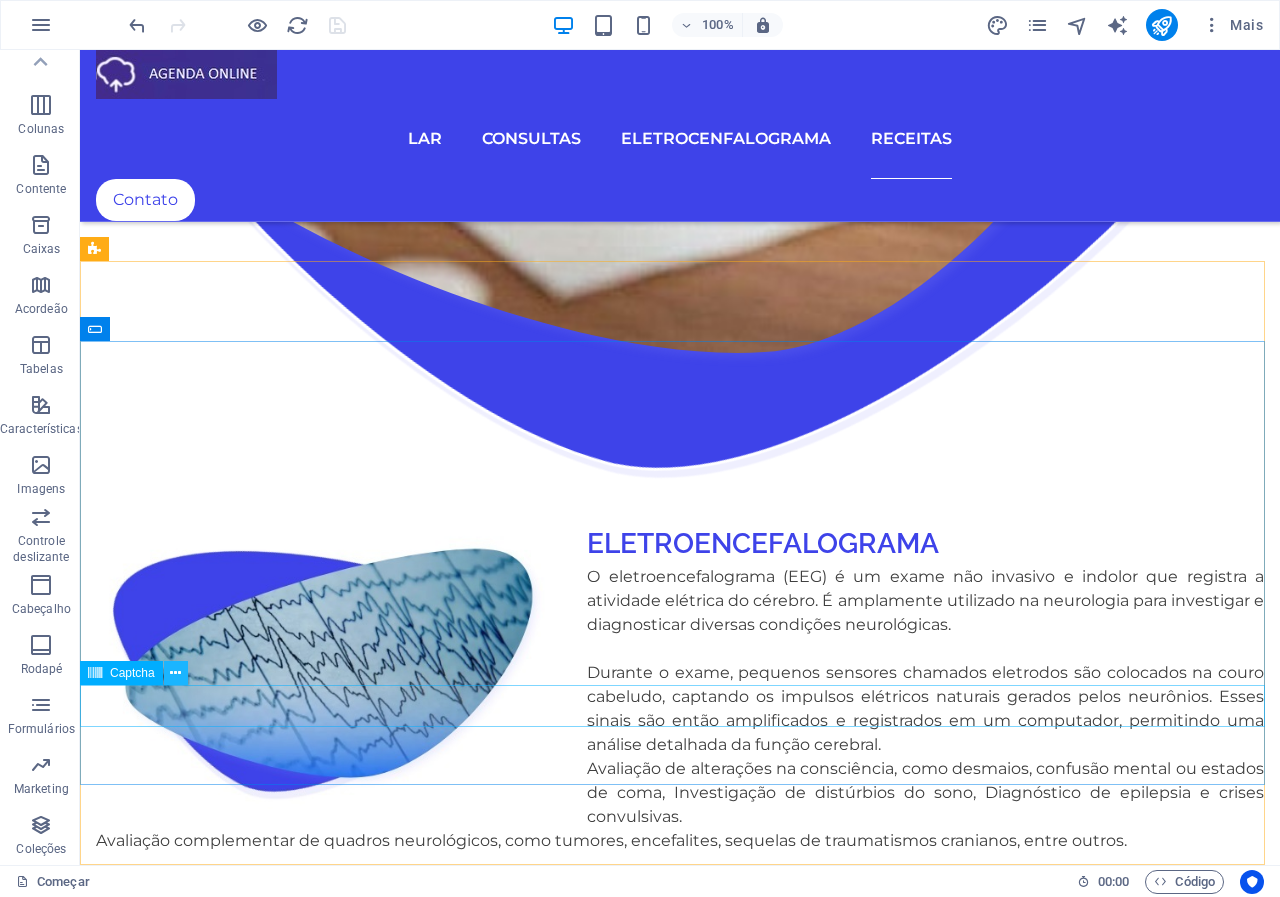 click at bounding box center [175, 673] 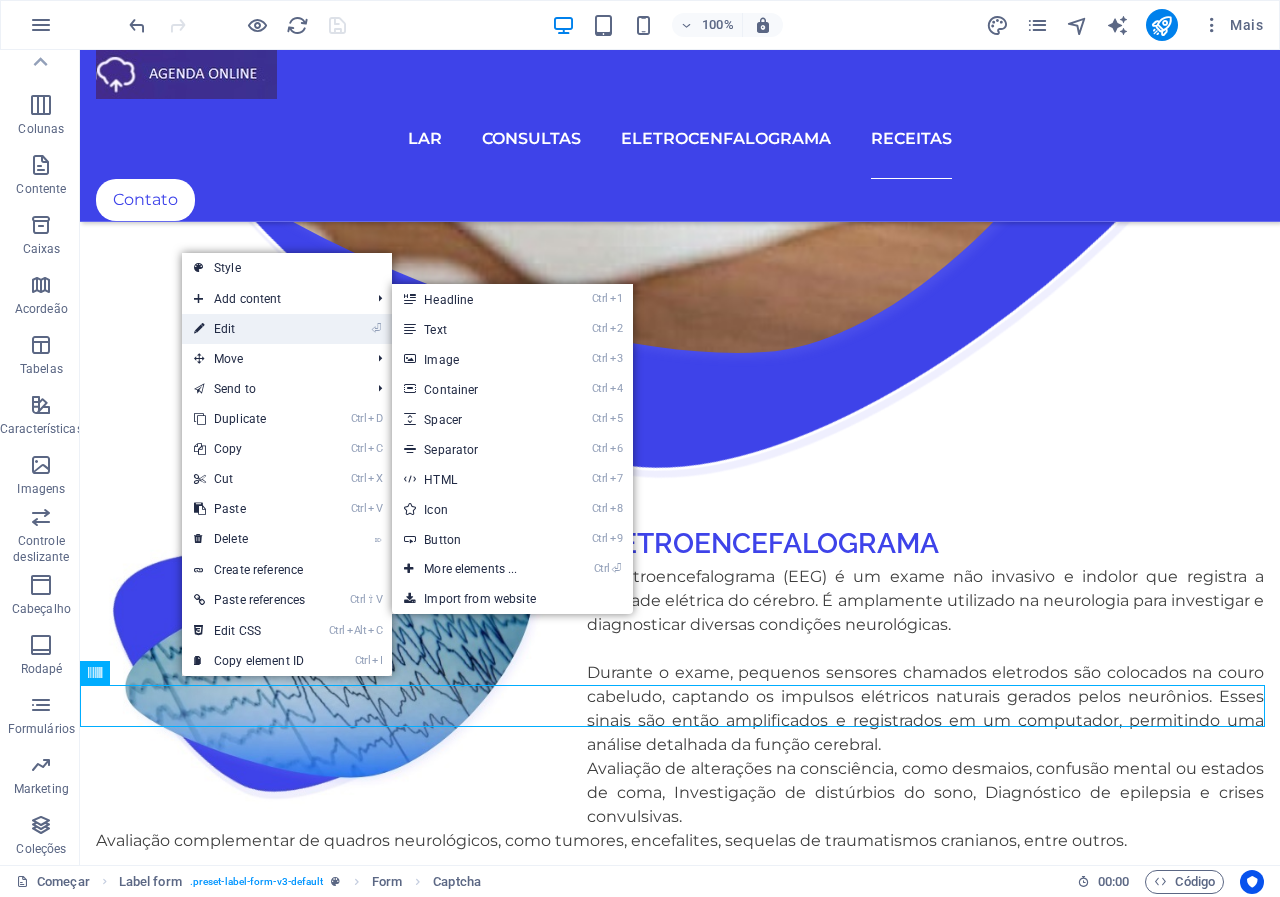 click on "⏎  Edit" at bounding box center (249, 329) 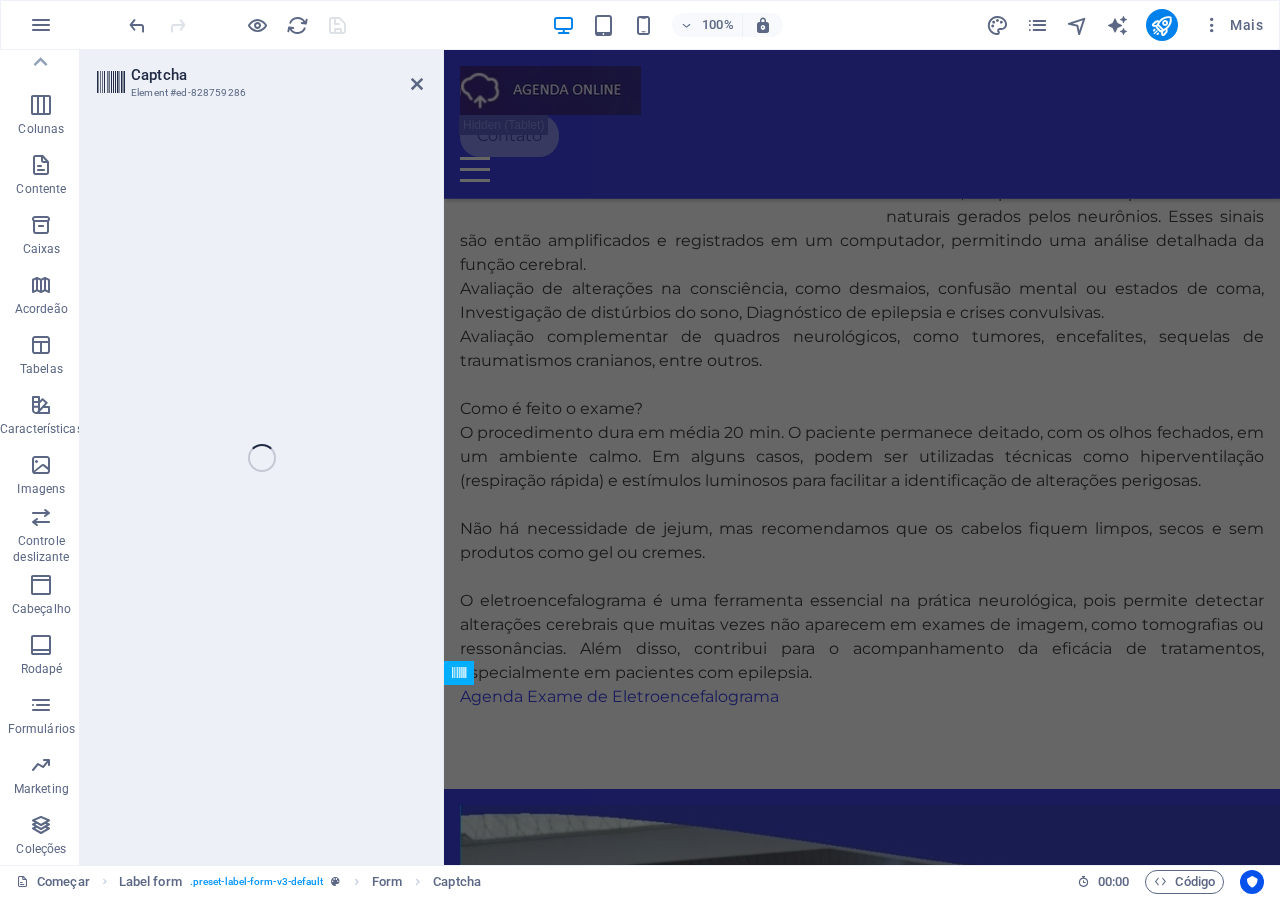 scroll, scrollTop: 4663, scrollLeft: 0, axis: vertical 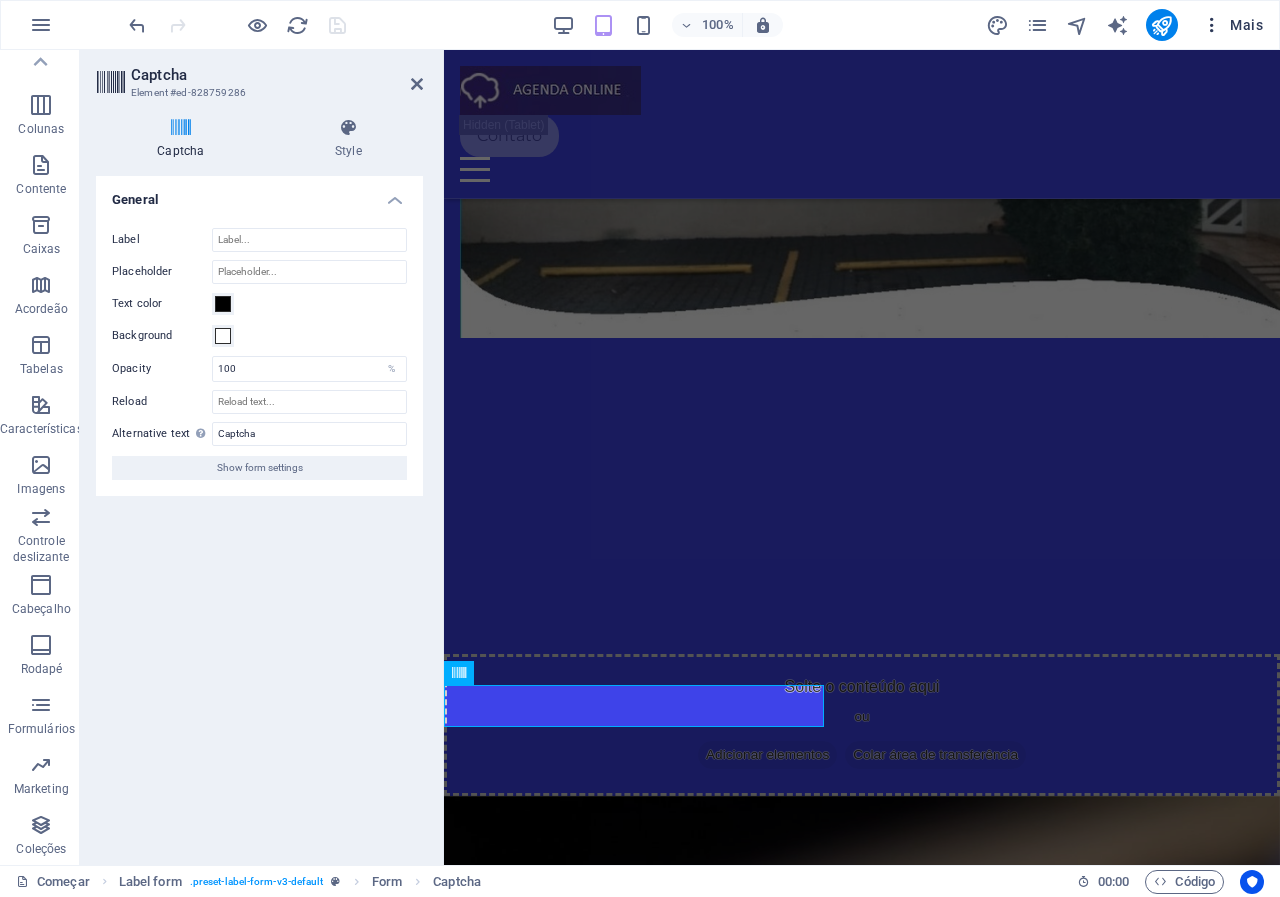 click at bounding box center [1212, 25] 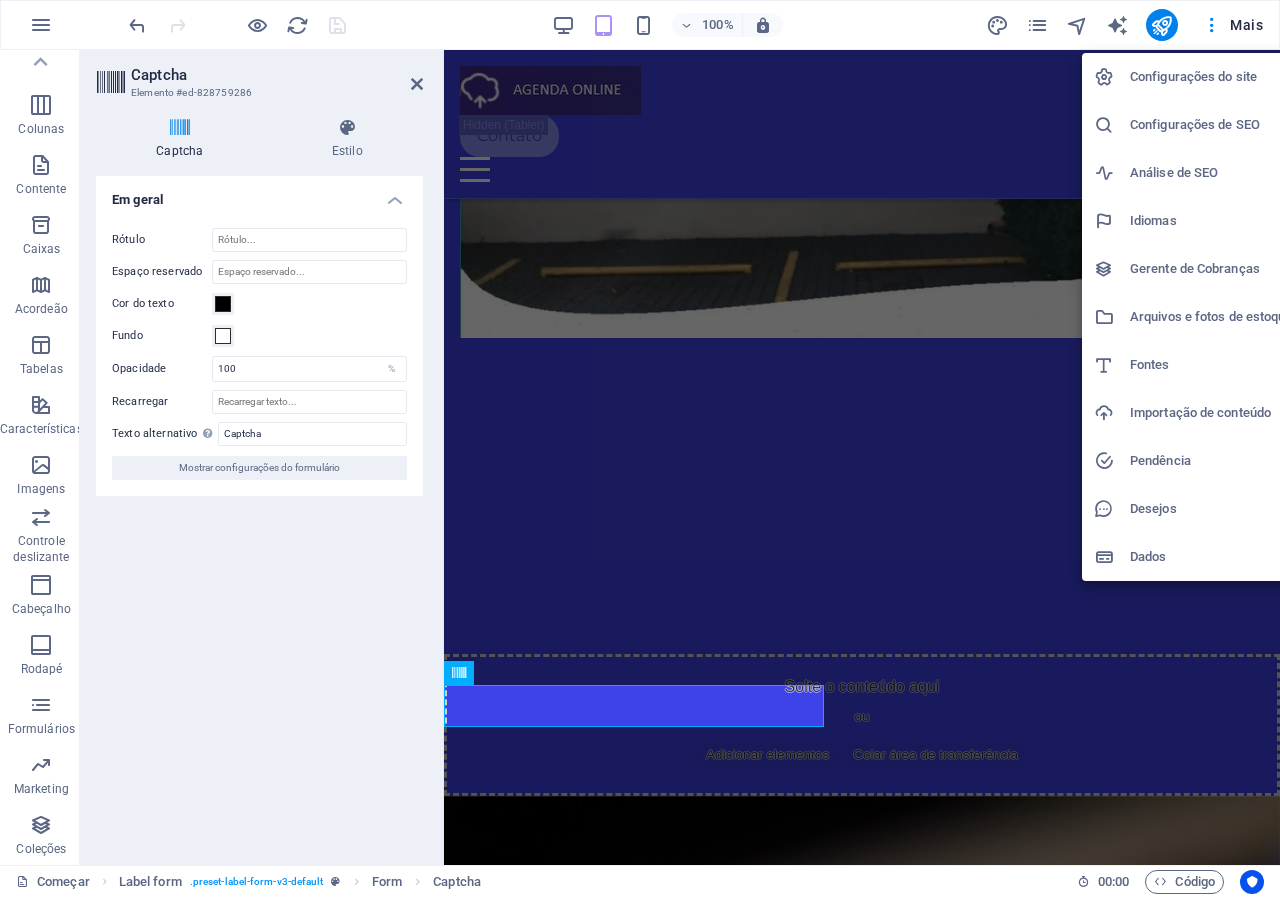 click at bounding box center [640, 448] 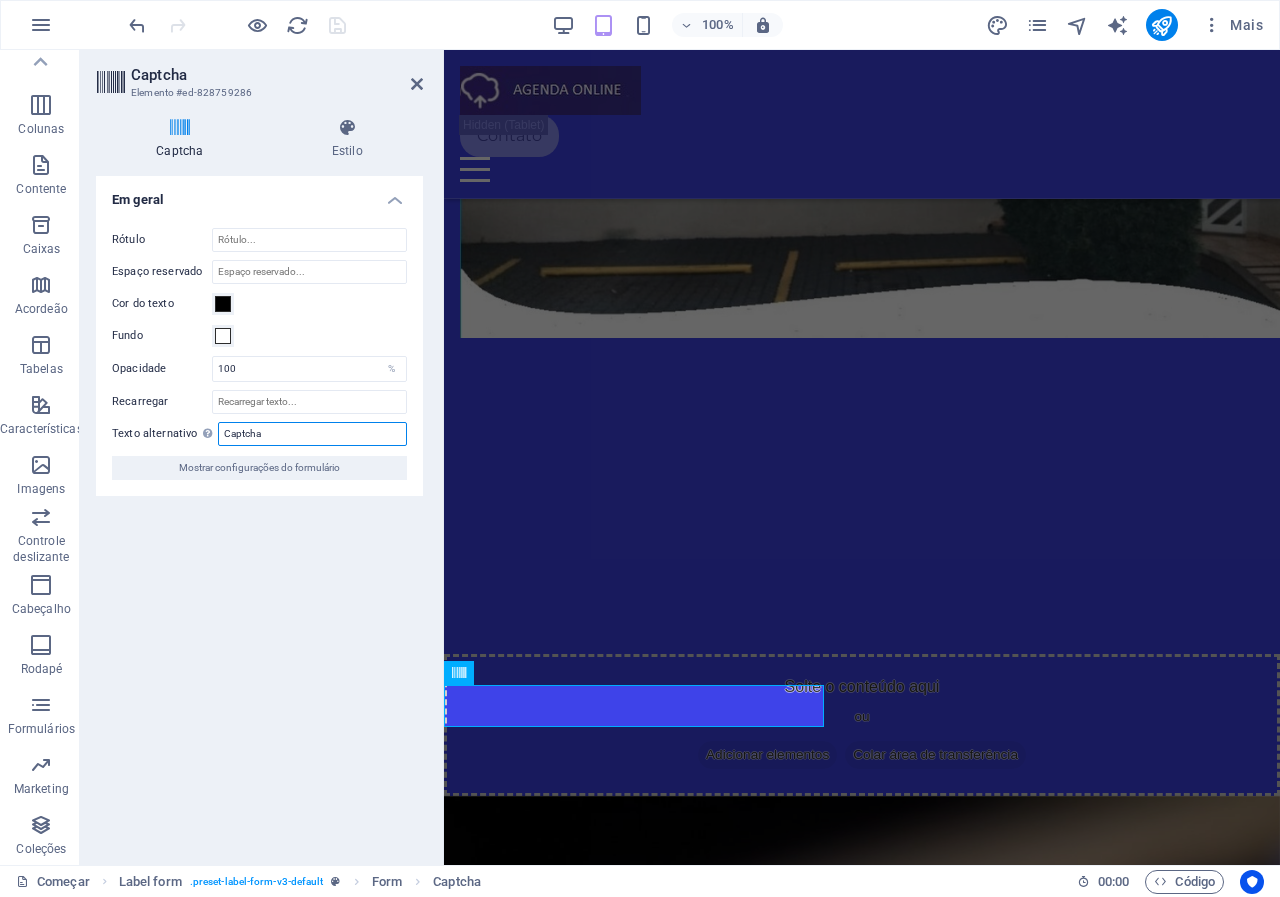 click on "Captcha" at bounding box center (312, 434) 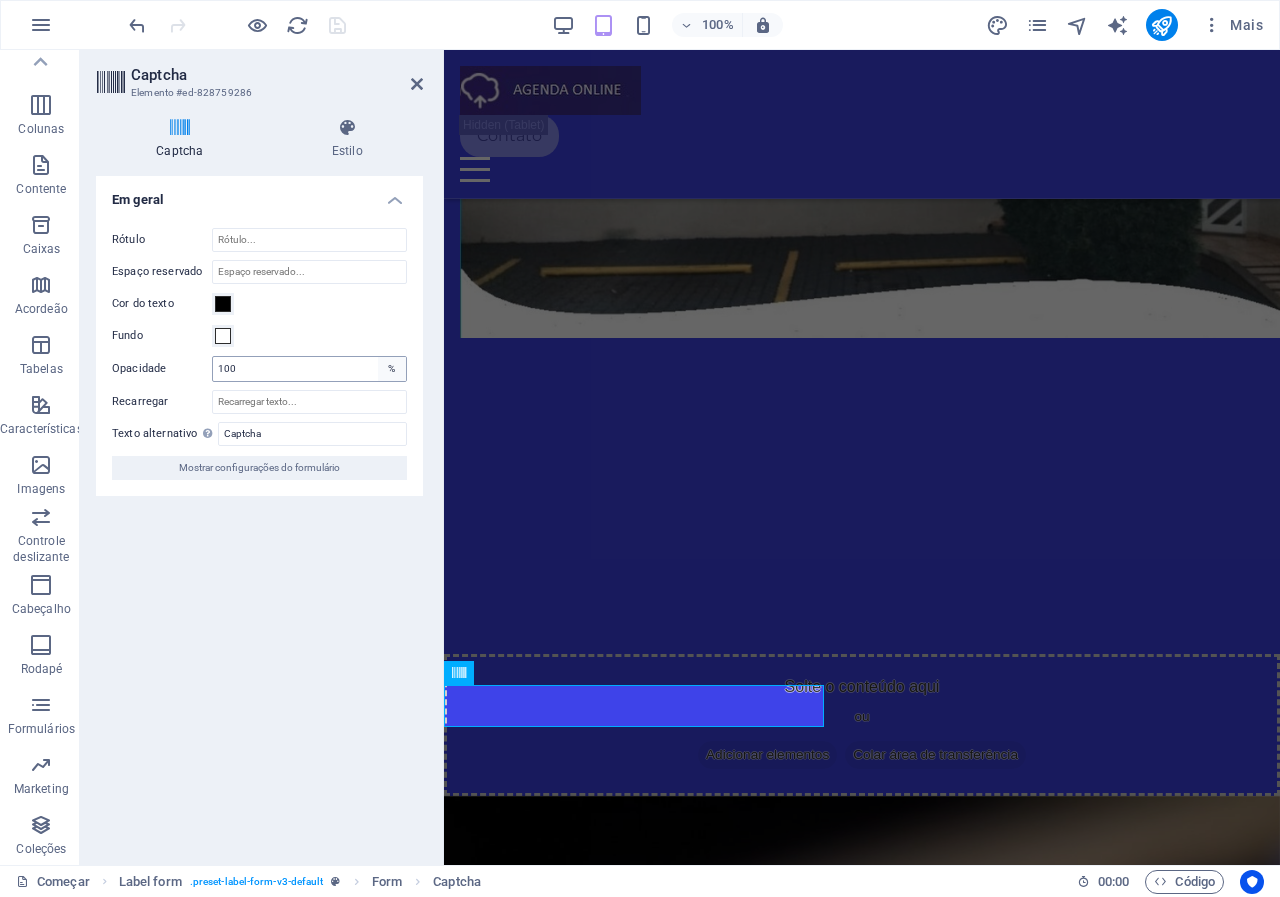 click on "%" at bounding box center [392, 369] 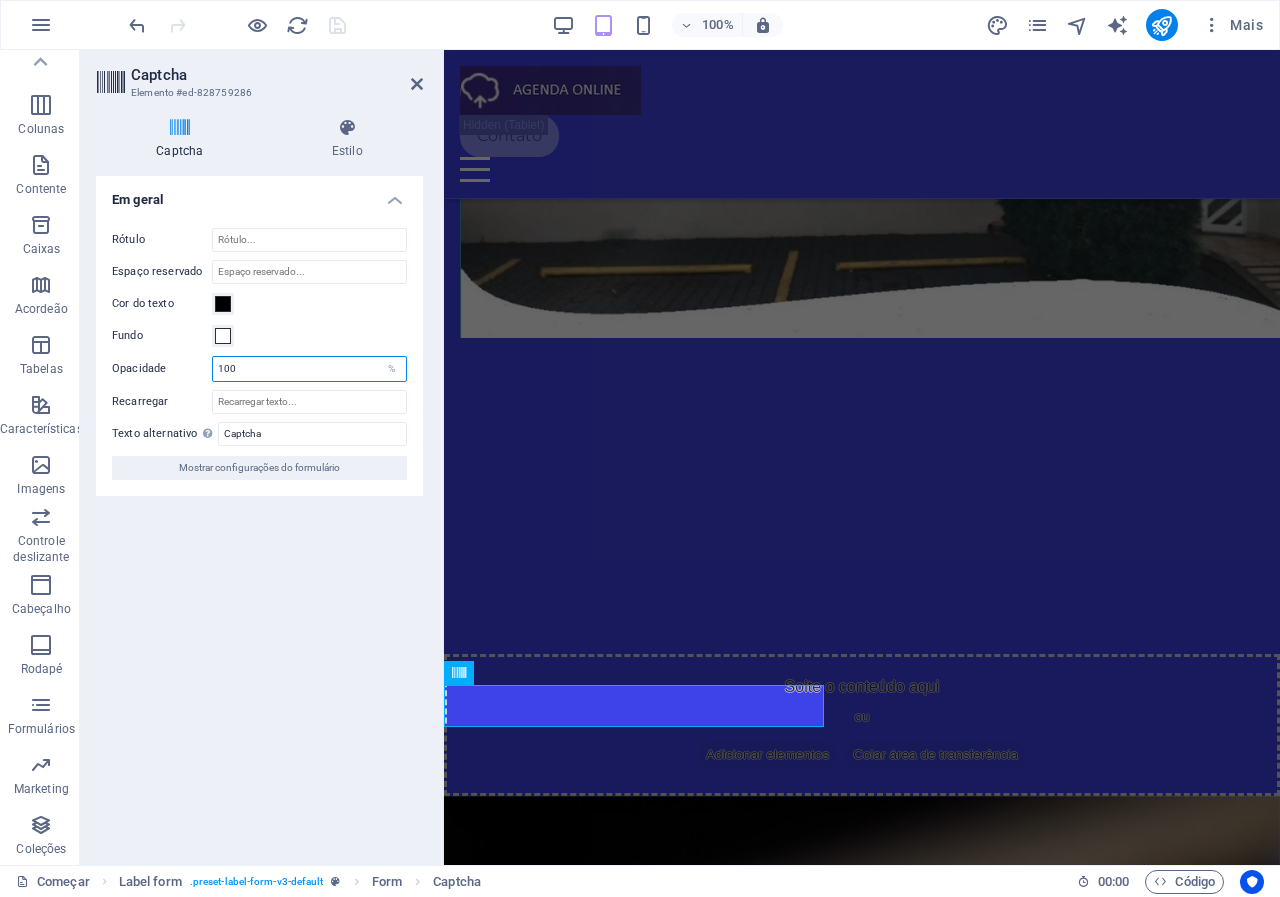 click on "100" at bounding box center [309, 369] 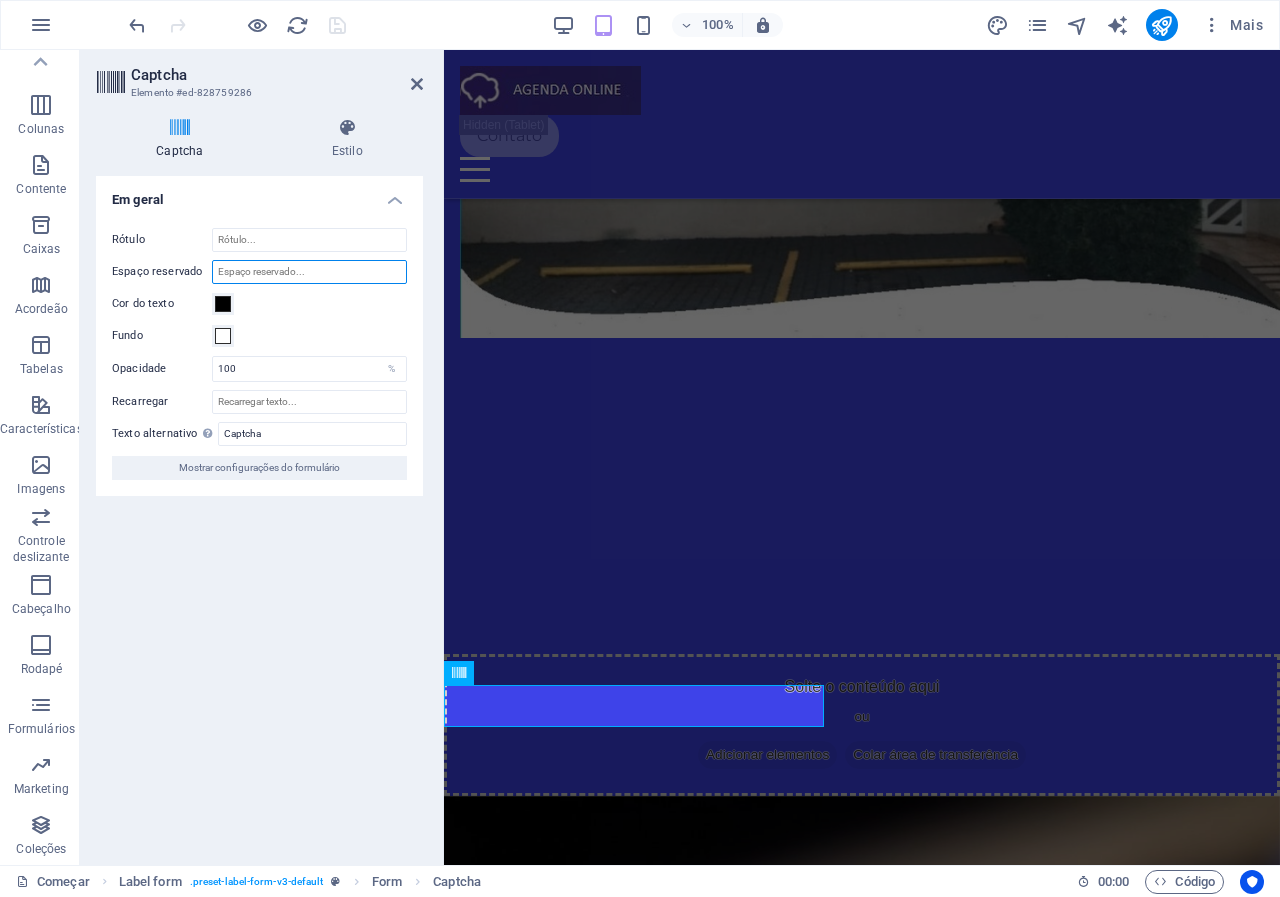 click on "Espaço reservado" at bounding box center [309, 272] 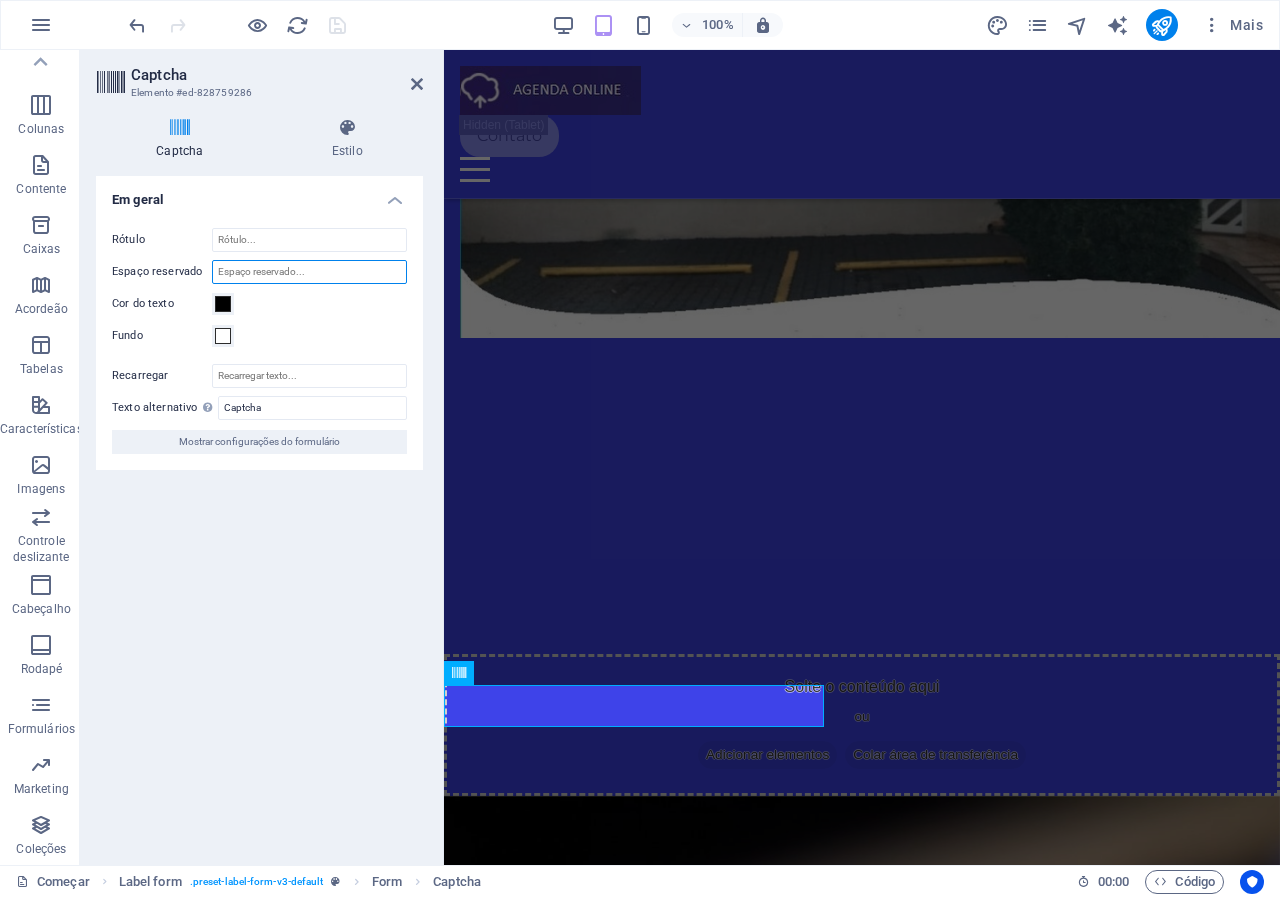click on "Espaço reservado" at bounding box center (309, 272) 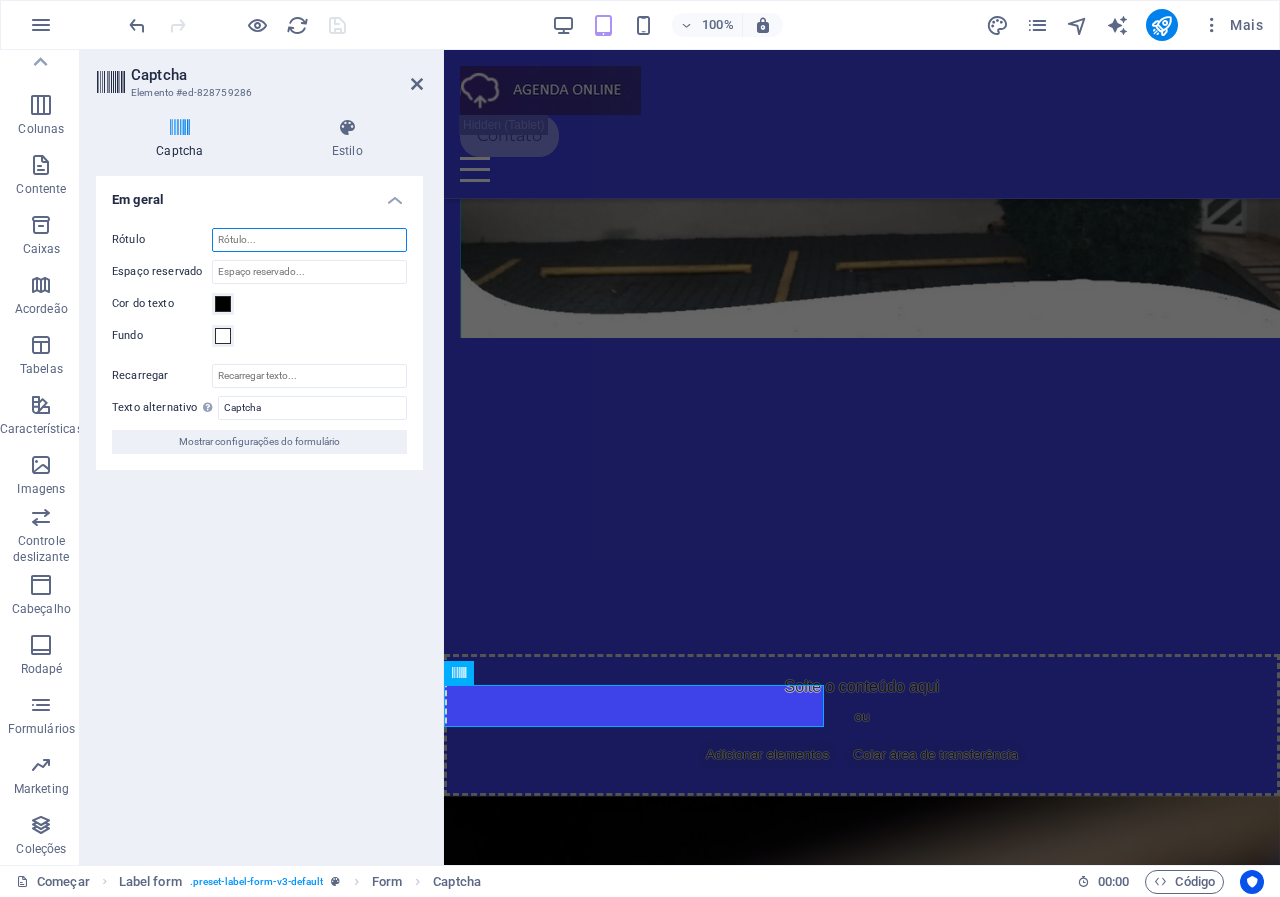 click on "Rótulo" at bounding box center [309, 240] 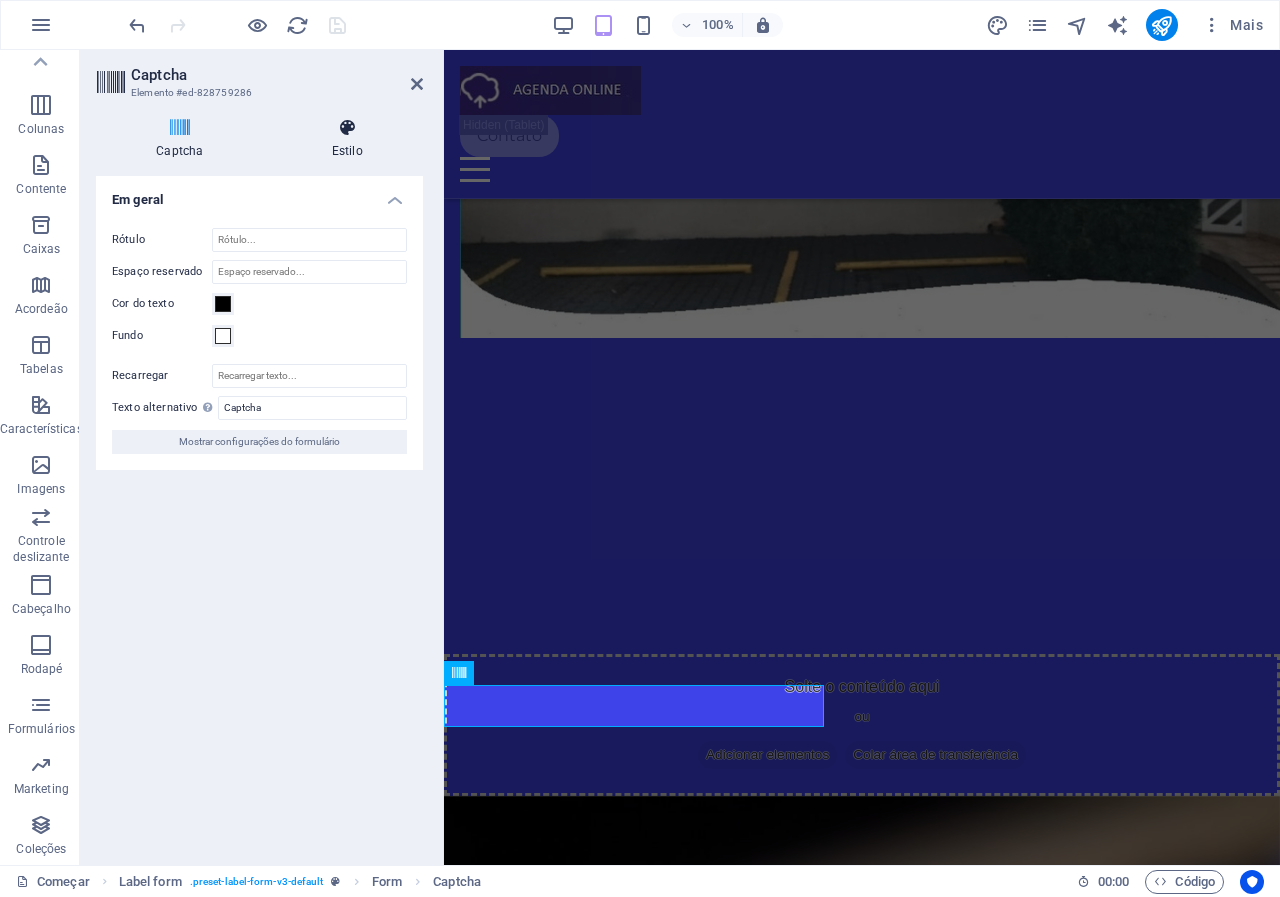 click on "Estilo" at bounding box center [347, 139] 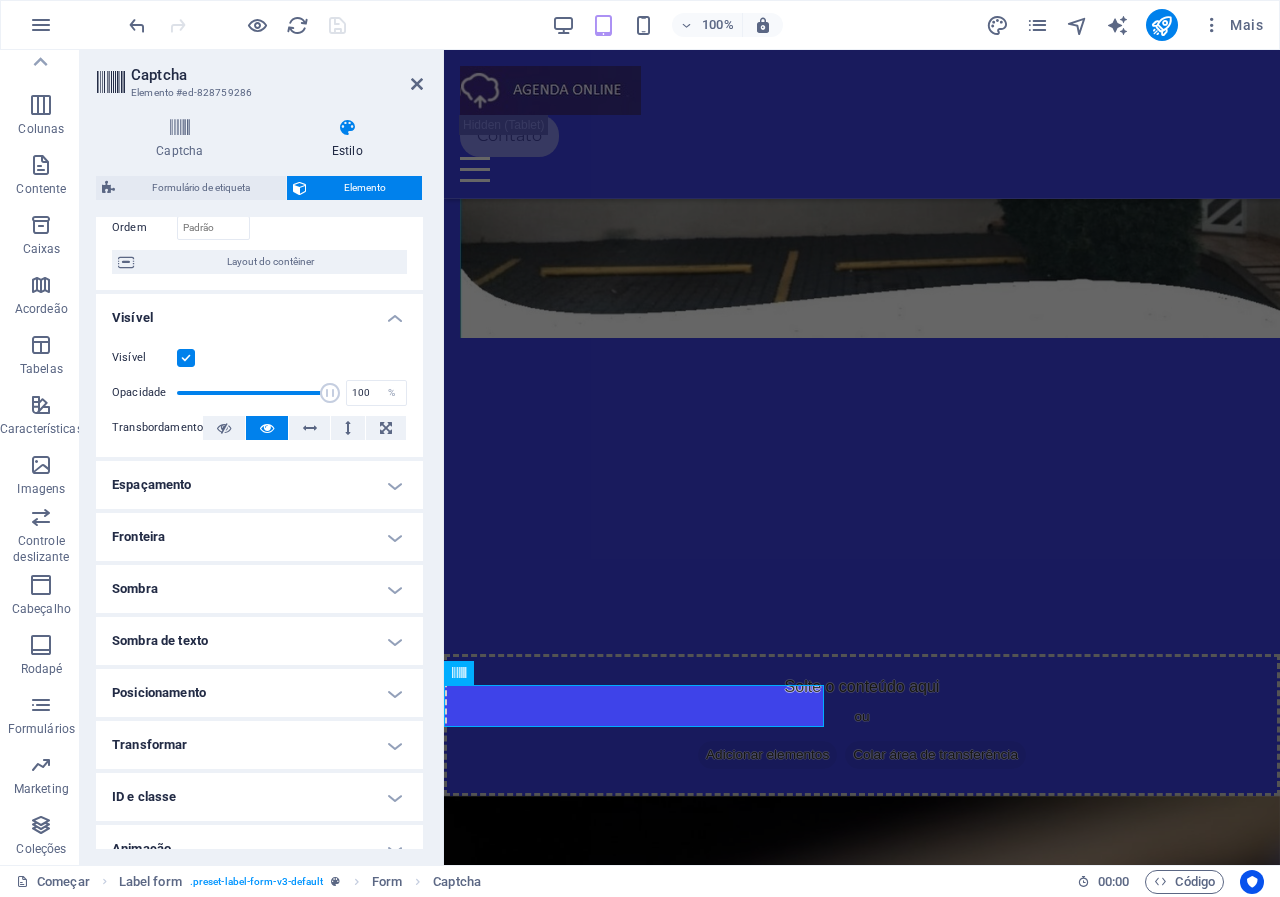 scroll, scrollTop: 200, scrollLeft: 0, axis: vertical 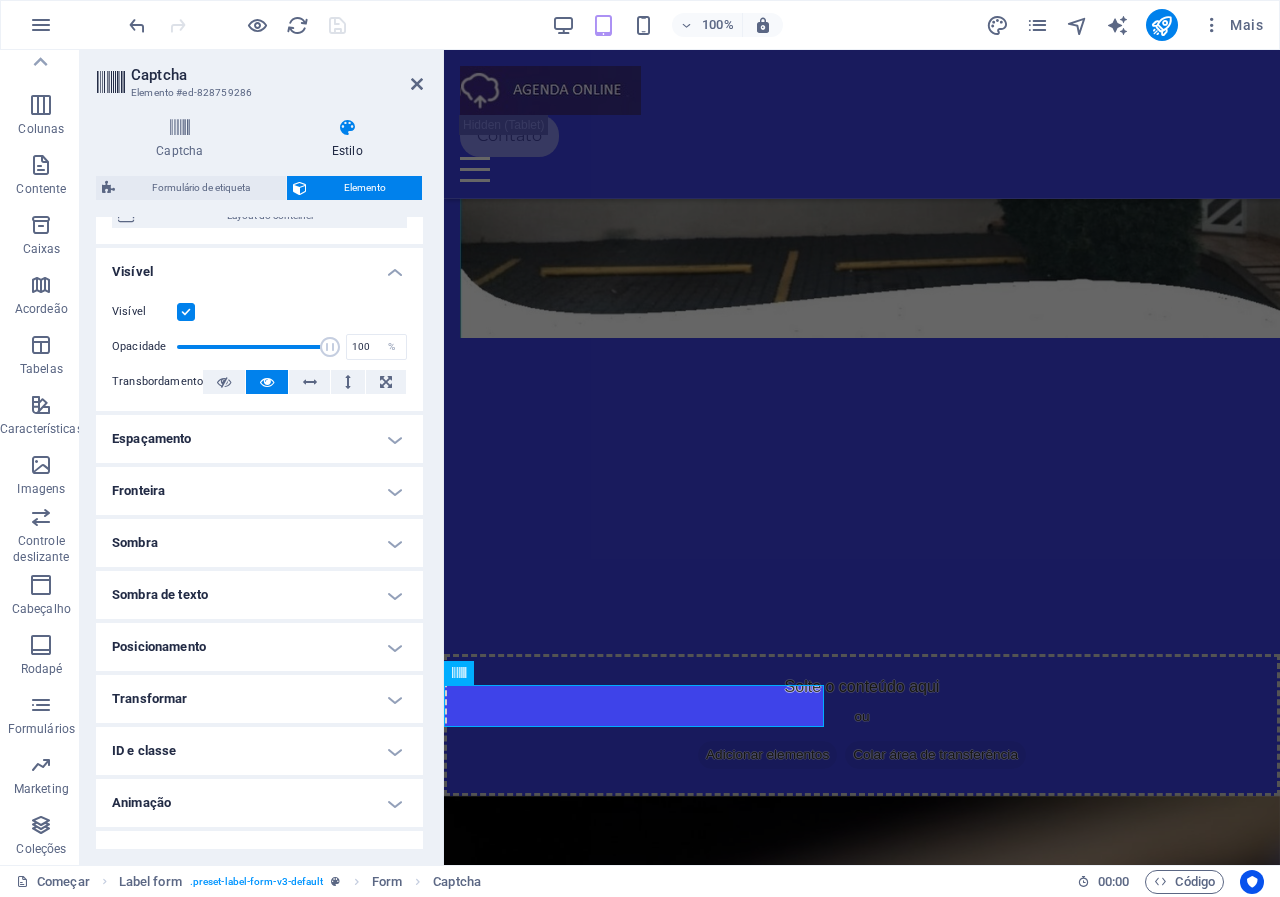 click at bounding box center (186, 312) 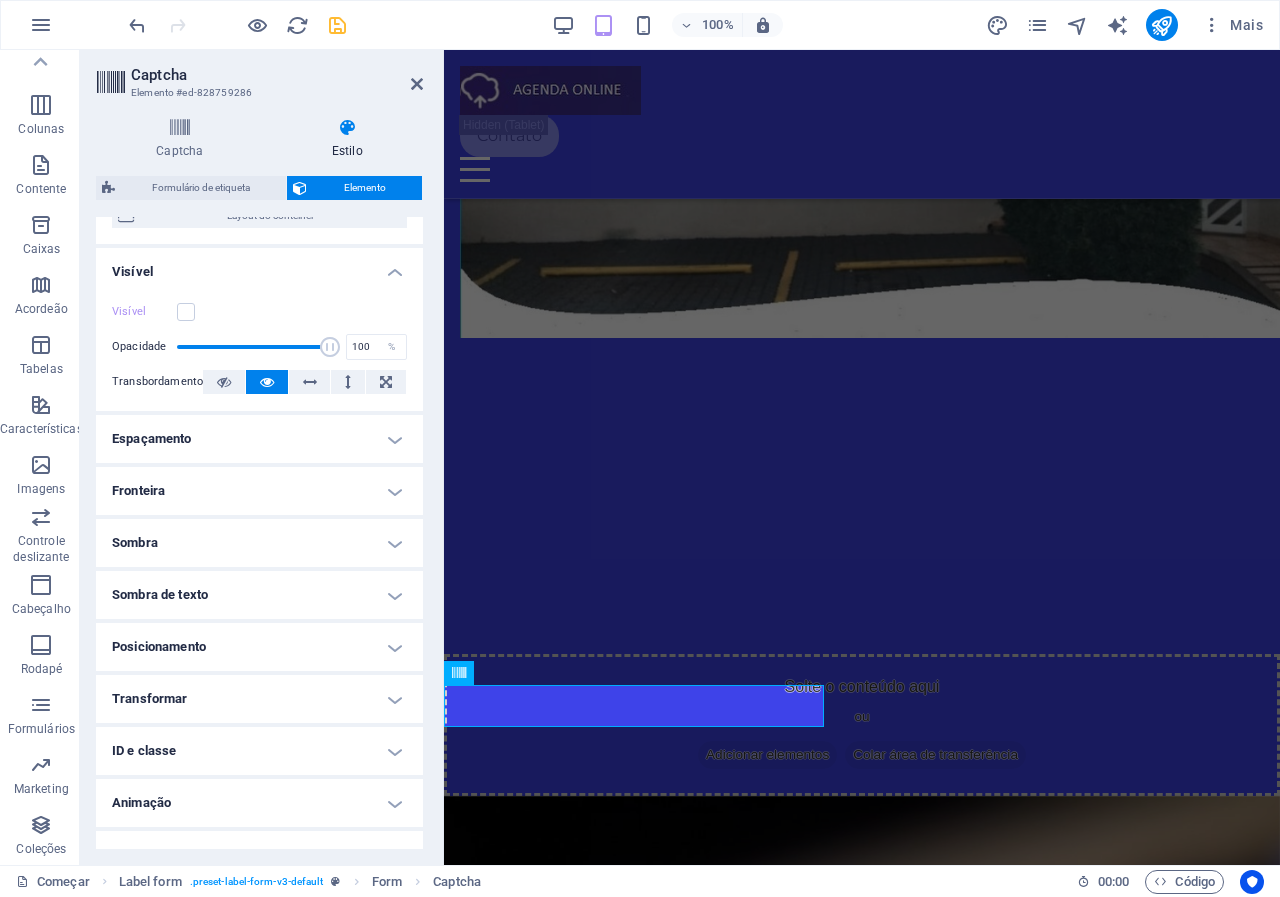 scroll, scrollTop: 0, scrollLeft: 0, axis: both 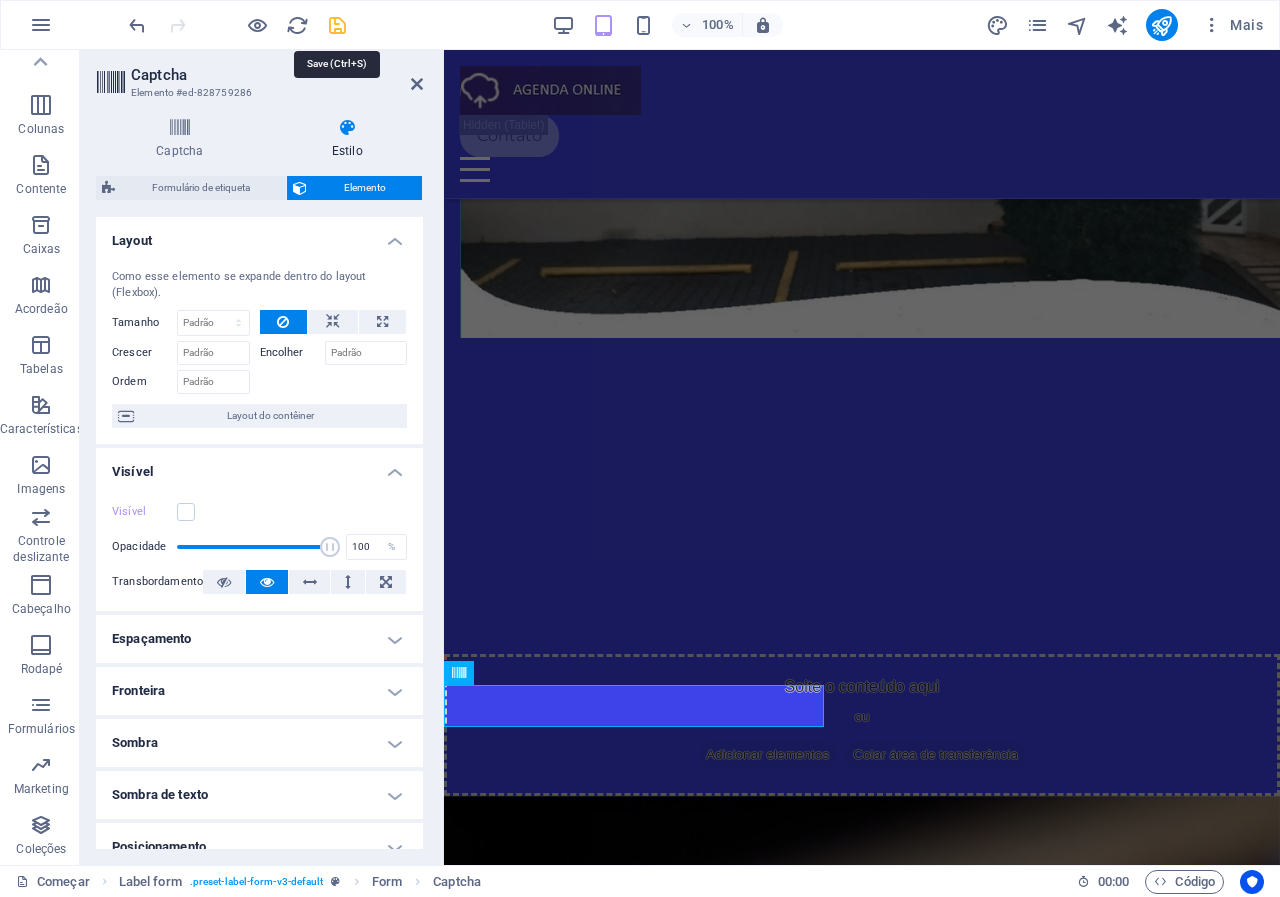 click at bounding box center (337, 25) 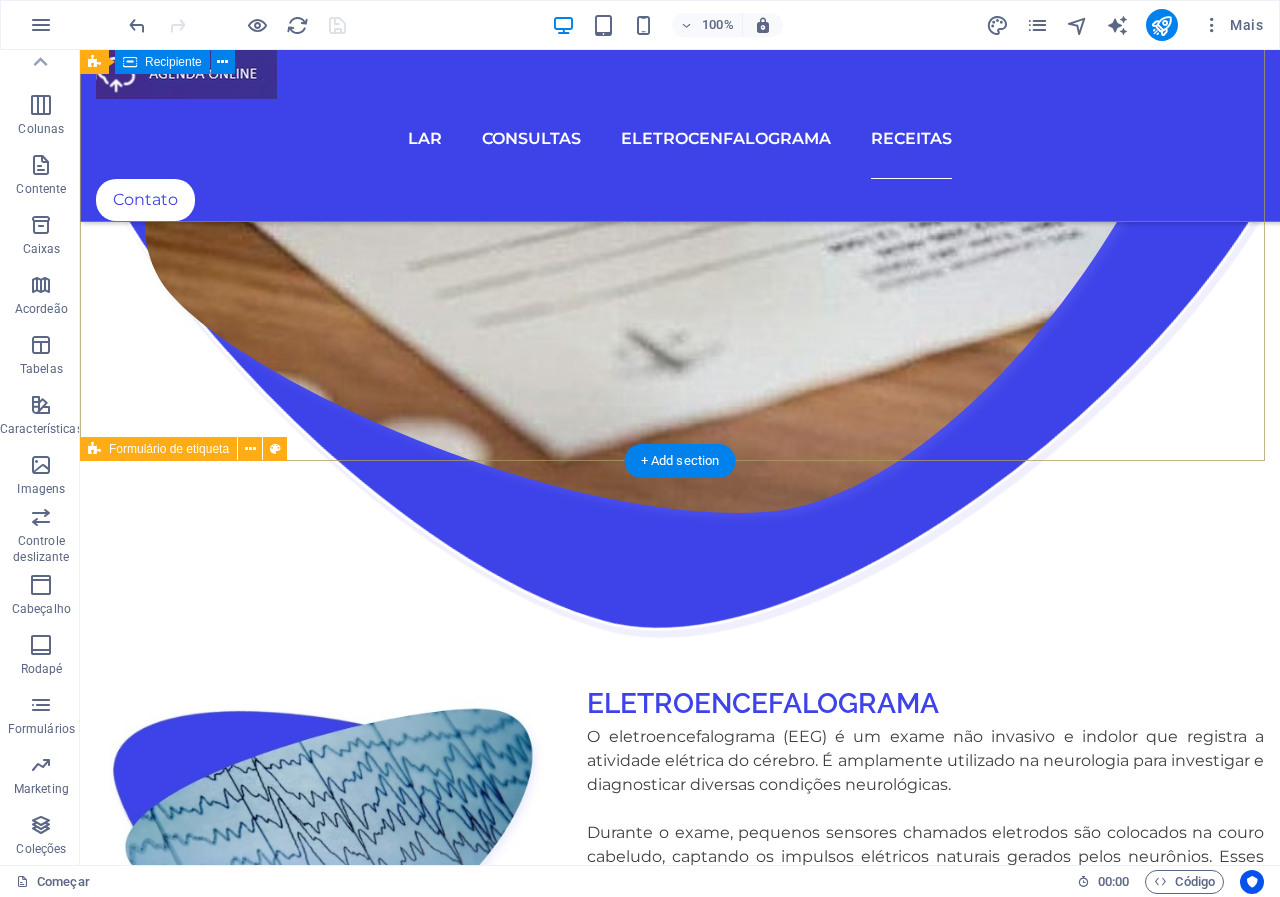 scroll, scrollTop: 3669, scrollLeft: 0, axis: vertical 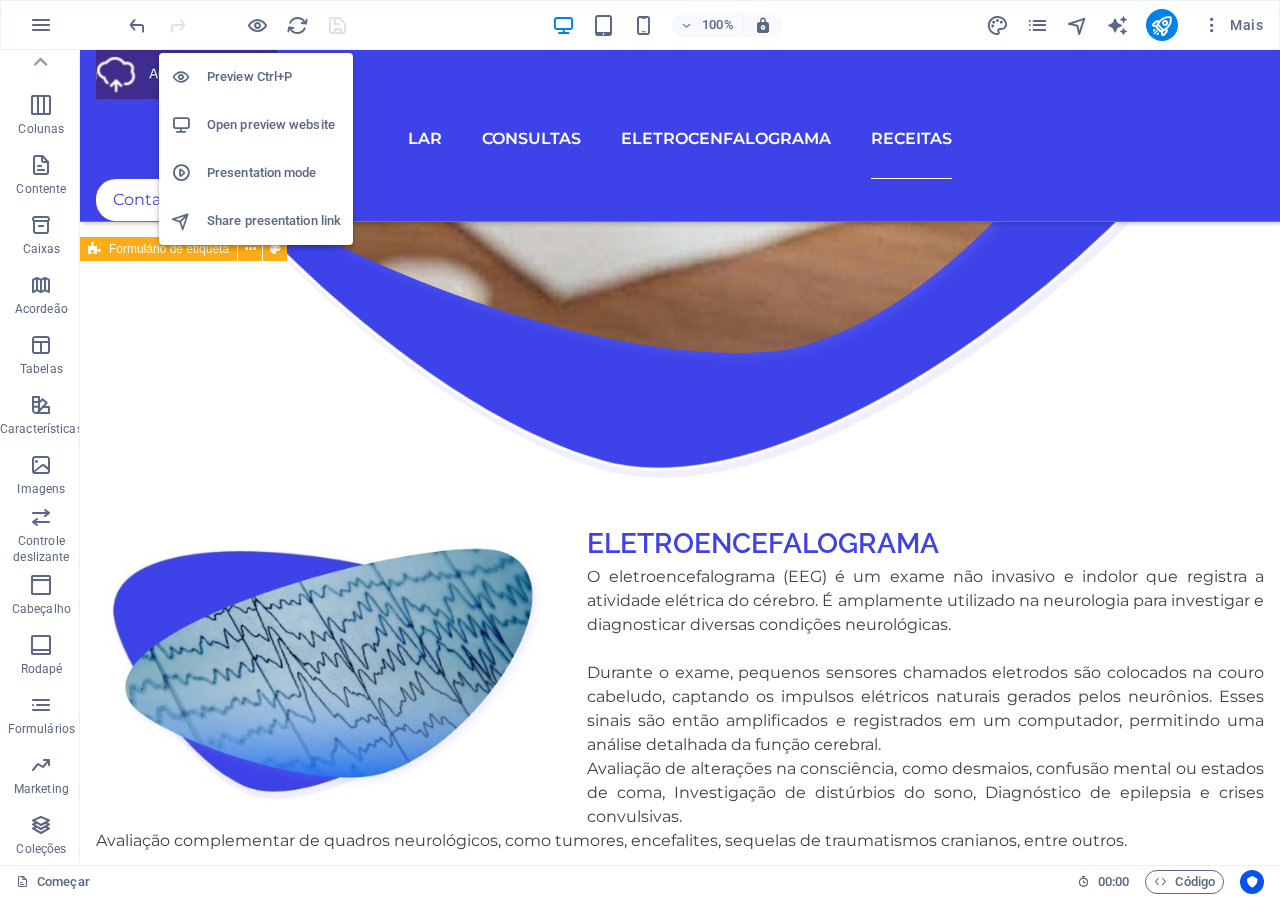 click on "Open preview website" at bounding box center (274, 125) 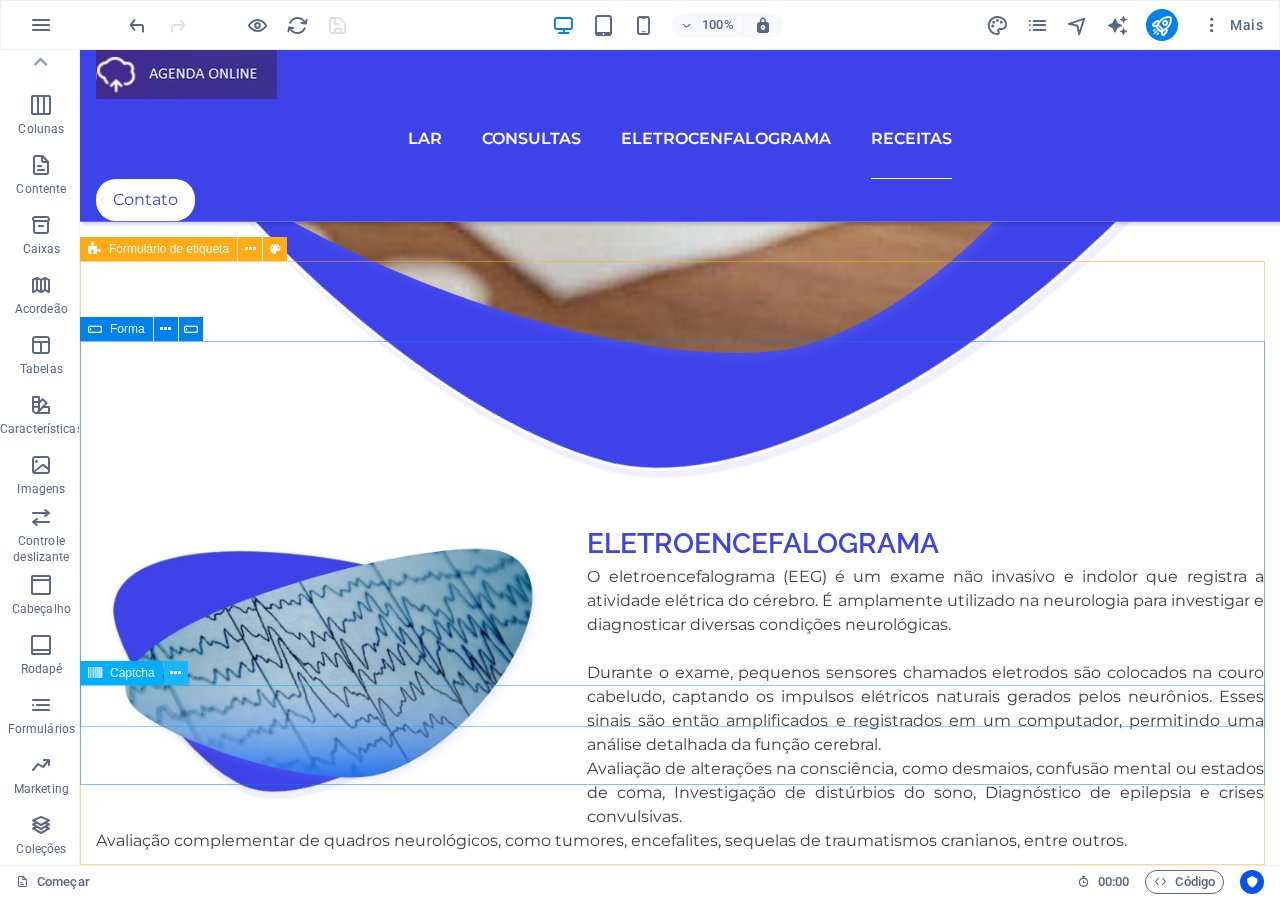 click at bounding box center [176, 673] 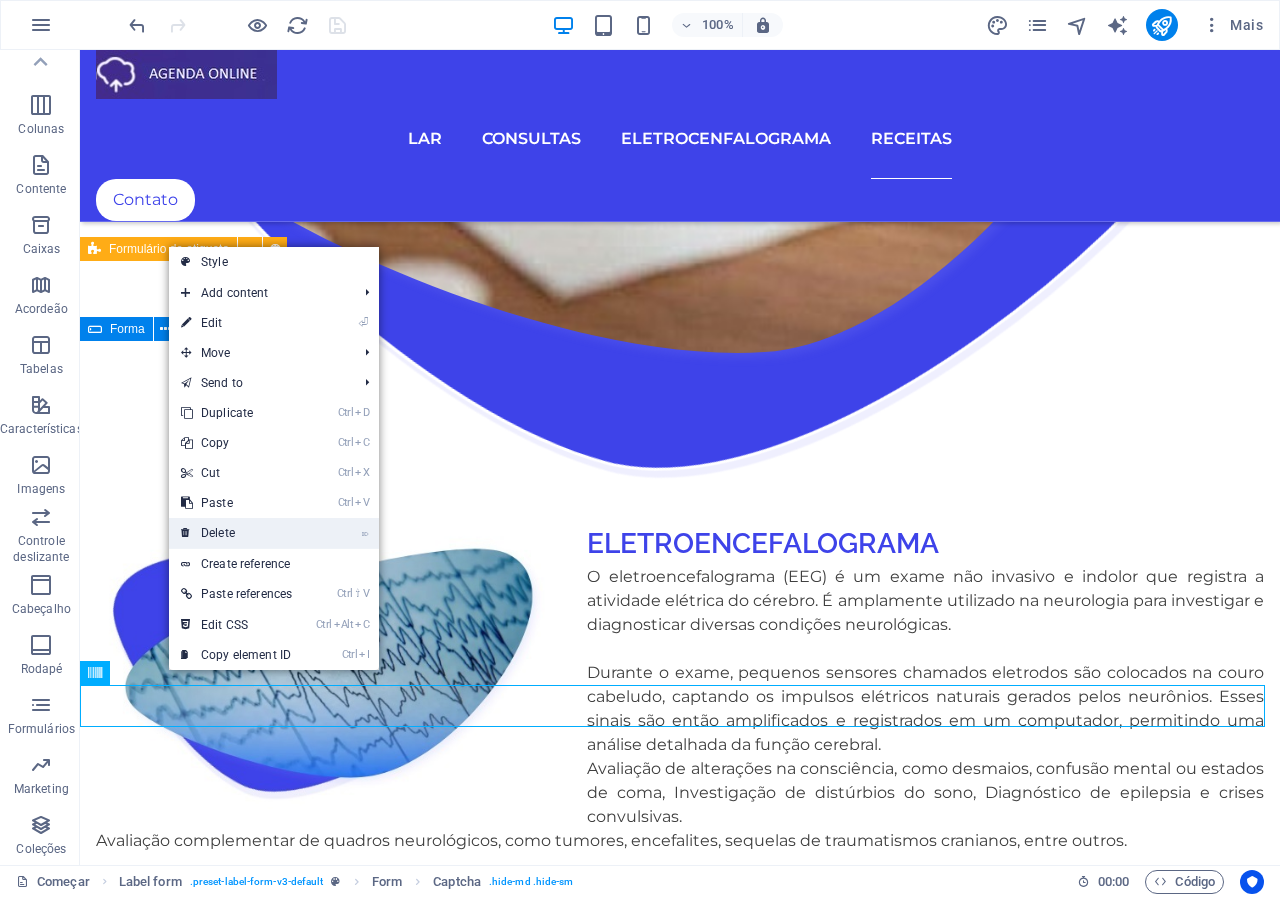 click on "⌦  Delete" at bounding box center [236, 533] 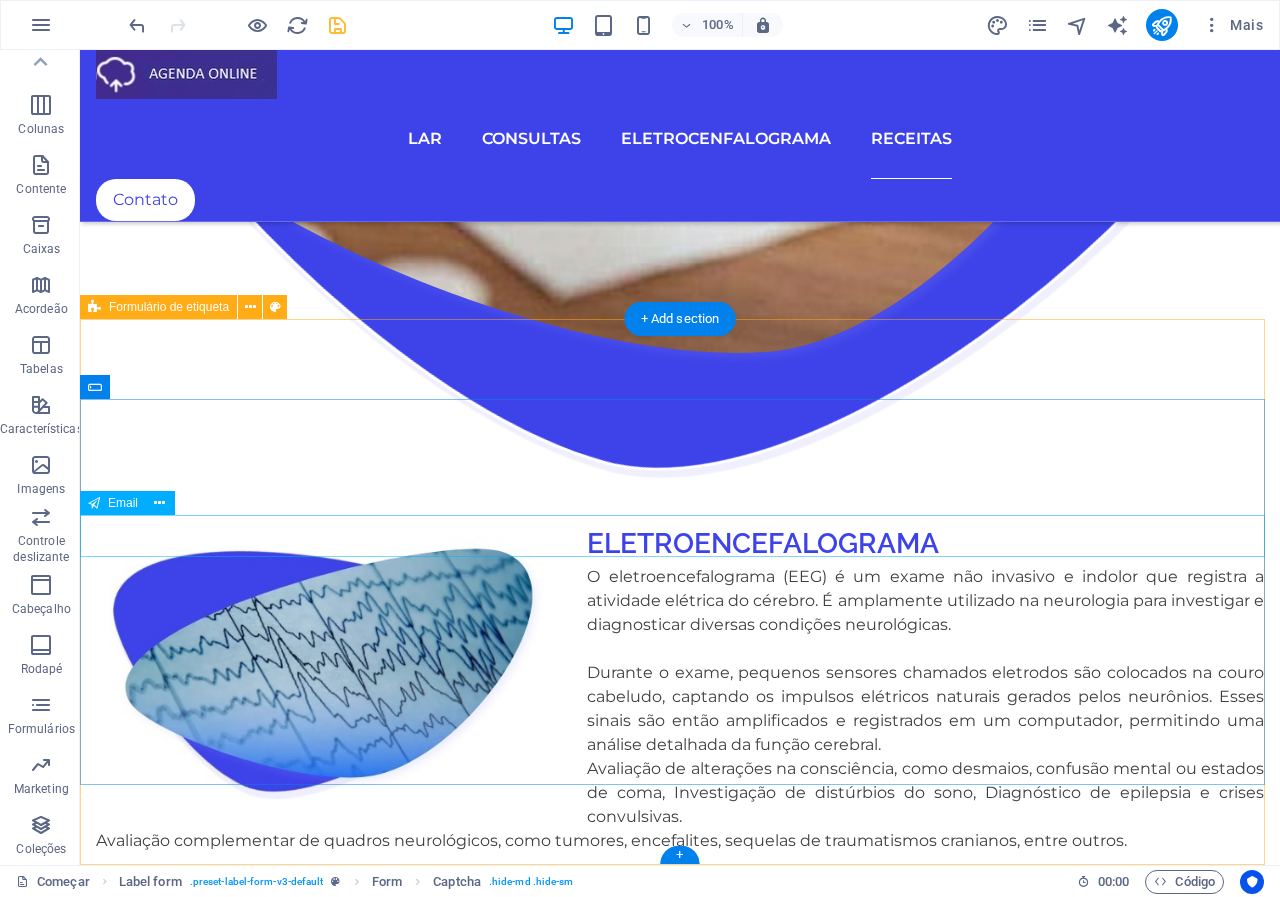 scroll, scrollTop: 3611, scrollLeft: 0, axis: vertical 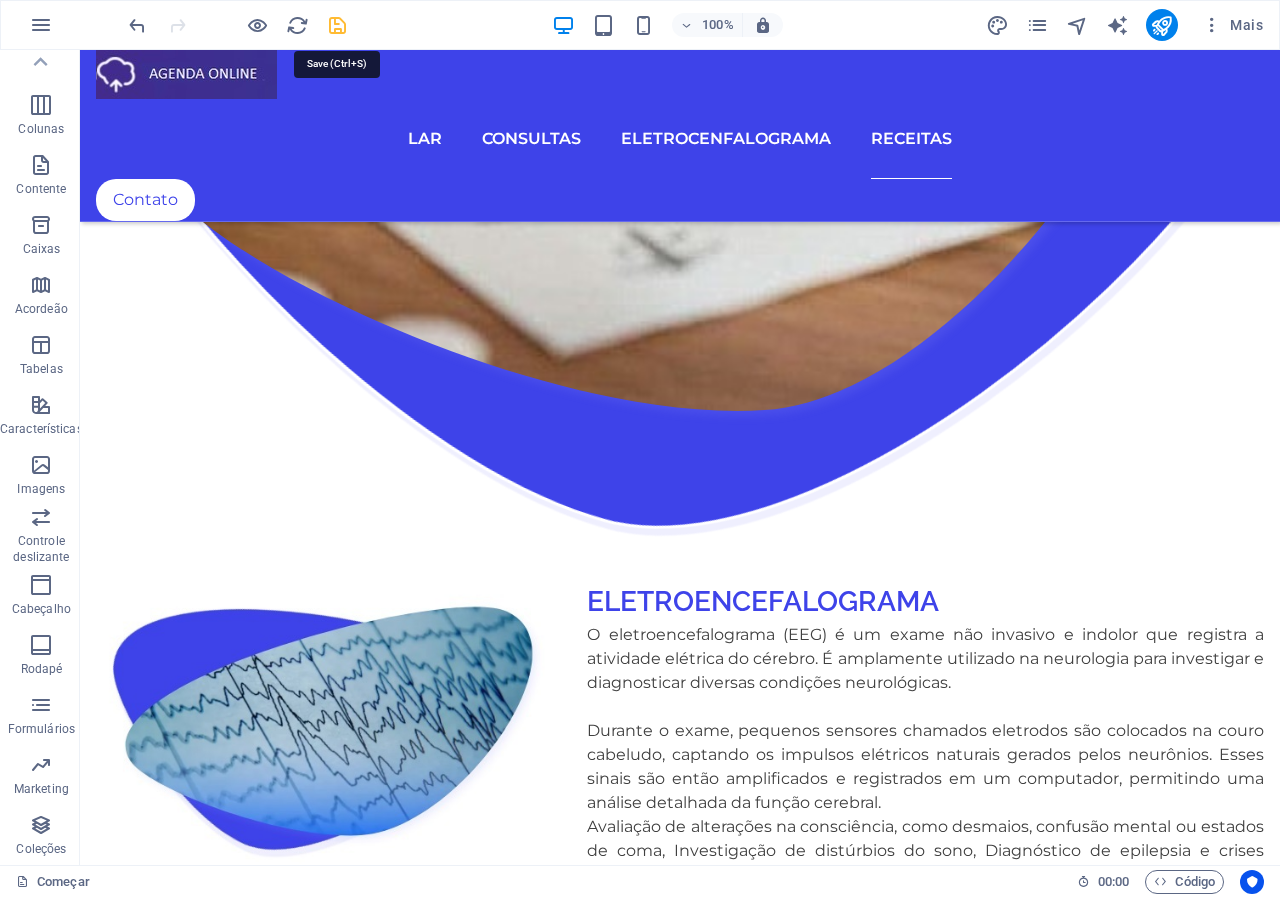 click at bounding box center (337, 25) 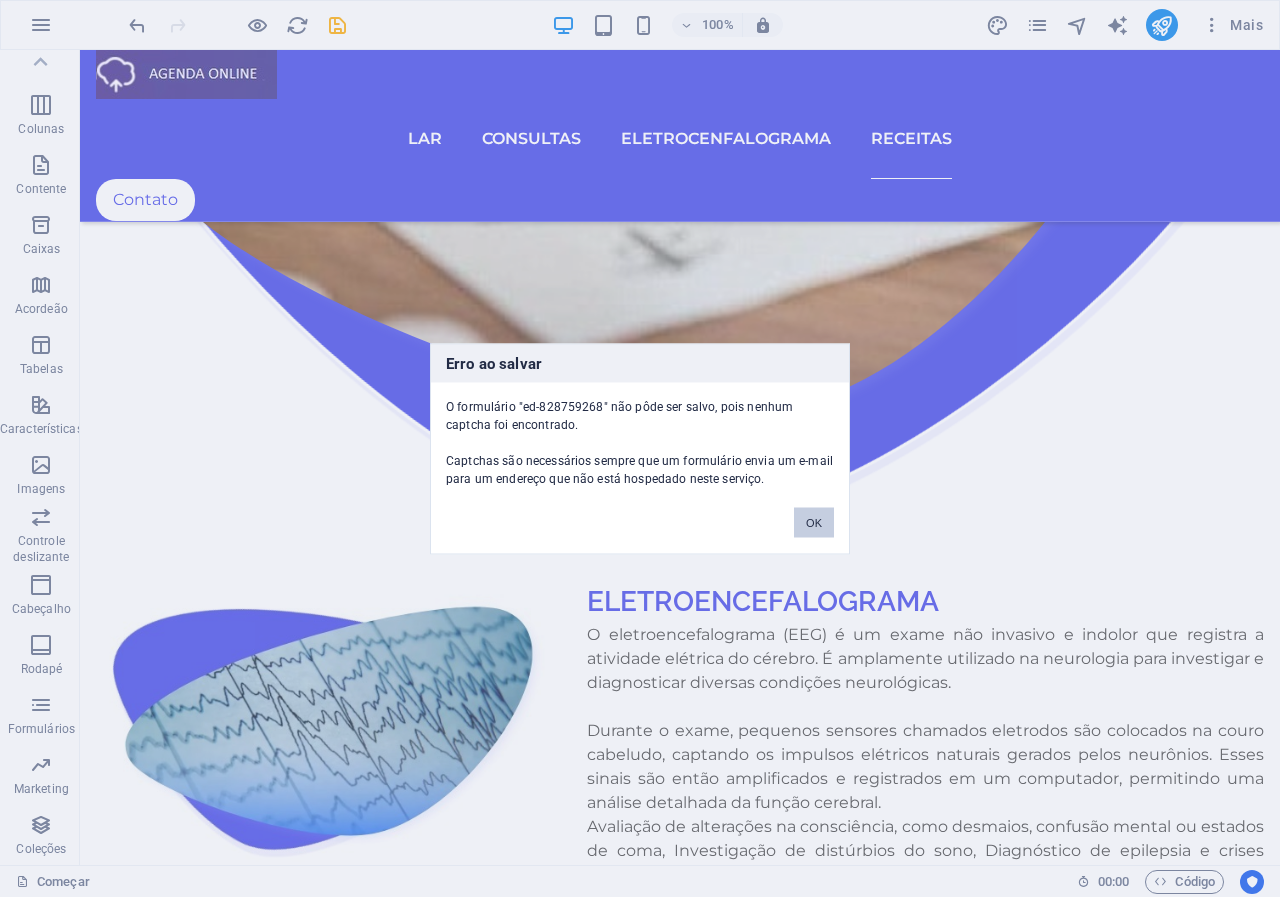 click on "OK" at bounding box center (814, 522) 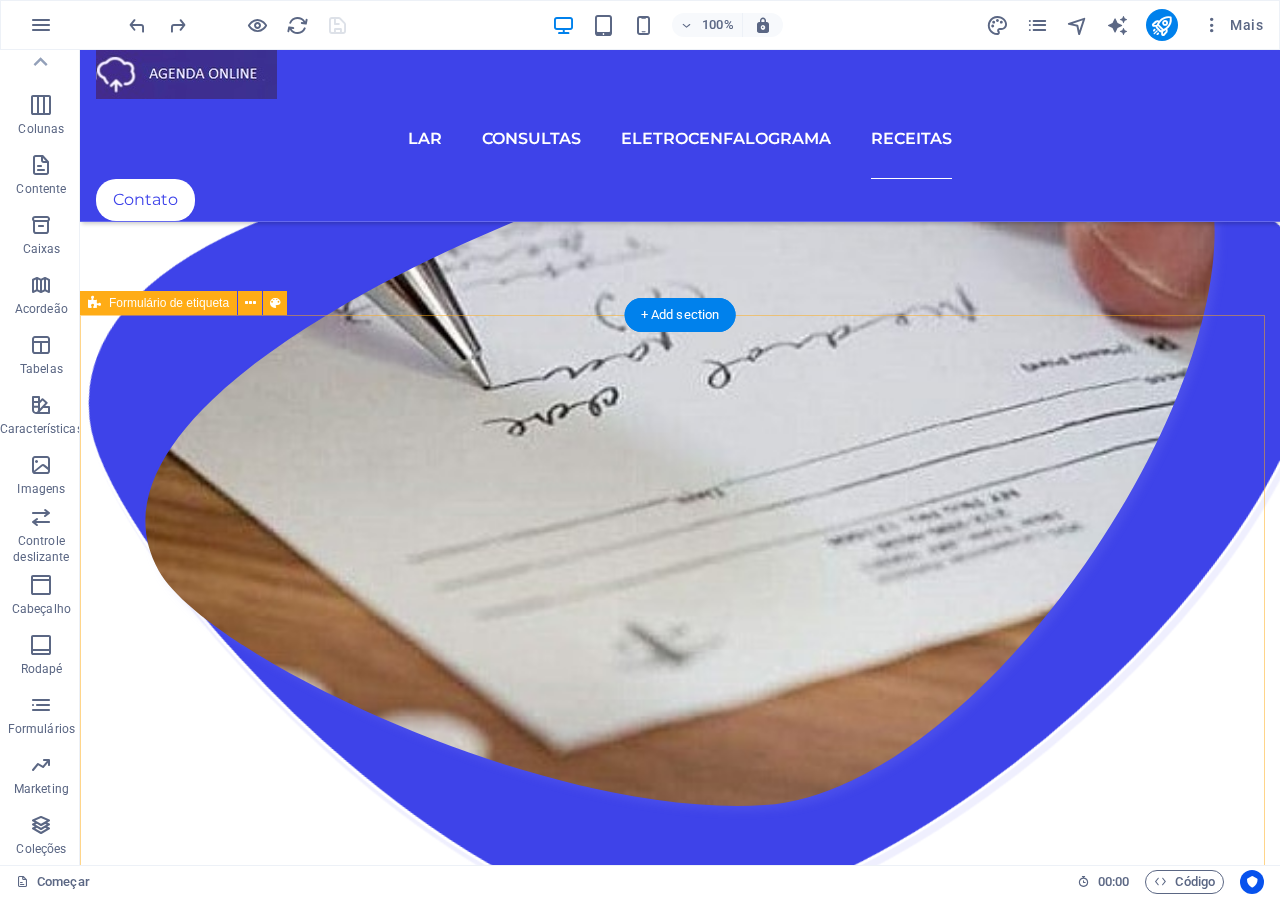 scroll, scrollTop: 3669, scrollLeft: 0, axis: vertical 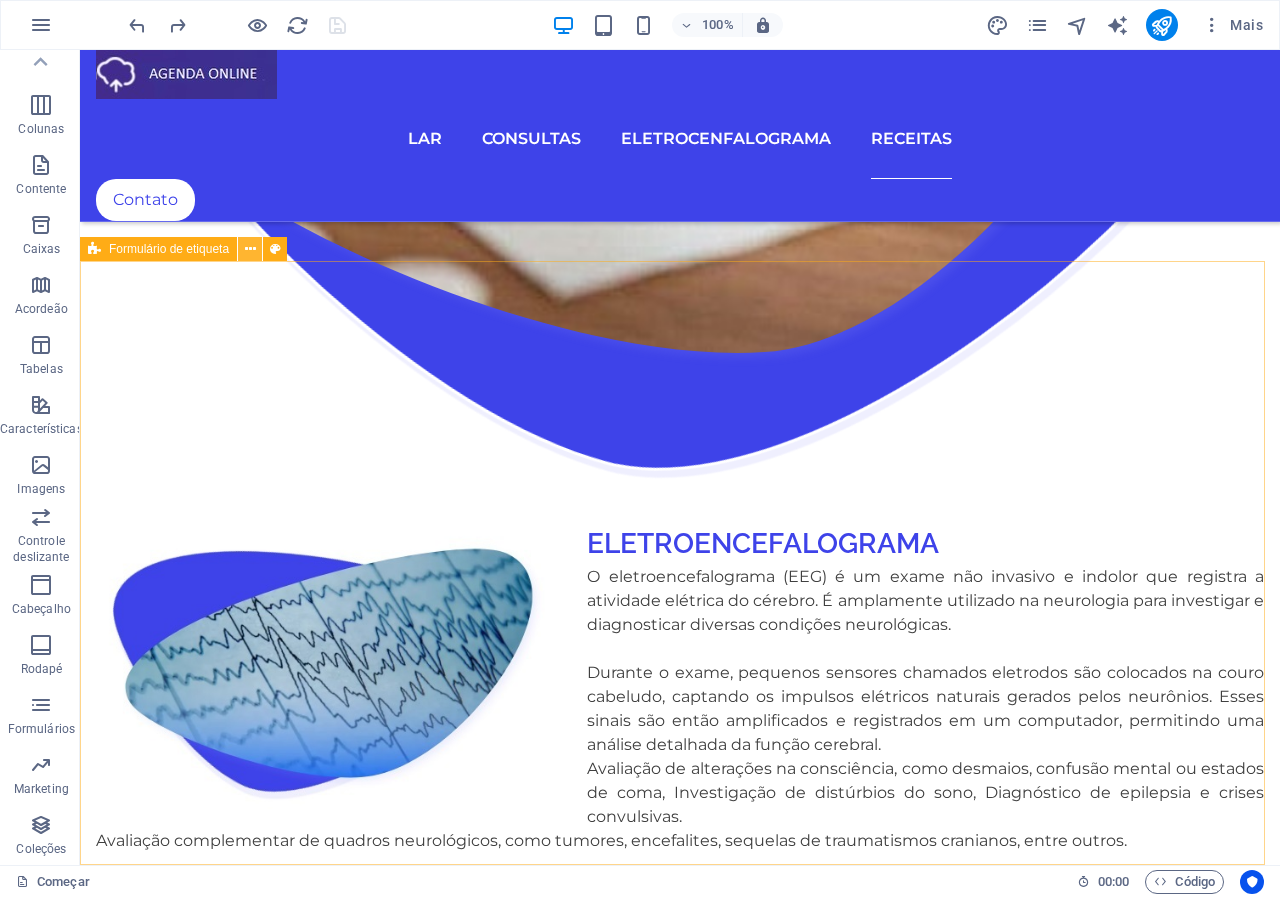 click at bounding box center [250, 249] 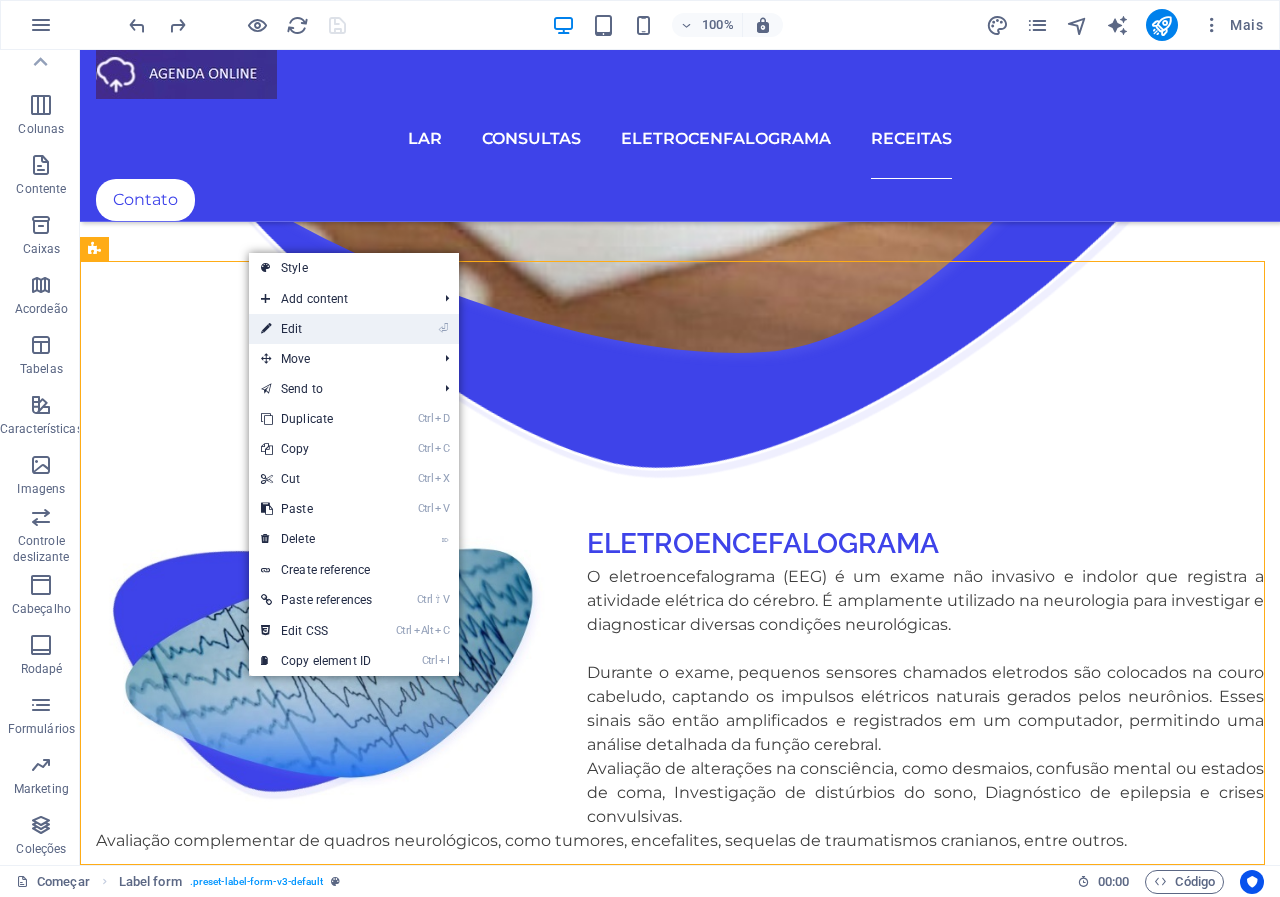 click on "⏎  Edit" at bounding box center (316, 329) 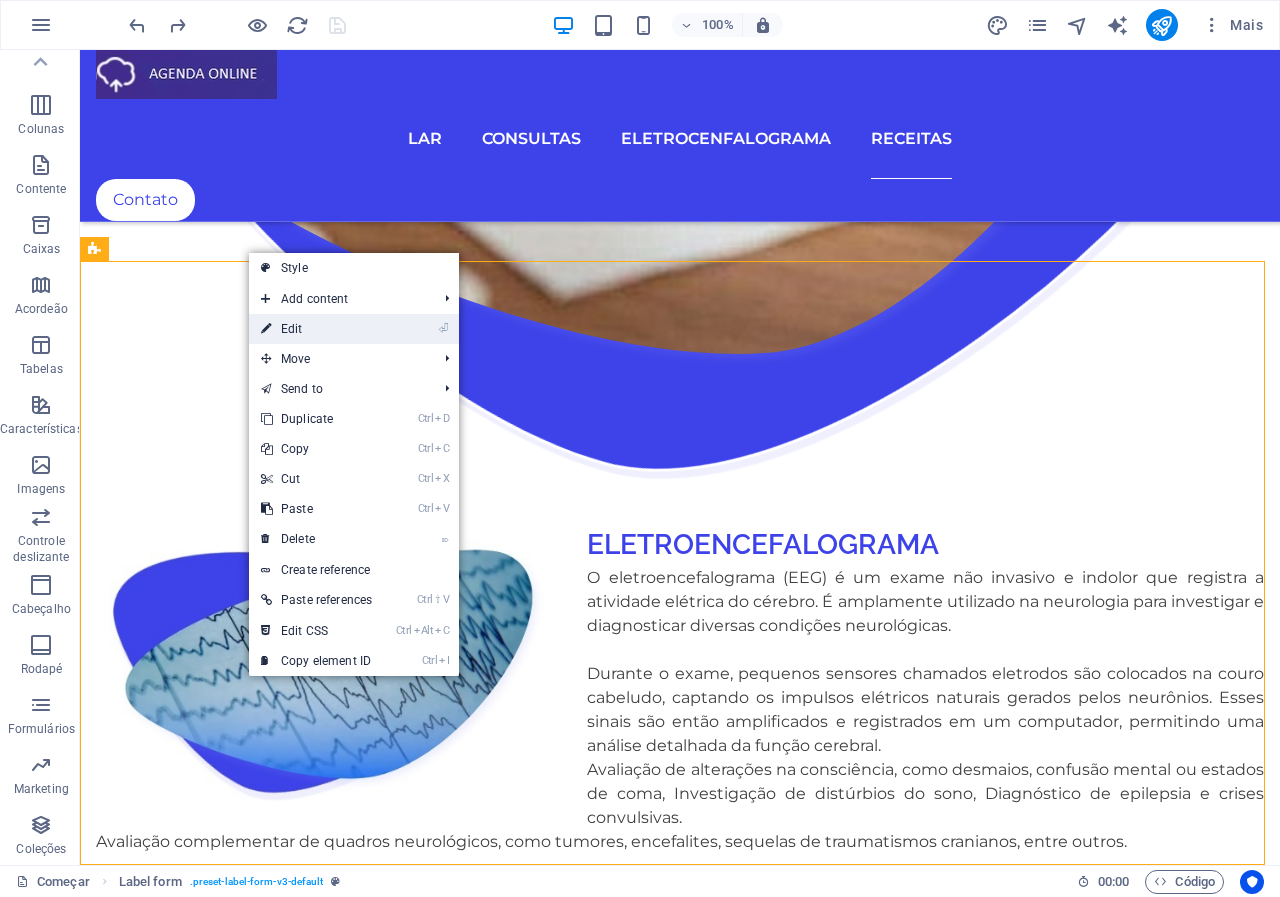 select on "px" 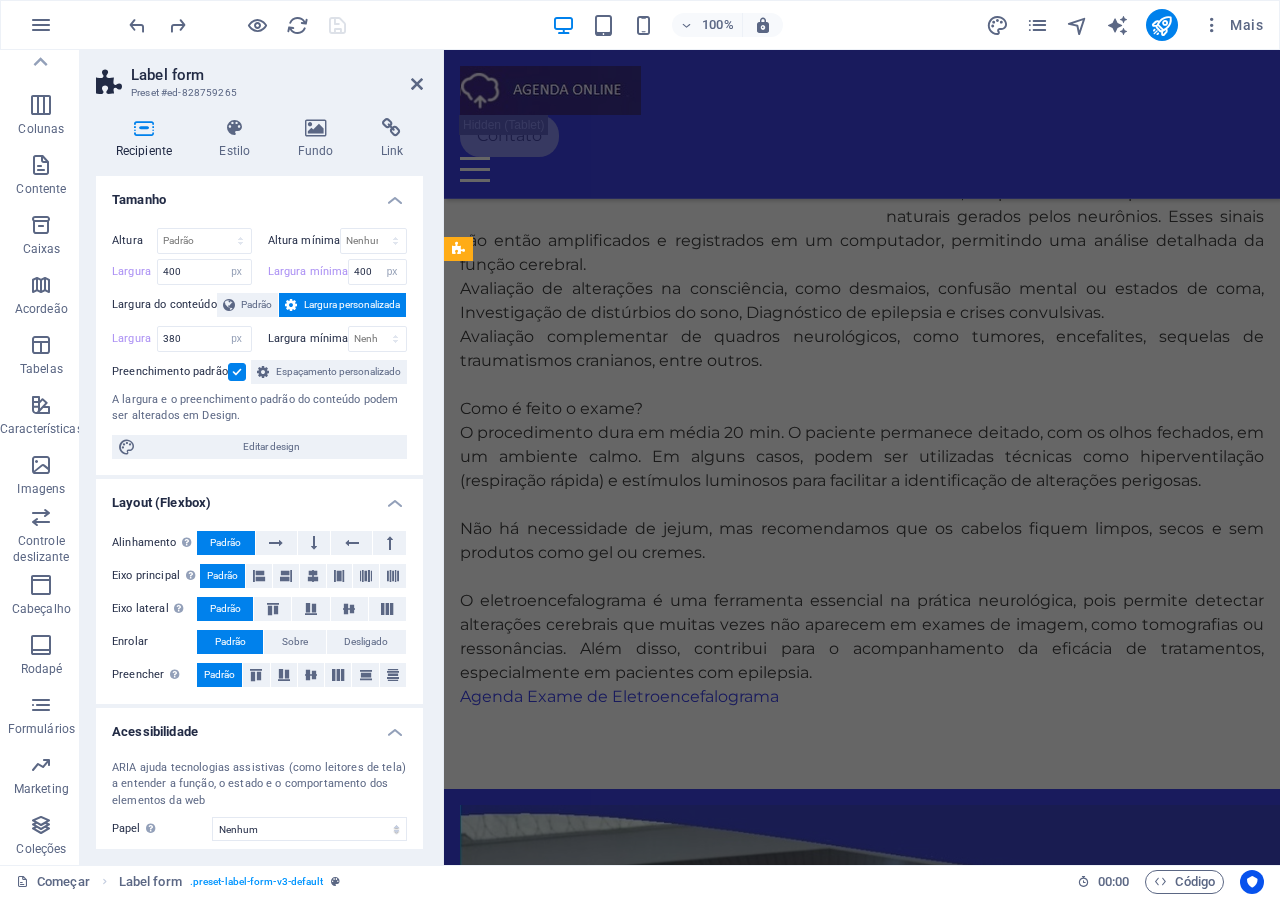 scroll, scrollTop: 4663, scrollLeft: 0, axis: vertical 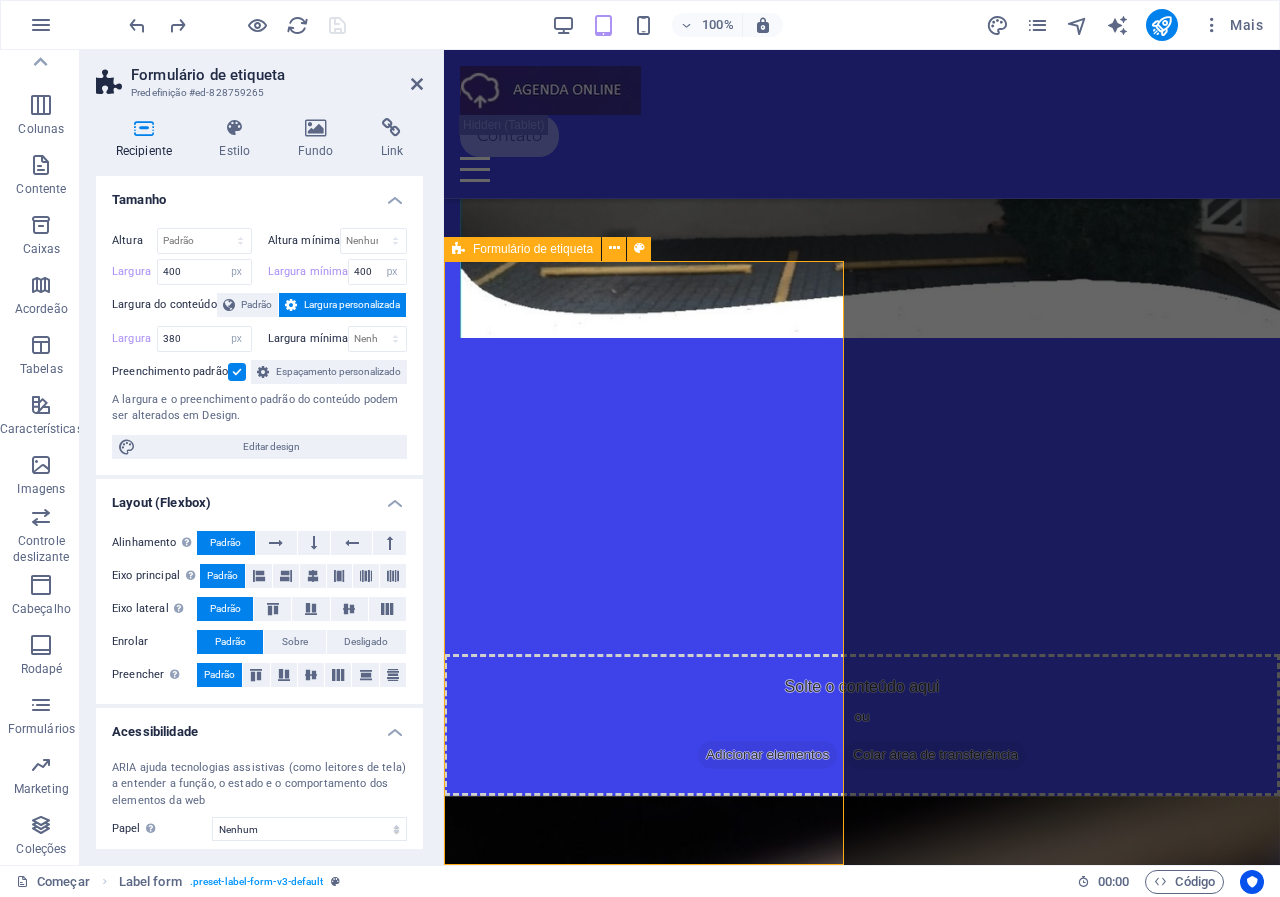 click on "Largura personalizada" at bounding box center [352, 304] 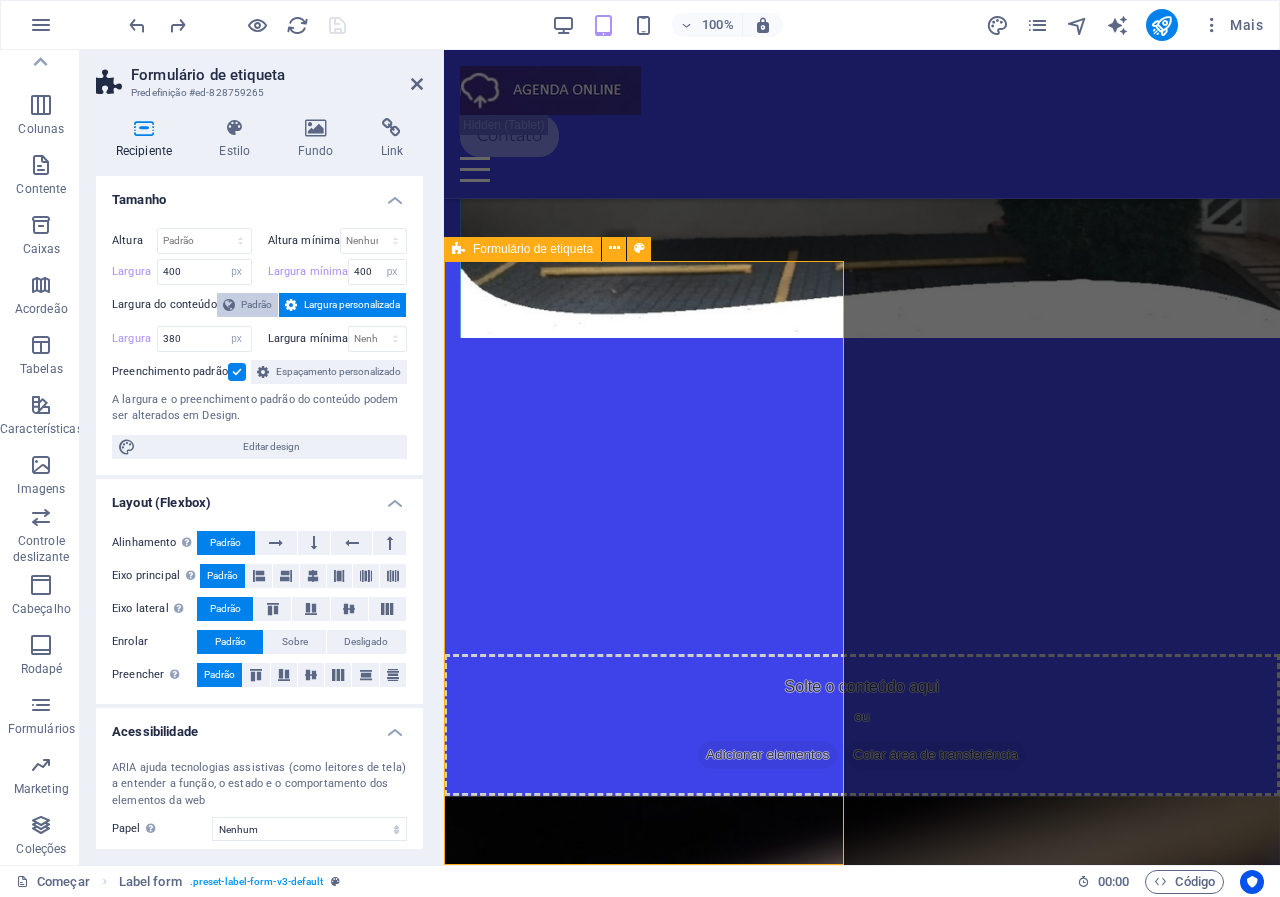 click on "Padrão" at bounding box center (256, 304) 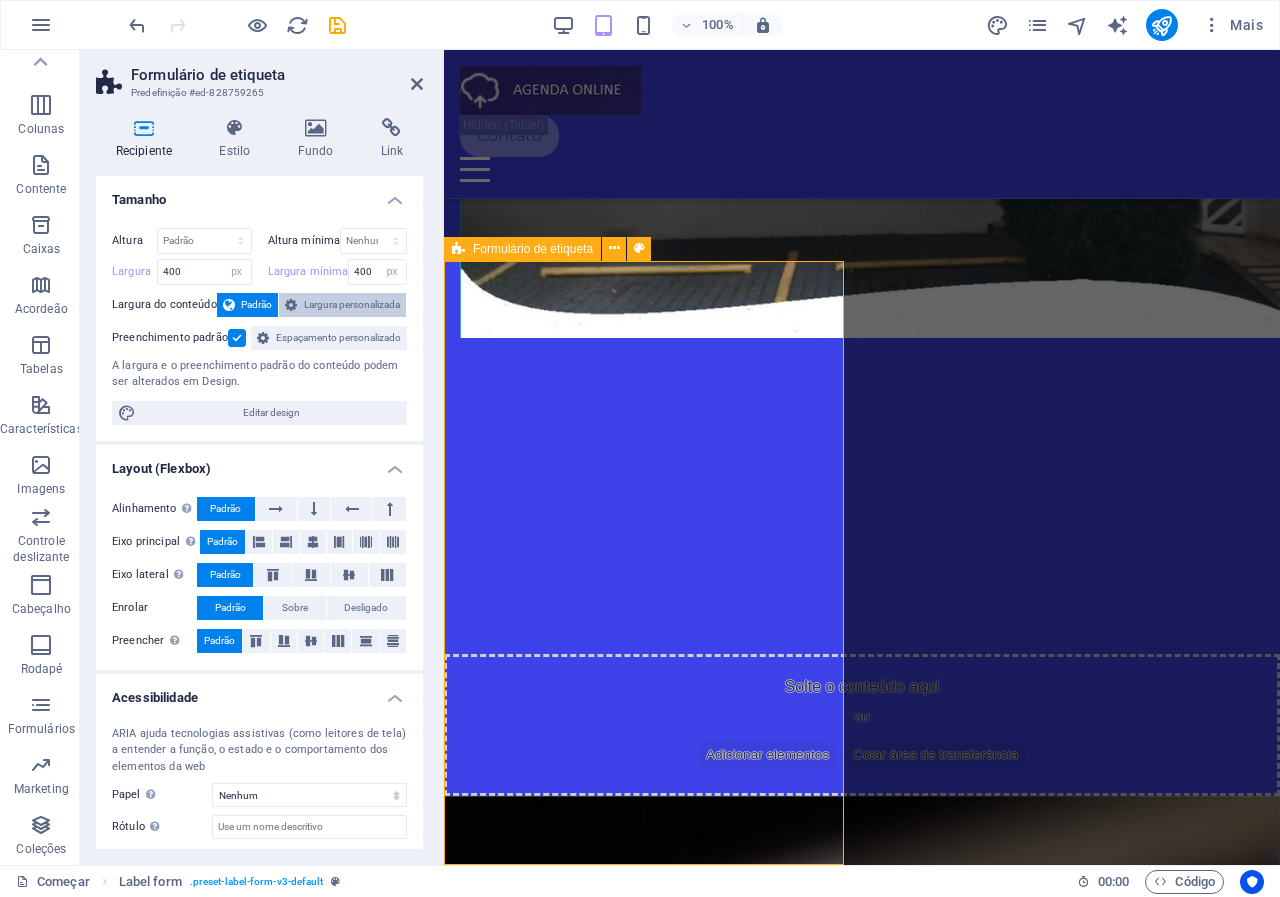 click on "Largura personalizada" at bounding box center (352, 304) 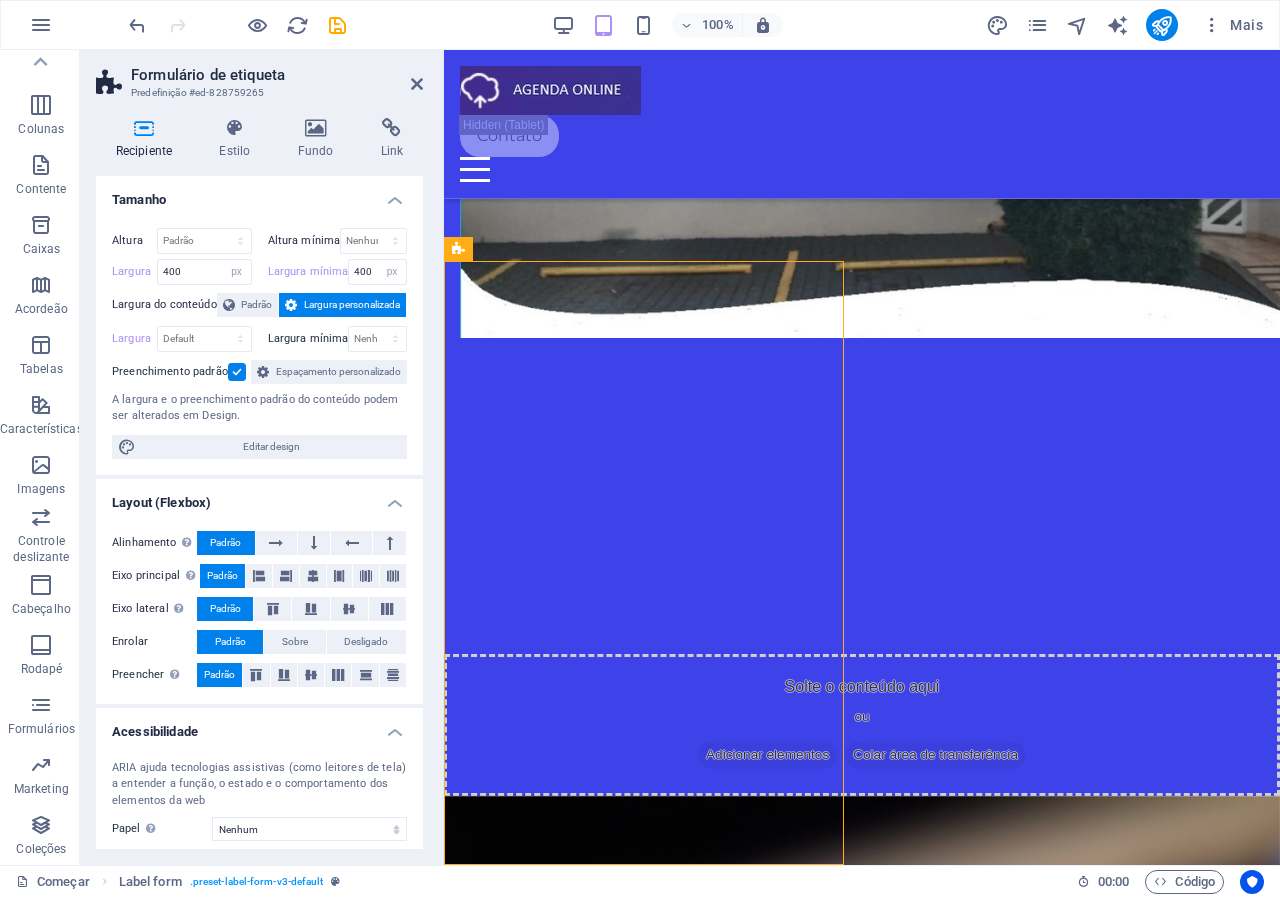 drag, startPoint x: 556, startPoint y: 247, endPoint x: 463, endPoint y: 248, distance: 93.00538 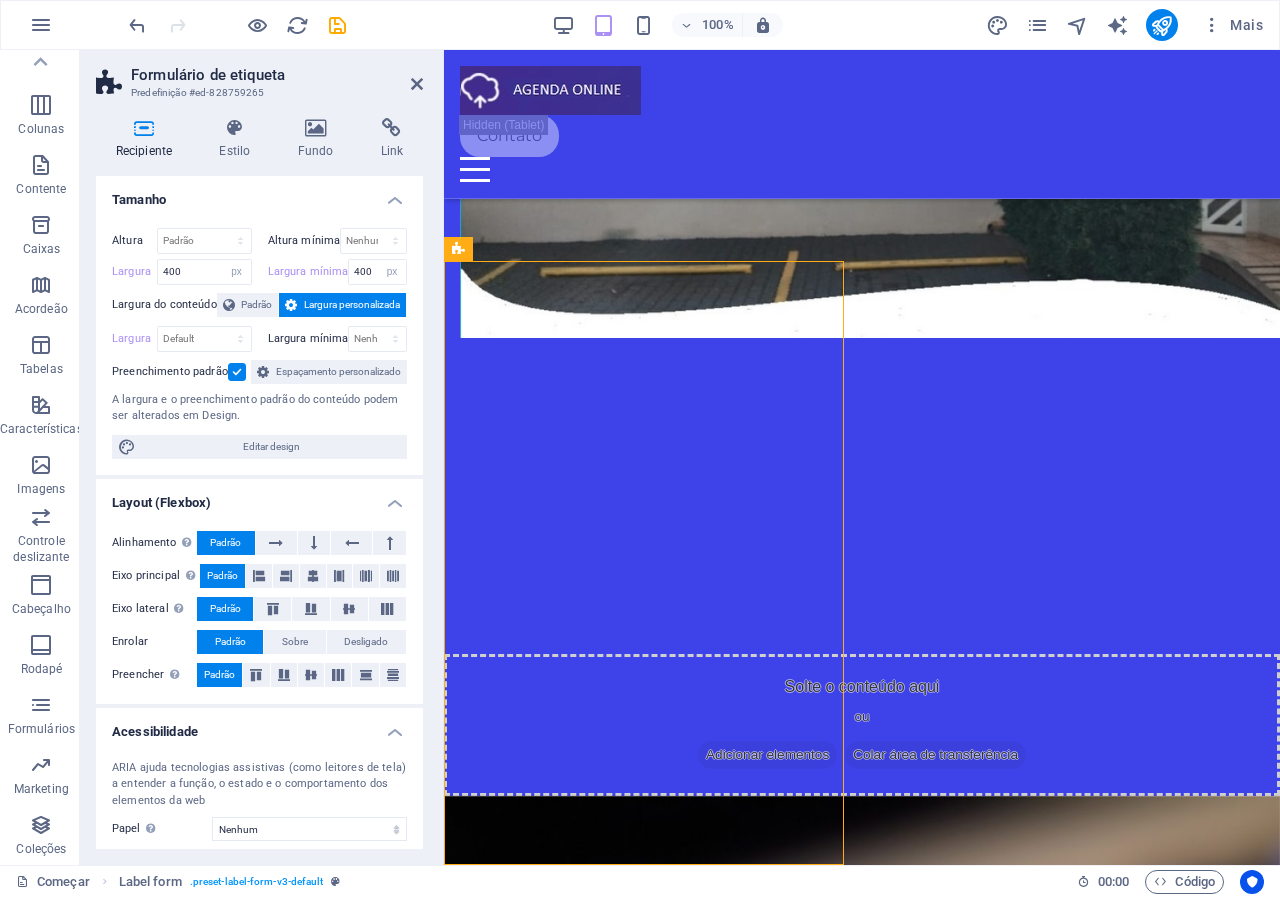 click on "Formulário de etiqueta" at bounding box center [458, 249] 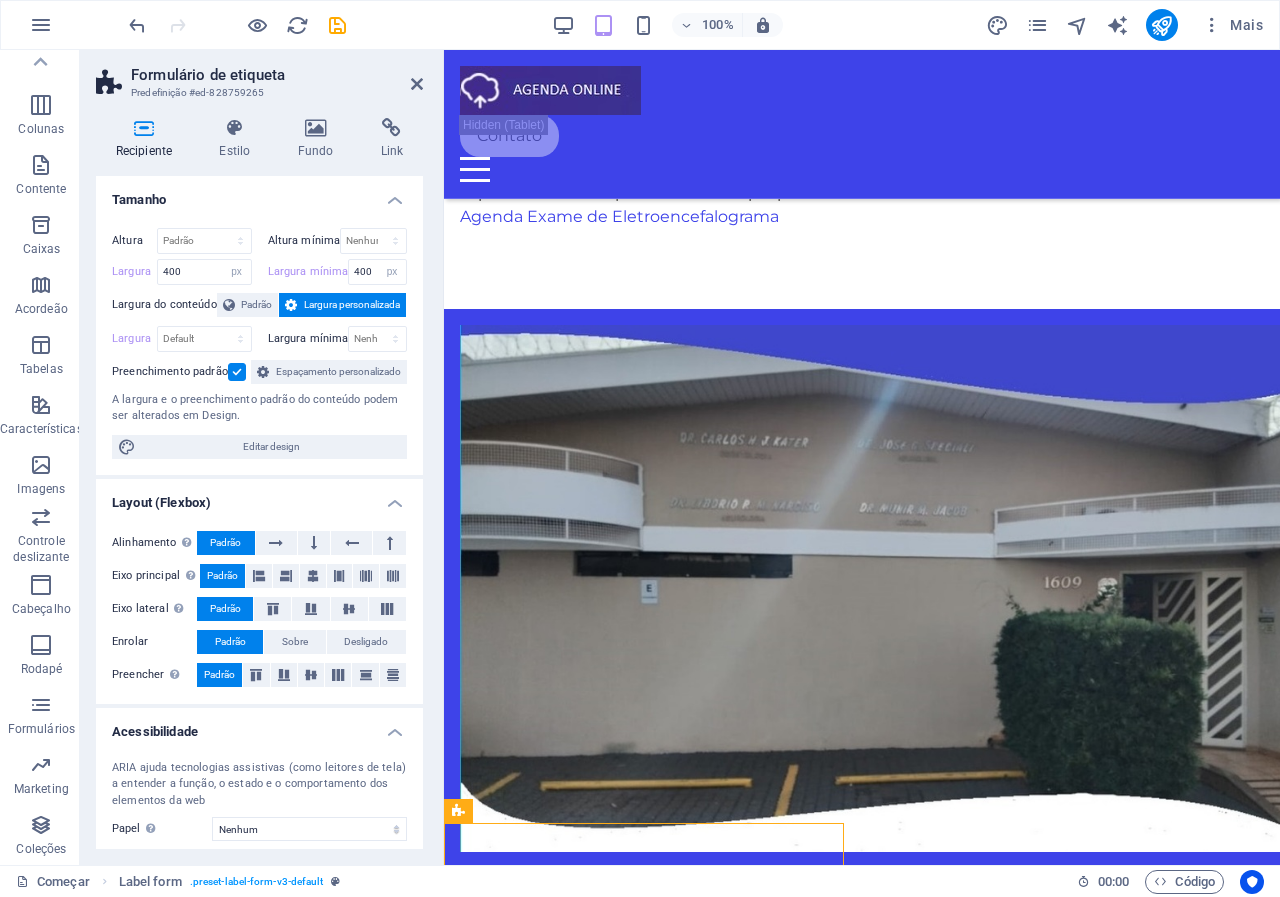 scroll, scrollTop: 4269, scrollLeft: 0, axis: vertical 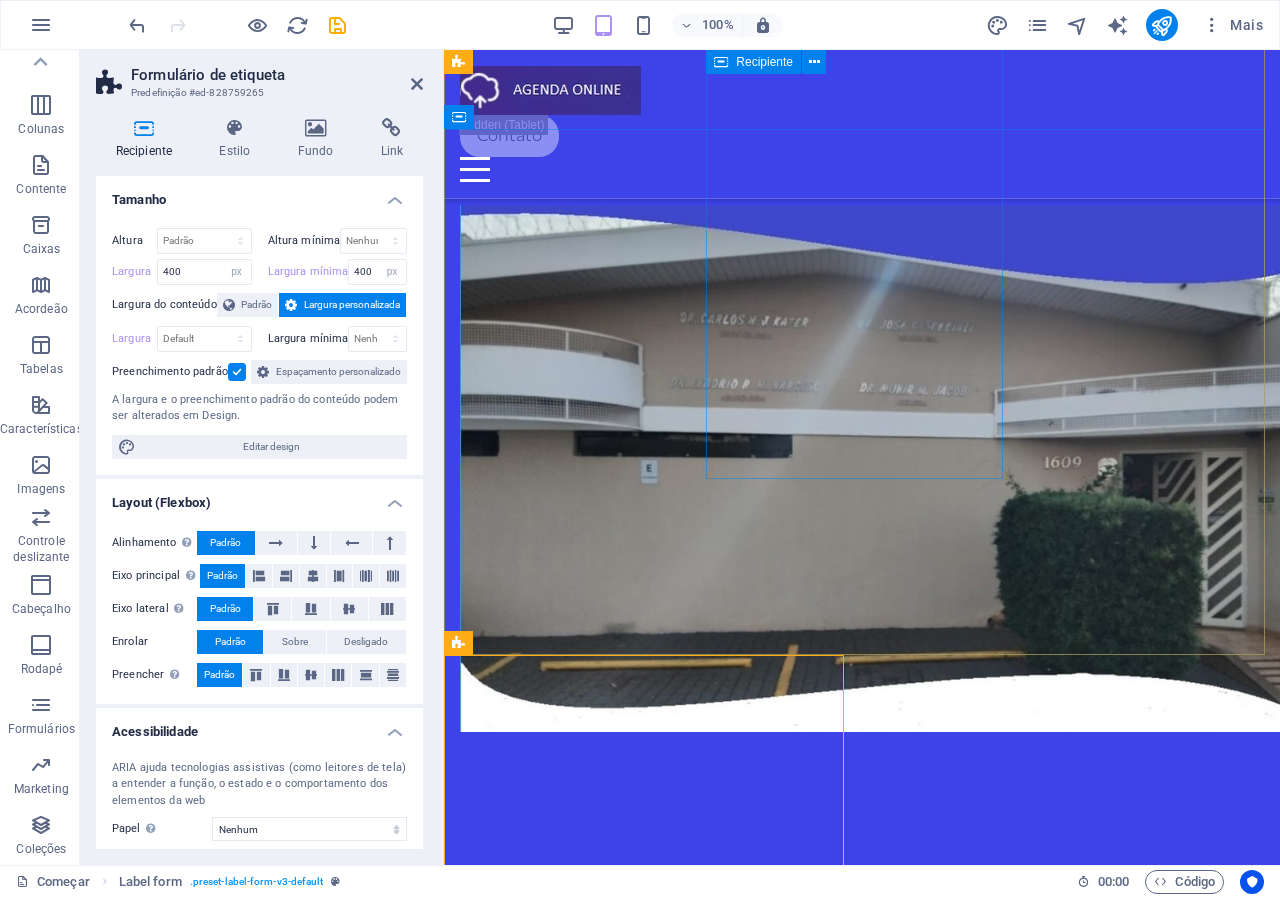 click on "Contato Ilegível? Carregar novo Enviar" at bounding box center [862, 2524] 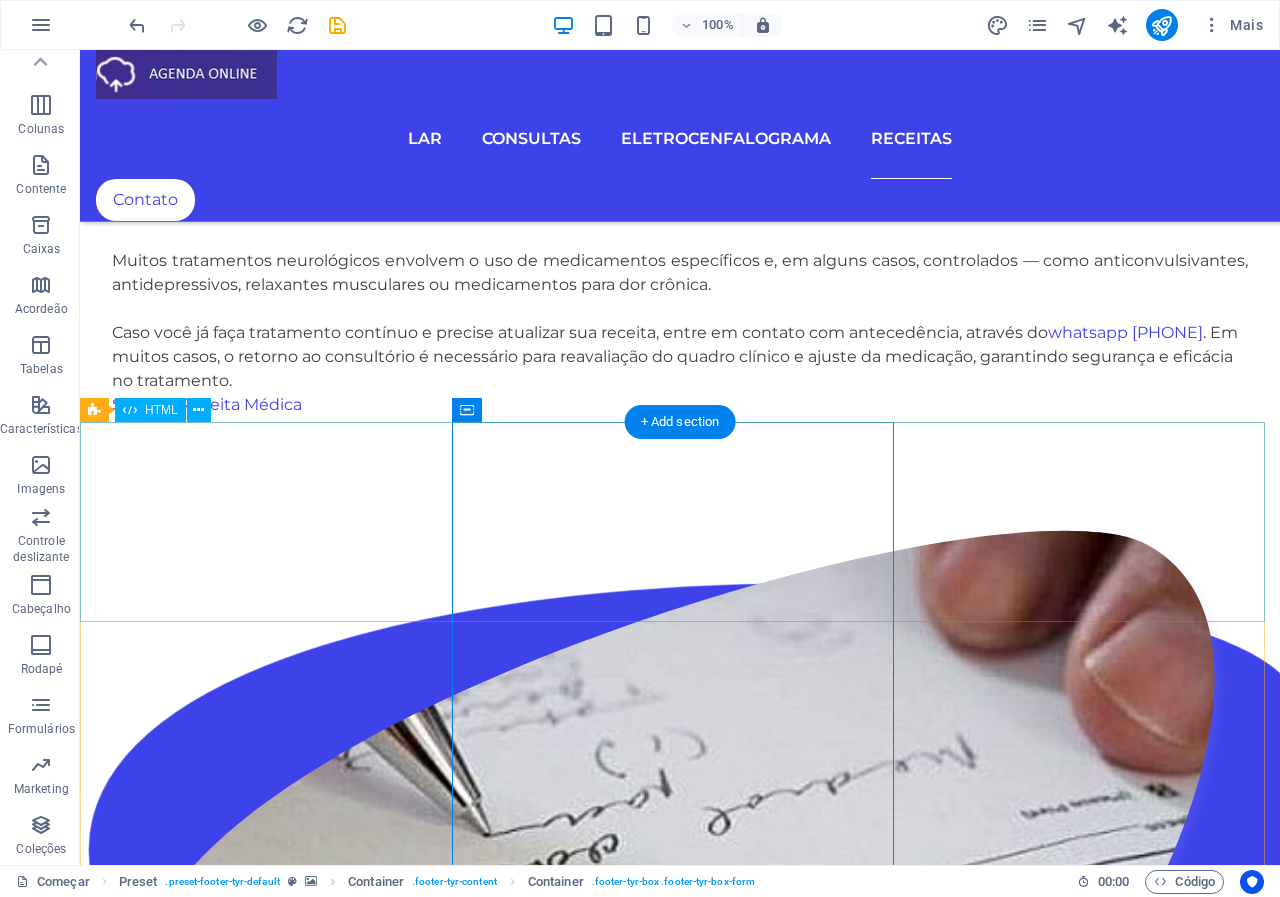 scroll, scrollTop: 2869, scrollLeft: 0, axis: vertical 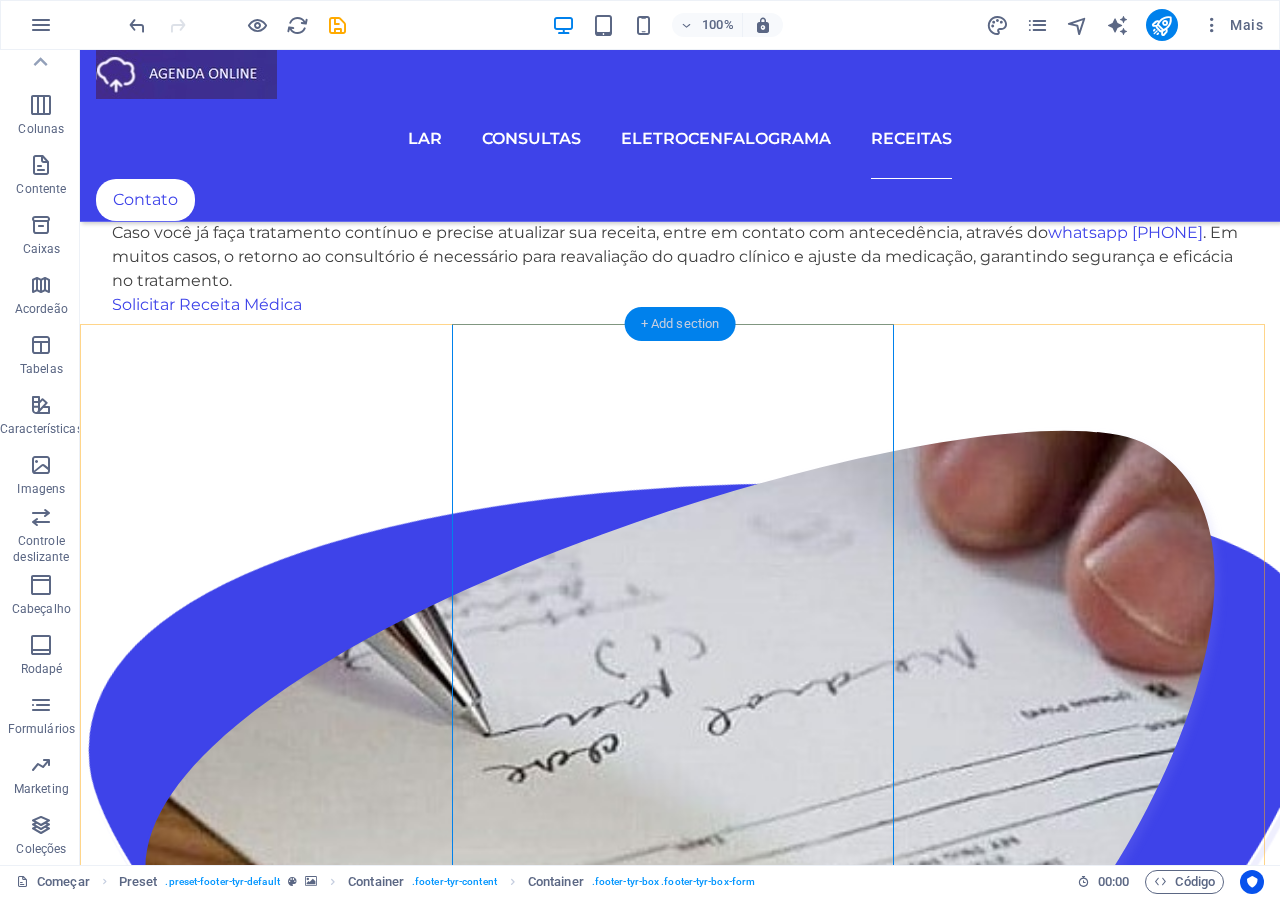 click on "+ Add section" at bounding box center [680, 324] 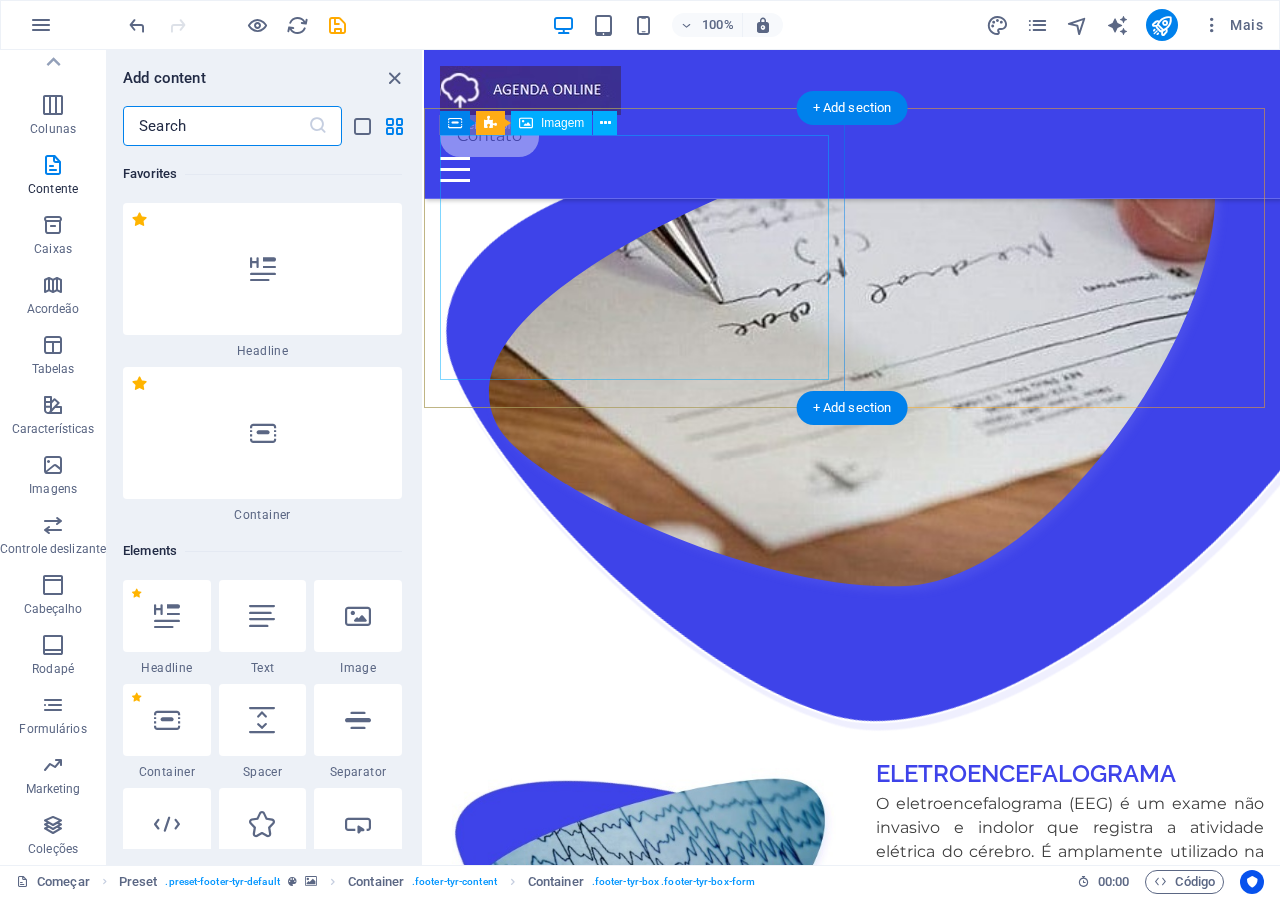 scroll, scrollTop: 3793, scrollLeft: 0, axis: vertical 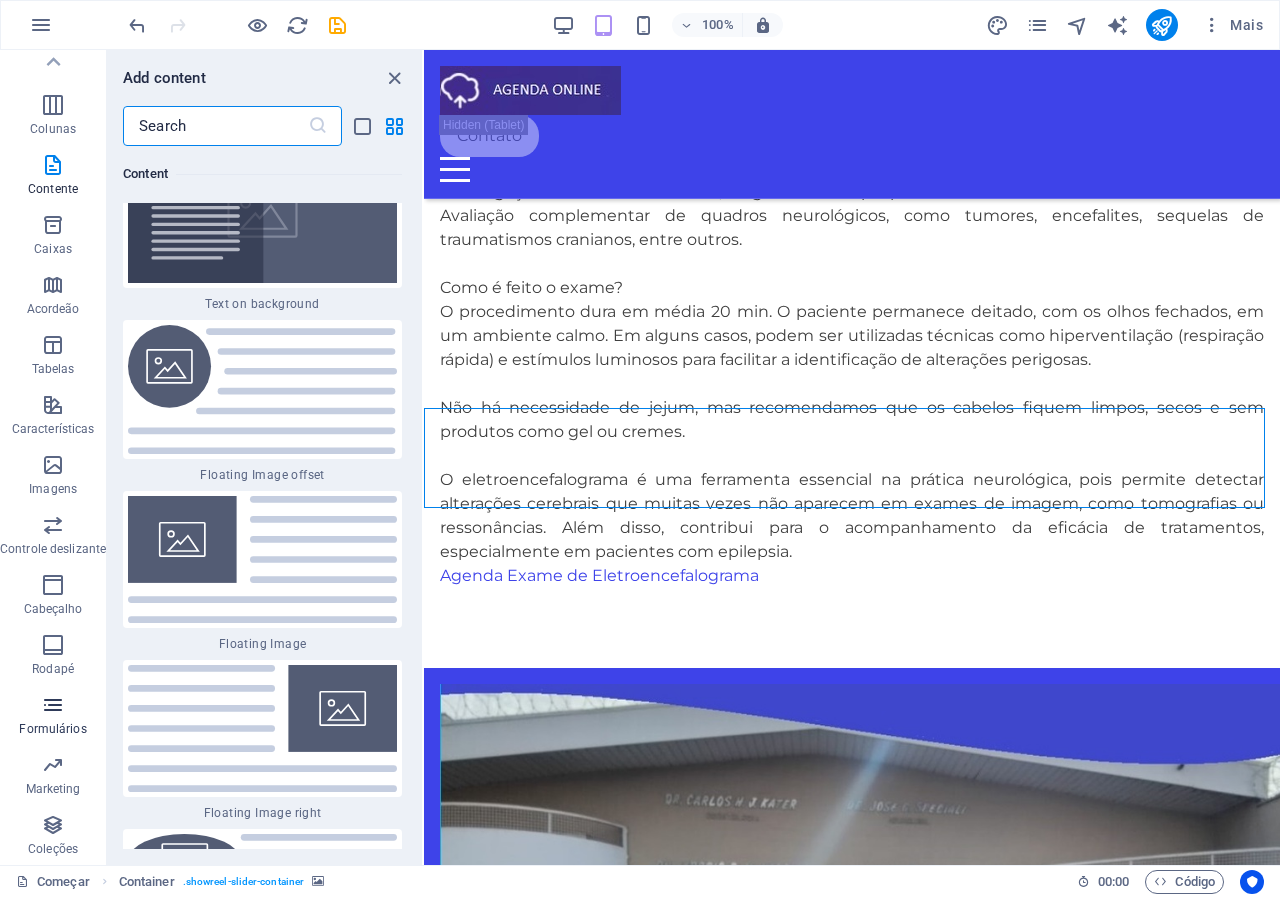click at bounding box center [53, 705] 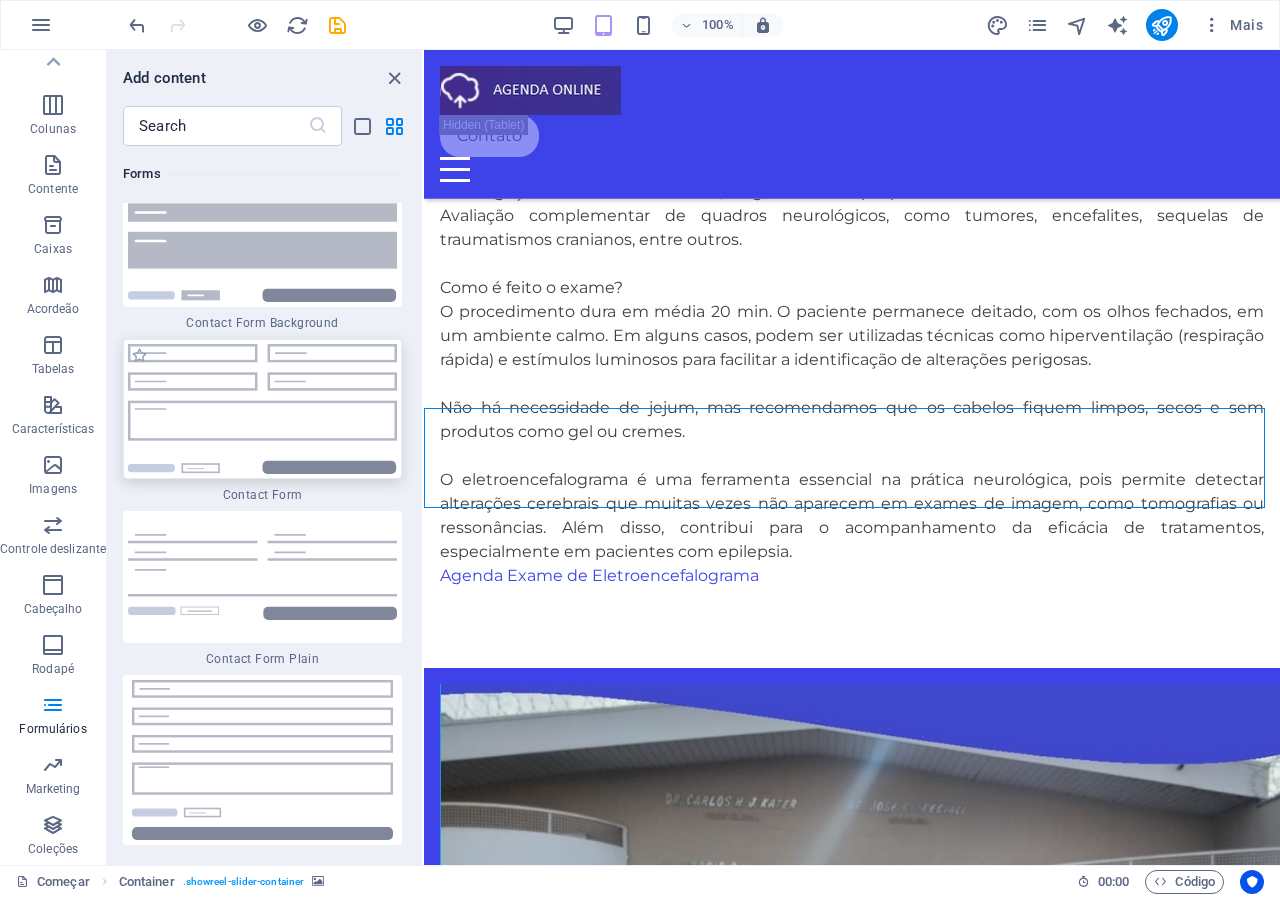 scroll, scrollTop: 29318, scrollLeft: 0, axis: vertical 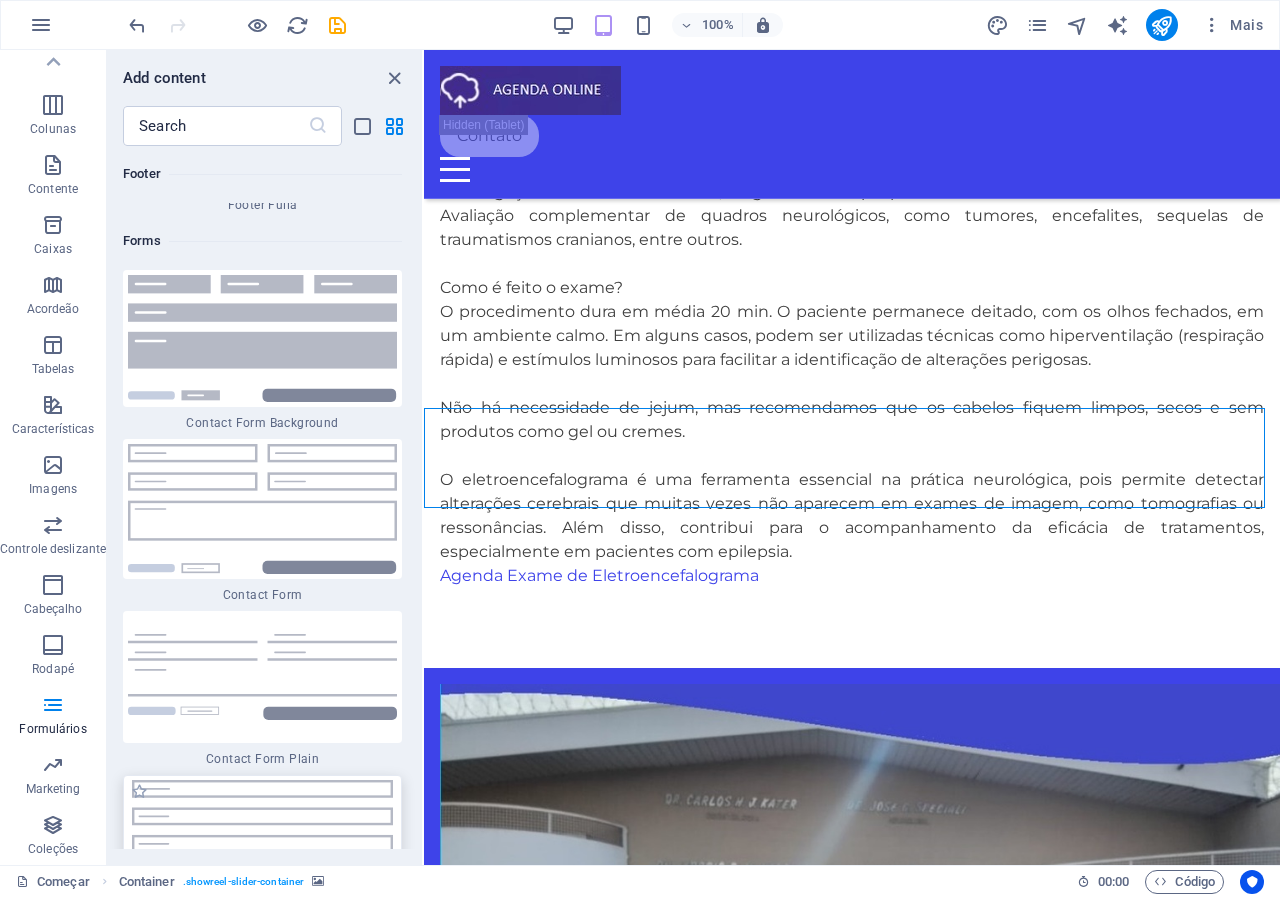 click at bounding box center (262, 860) 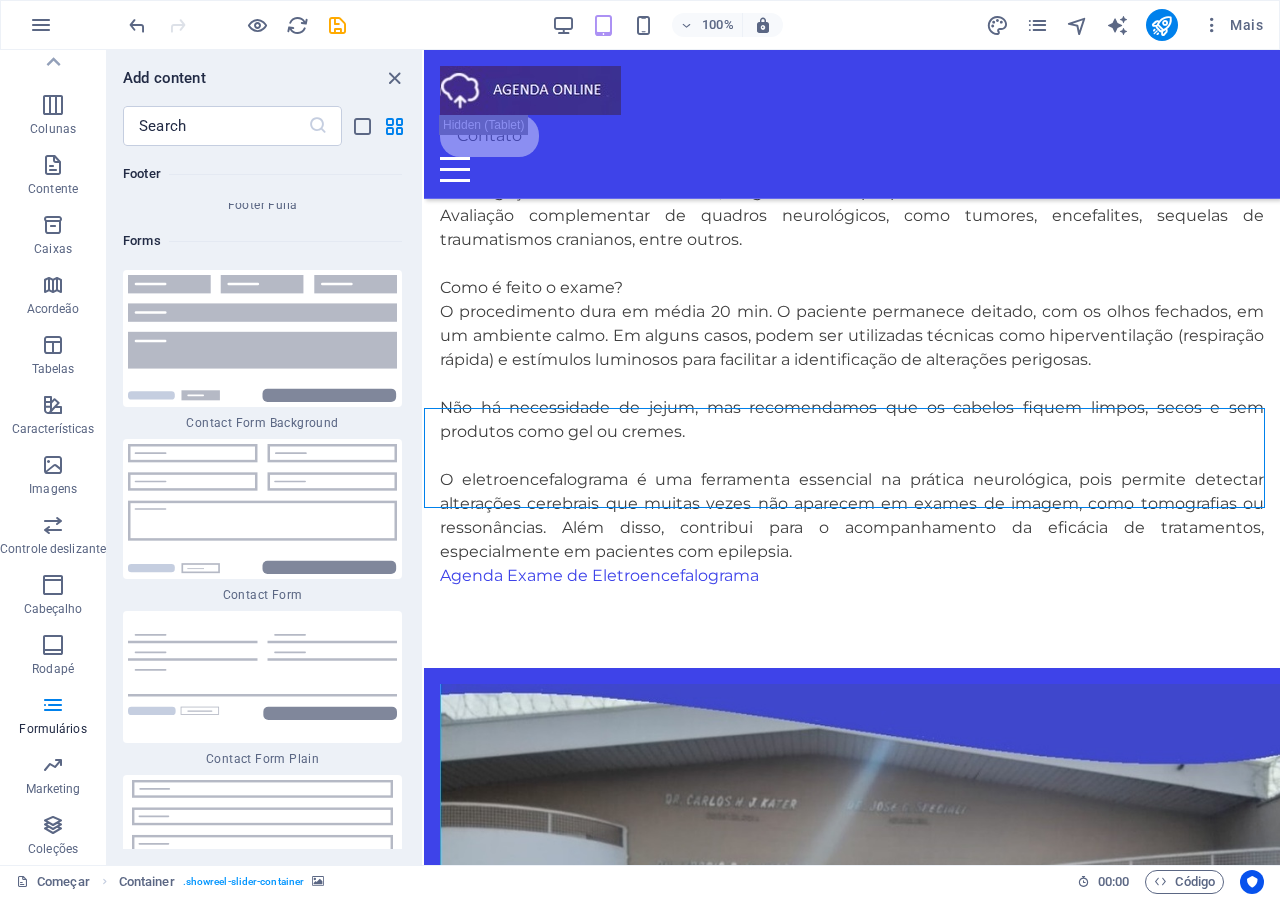 click on "Drag here to replace the existing content. Press “Ctrl” if you want to create a new element.
H2   Bandeira   Recipiente   Menu   Barra de menu   HTML   Predefinição   Imagem   Recipiente   Recipiente   Predefinição   Texto   Predefinição   Recipiente   Floating Image   Imagem   Imagem Flutuante   Imagem Flutuante   Texto   Container   Imagem ampla com texto   Imagem   Imagem ampla com texto   Imagem ampla com texto   Recipiente   H2   Predefinição   Recipiente   Recipiente   Entrada   Forma   E-mail   Form   Entrada   Área de texto   Caixa de seleção   Captcha   Botão de formulário   Recipiente   HTML   Recipiente   Predefinição   HTML   Imagem   Texto   Preset   Recipiente   H3   Formulário de contato   Área de texto   Forma   E-mail   Entrada   Entrada   Entrada   Caixa de seleção   Captcha   Botão de formulário   Recipiente   HTML   Recipiente   Recipiente   Button   Formulário de contato   E-mail   Forma   Entrada   Área de texto   Captcha       Form" at bounding box center [852, 457] 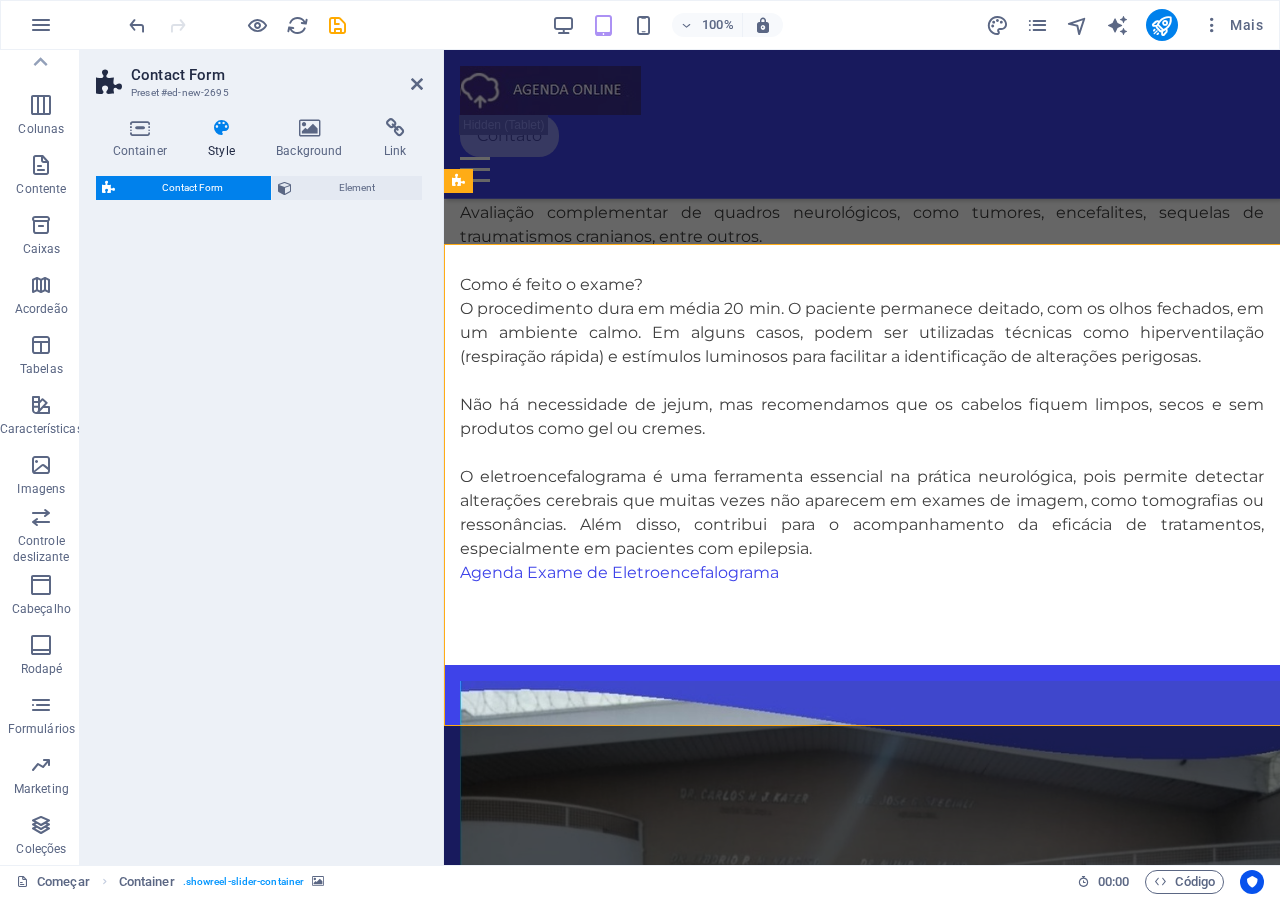 scroll, scrollTop: 4057, scrollLeft: 0, axis: vertical 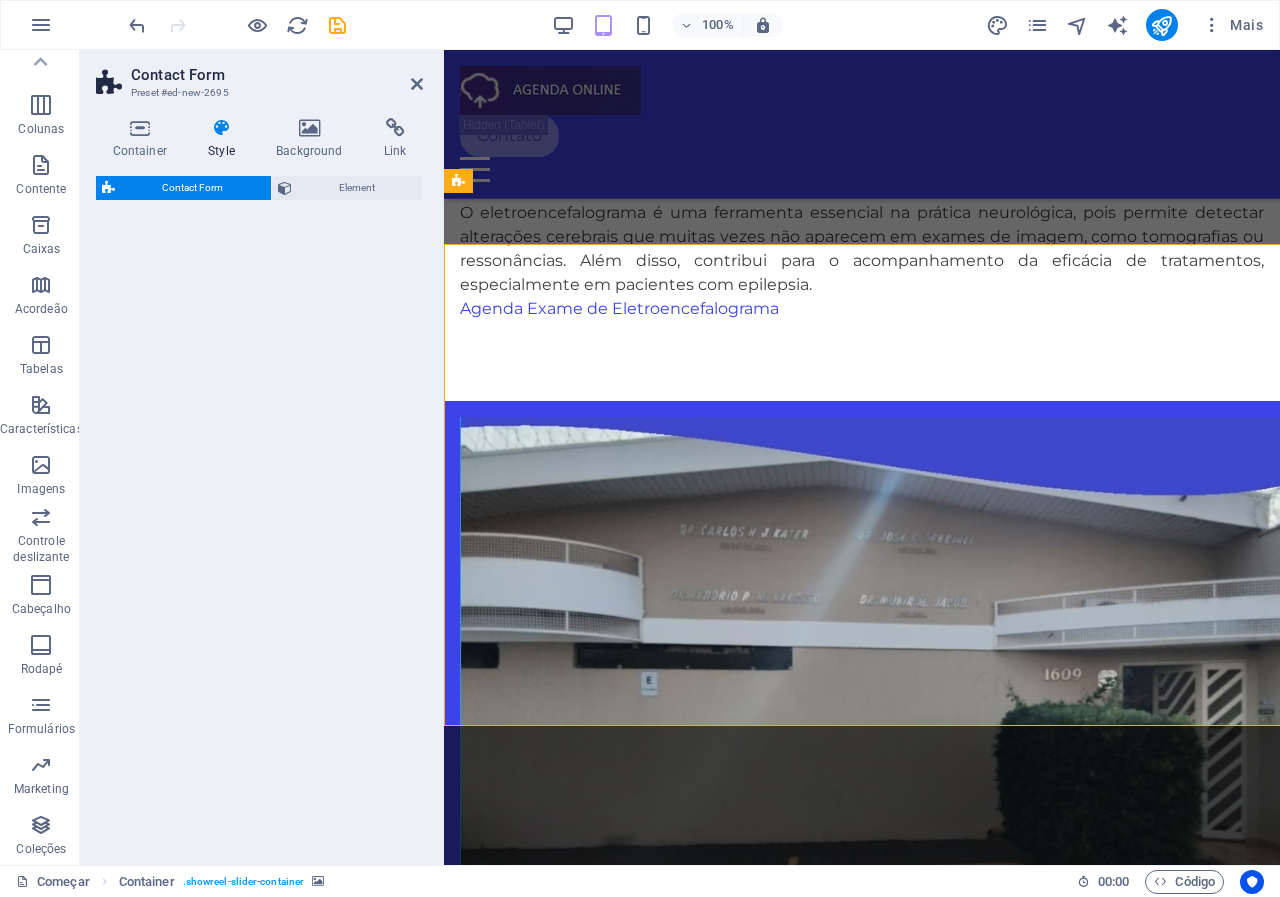 select on "rem" 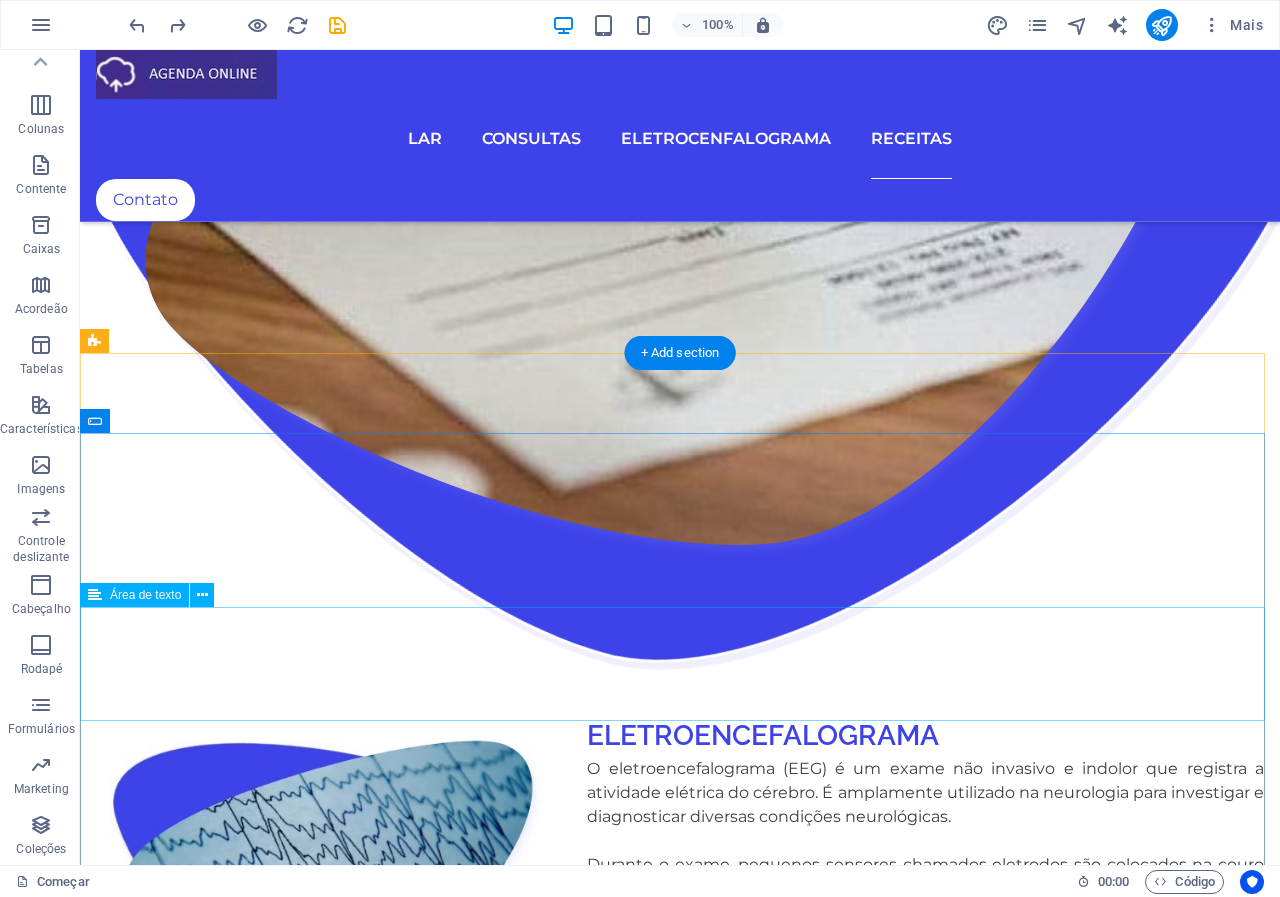 scroll, scrollTop: 3577, scrollLeft: 0, axis: vertical 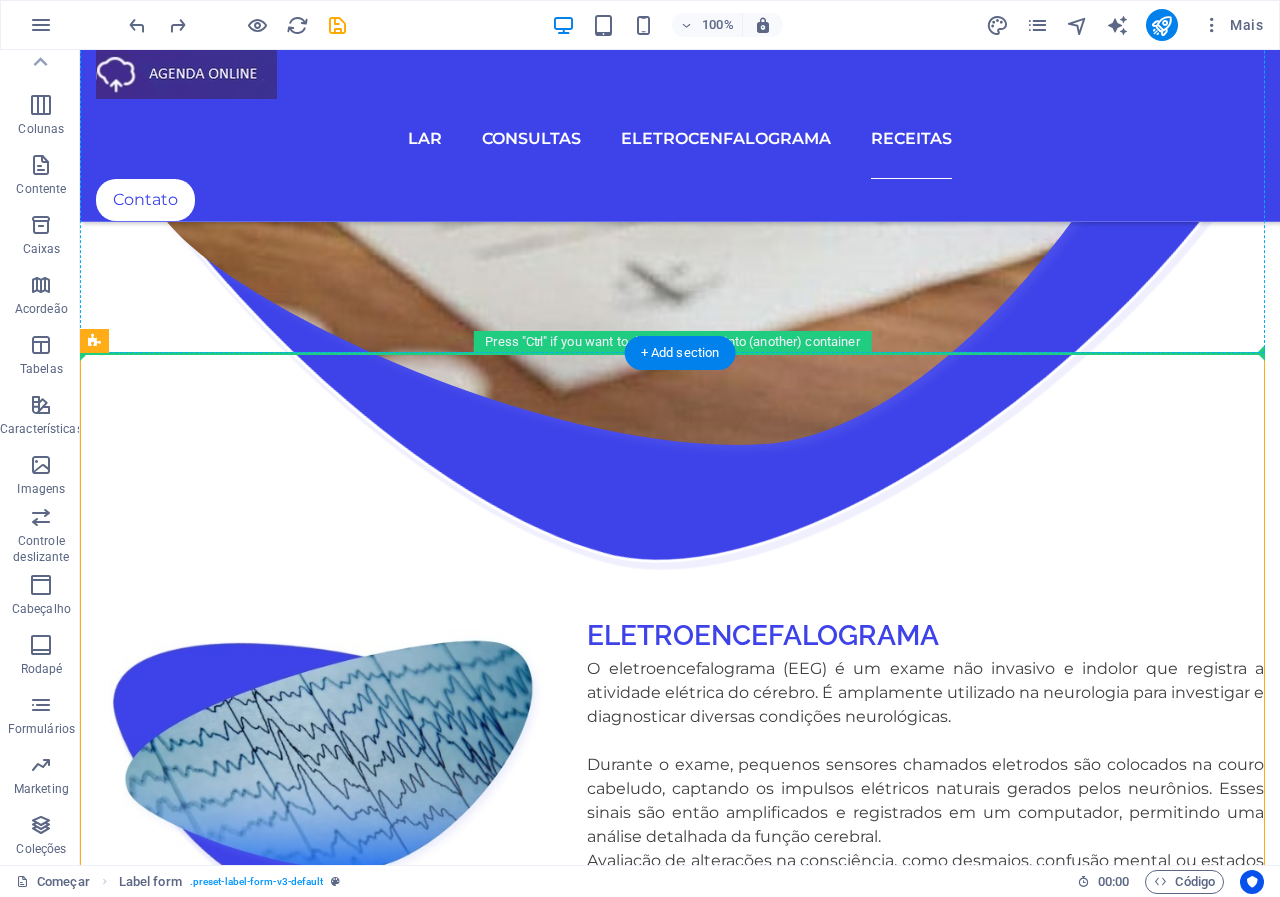 drag, startPoint x: 240, startPoint y: 397, endPoint x: 658, endPoint y: 168, distance: 476.6183 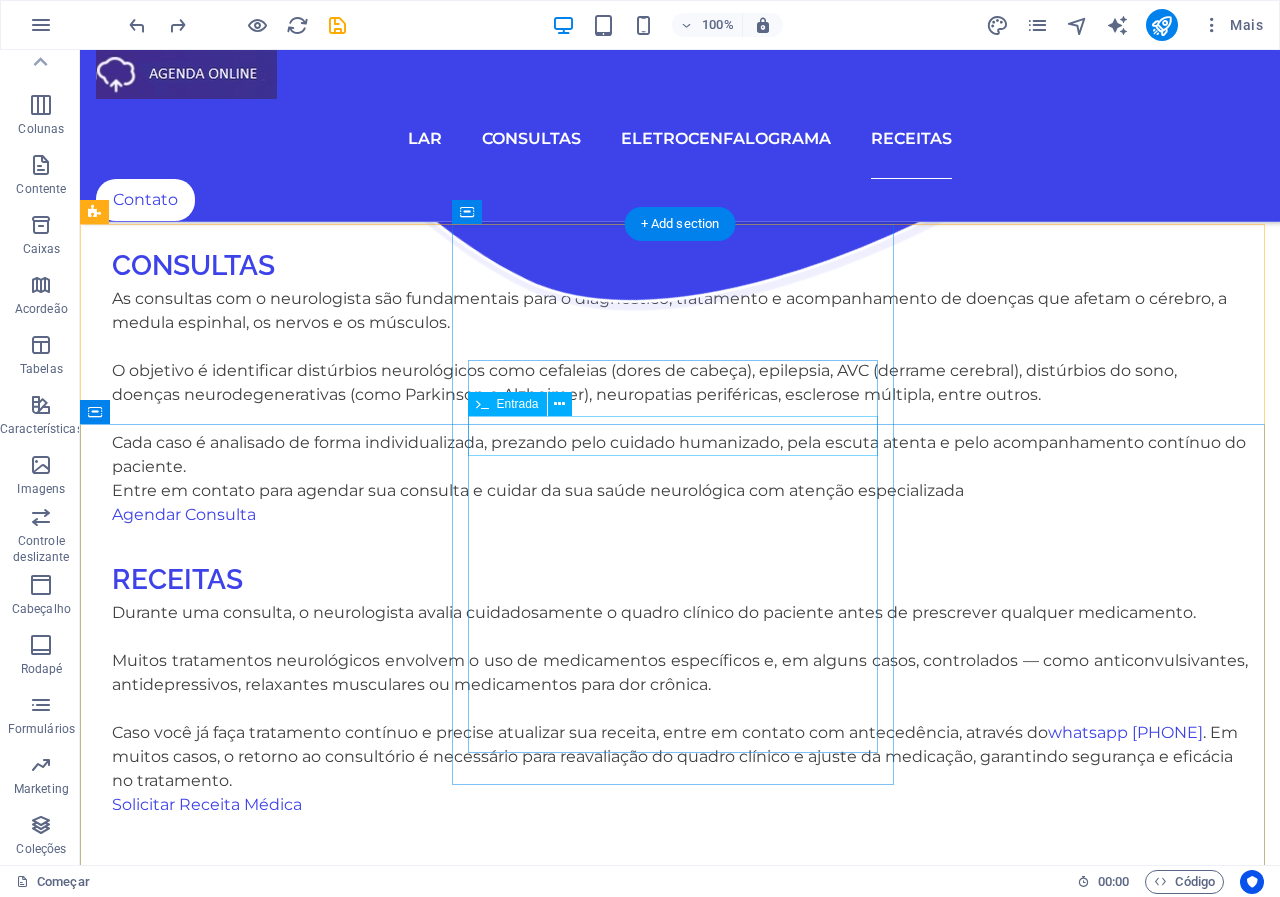 scroll, scrollTop: 2969, scrollLeft: 0, axis: vertical 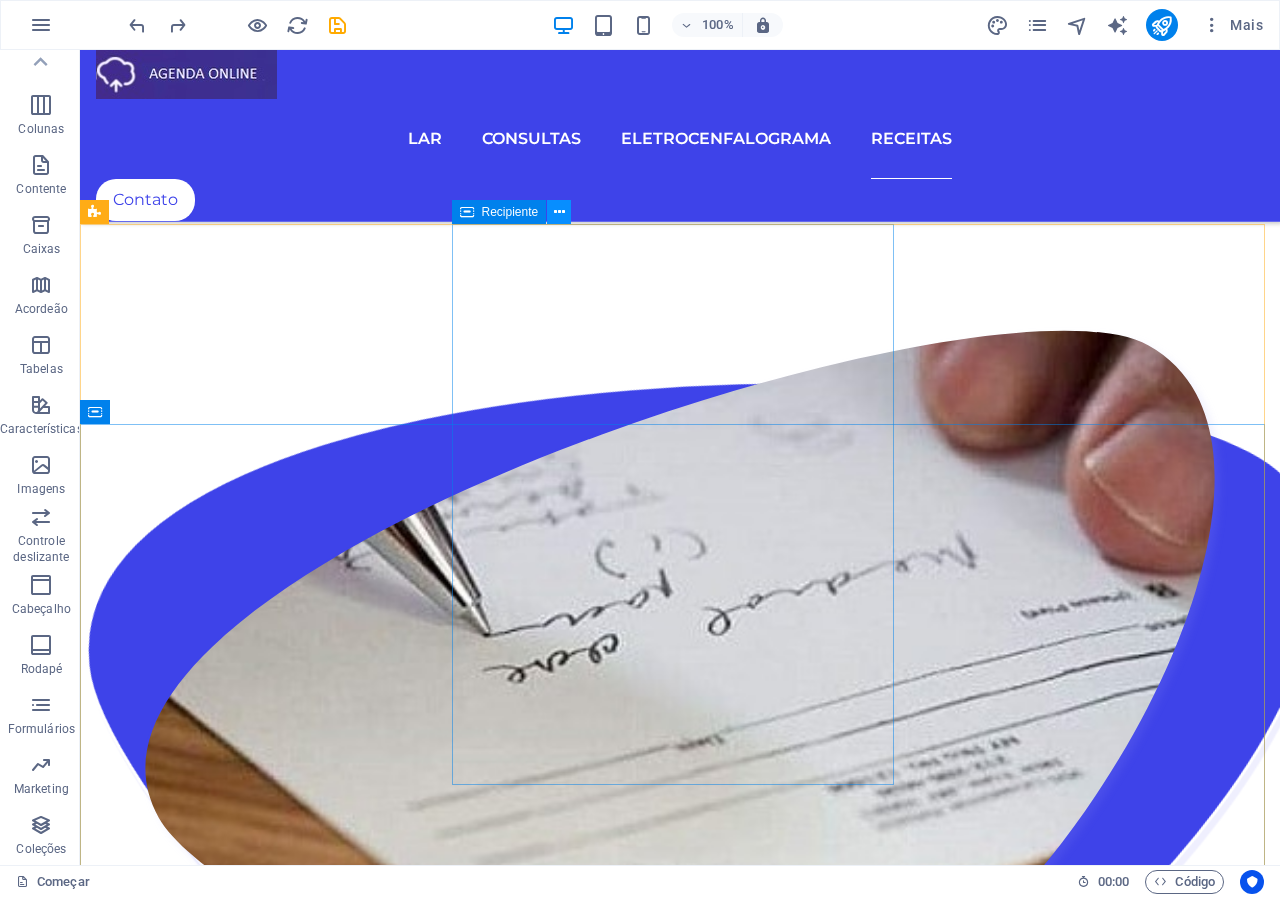 click at bounding box center (559, 212) 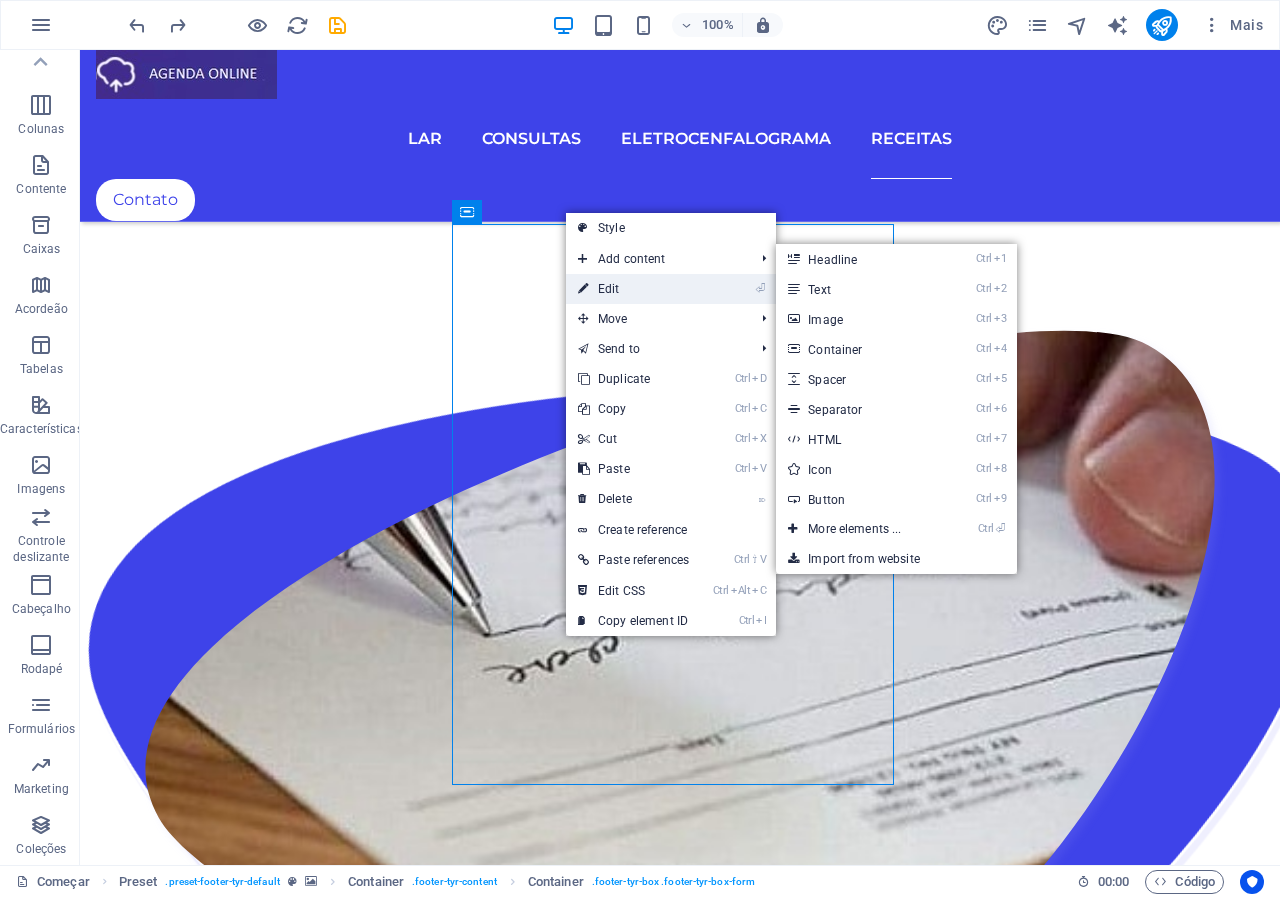 click on "⏎  Edit" at bounding box center [633, 289] 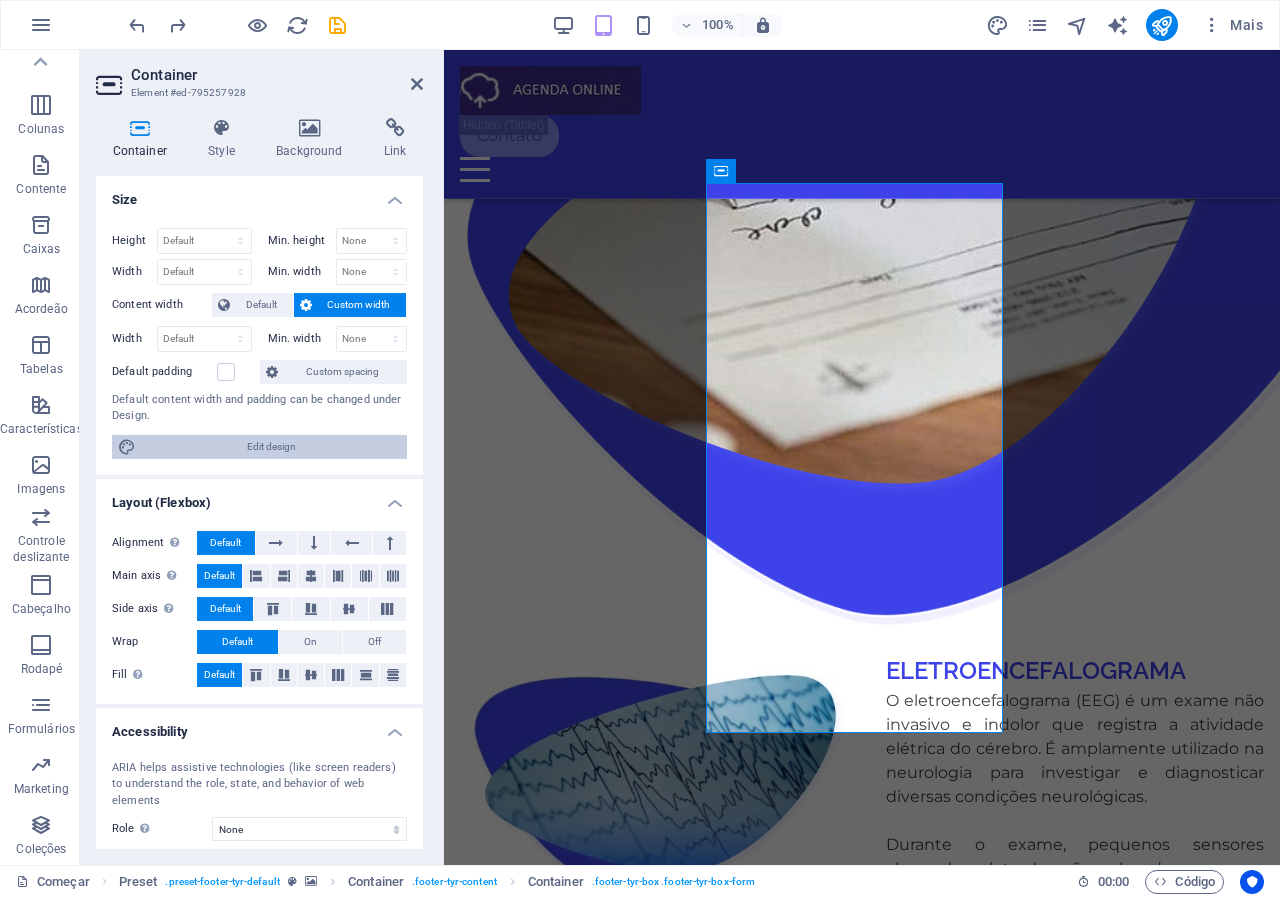 scroll, scrollTop: 4015, scrollLeft: 0, axis: vertical 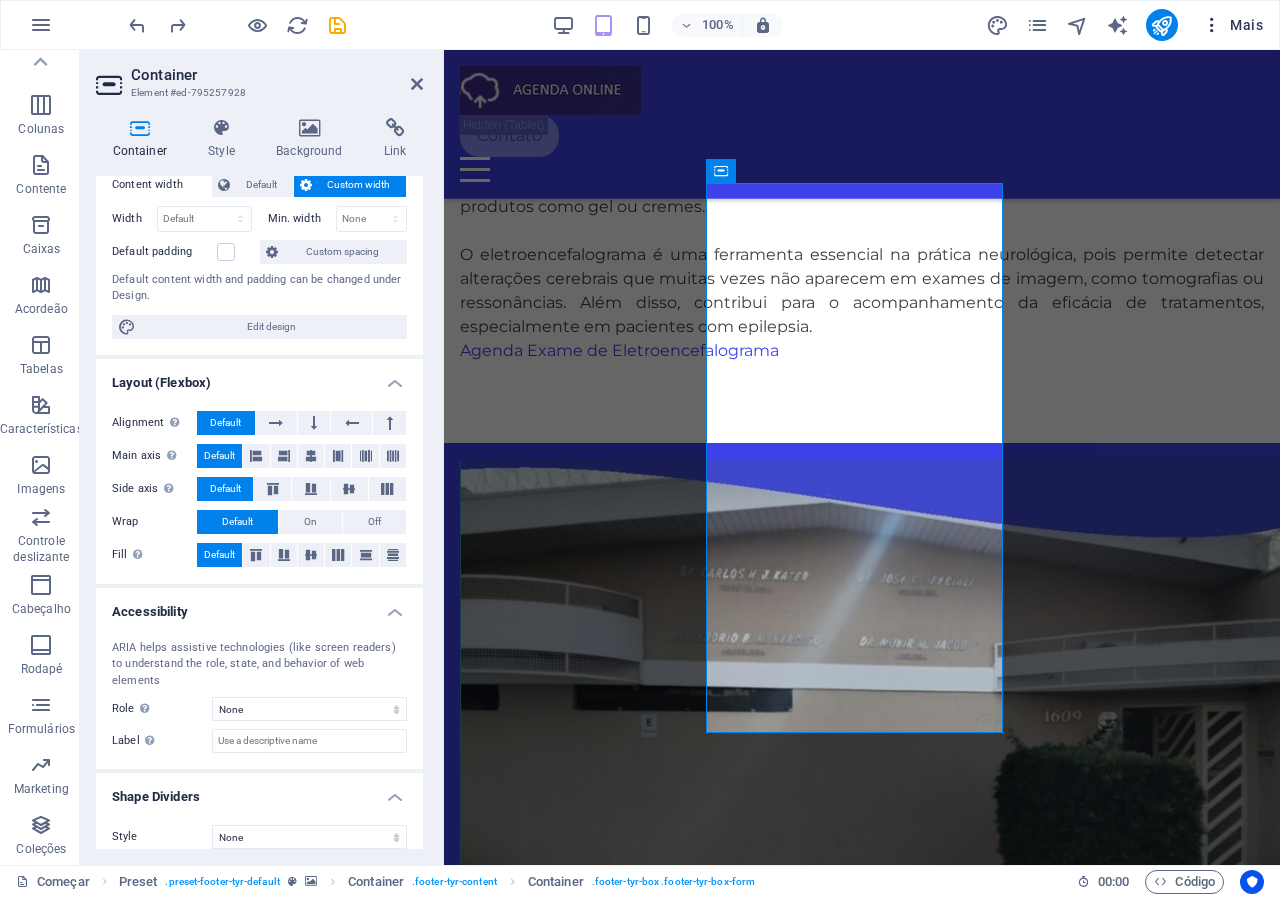 click at bounding box center (1212, 25) 